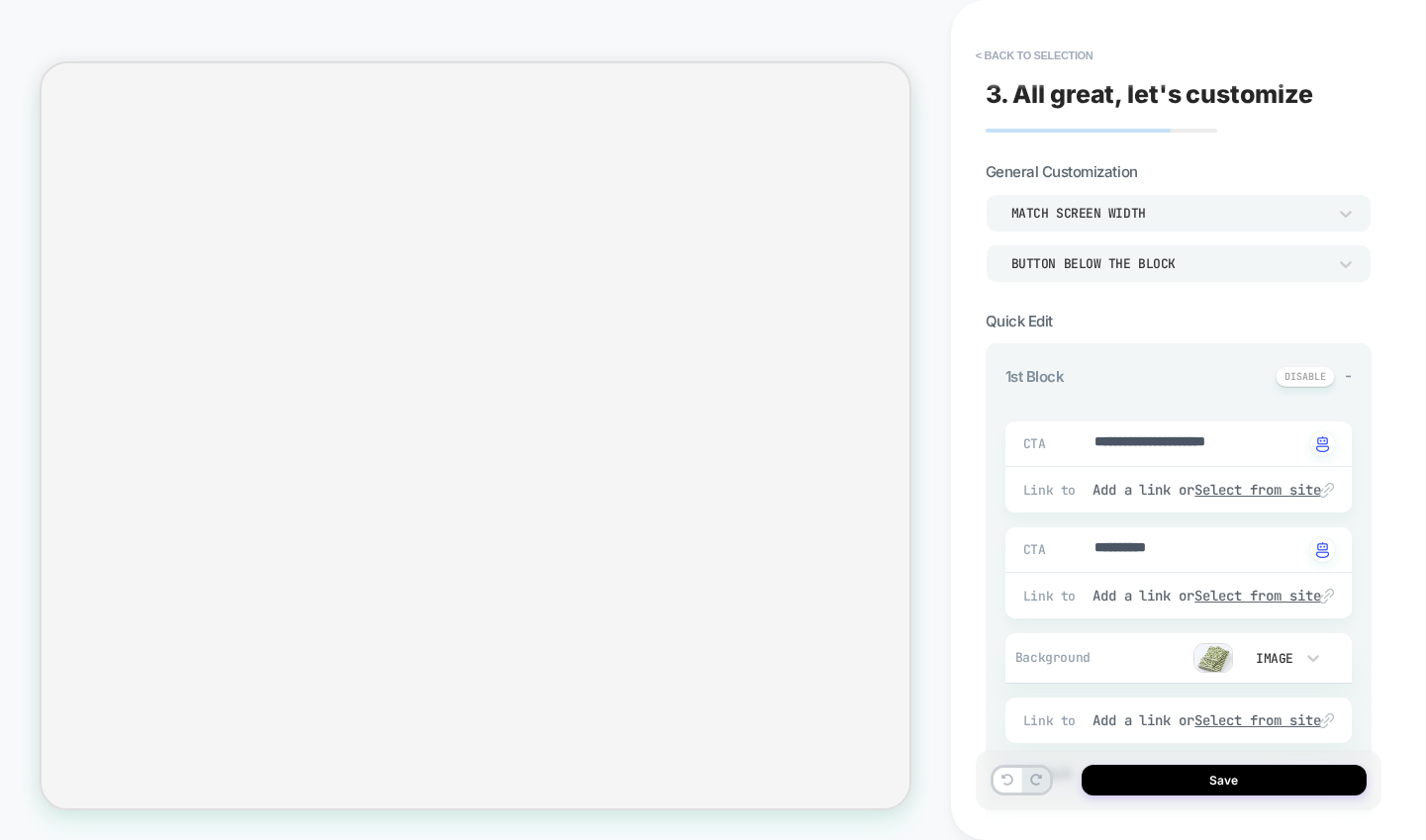 scroll, scrollTop: 0, scrollLeft: 0, axis: both 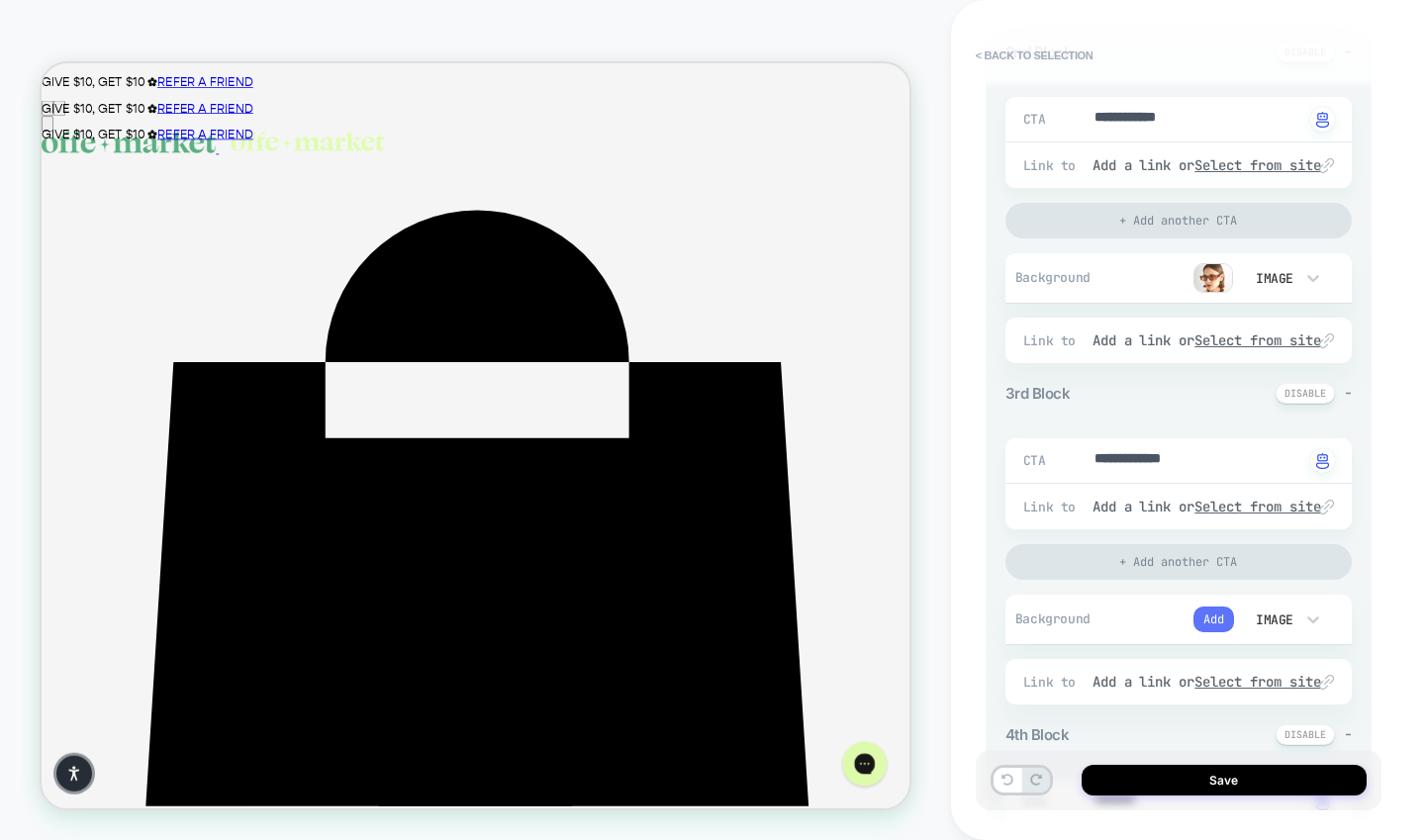 click on "Add" at bounding box center [1213, 619] 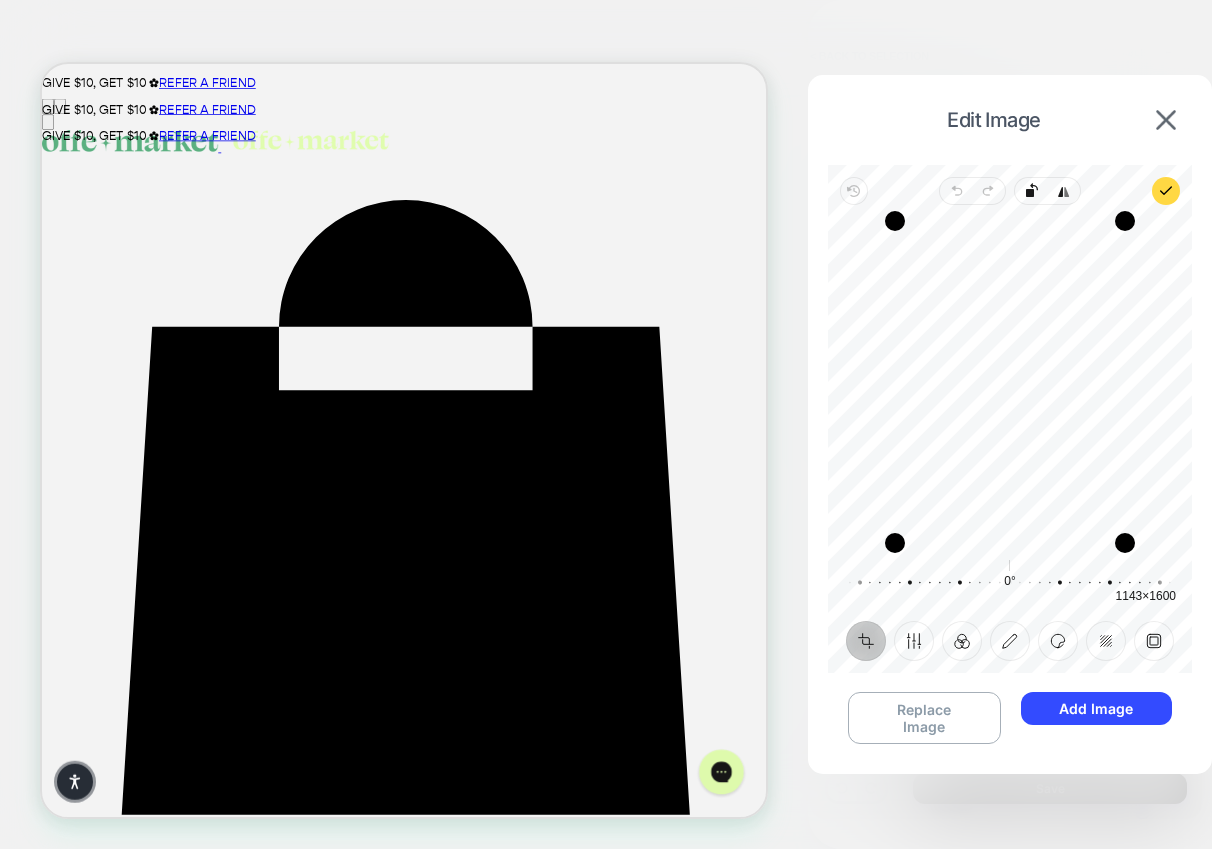 click on "Recenter" at bounding box center (1010, 382) 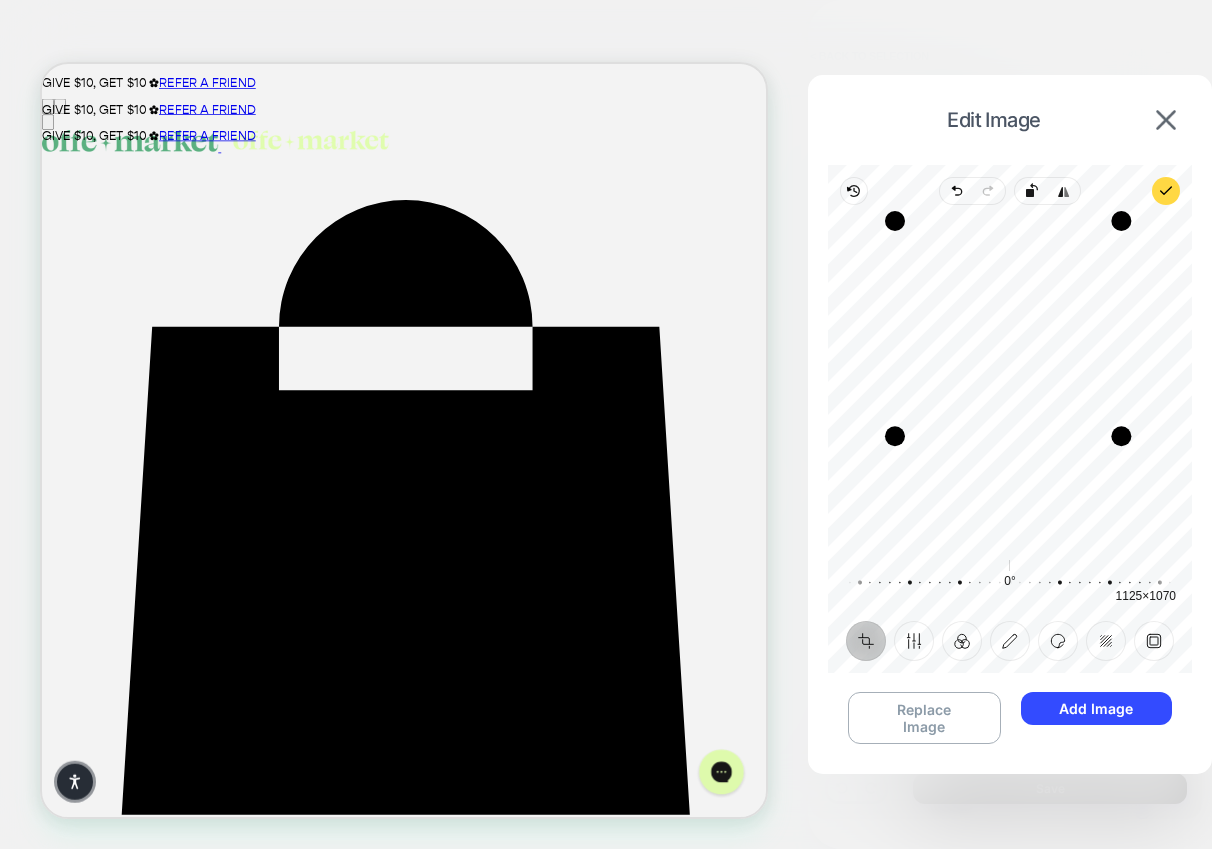 drag, startPoint x: 1127, startPoint y: 545, endPoint x: 1124, endPoint y: 439, distance: 106.04244 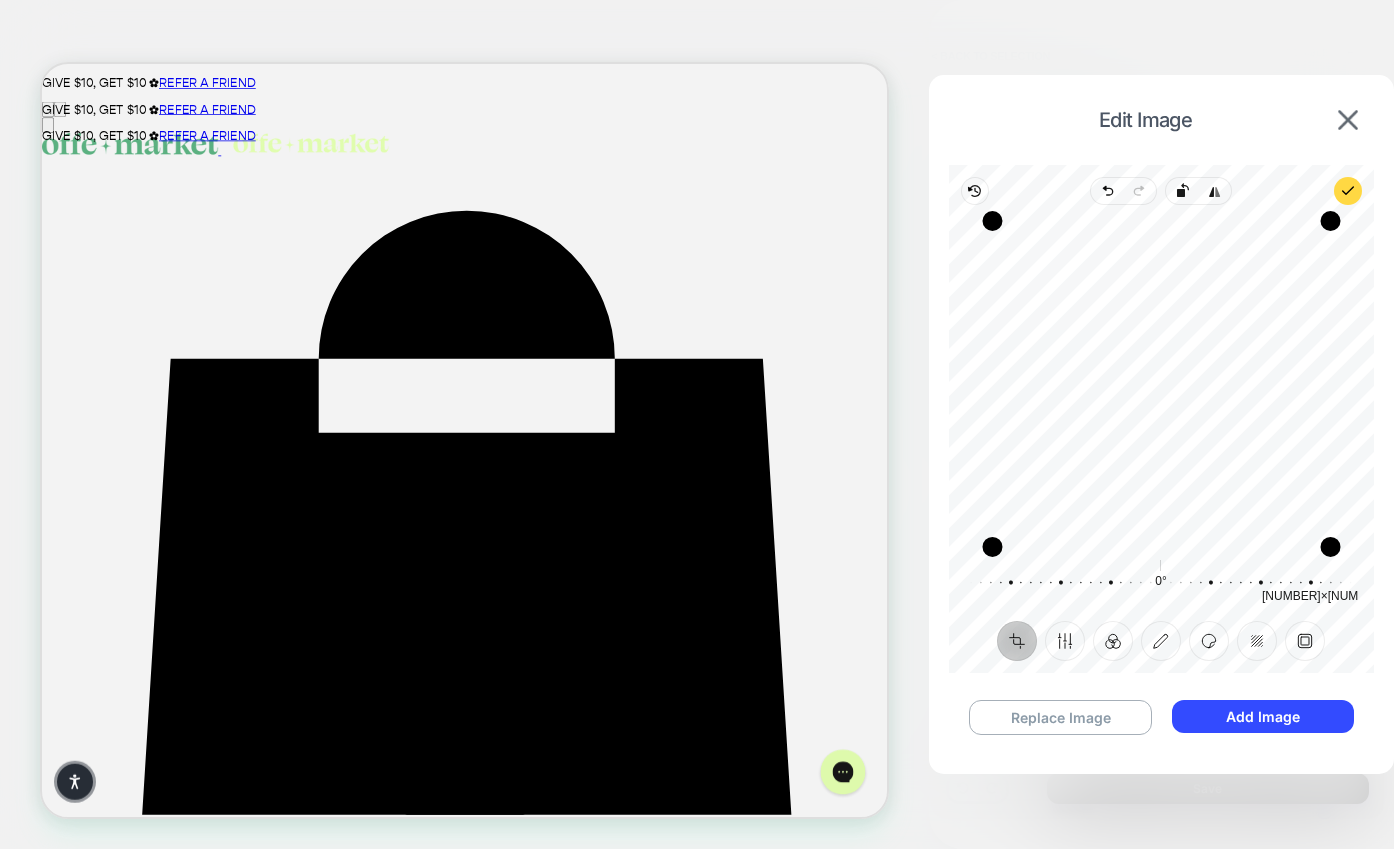 drag, startPoint x: 1339, startPoint y: 546, endPoint x: 1339, endPoint y: 560, distance: 14 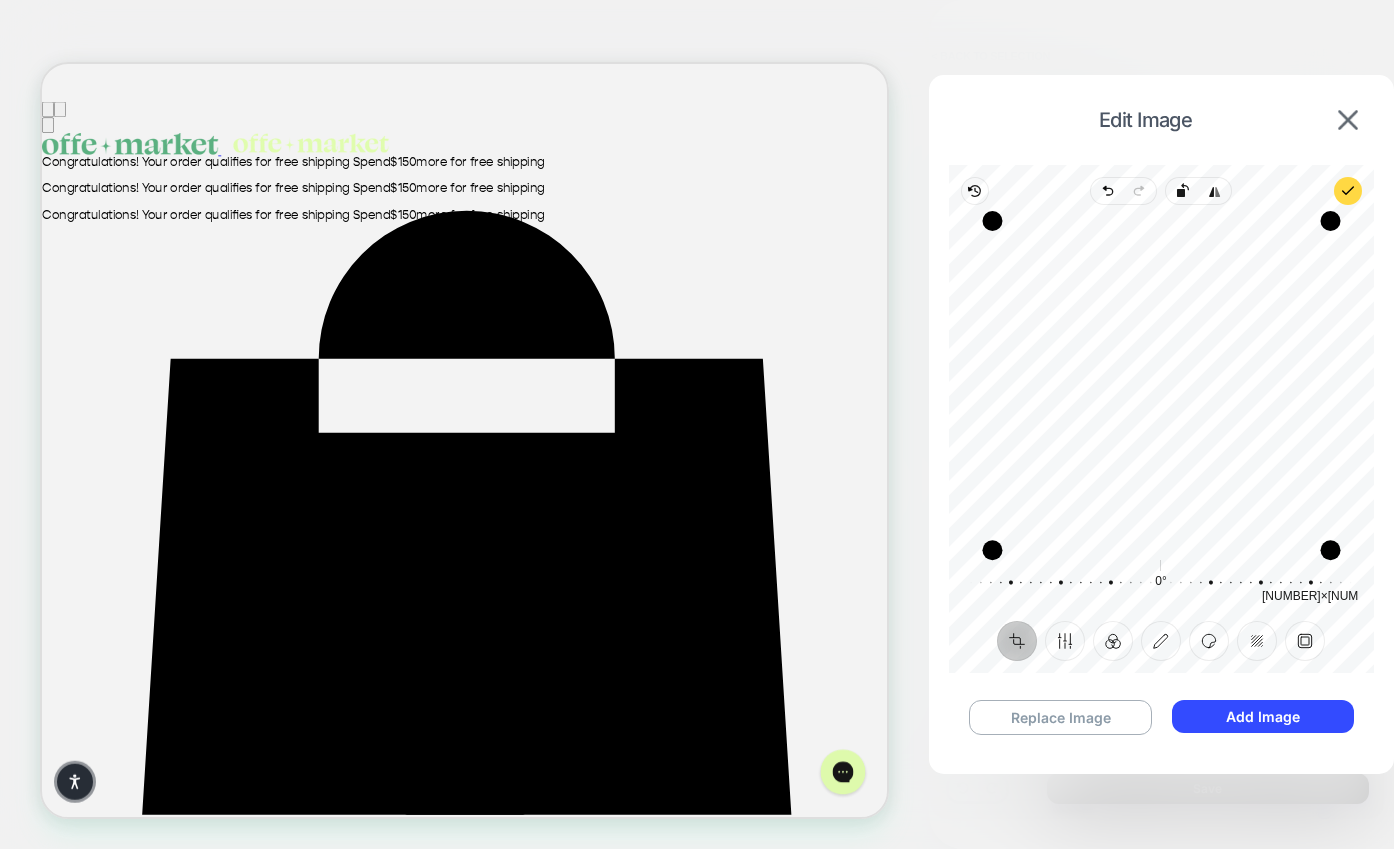 drag, startPoint x: 1331, startPoint y: 543, endPoint x: 1331, endPoint y: 584, distance: 41 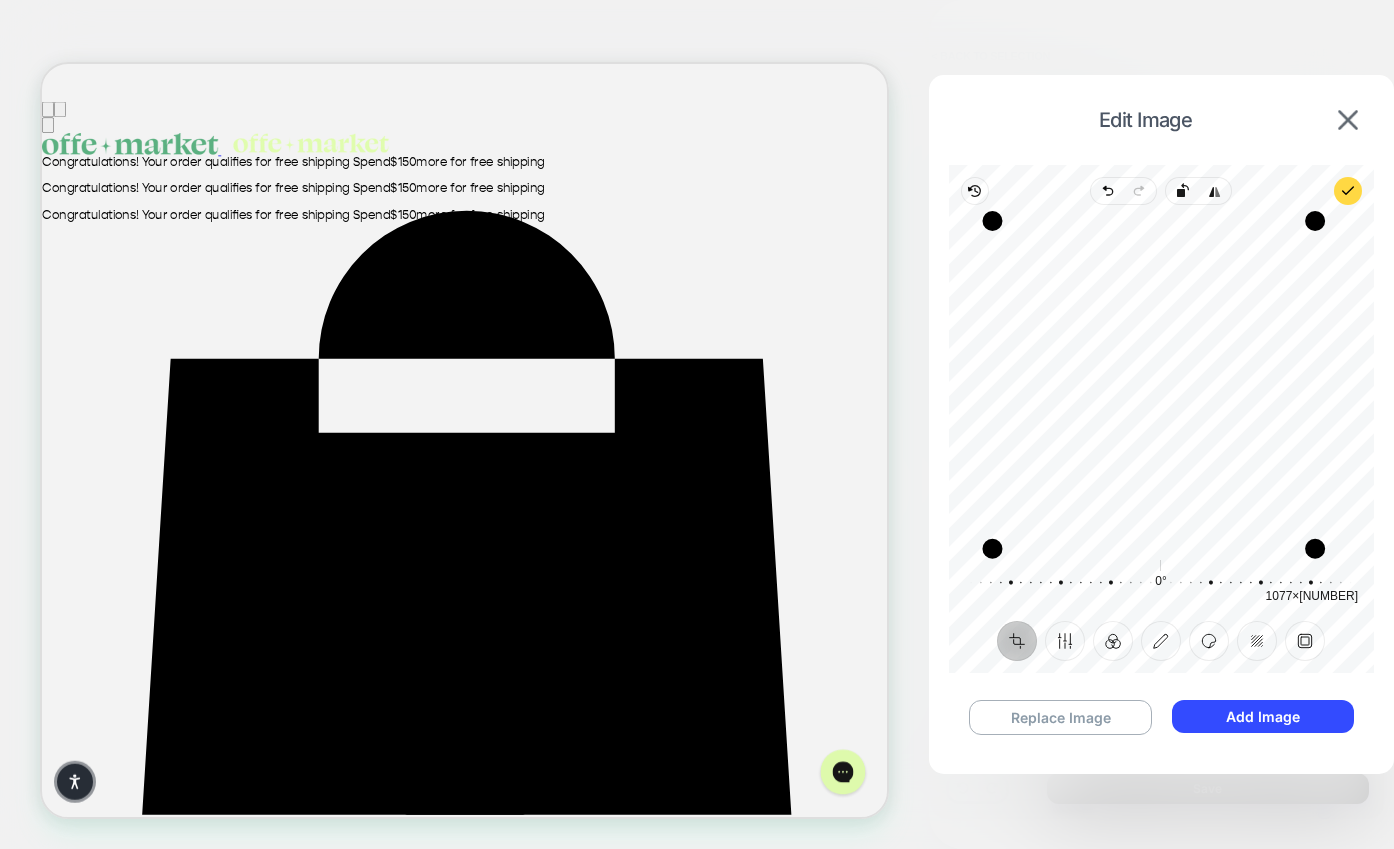 drag, startPoint x: 1324, startPoint y: 550, endPoint x: 1313, endPoint y: 576, distance: 28.231188 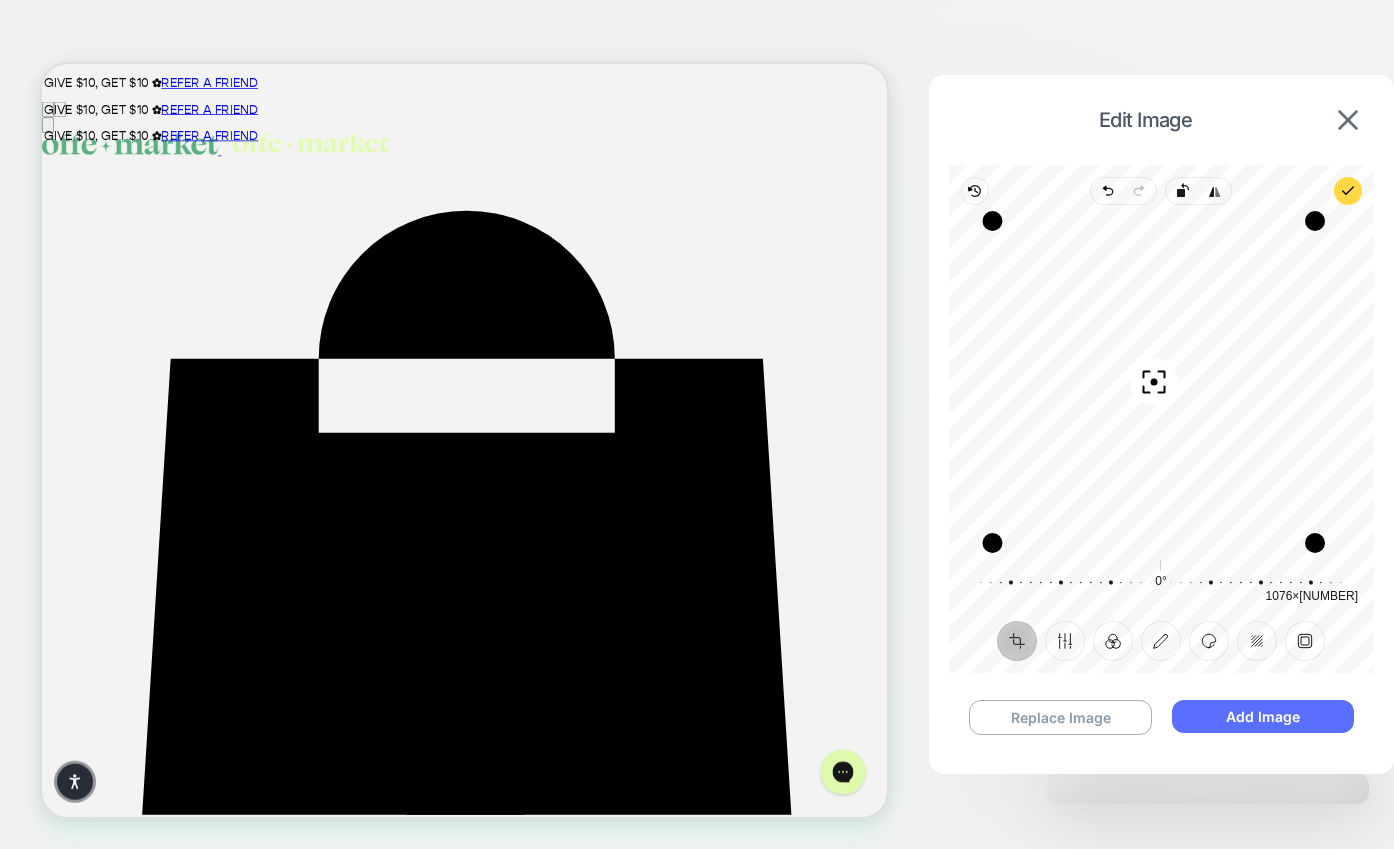 click on "Add Image" at bounding box center [1263, 716] 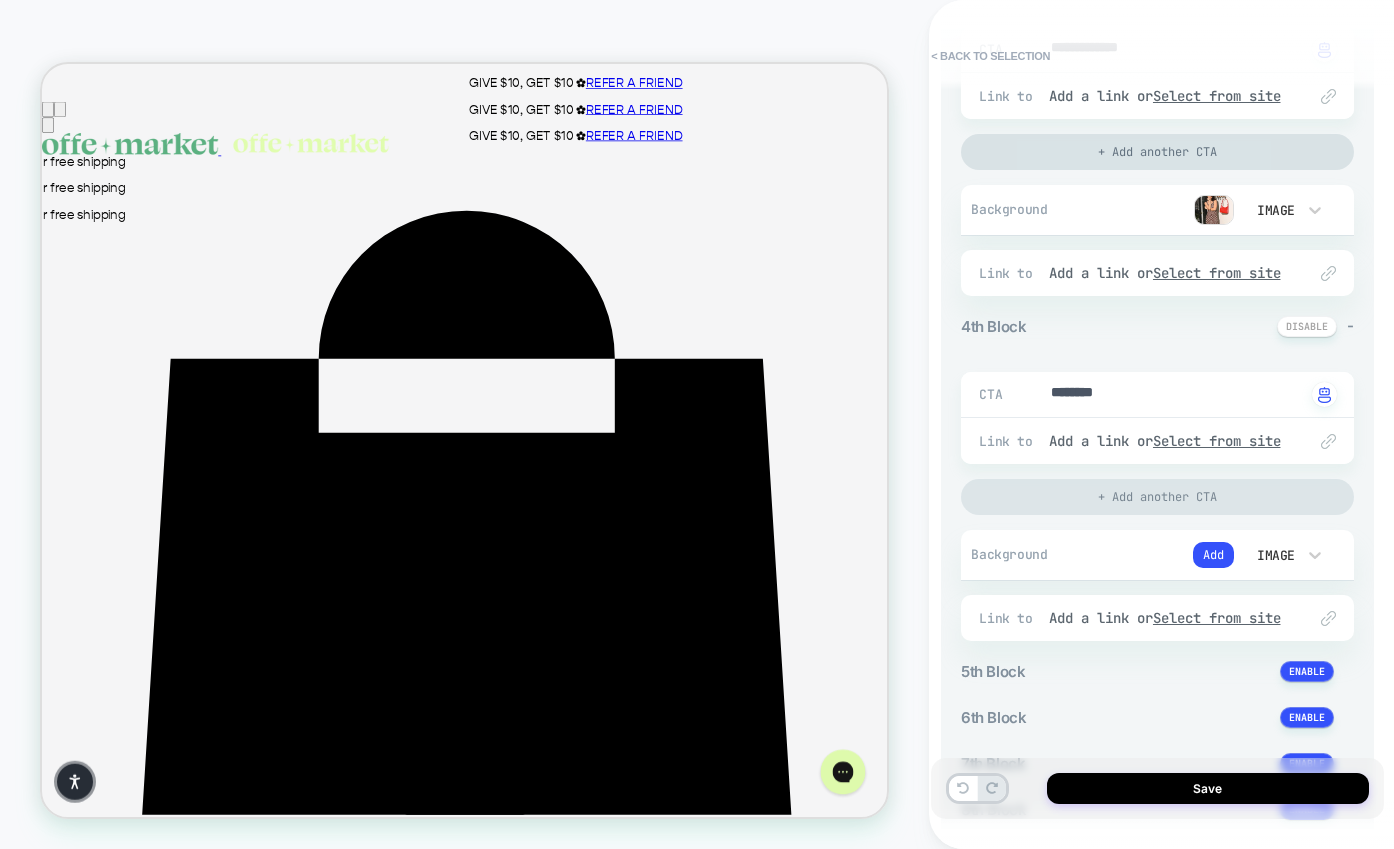 scroll, scrollTop: 1149, scrollLeft: 0, axis: vertical 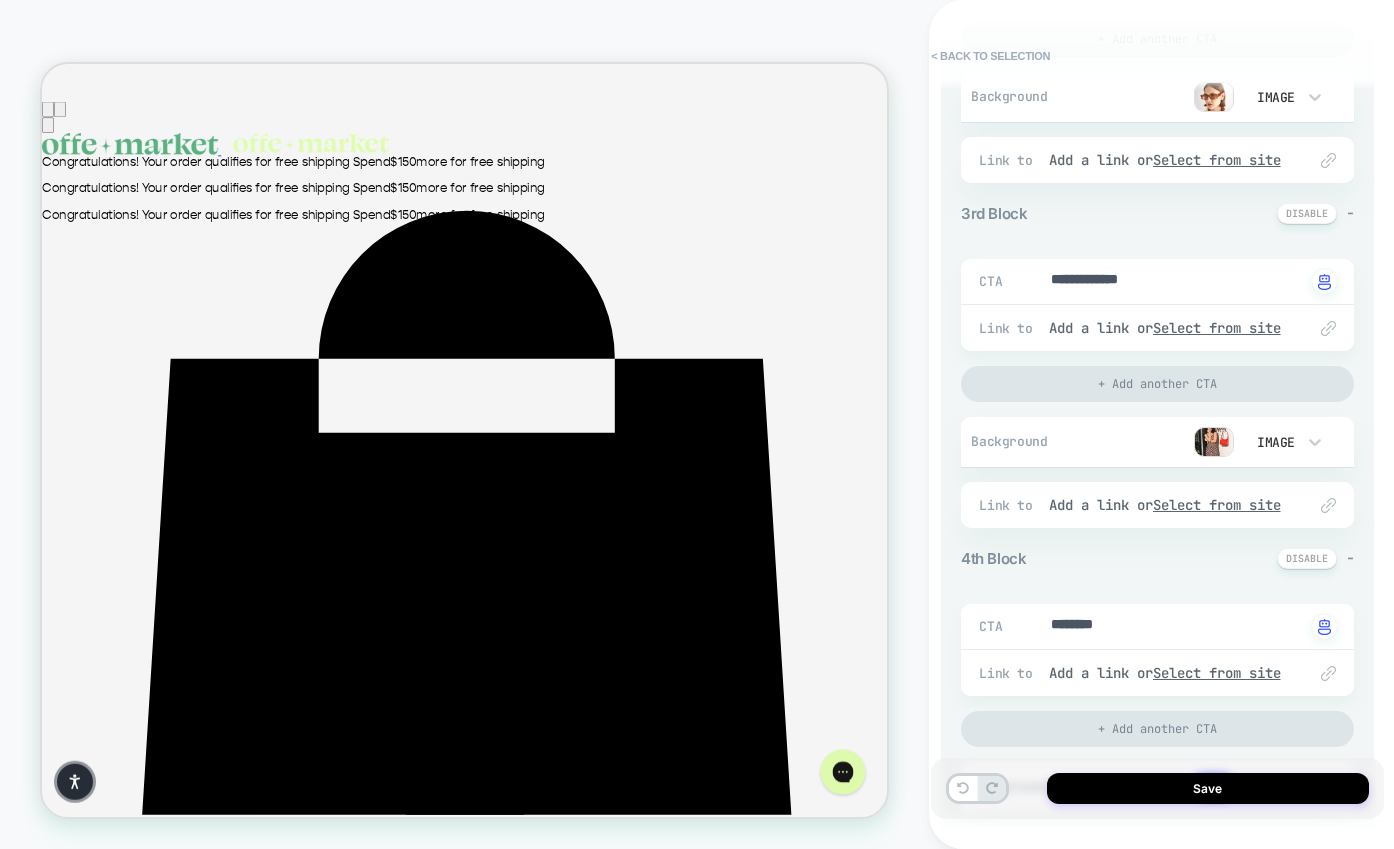 type on "*" 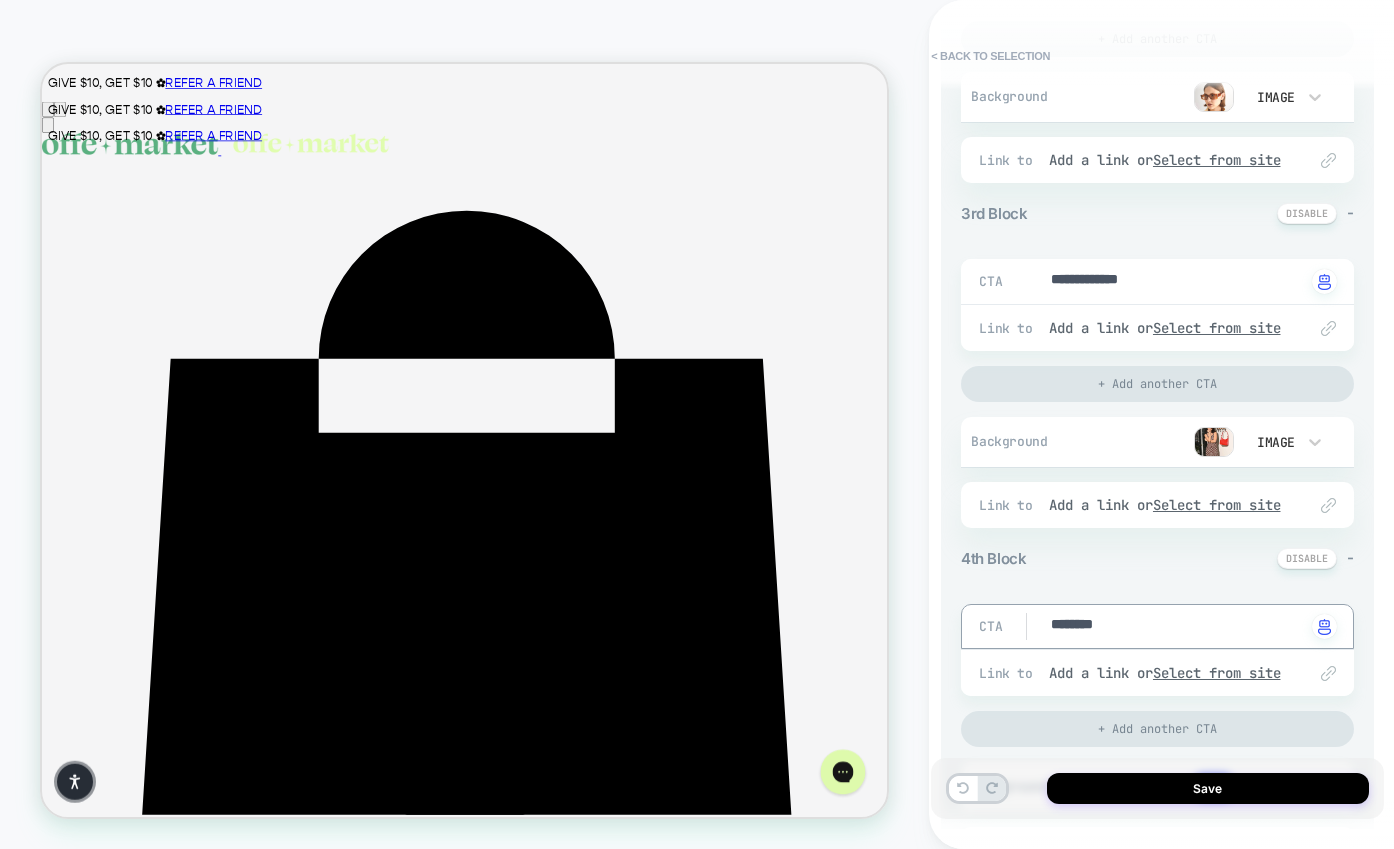 click on "********" at bounding box center [1177, 626] 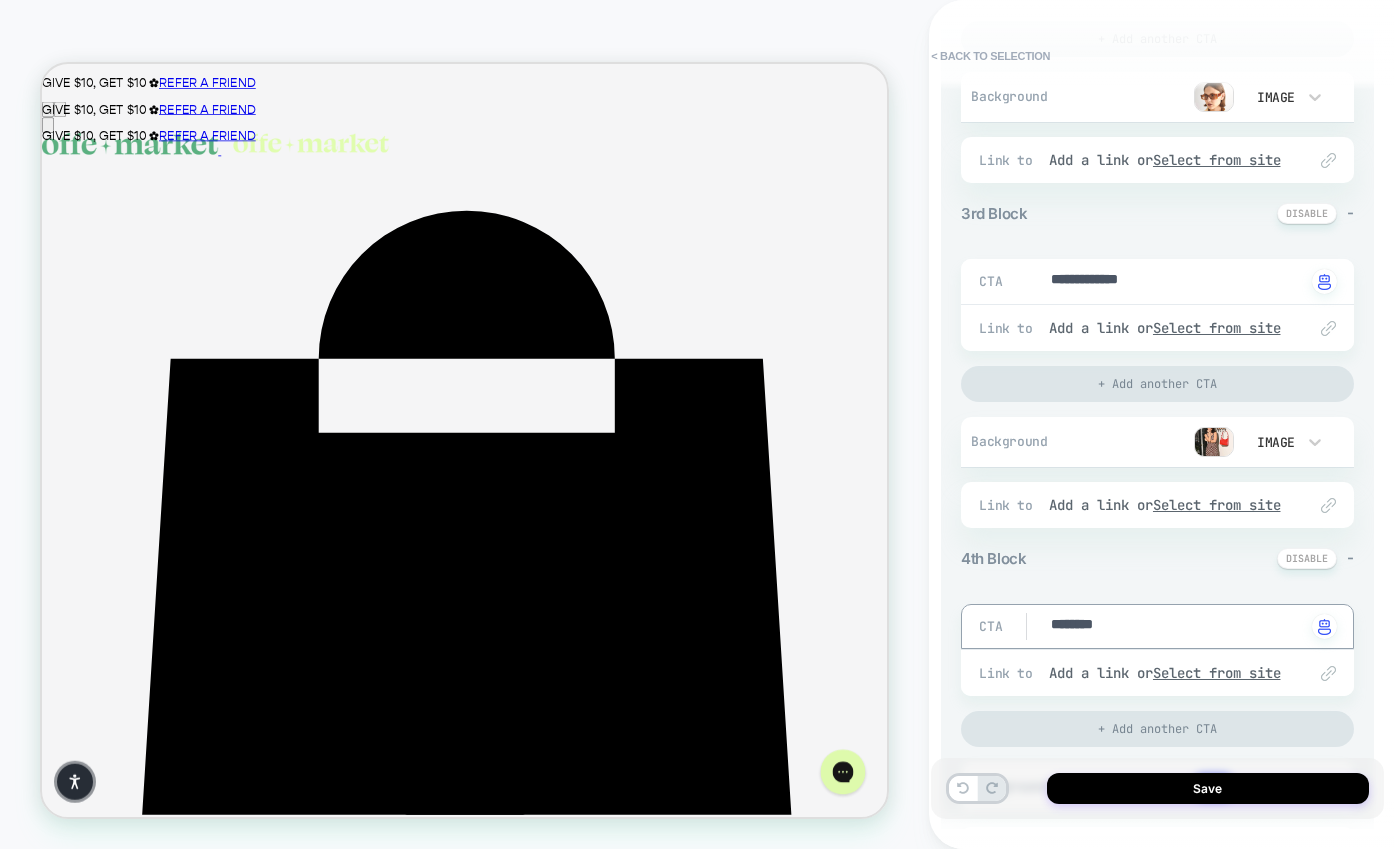 click on "********" at bounding box center (1177, 626) 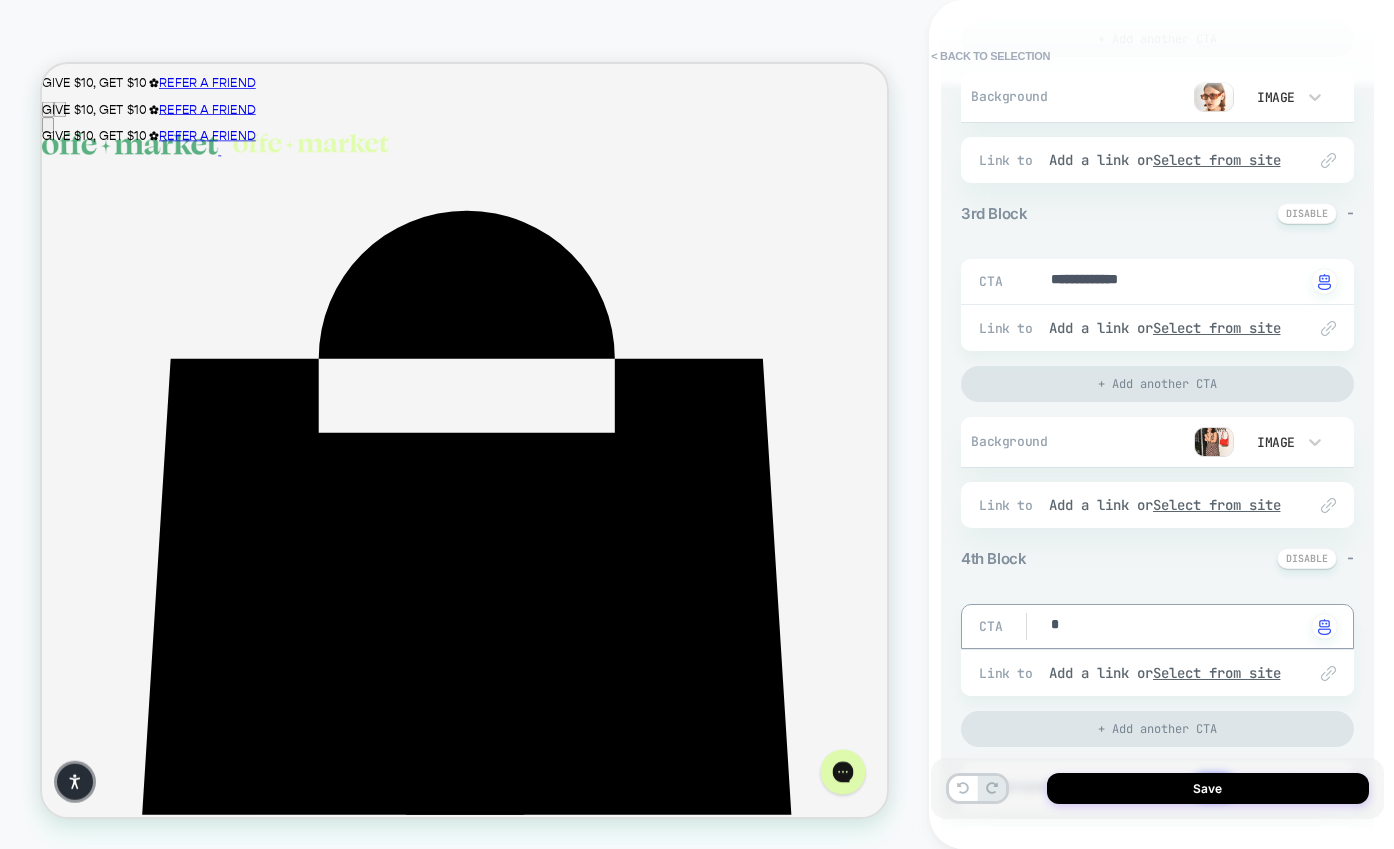 type on "*" 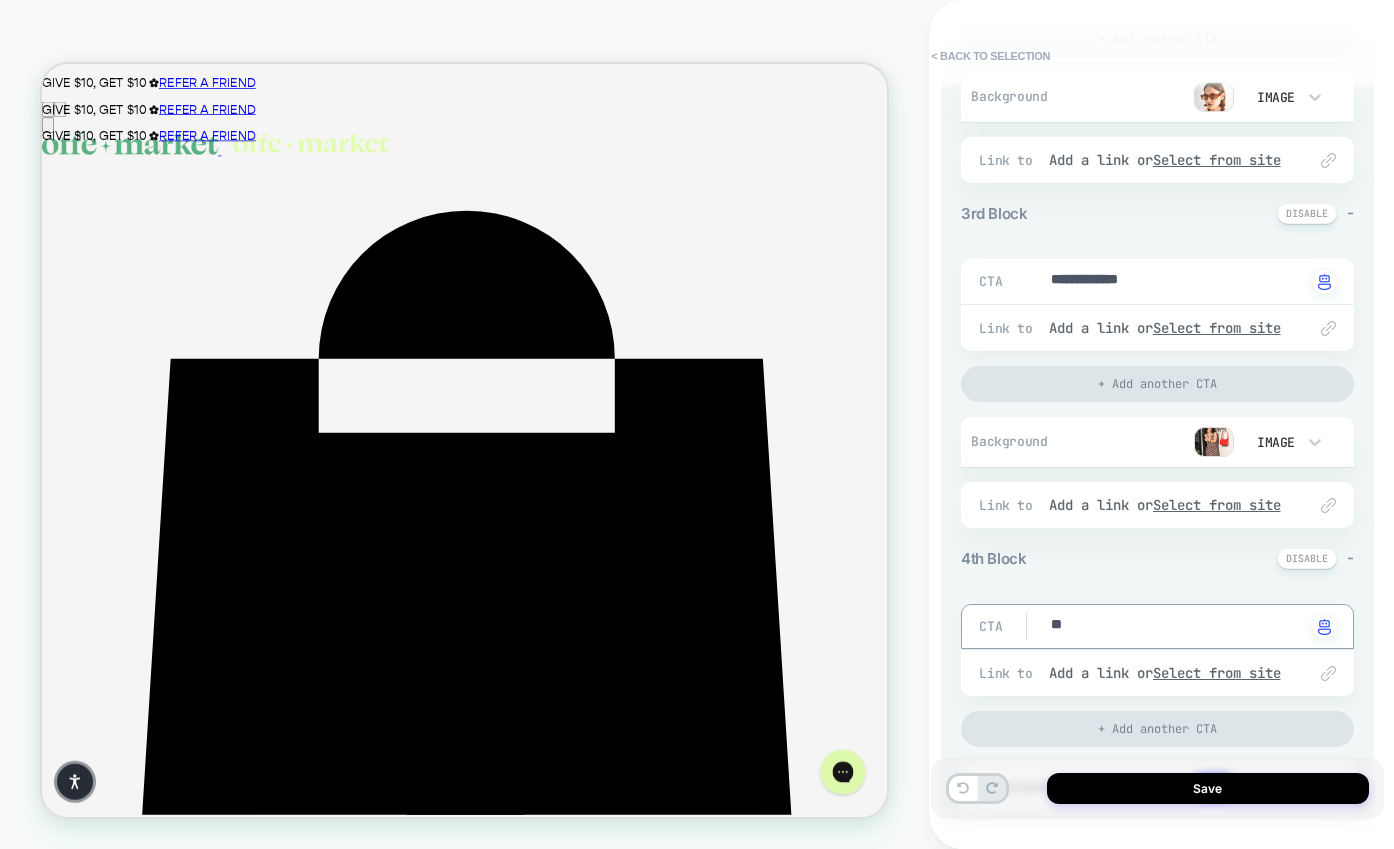 type on "***" 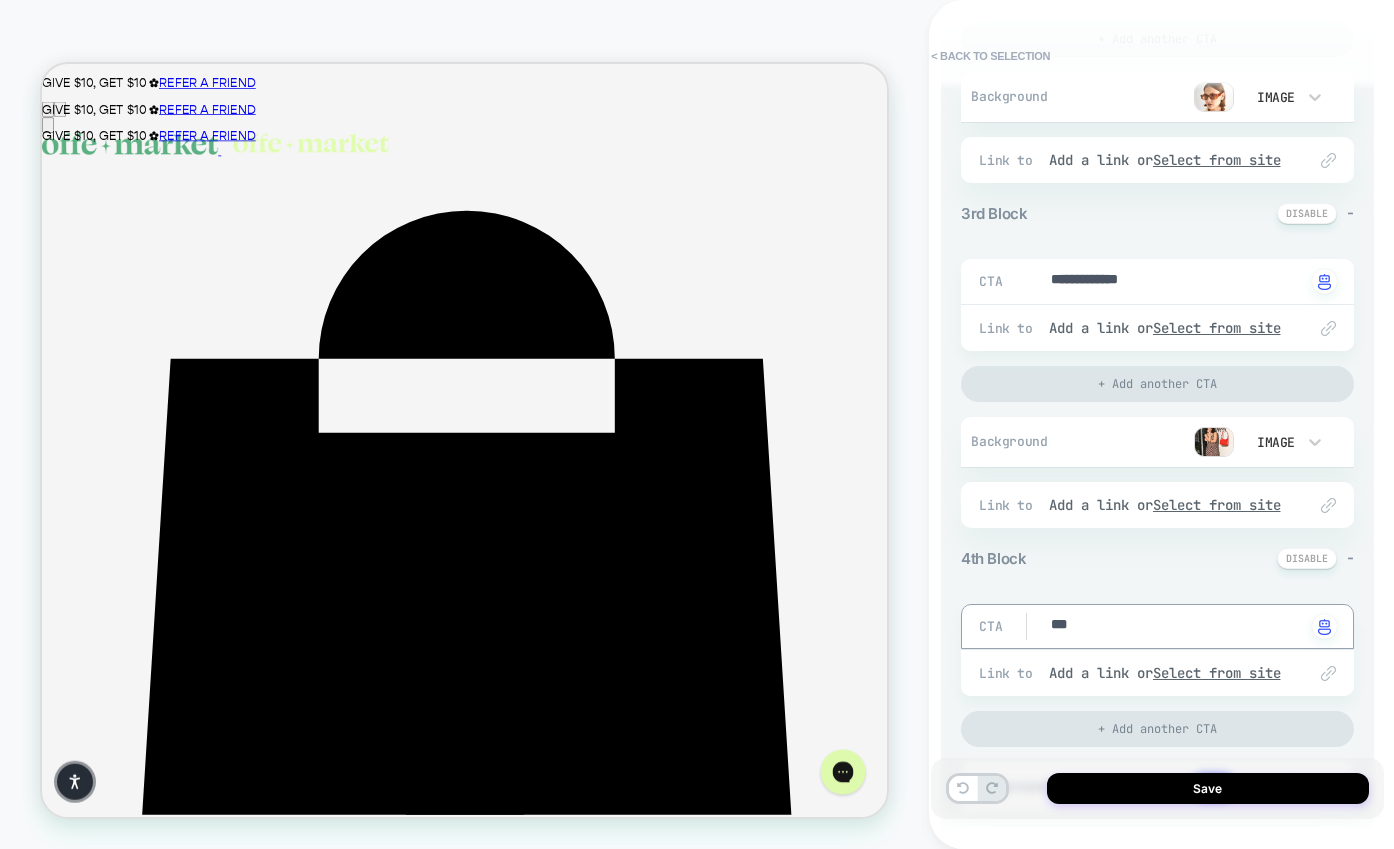 type on "*" 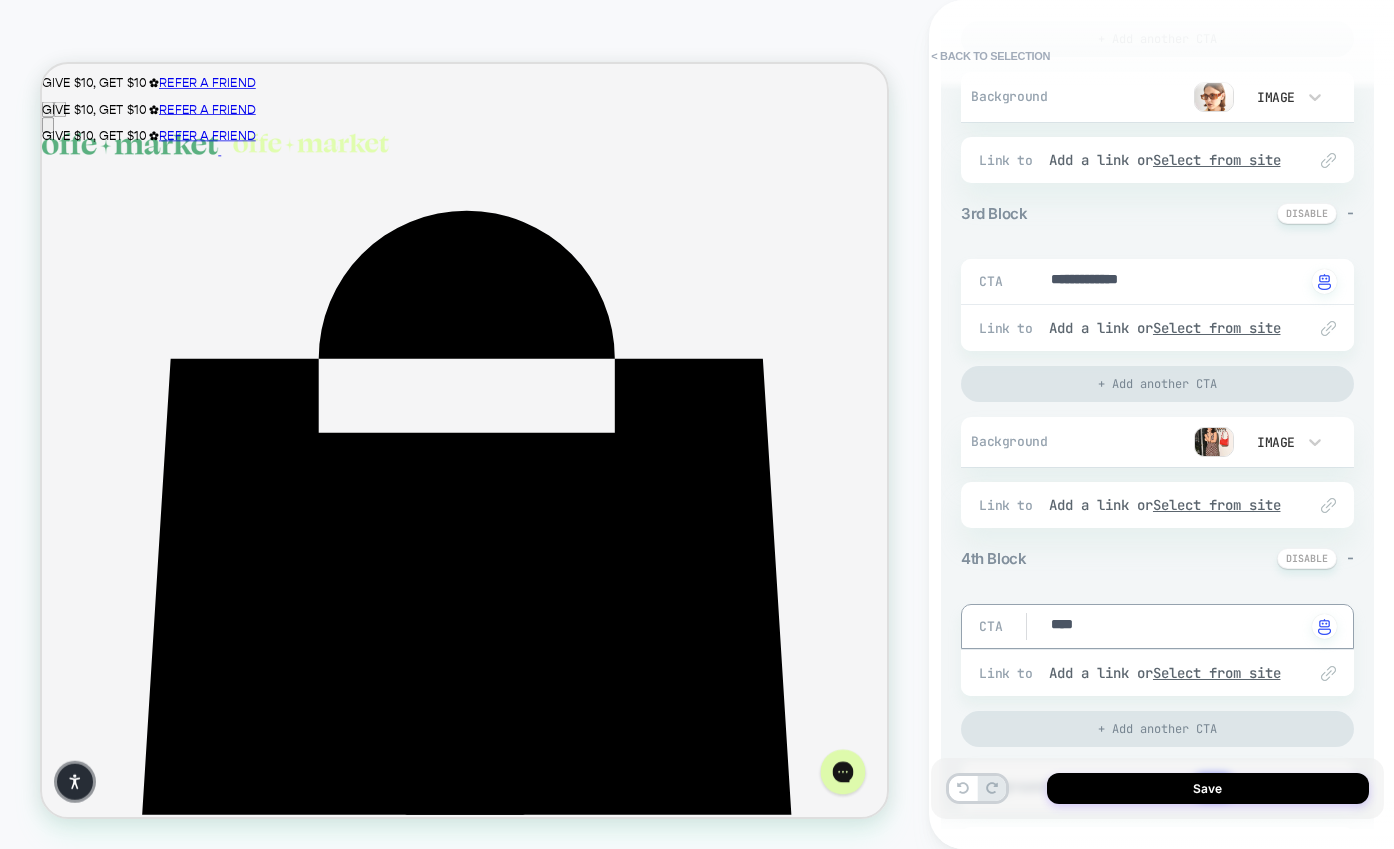 type on "****" 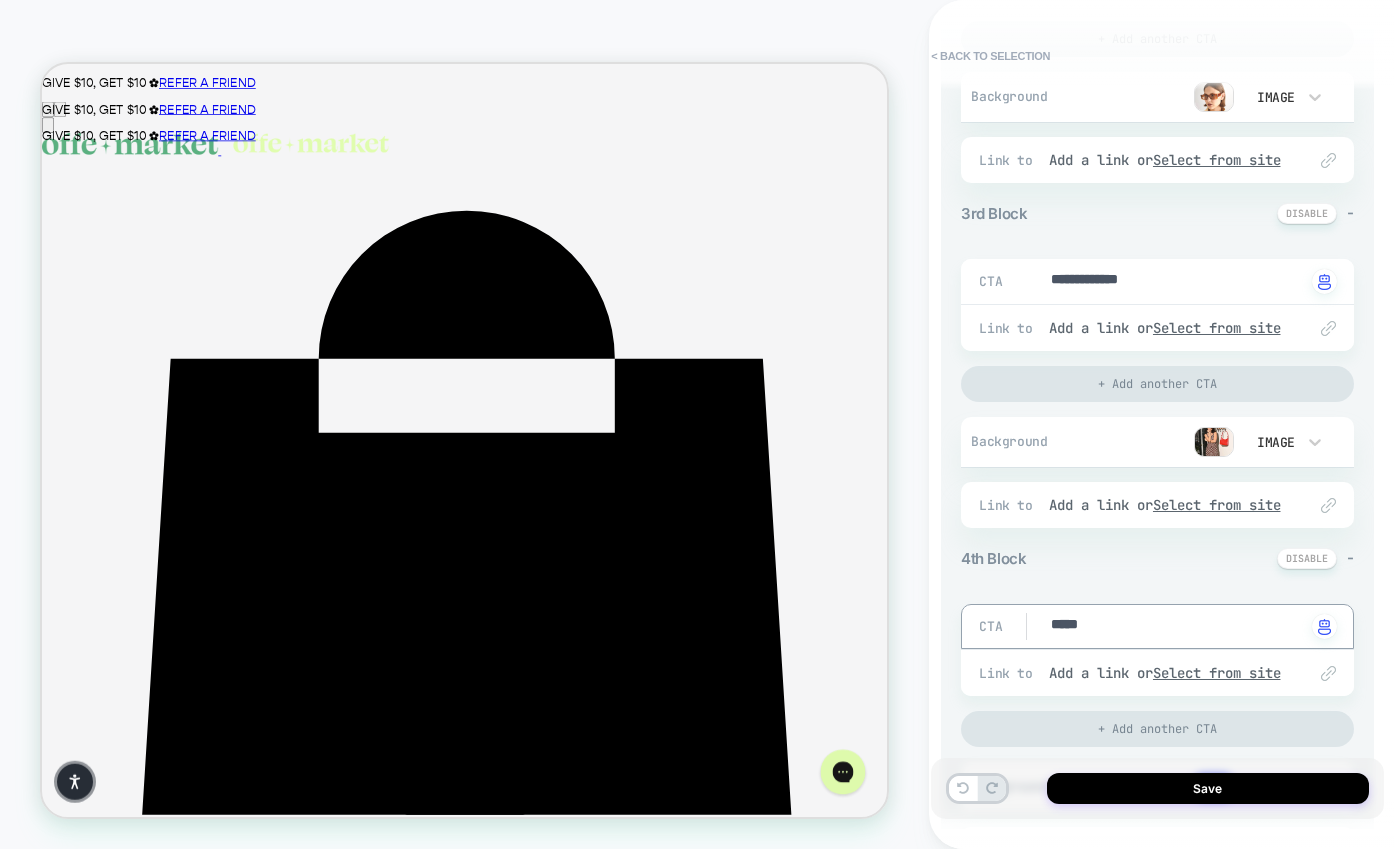 type on "*" 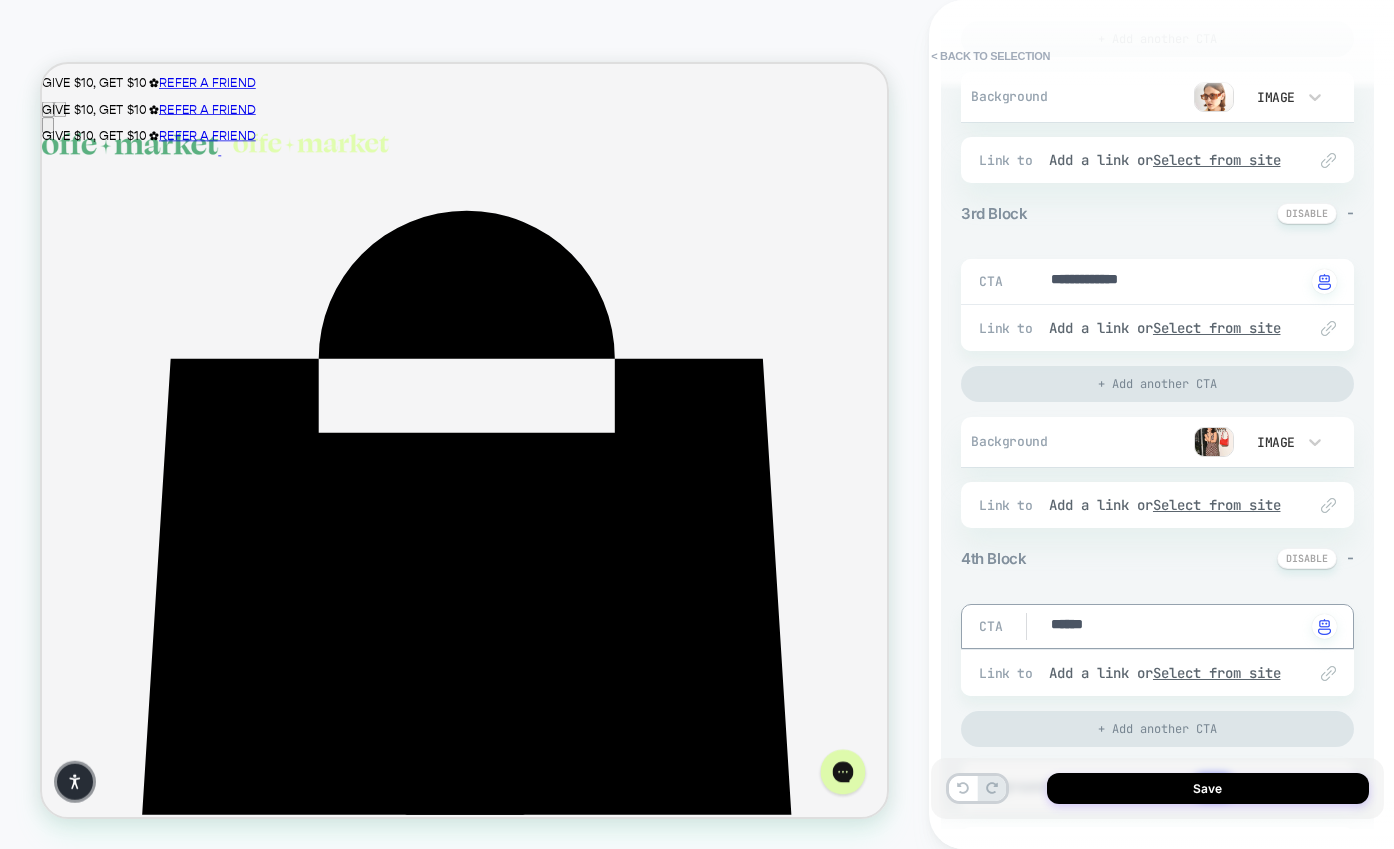 type on "*" 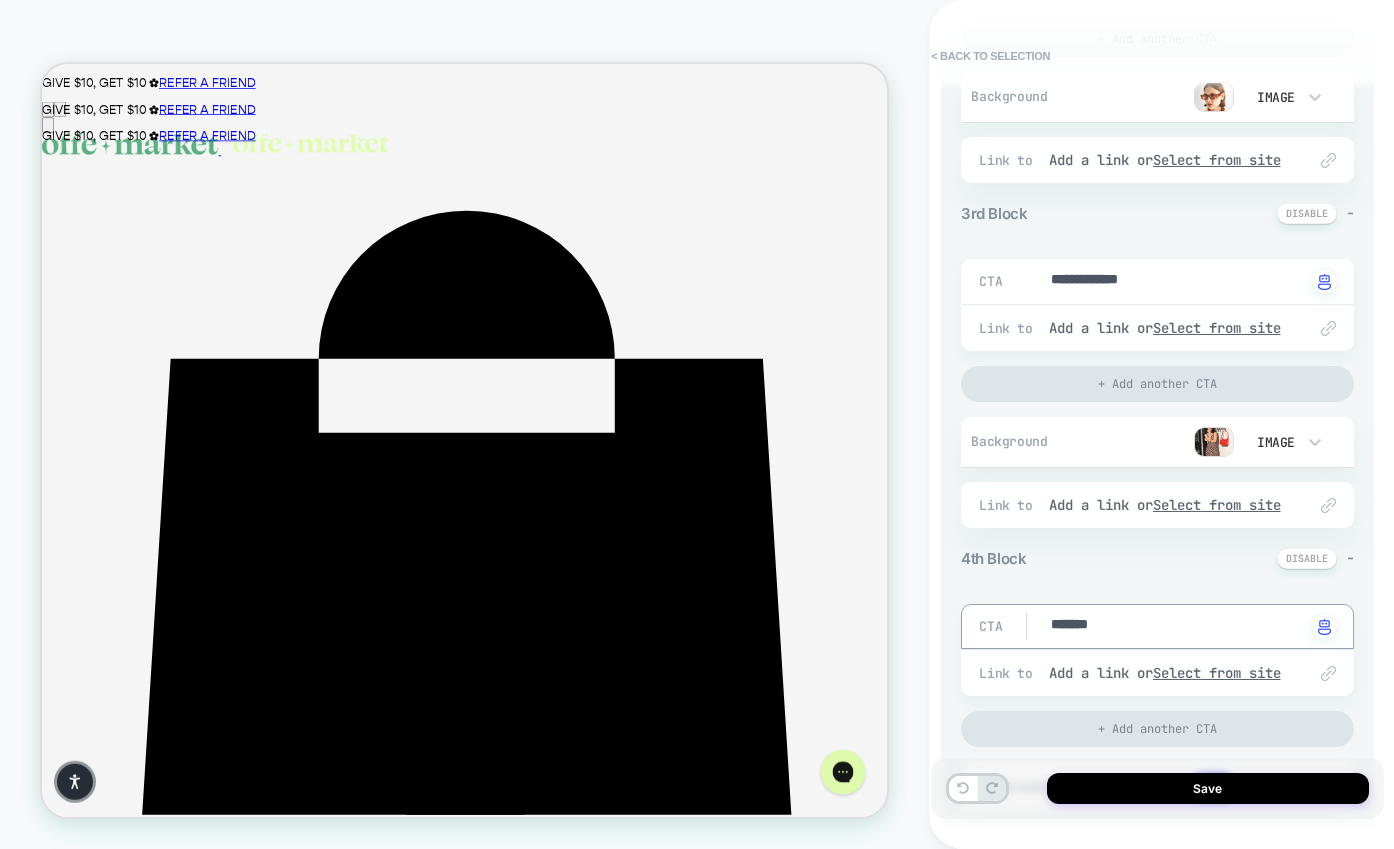 type on "********" 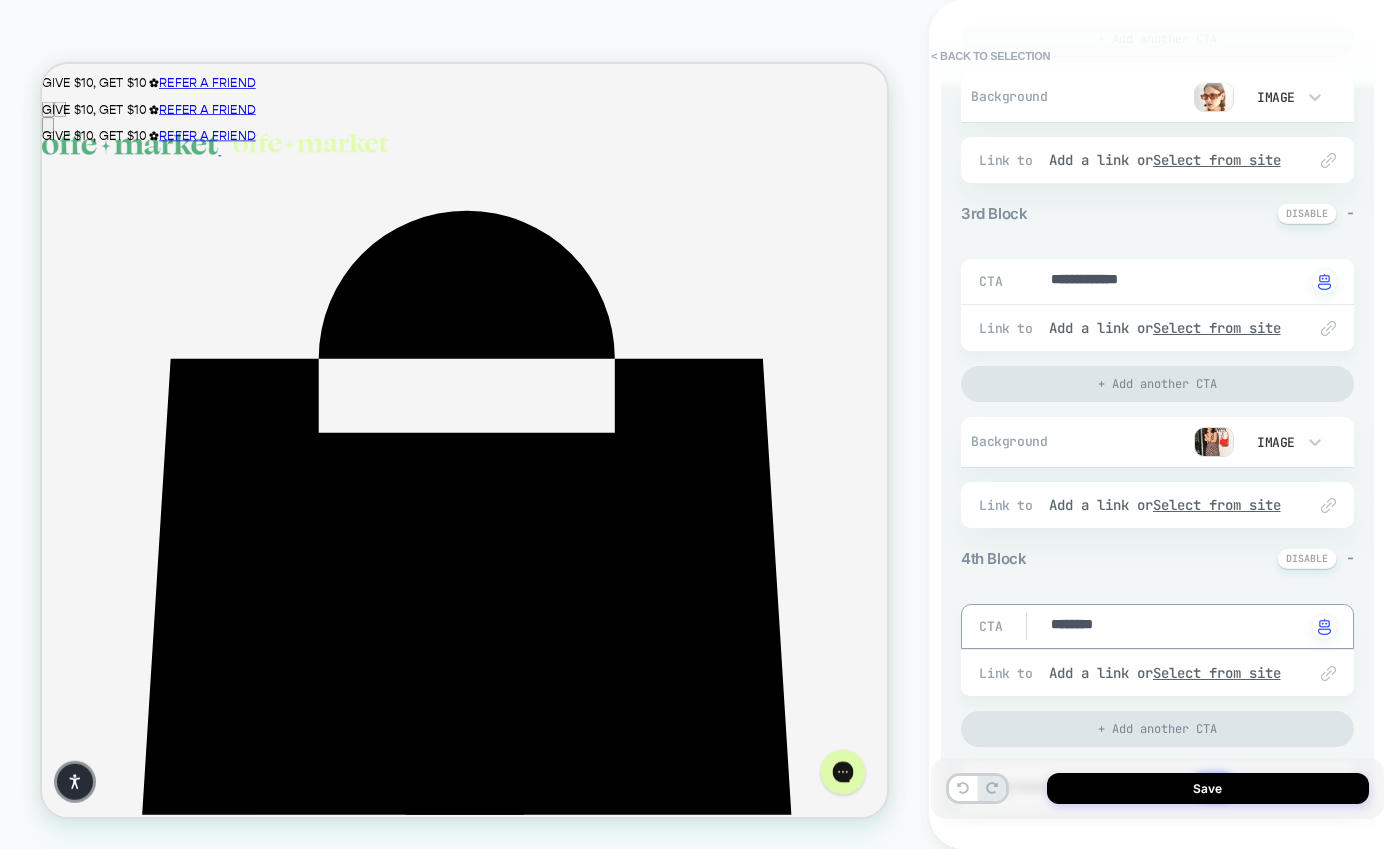 type on "*" 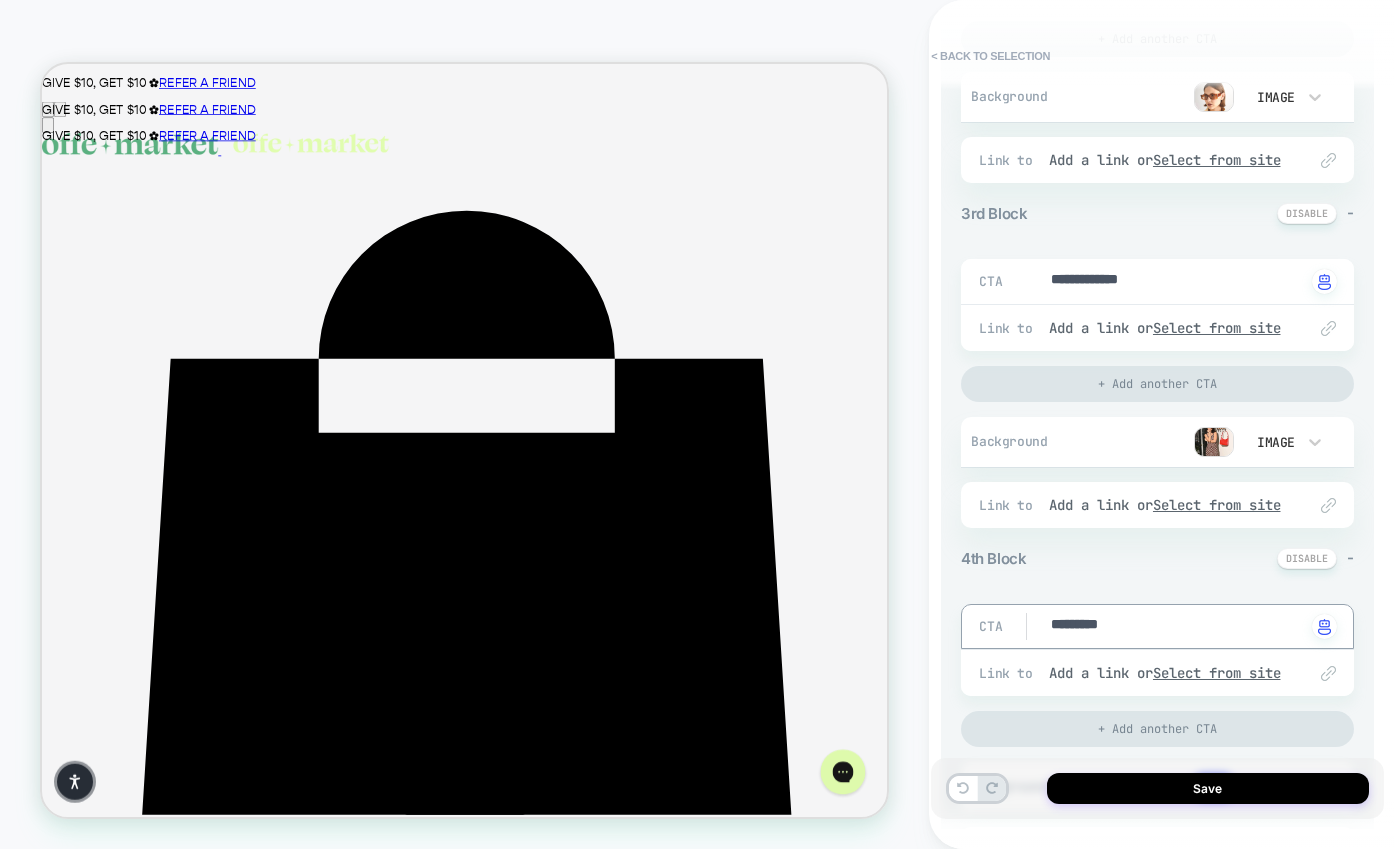 type on "**********" 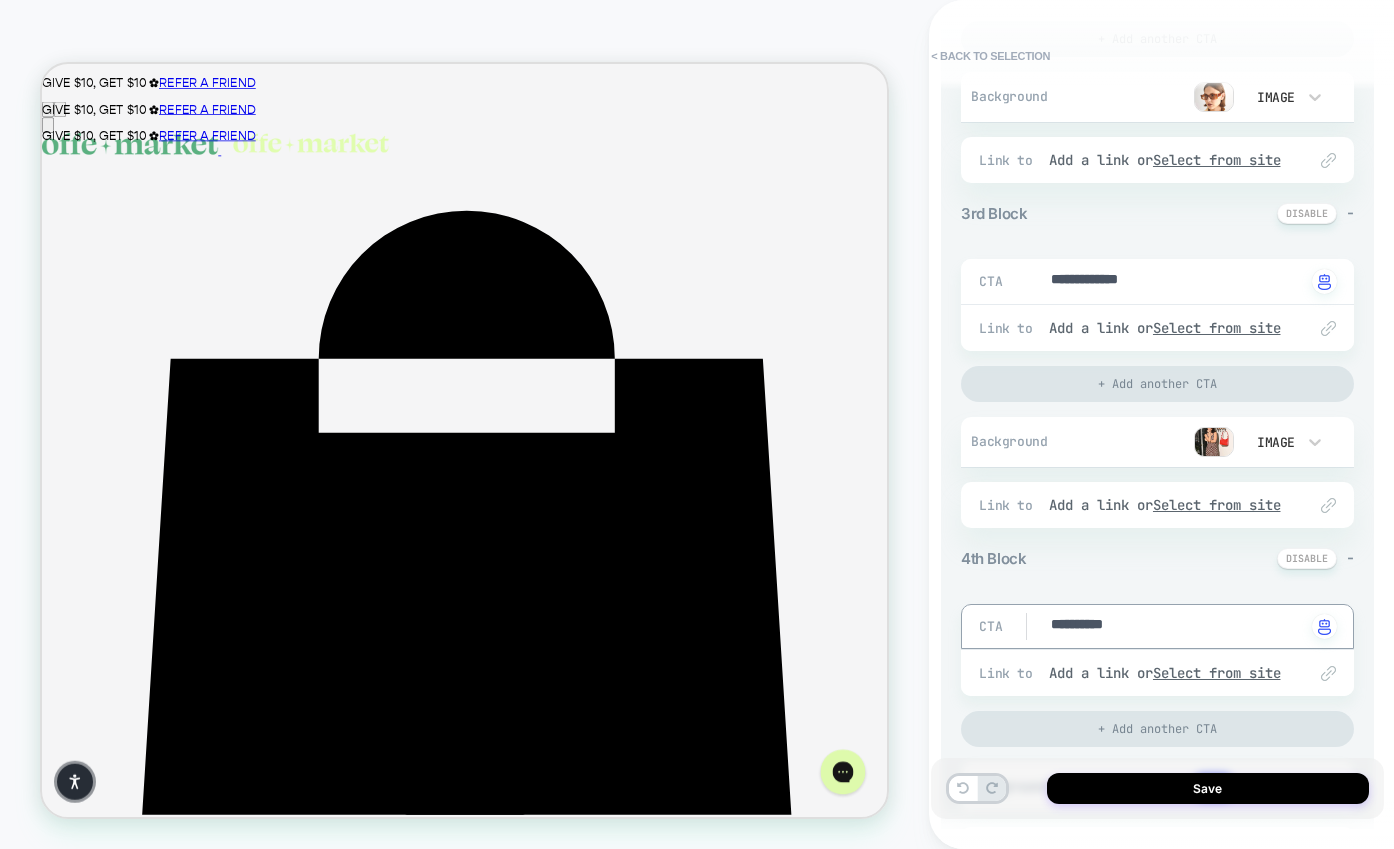 type on "*" 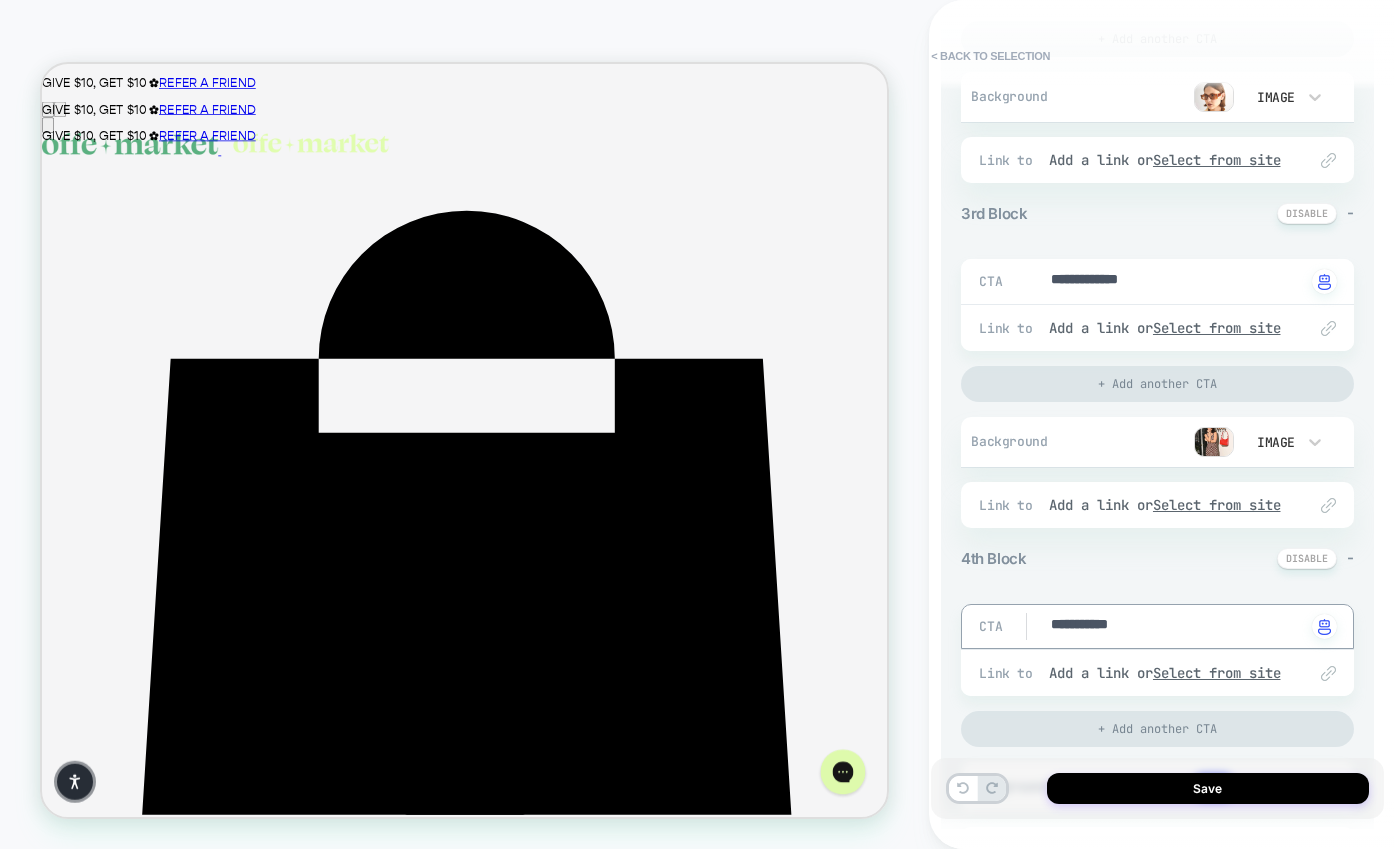 type on "*" 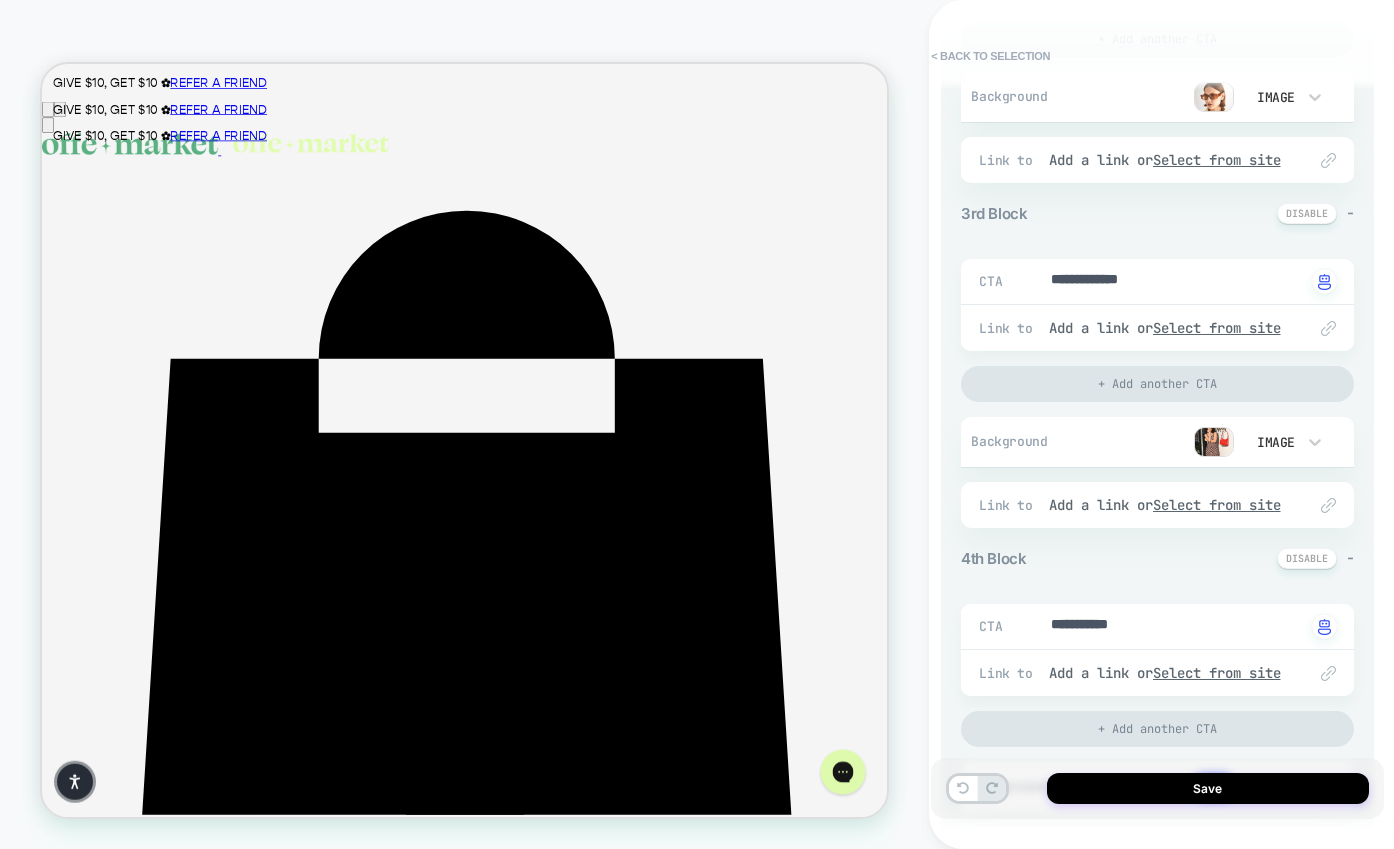 click on "ᐳ" at bounding box center (1114, 27341) 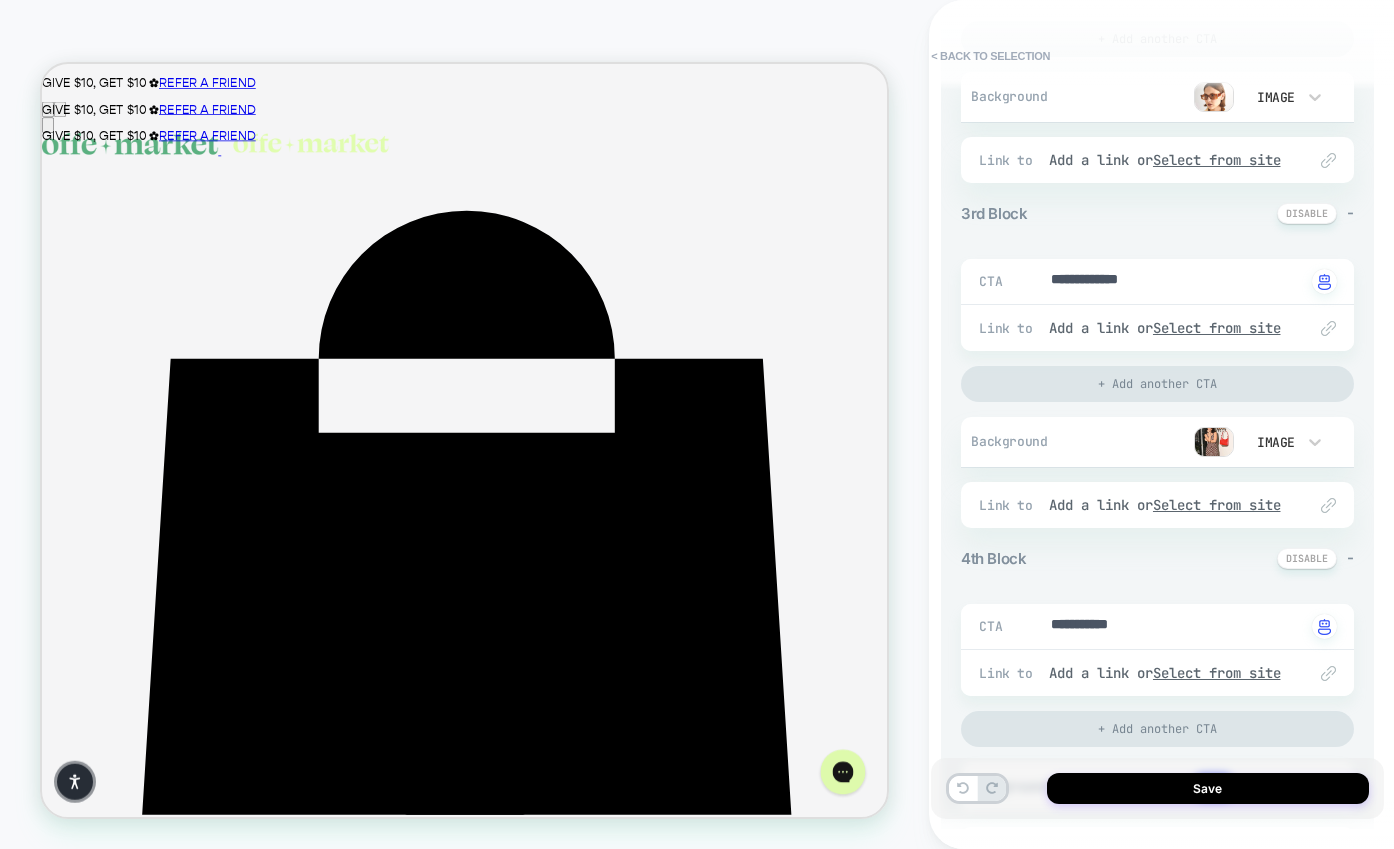 scroll, scrollTop: 0, scrollLeft: 369, axis: horizontal 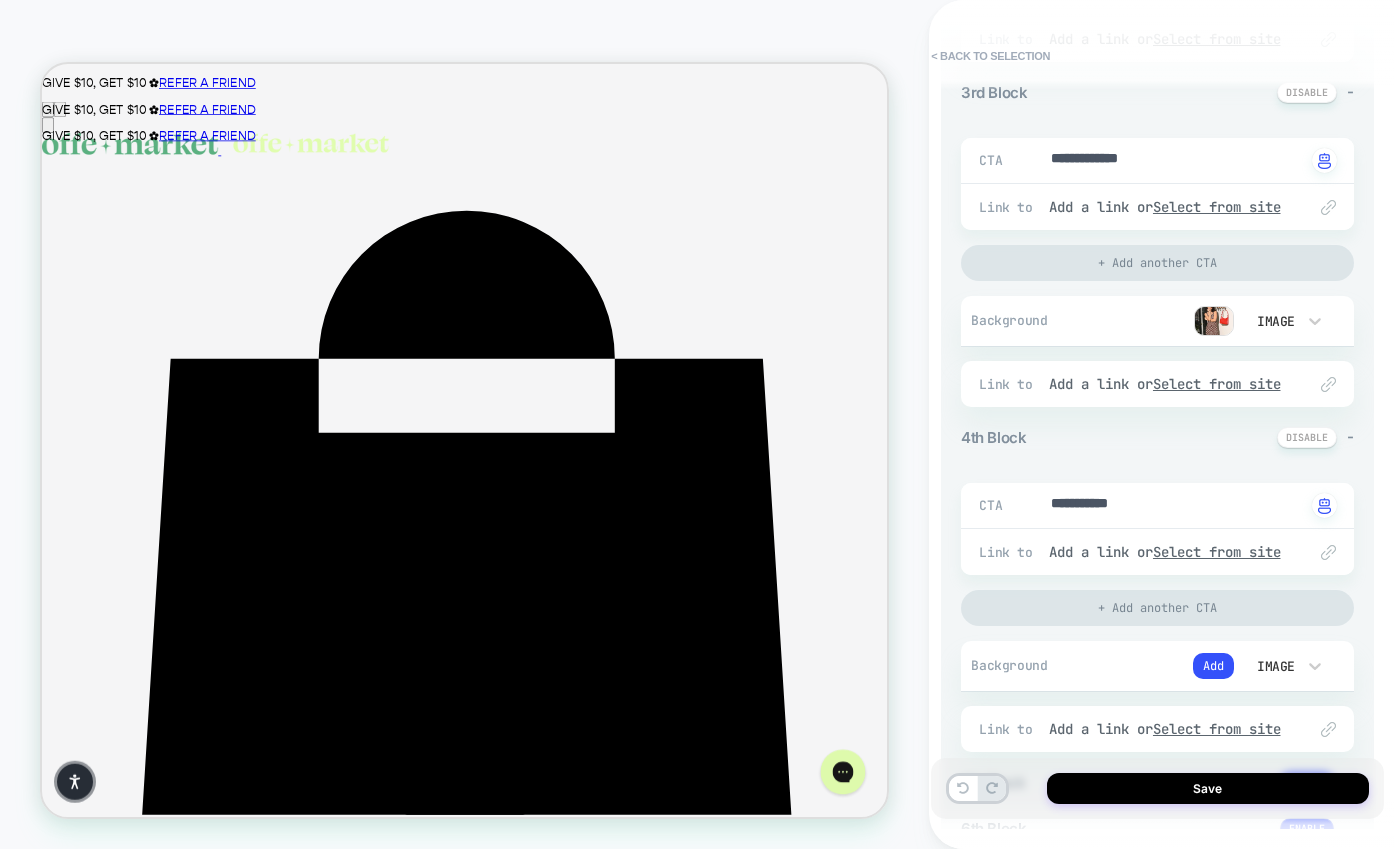 click on "﻿" at bounding box center (978, 27284) 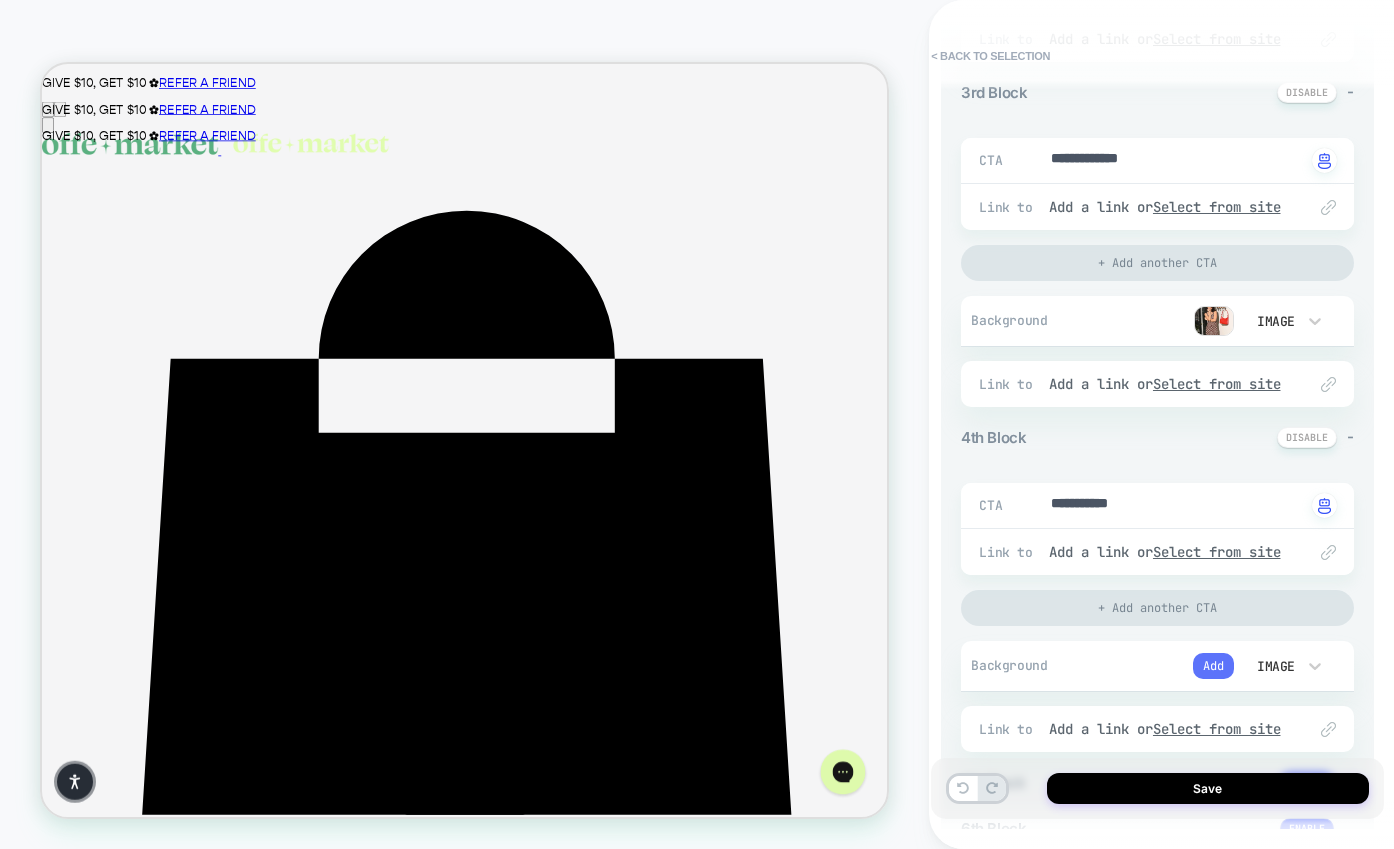 click on "Add" at bounding box center (1213, 666) 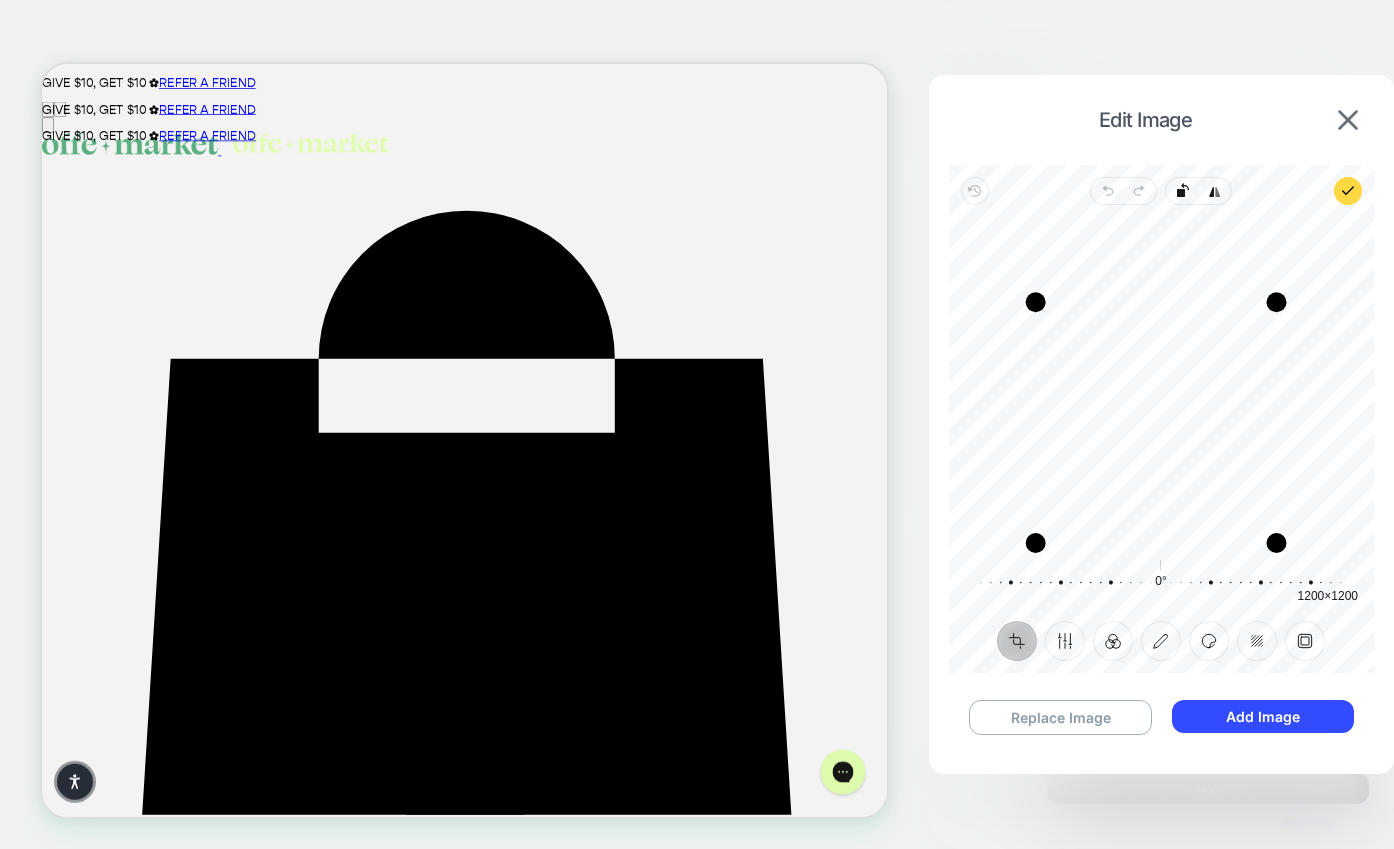 drag, startPoint x: 1051, startPoint y: 216, endPoint x: 1040, endPoint y: 297, distance: 81.7435 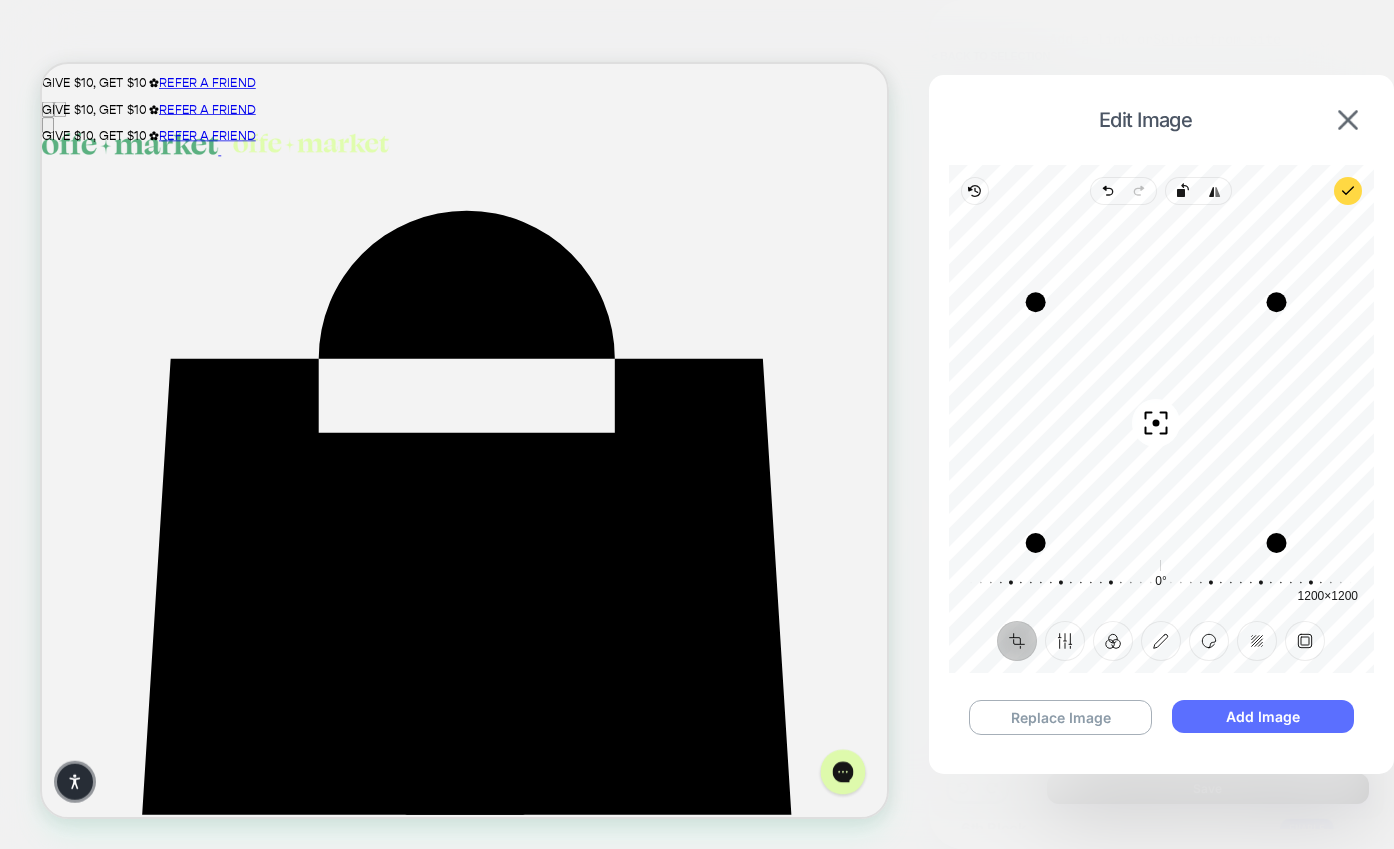 click on "Add Image" at bounding box center (1263, 716) 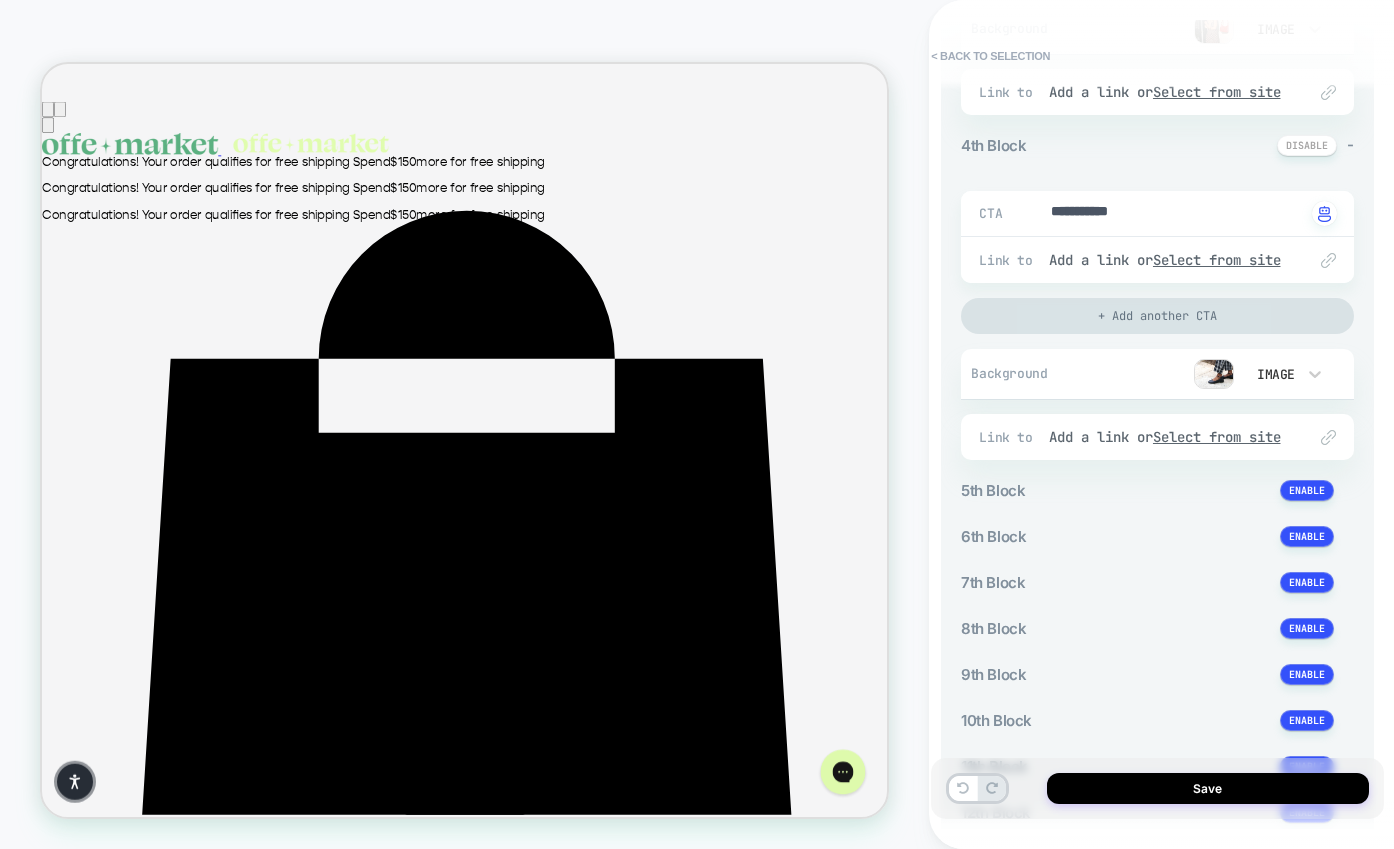 scroll, scrollTop: 1333, scrollLeft: 0, axis: vertical 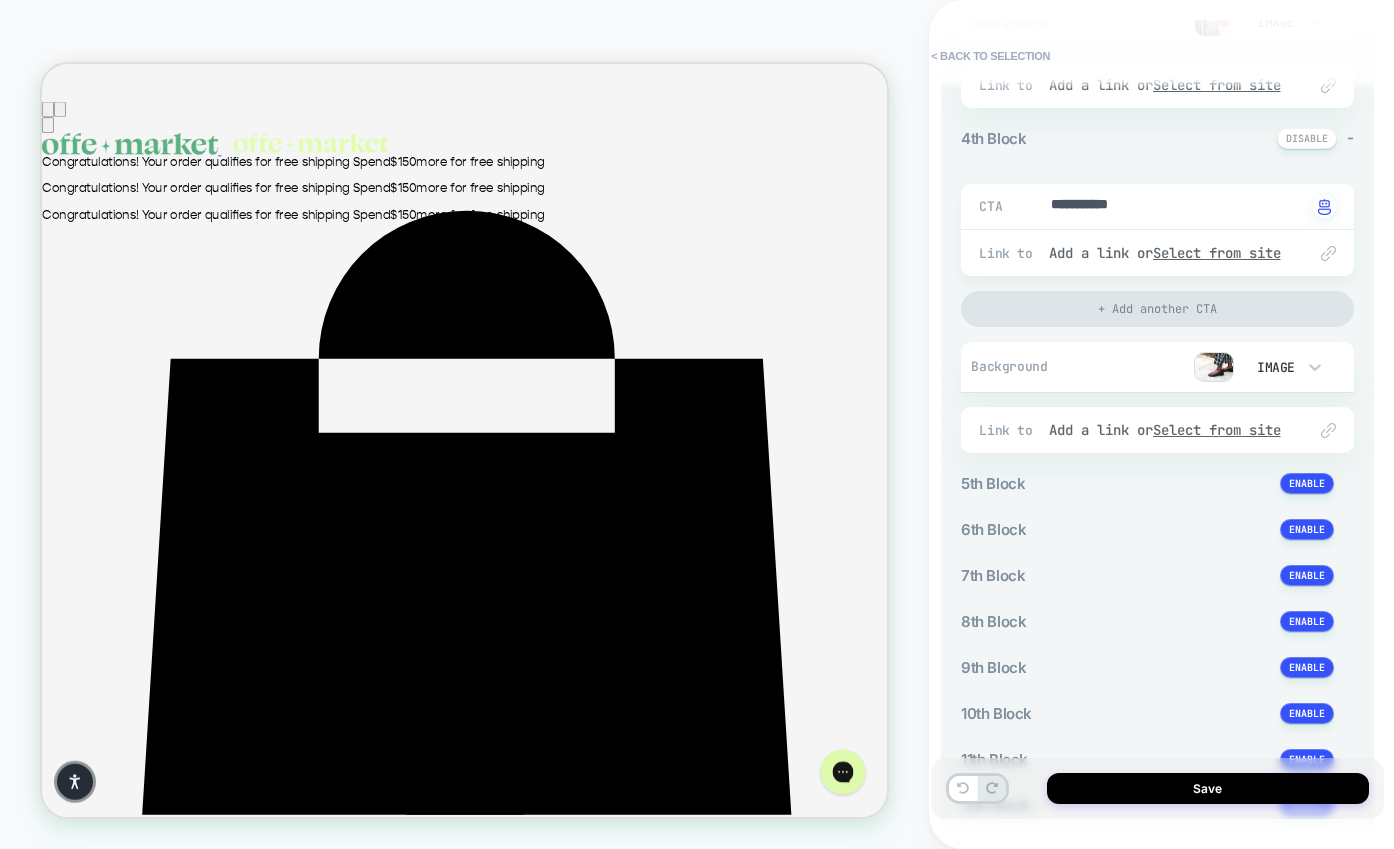 click at bounding box center (1214, 367) 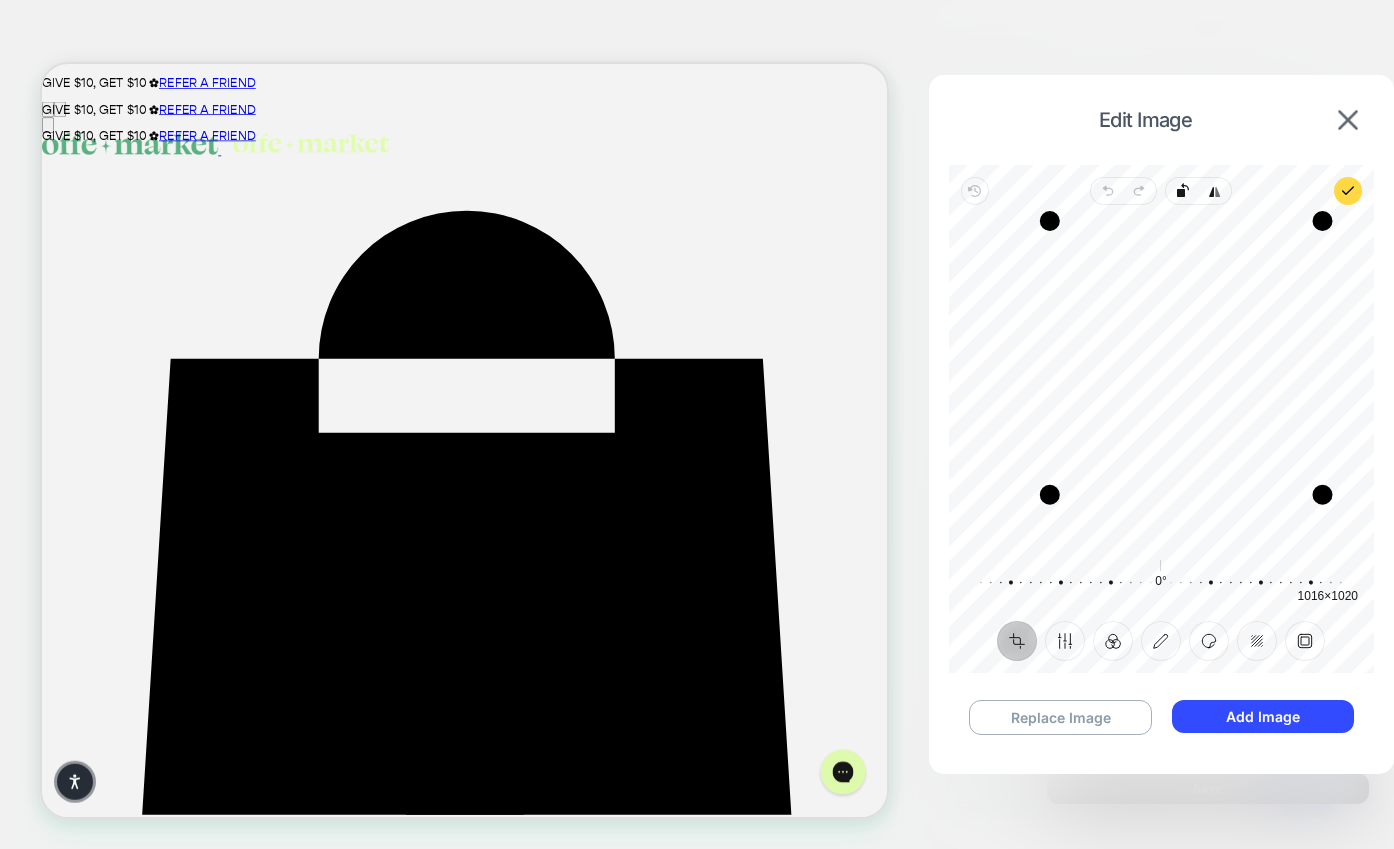 drag, startPoint x: 999, startPoint y: 546, endPoint x: 1048, endPoint y: 498, distance: 68.593 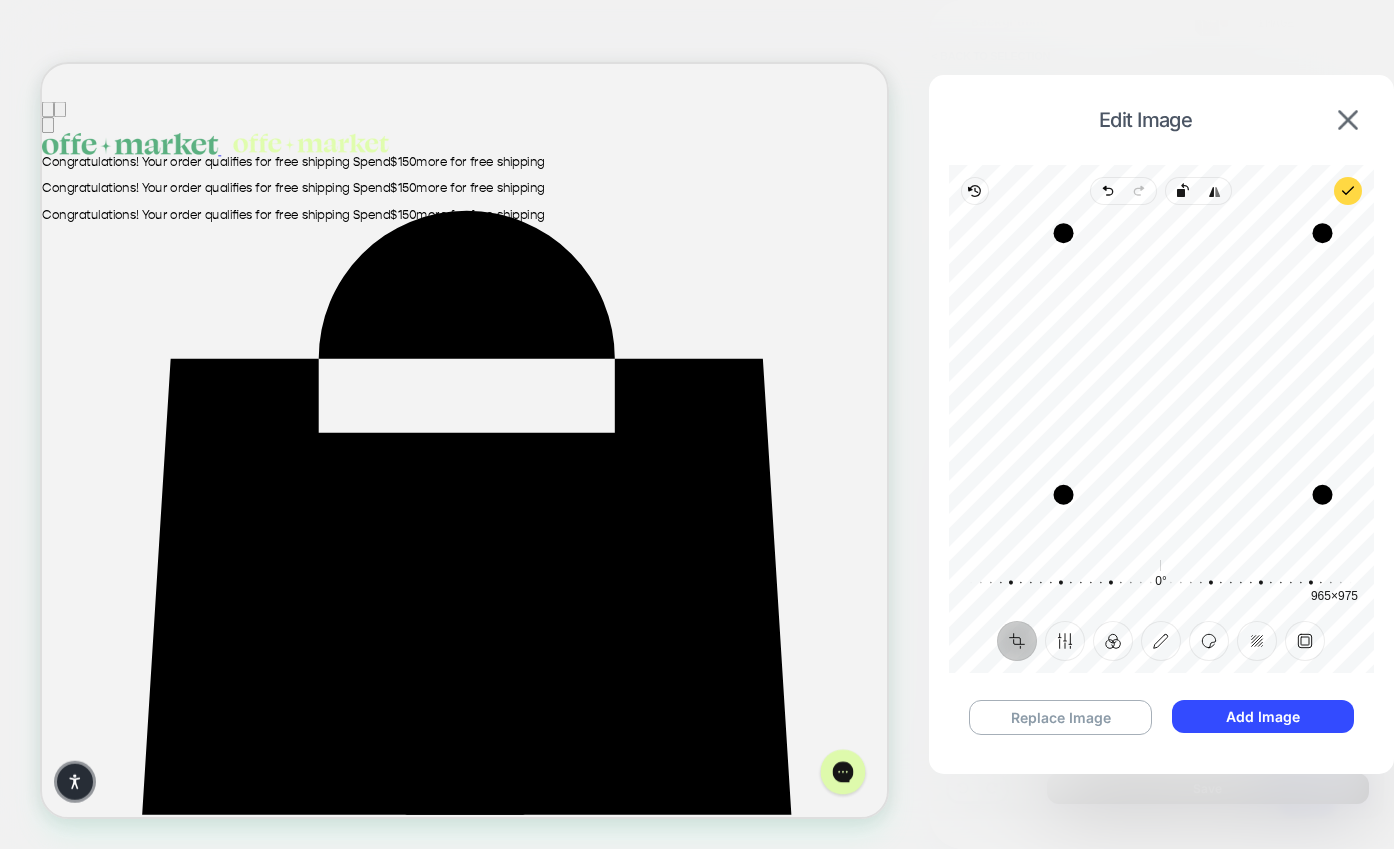 drag, startPoint x: 1054, startPoint y: 222, endPoint x: 1068, endPoint y: 234, distance: 18.439089 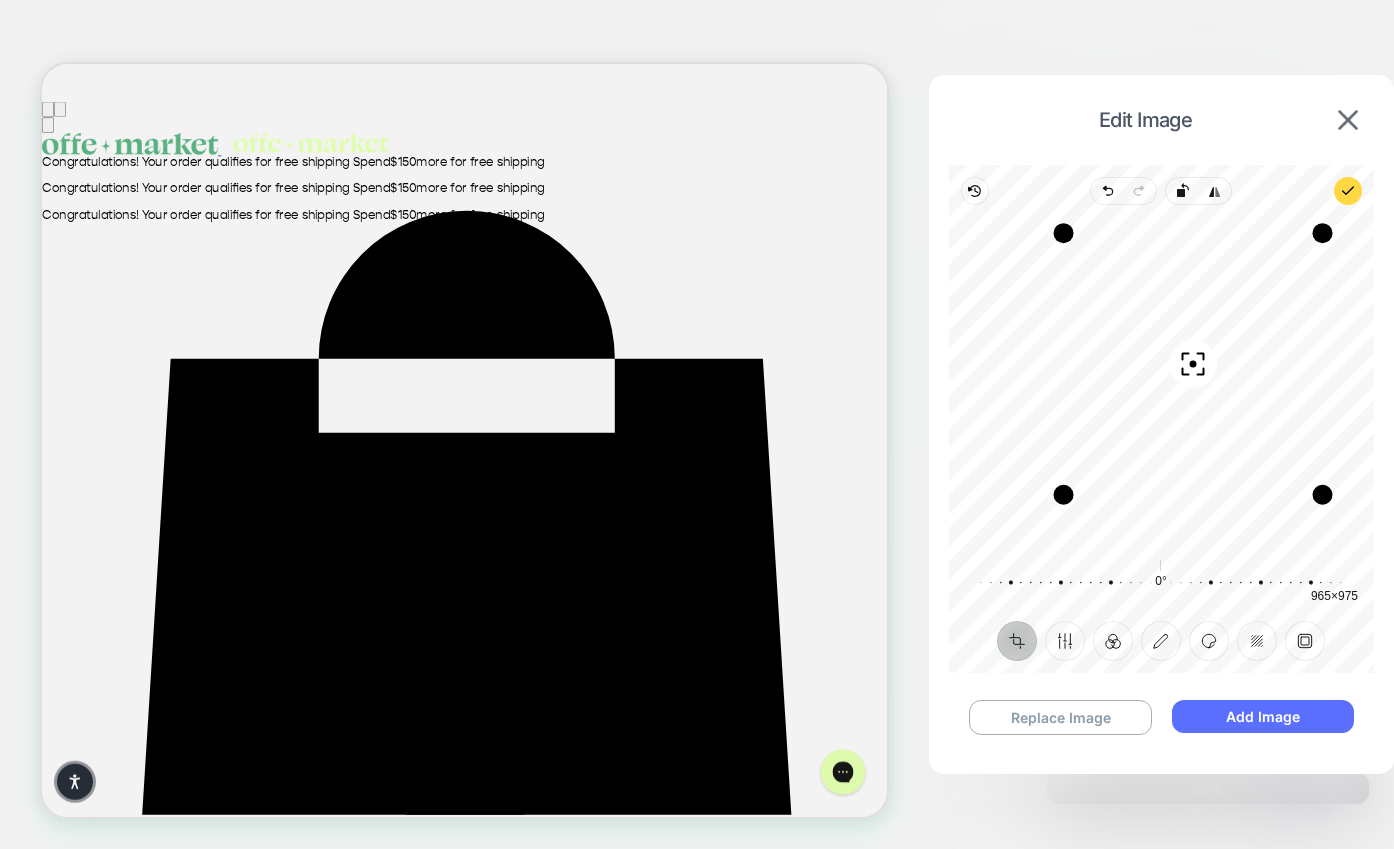 click on "Add Image" at bounding box center (1263, 716) 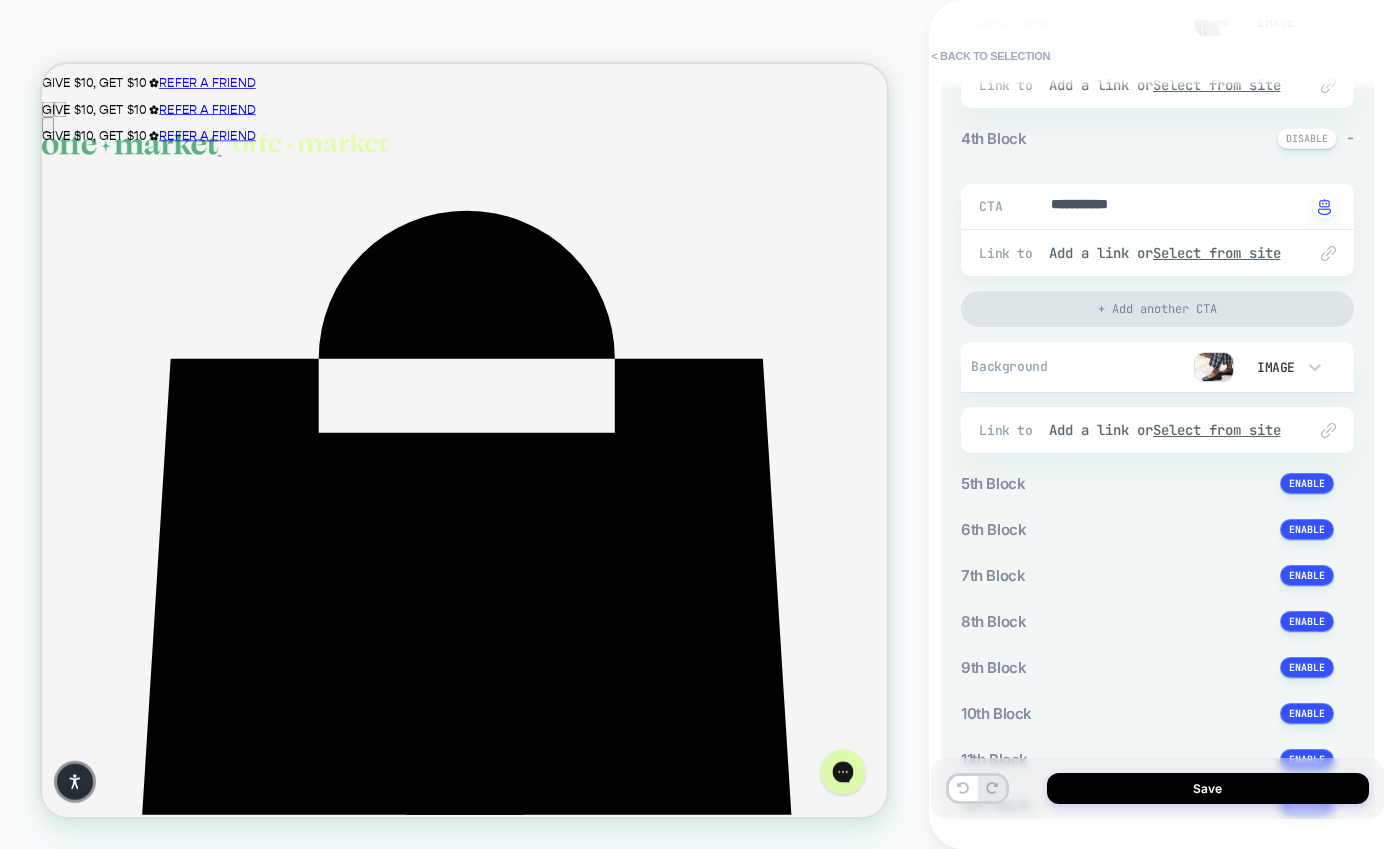 click on "ᐸ" at bounding box center (98, 27341) 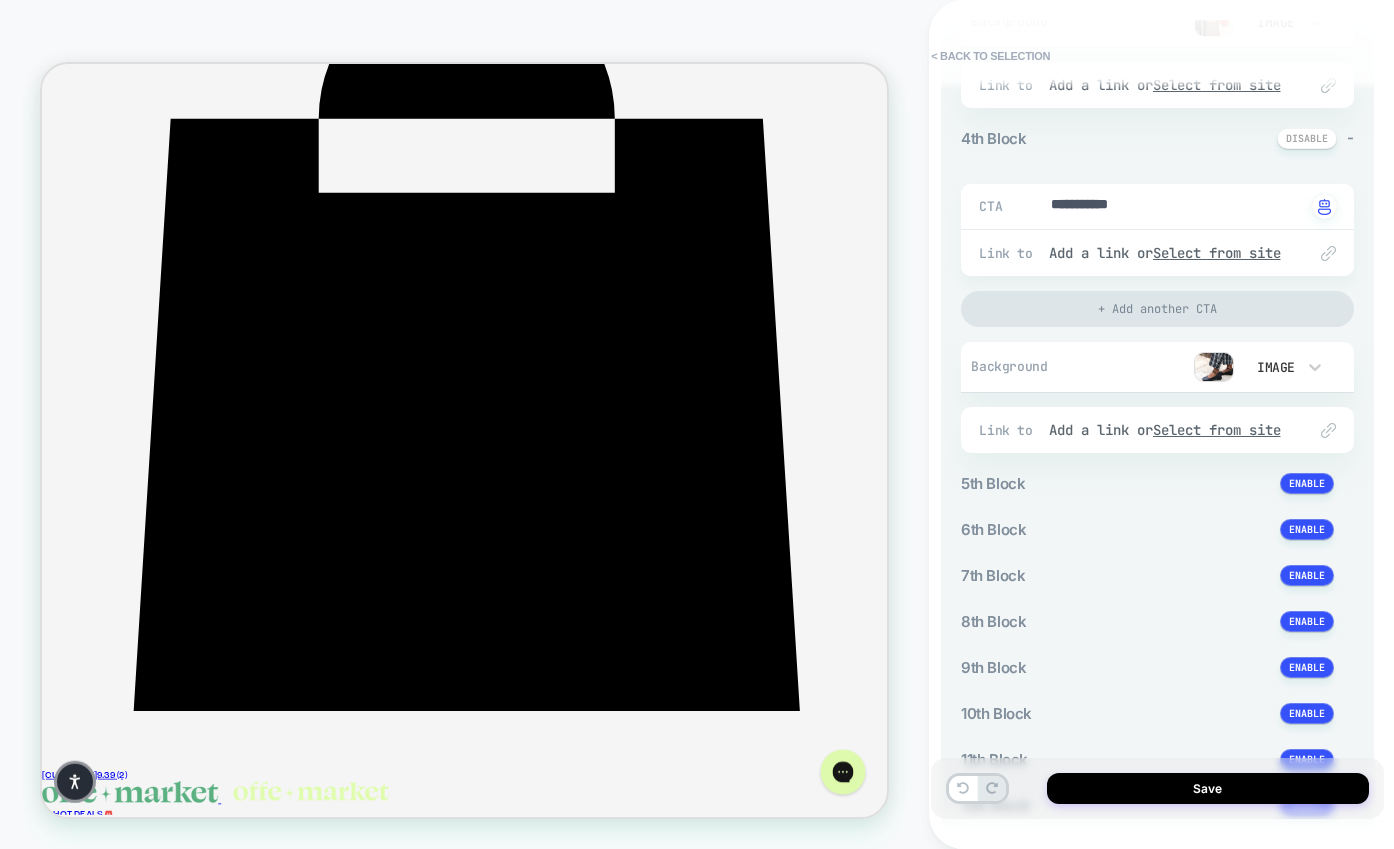 scroll, scrollTop: 302, scrollLeft: 0, axis: vertical 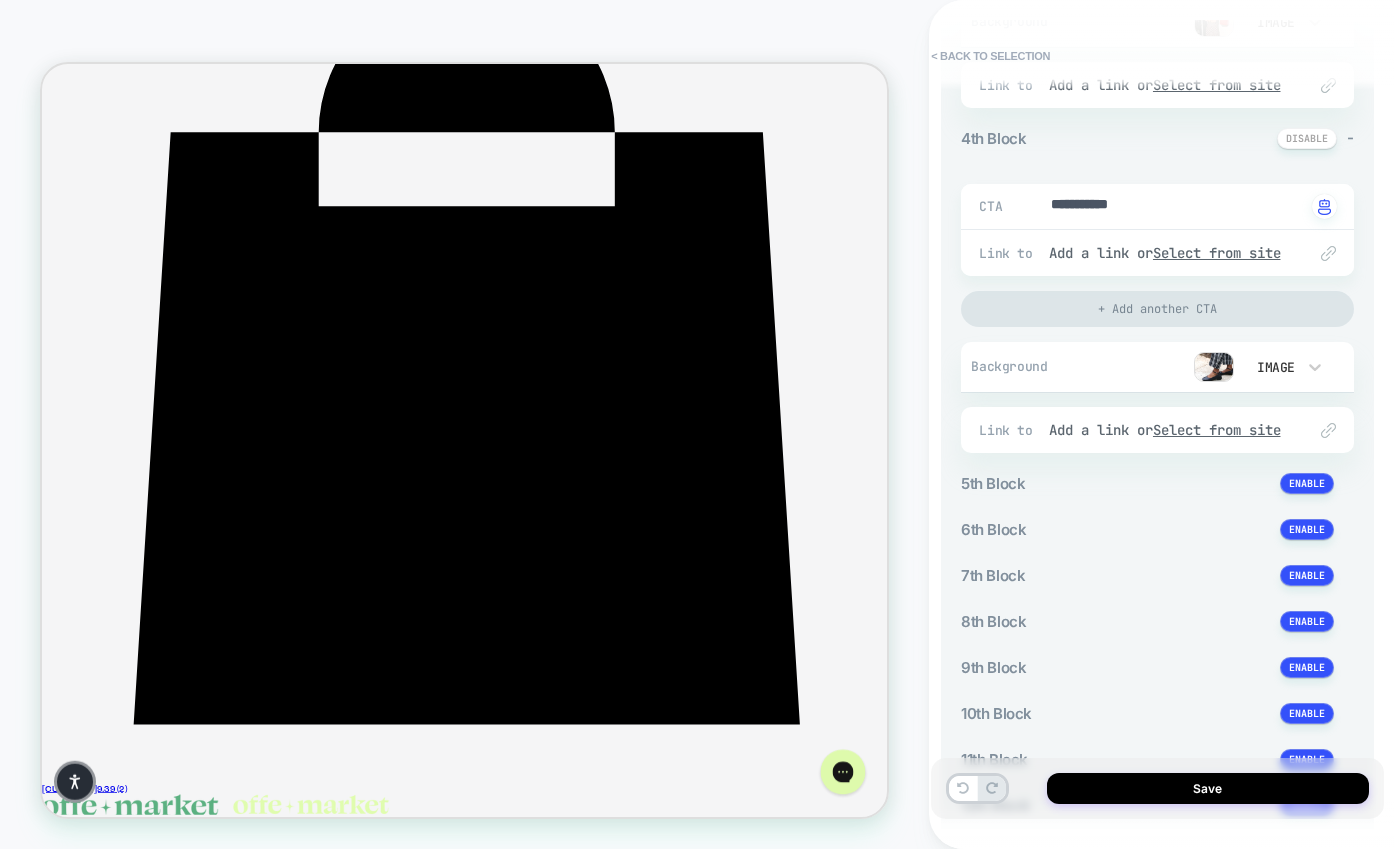 click on "ᐳ" at bounding box center (1114, 27039) 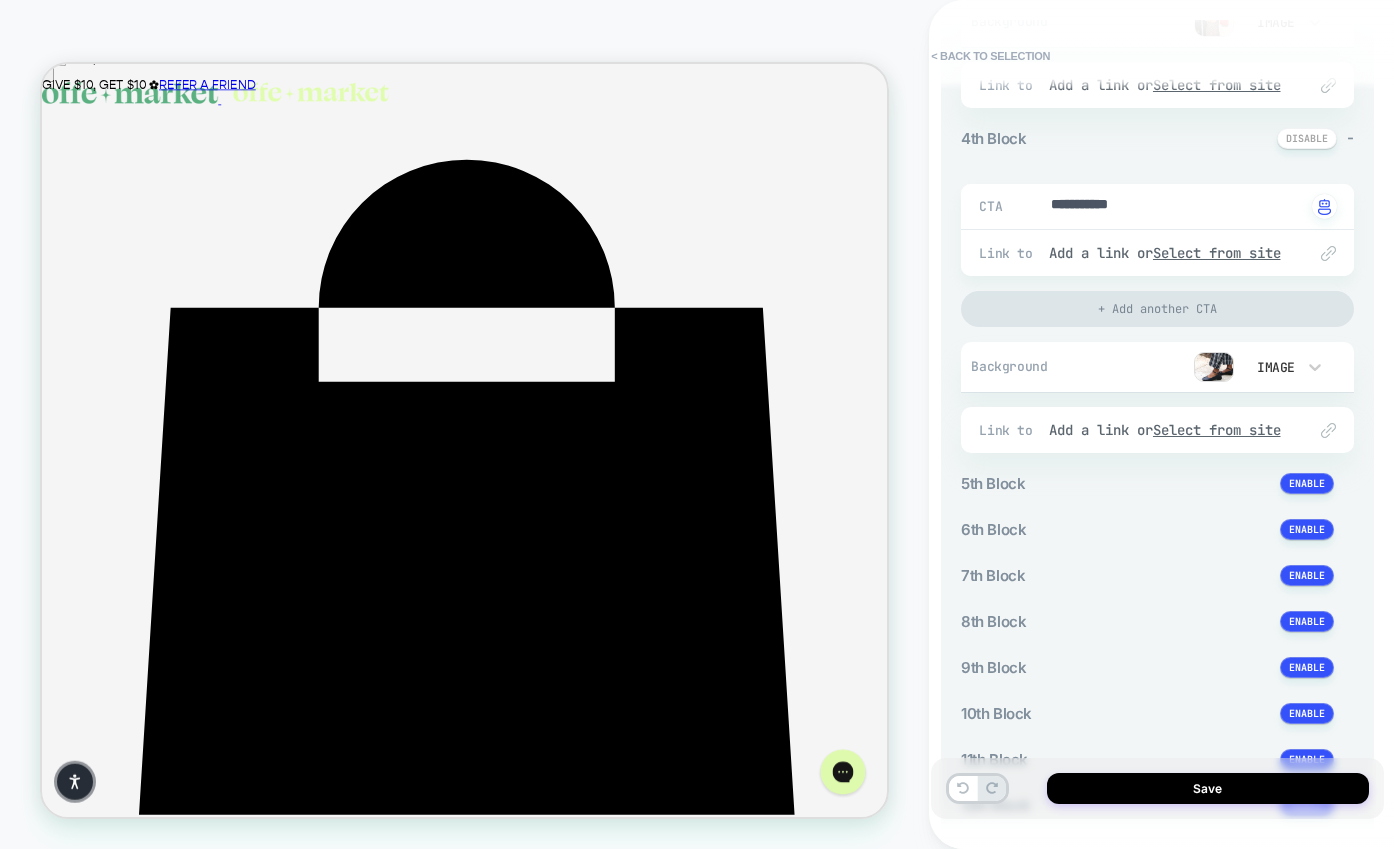 scroll, scrollTop: 0, scrollLeft: 0, axis: both 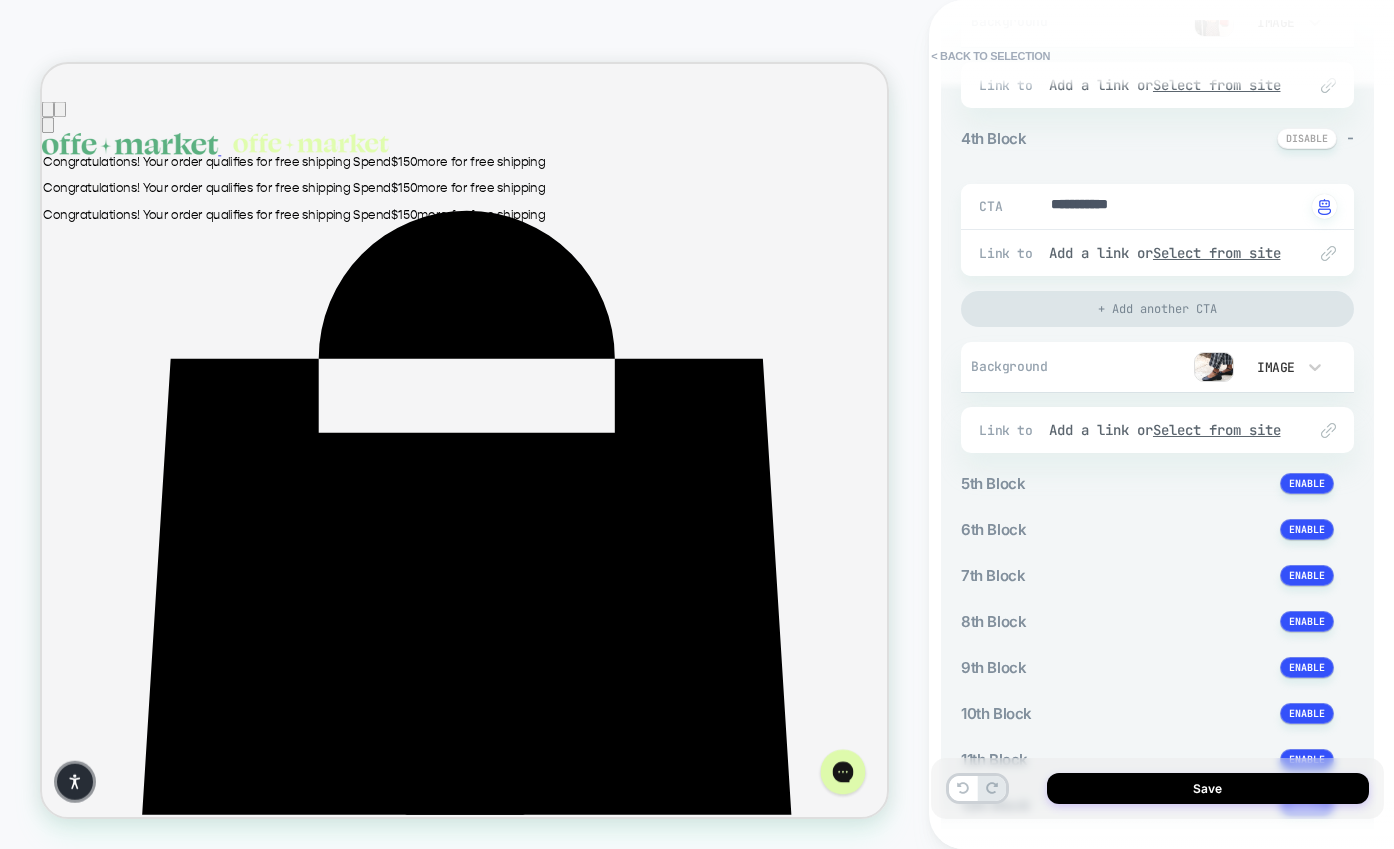 click on "ᐳ" at bounding box center (1114, 27341) 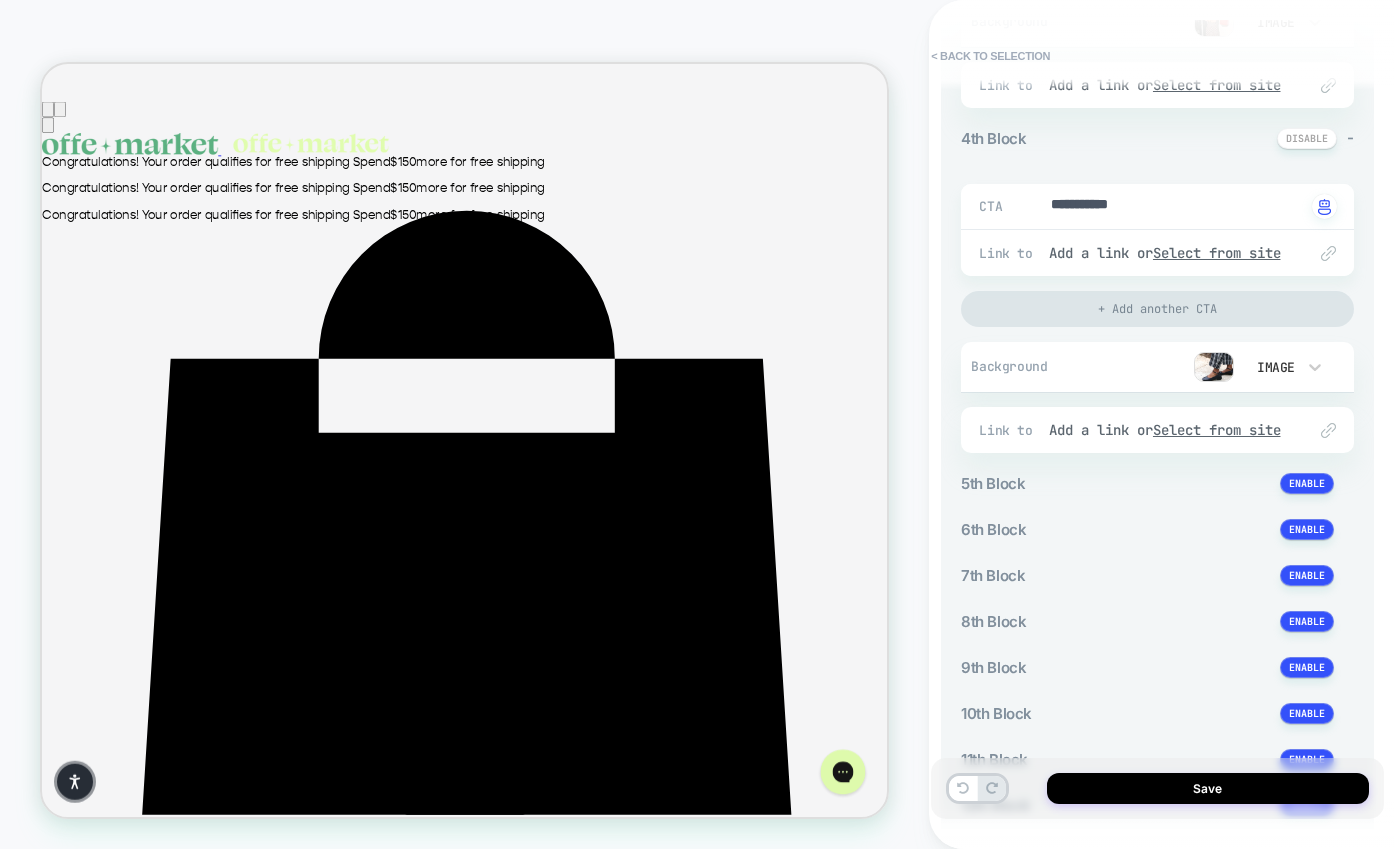 scroll, scrollTop: 0, scrollLeft: 369, axis: horizontal 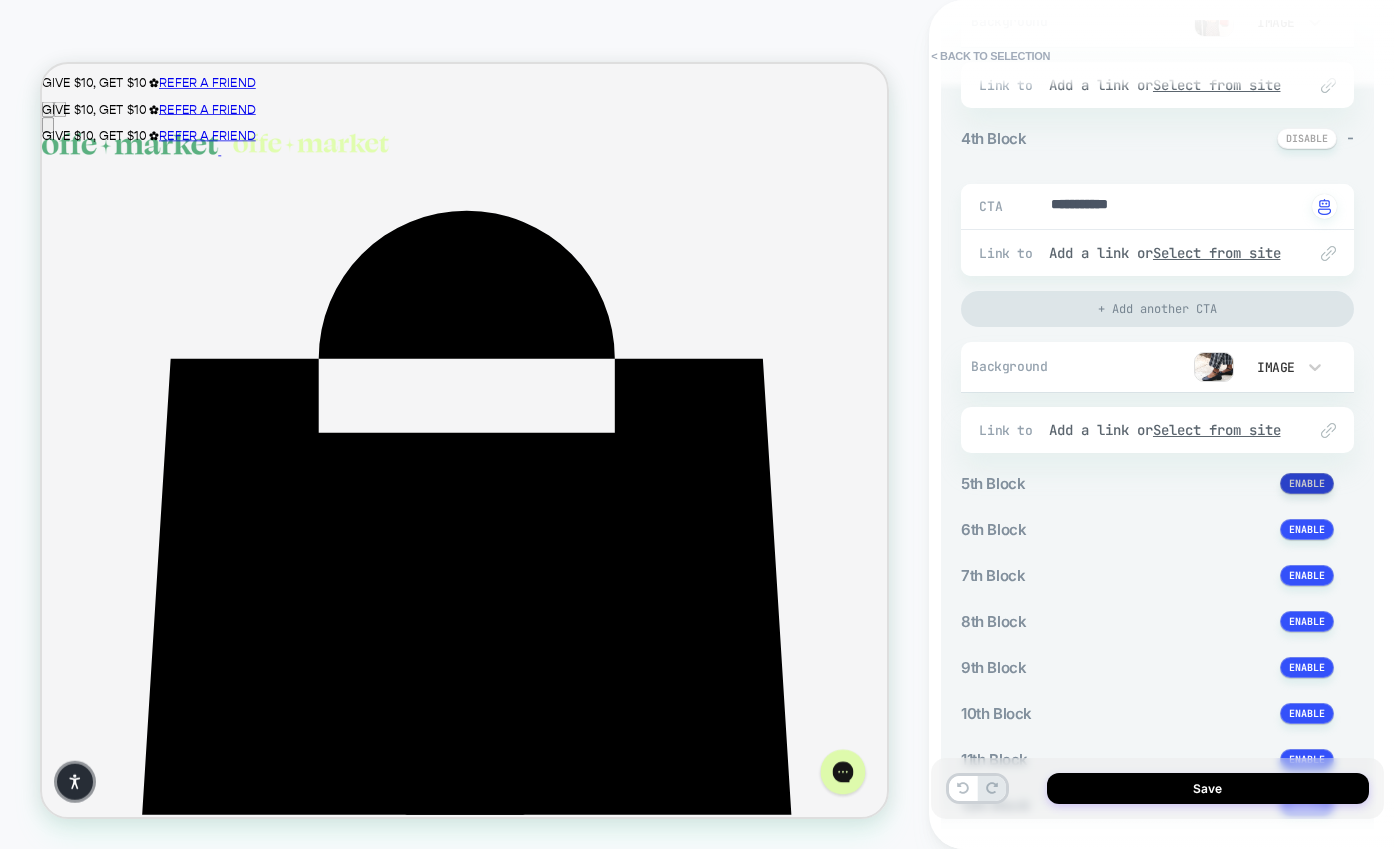 click at bounding box center [1307, 483] 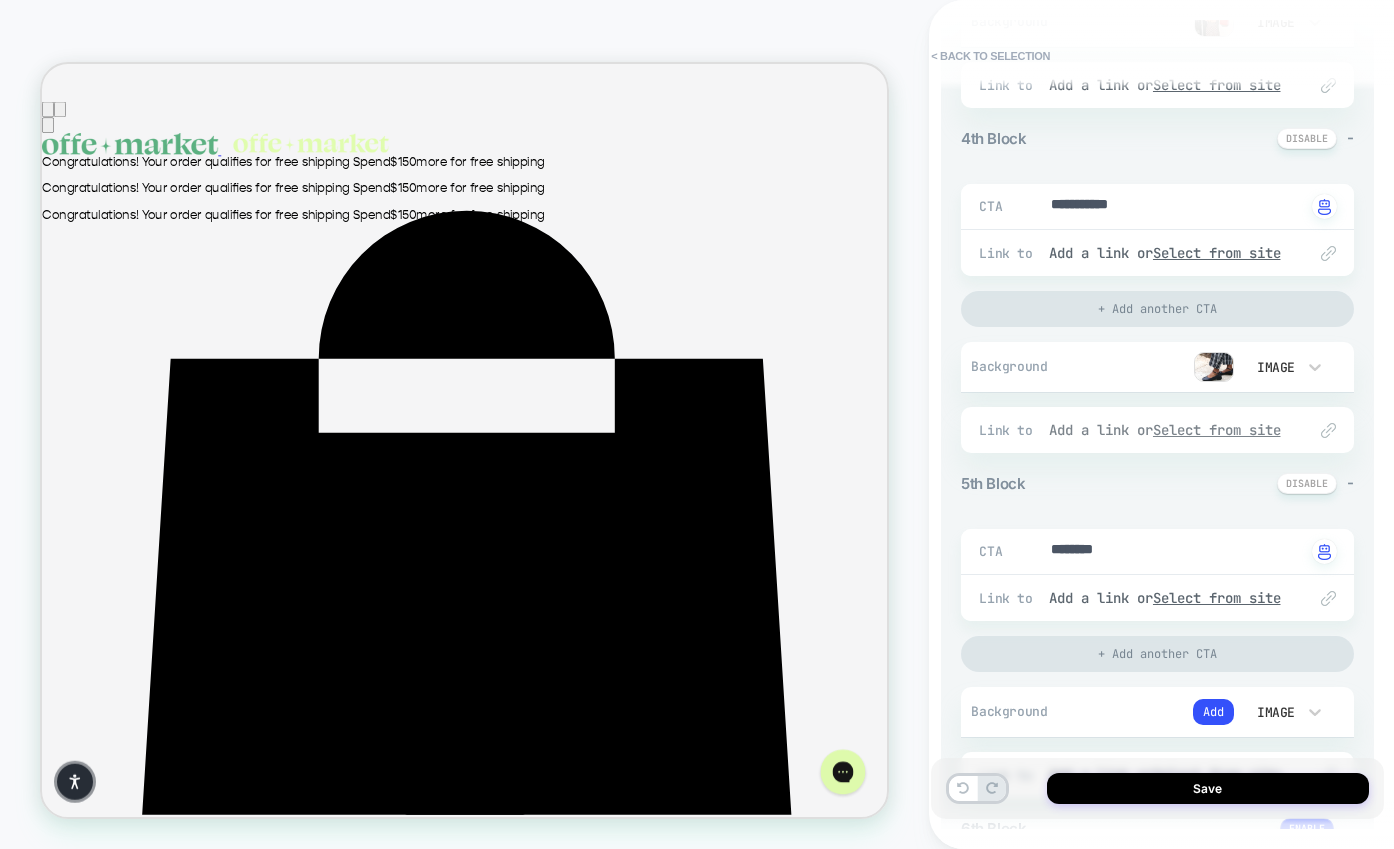 click on "Select from site" at bounding box center [1217, 430] 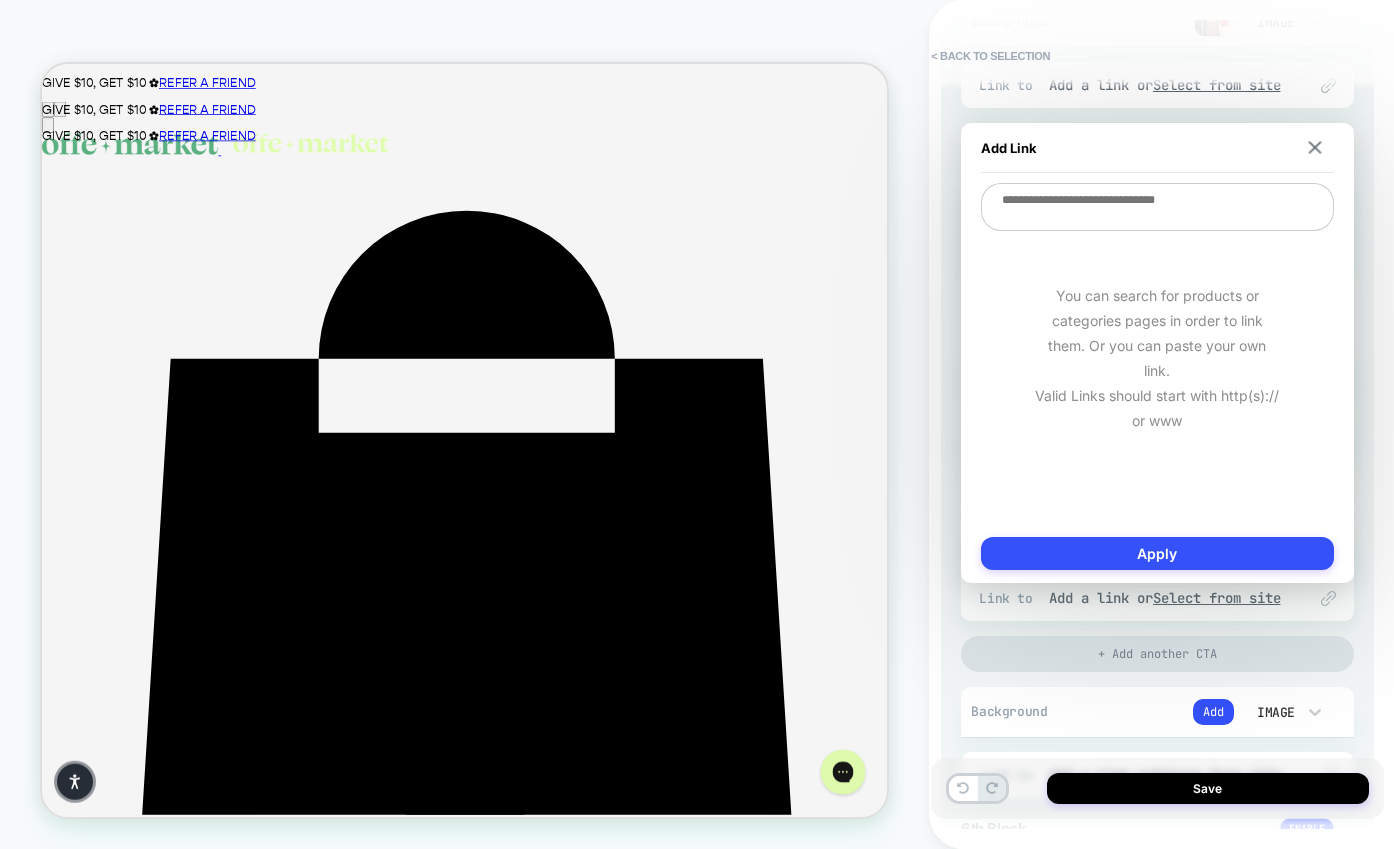 click at bounding box center (1157, 207) 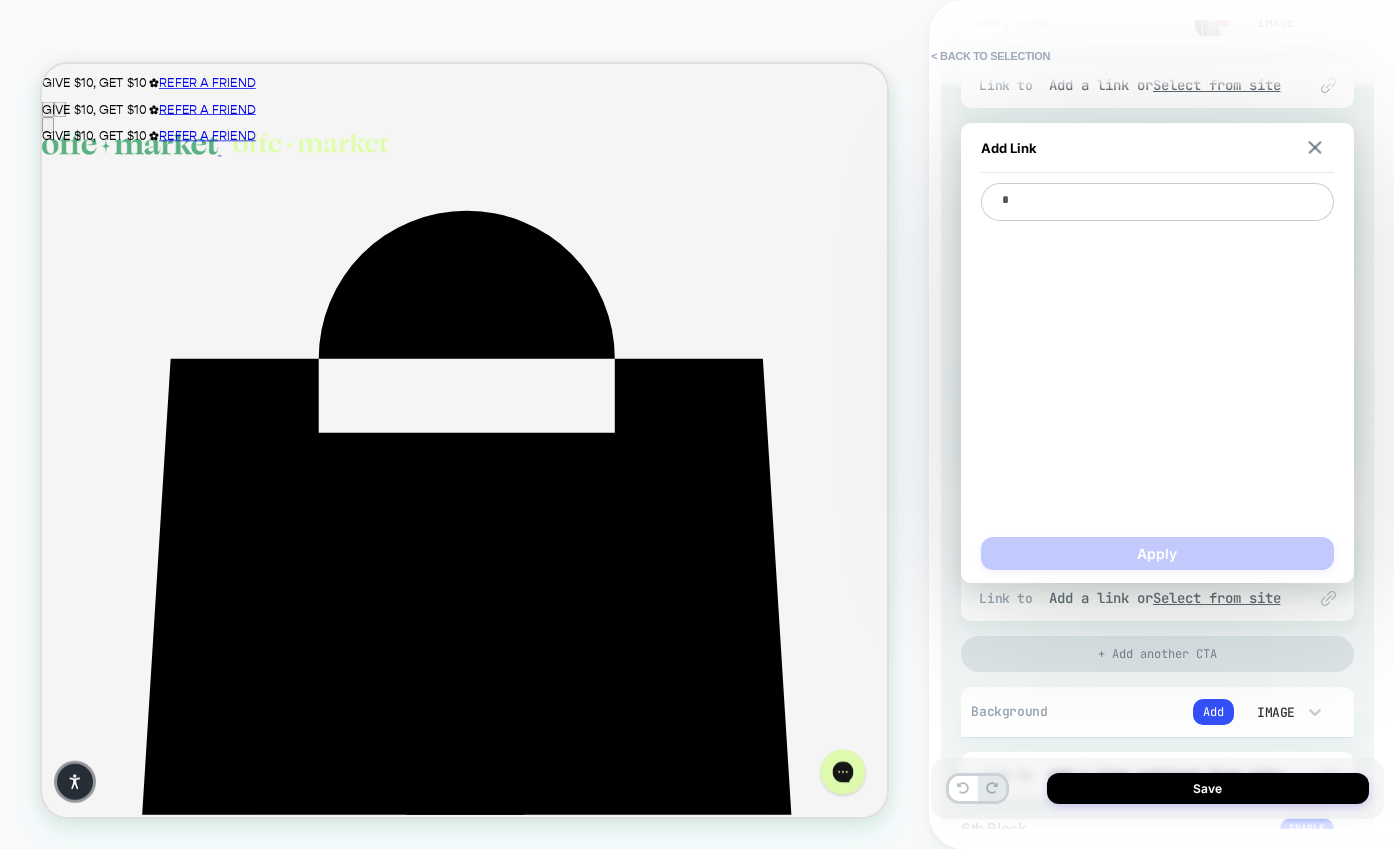 type on "*" 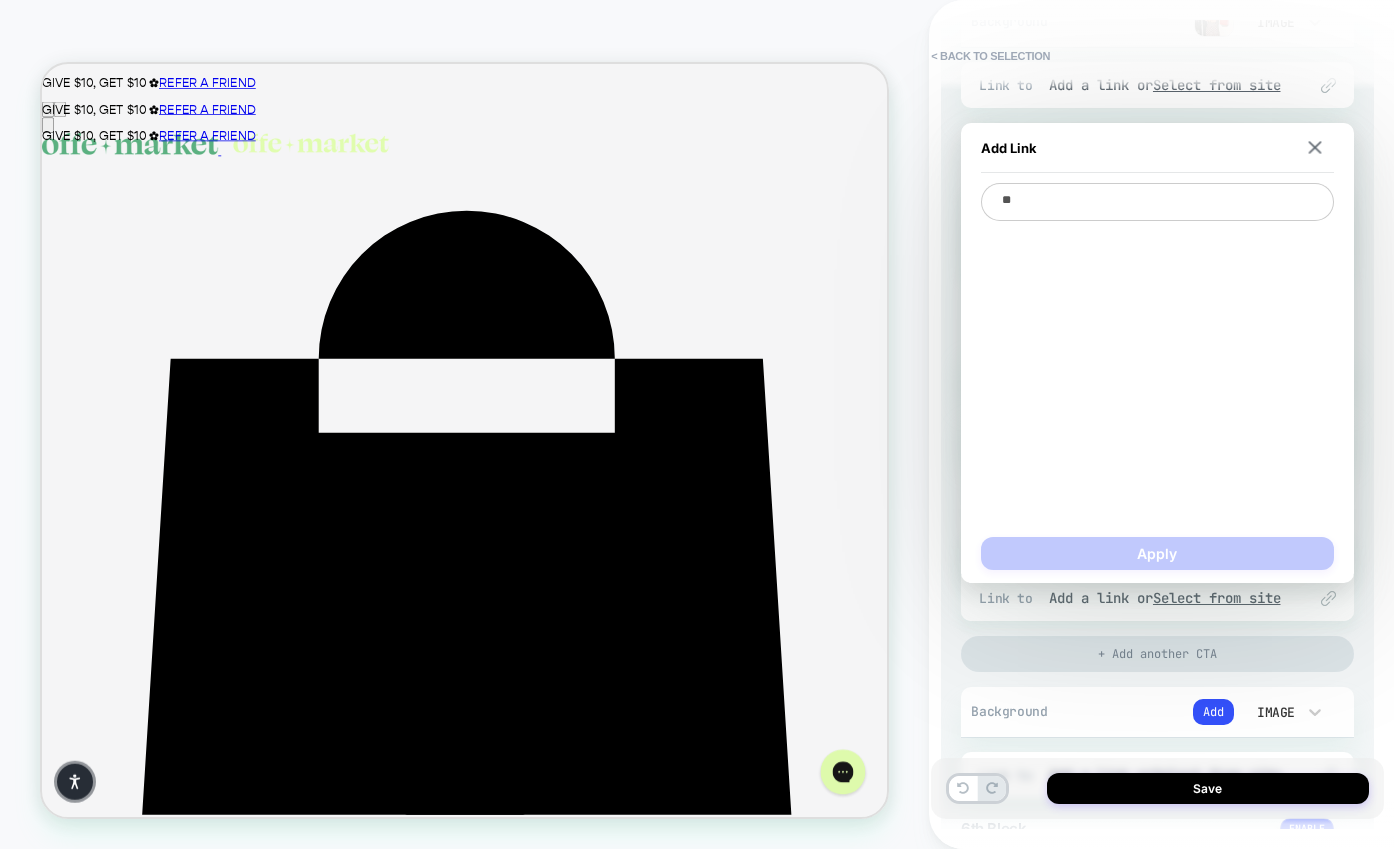 type on "*" 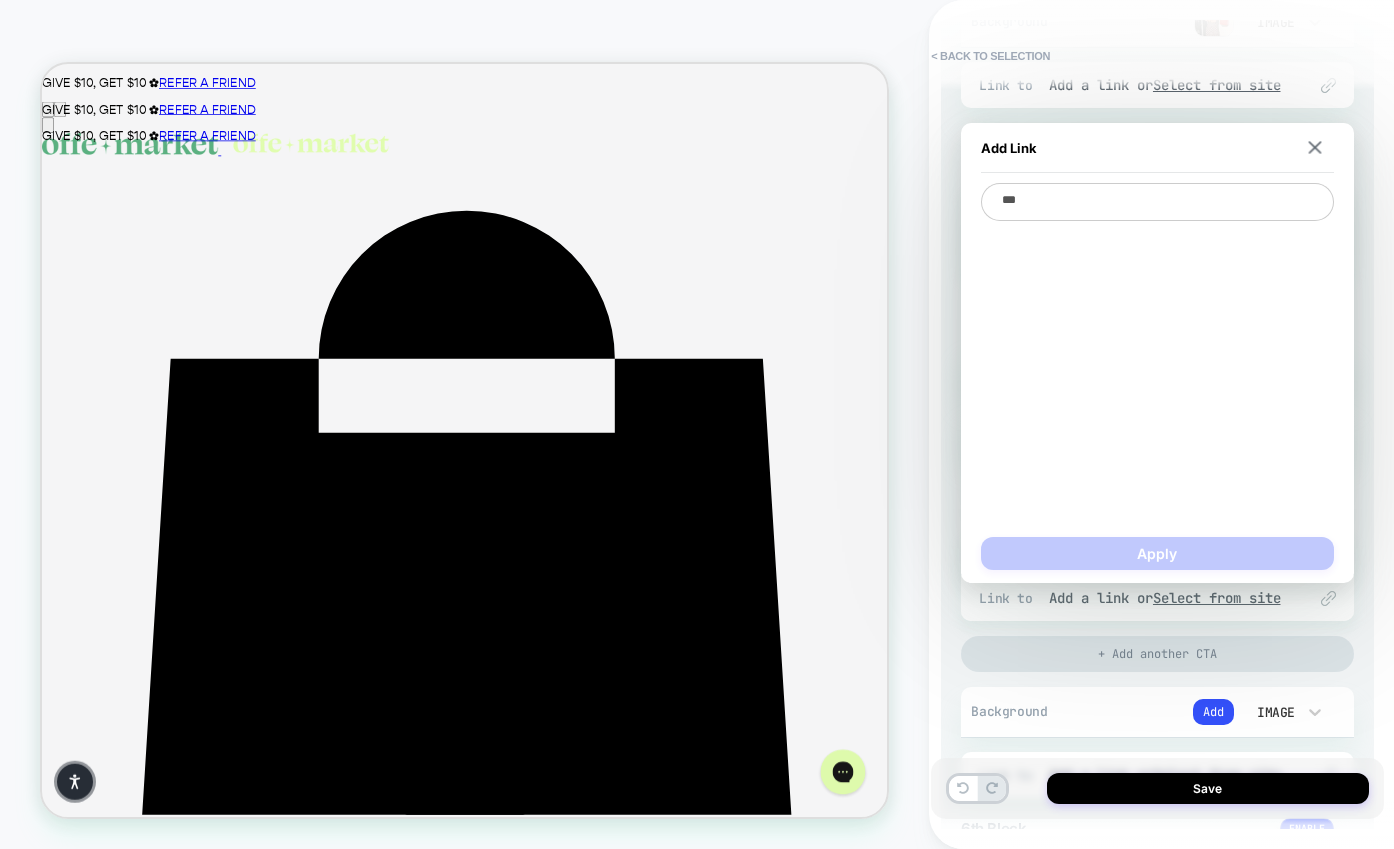 type on "*" 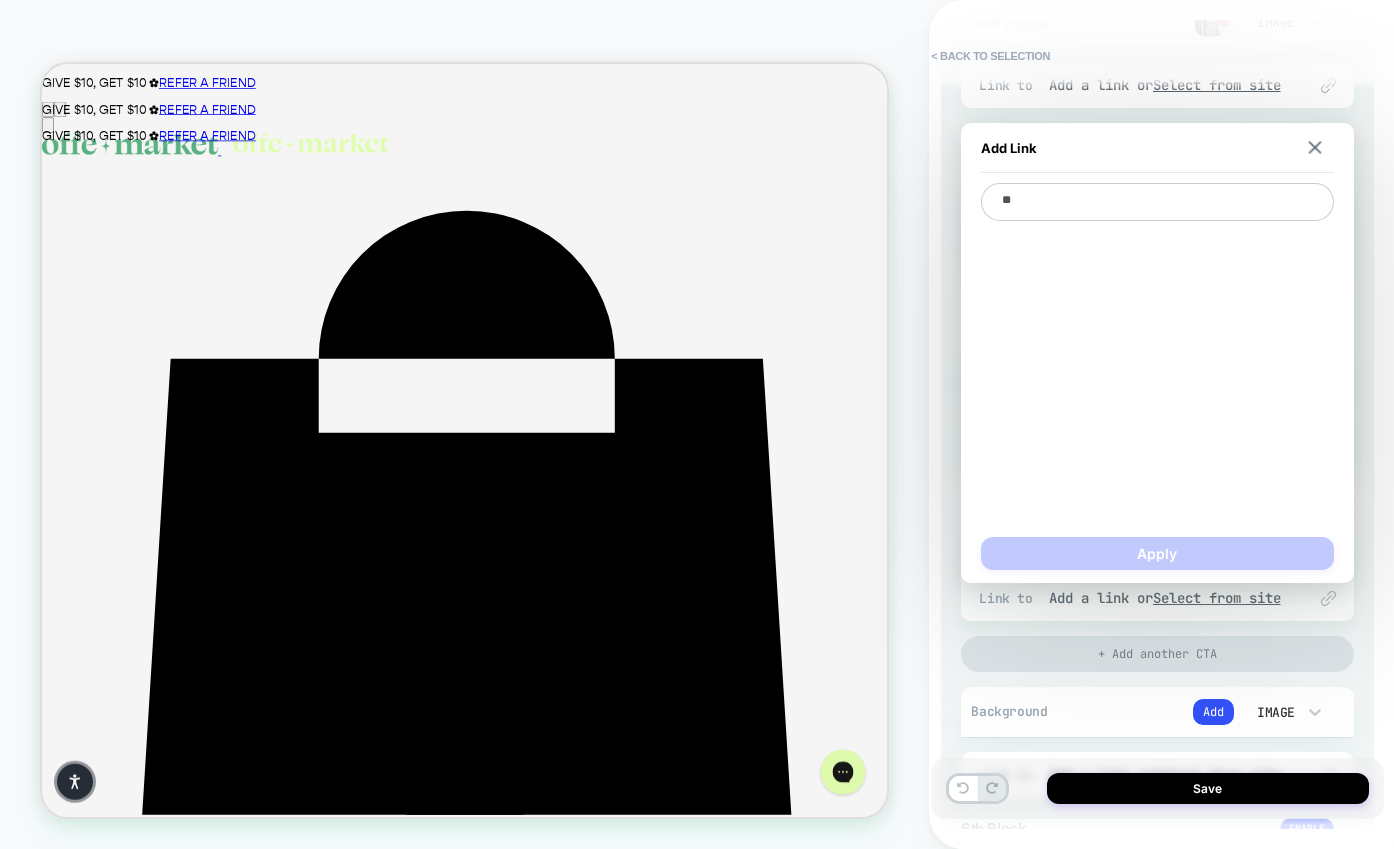 type on "*" 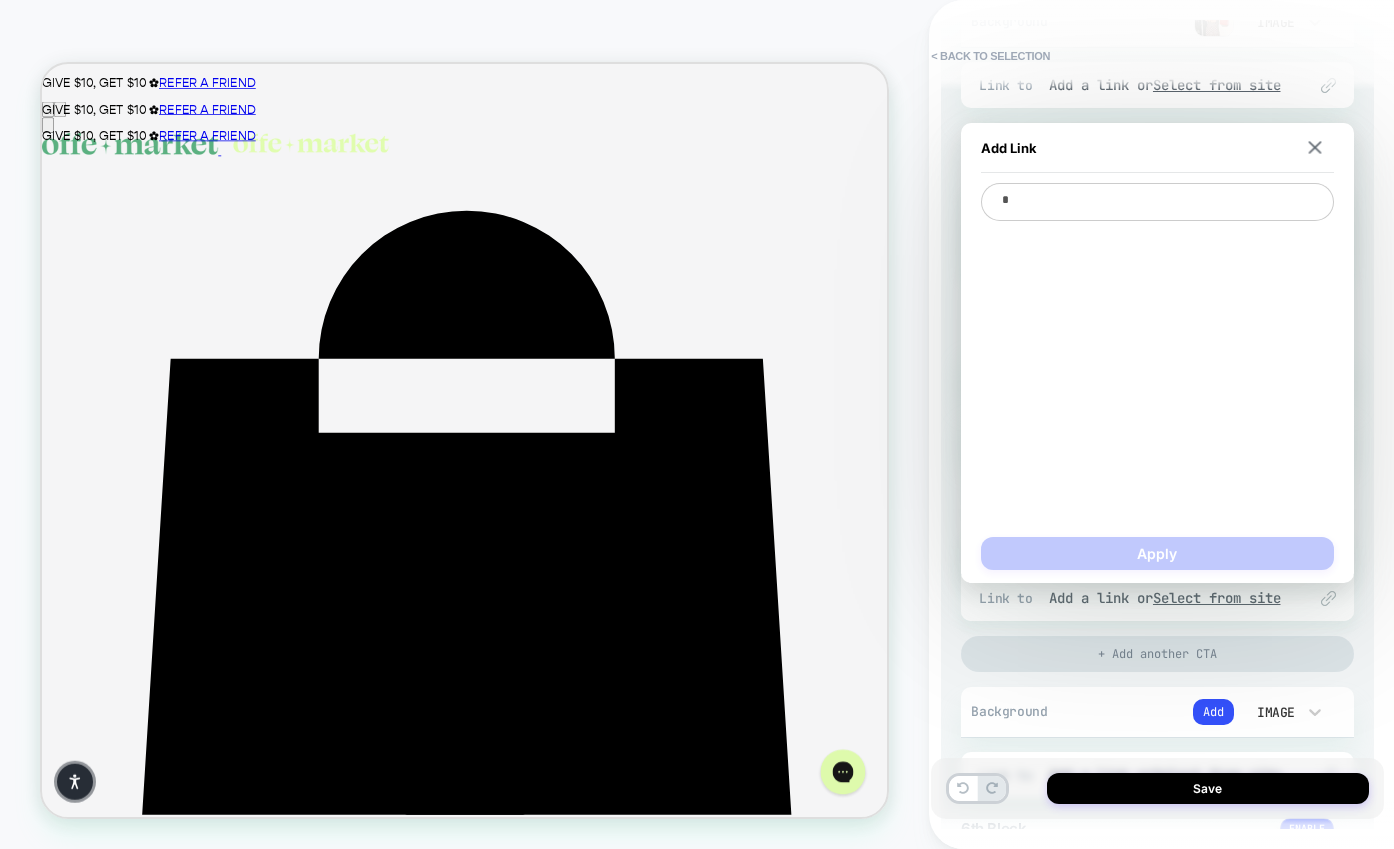 type on "*" 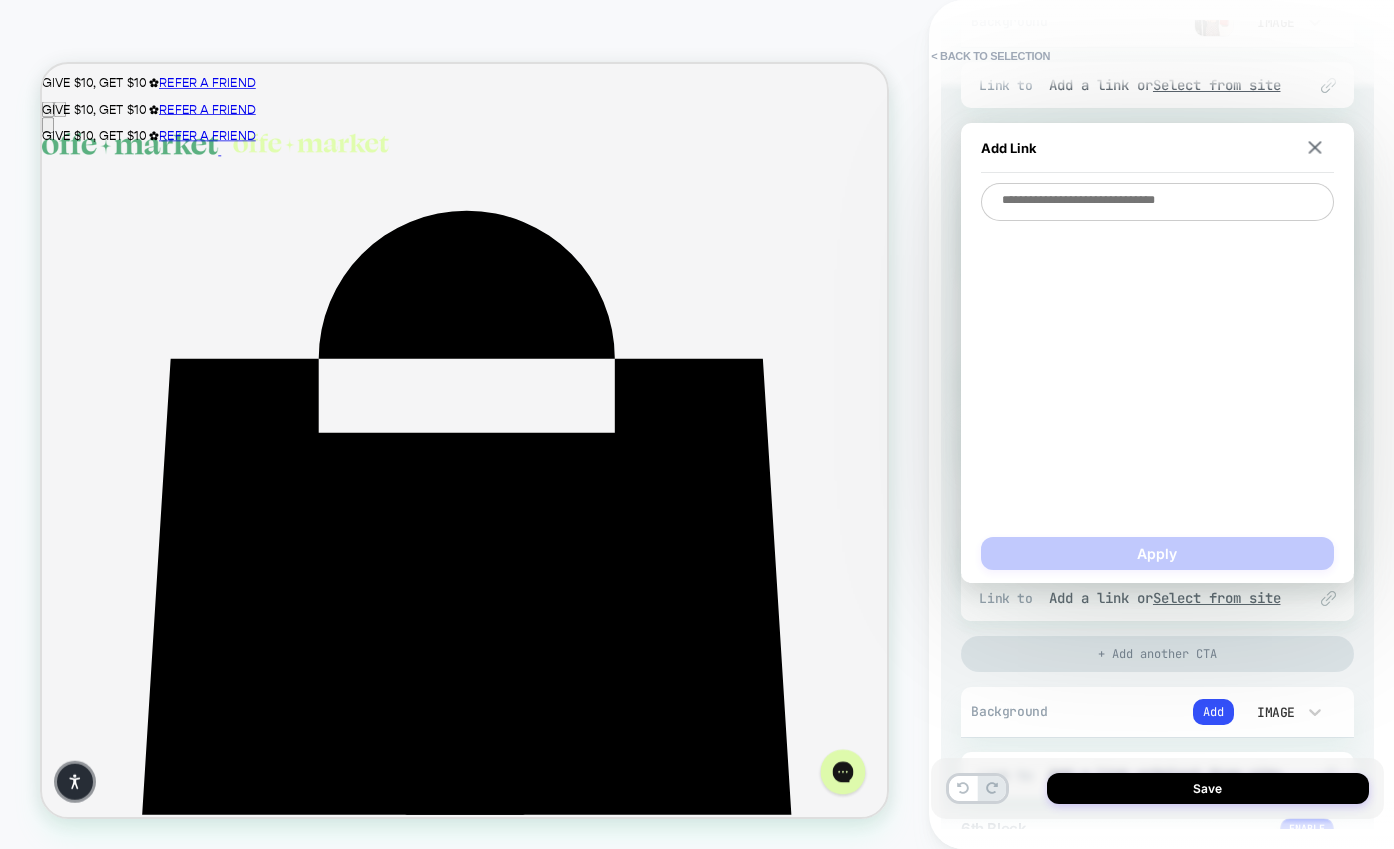 type on "*" 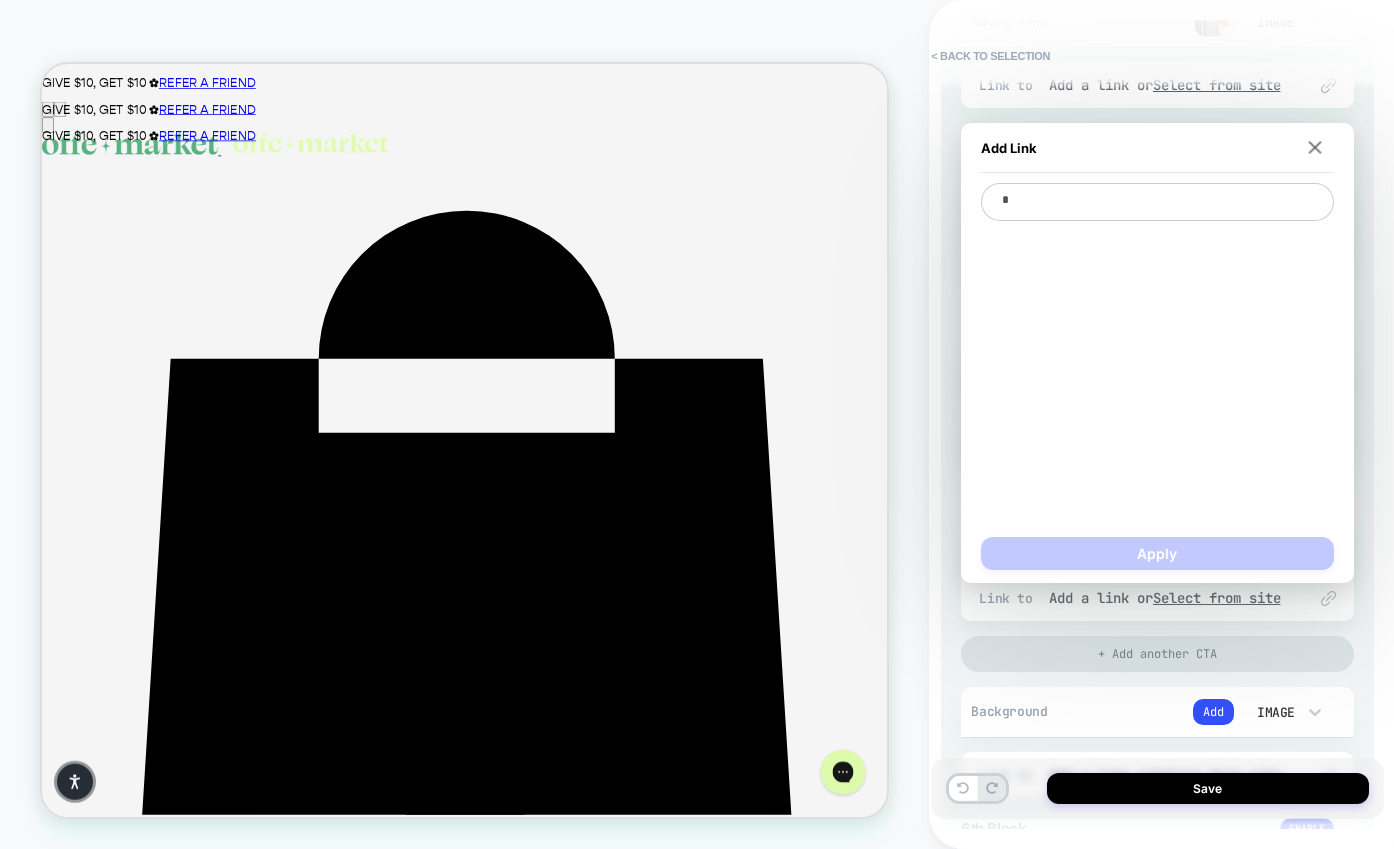 type on "*" 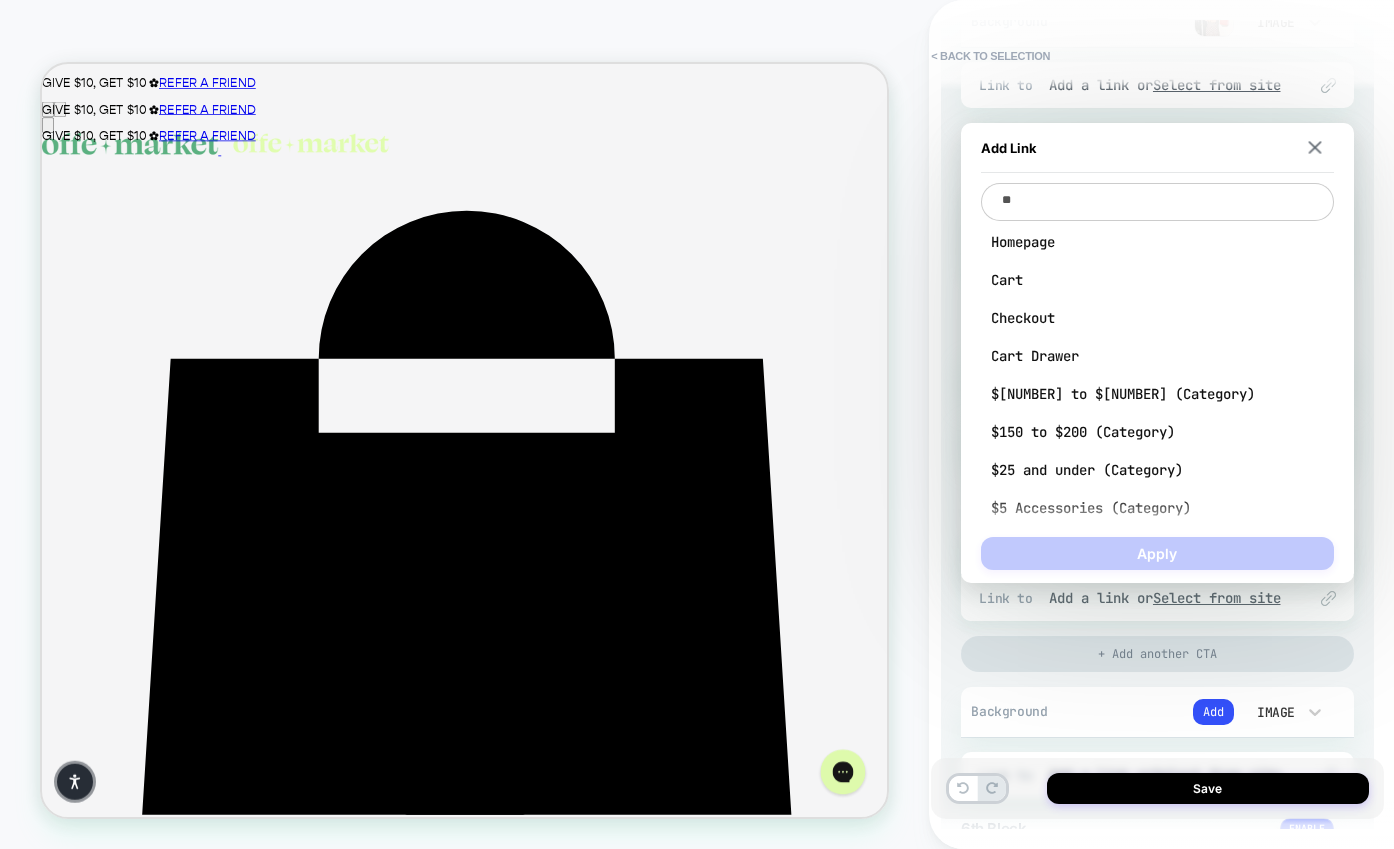 type on "*" 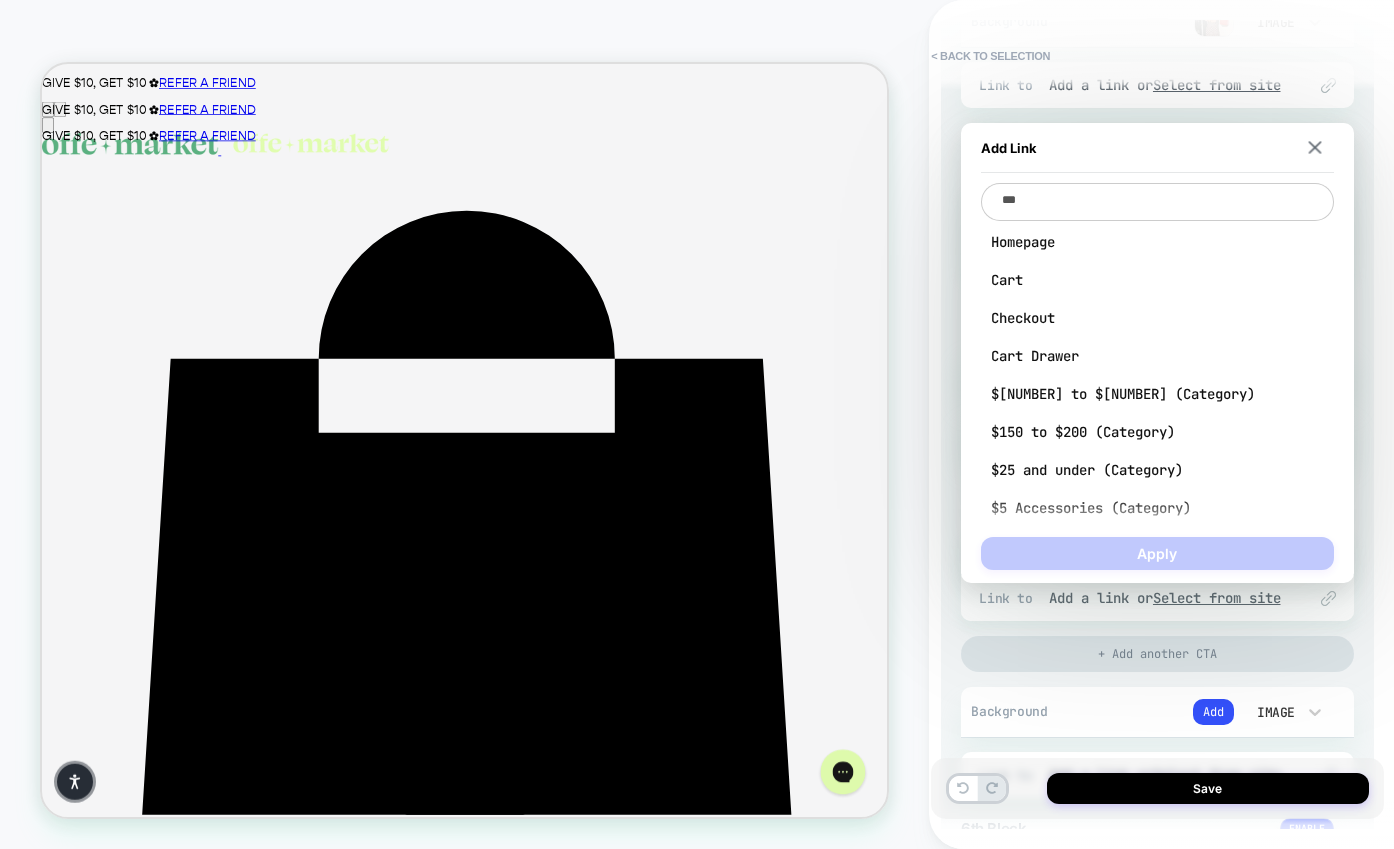 type on "*" 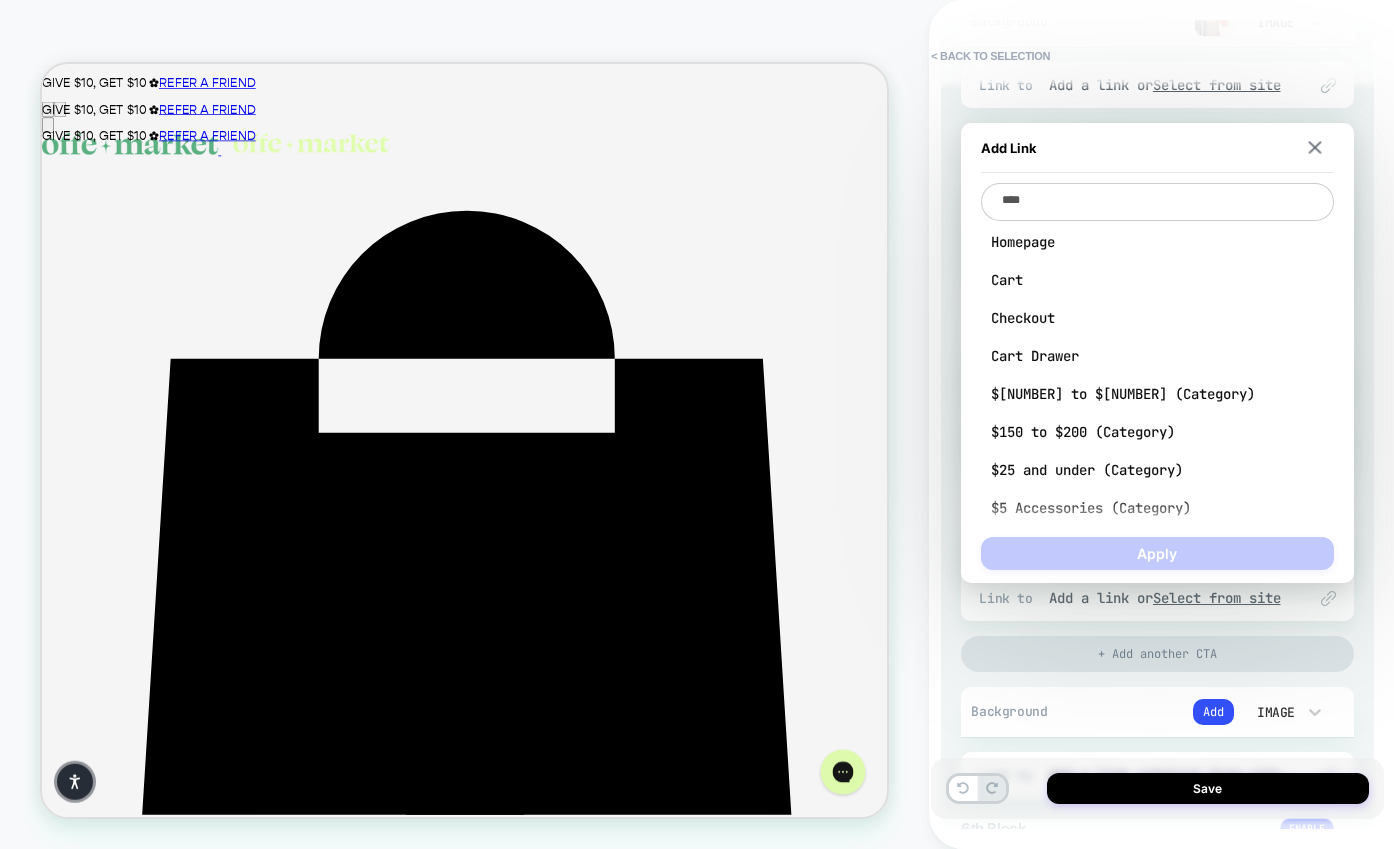 type on "*" 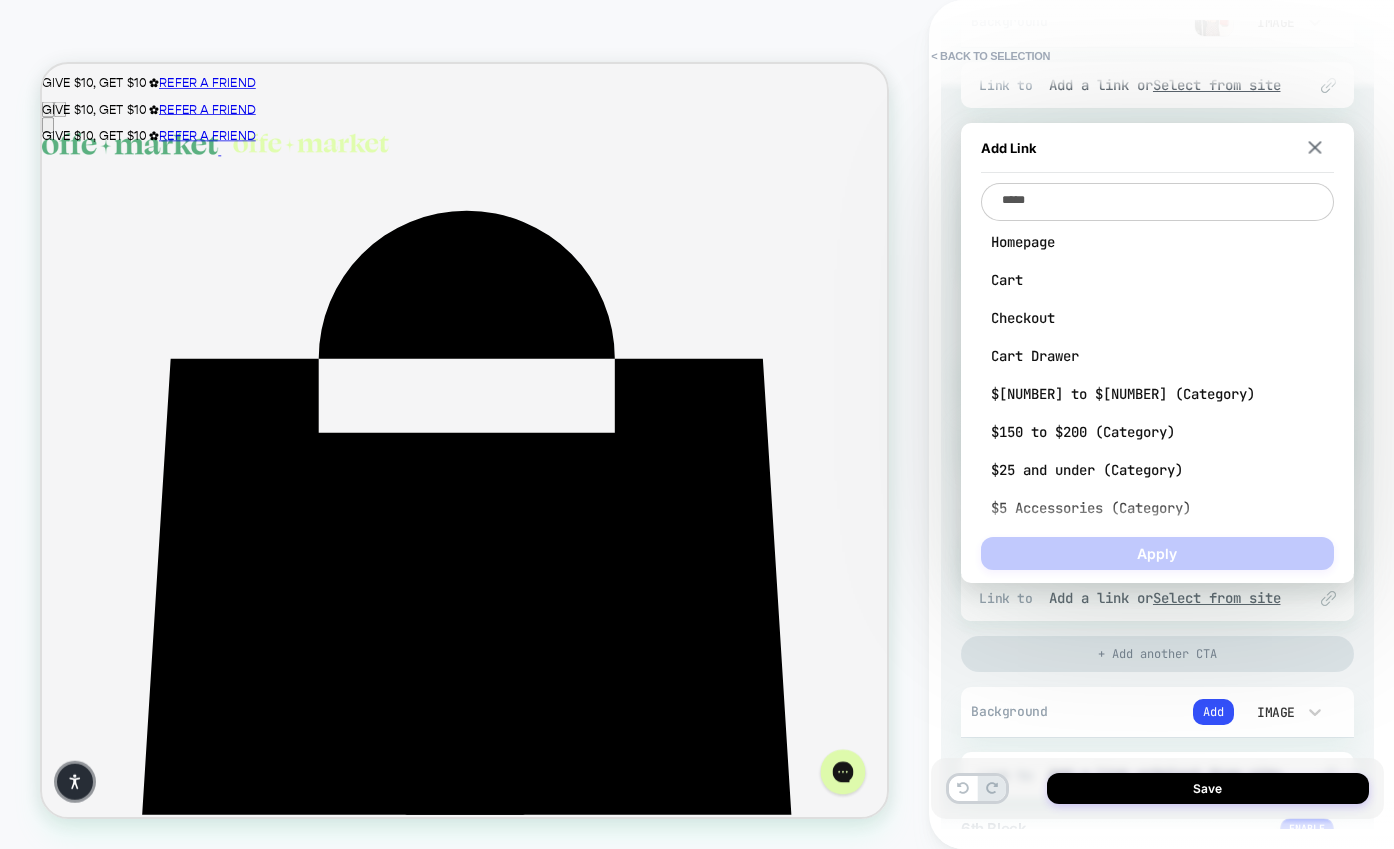 type on "*" 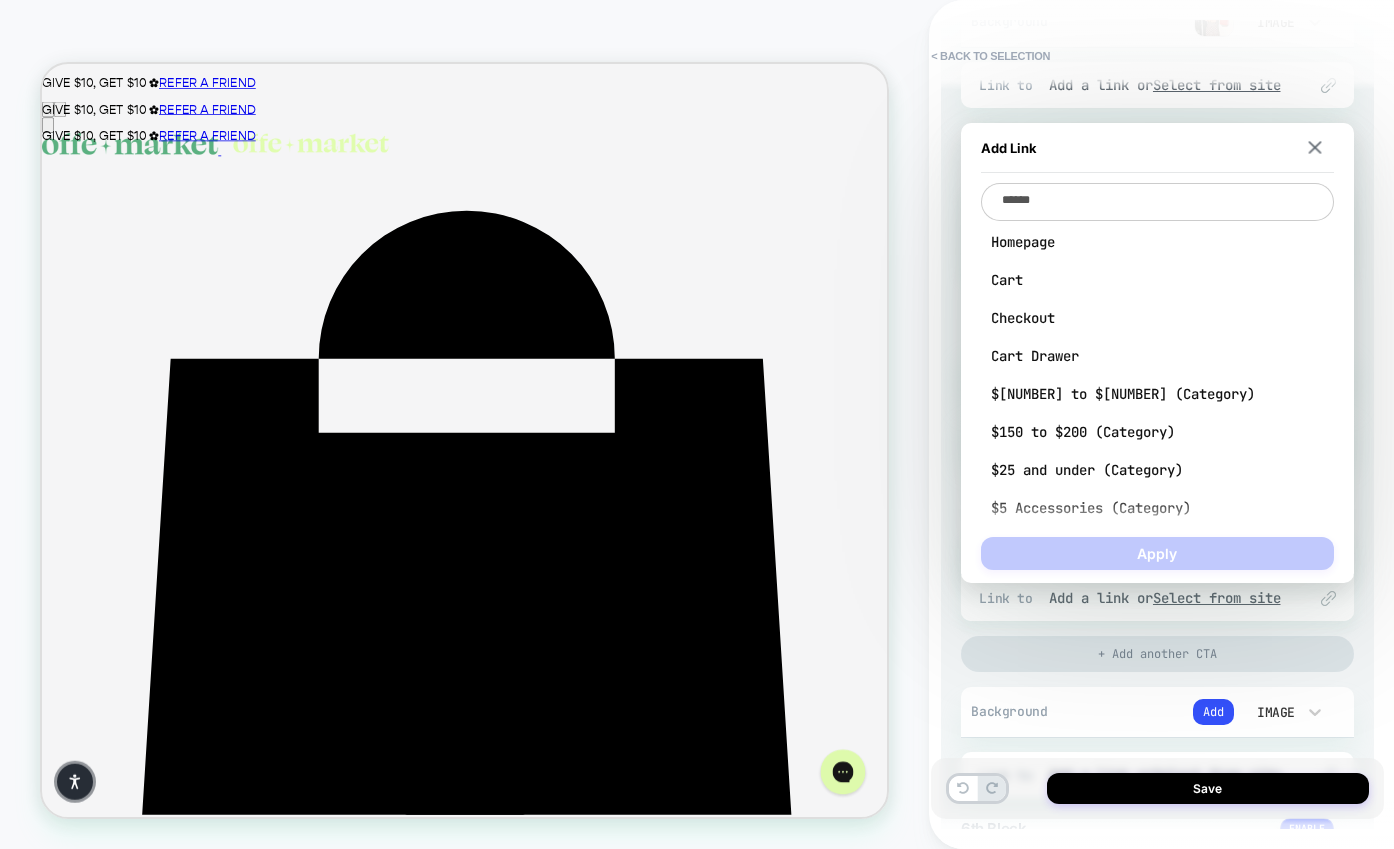 type on "*" 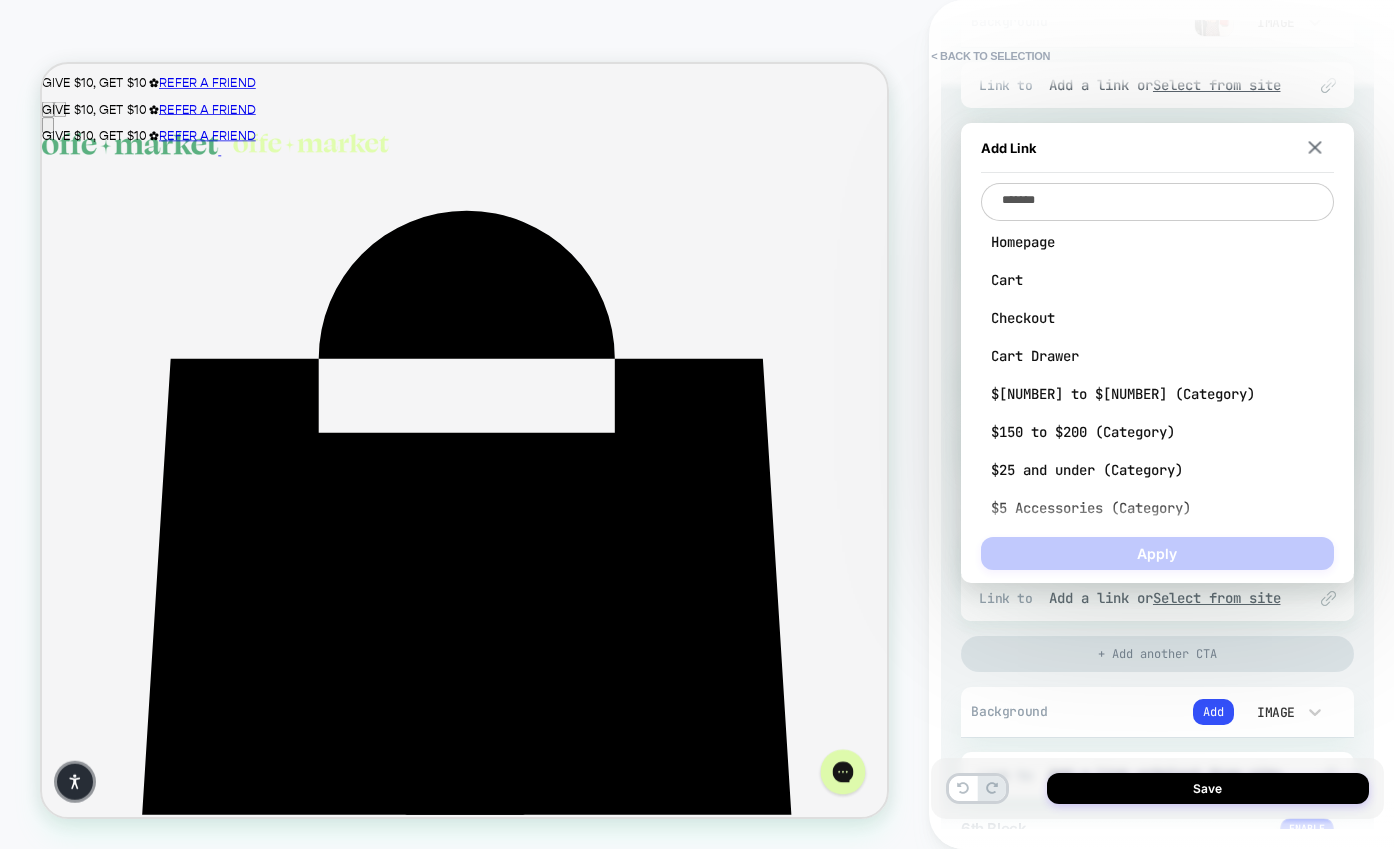 type on "*" 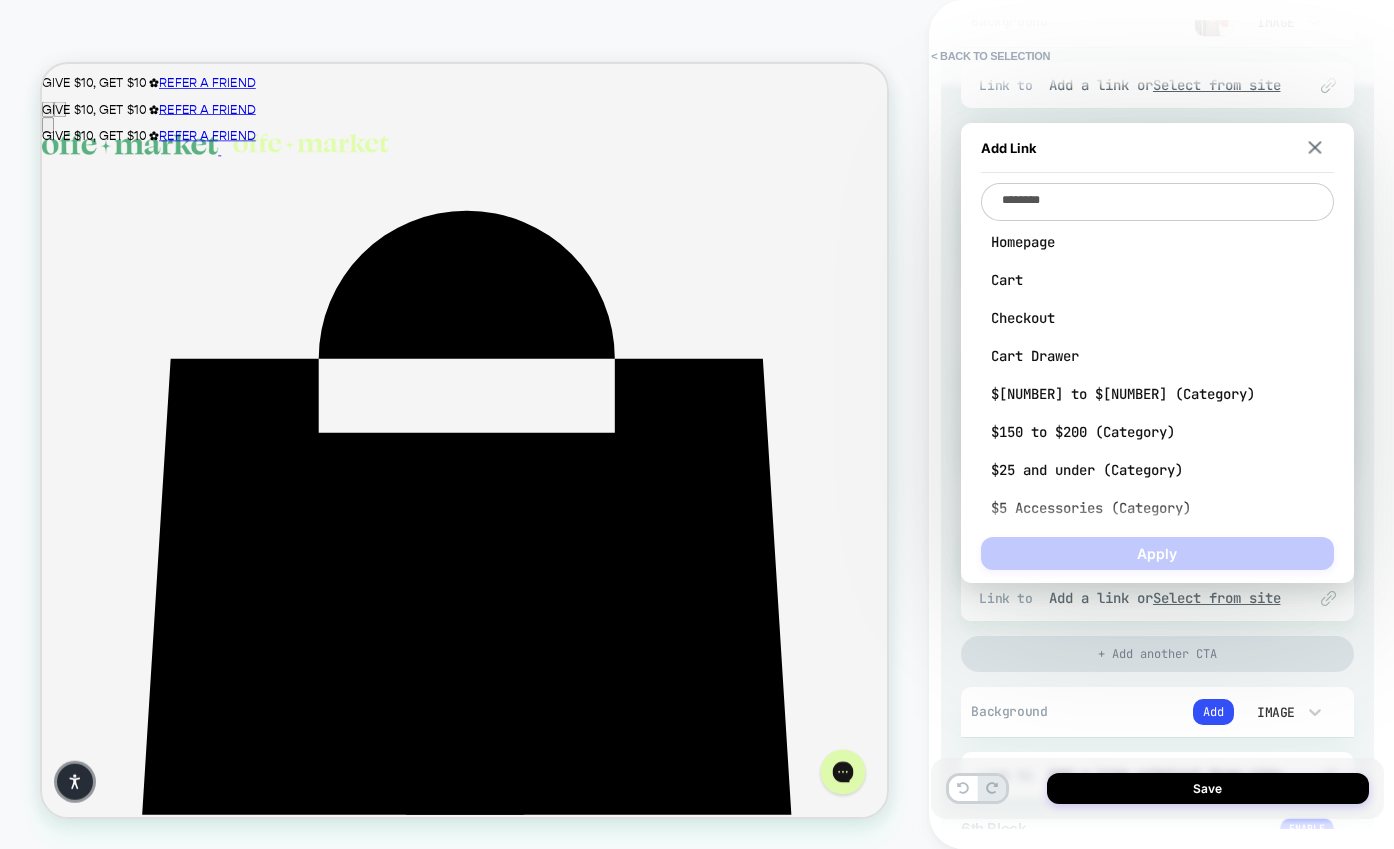 type on "*********" 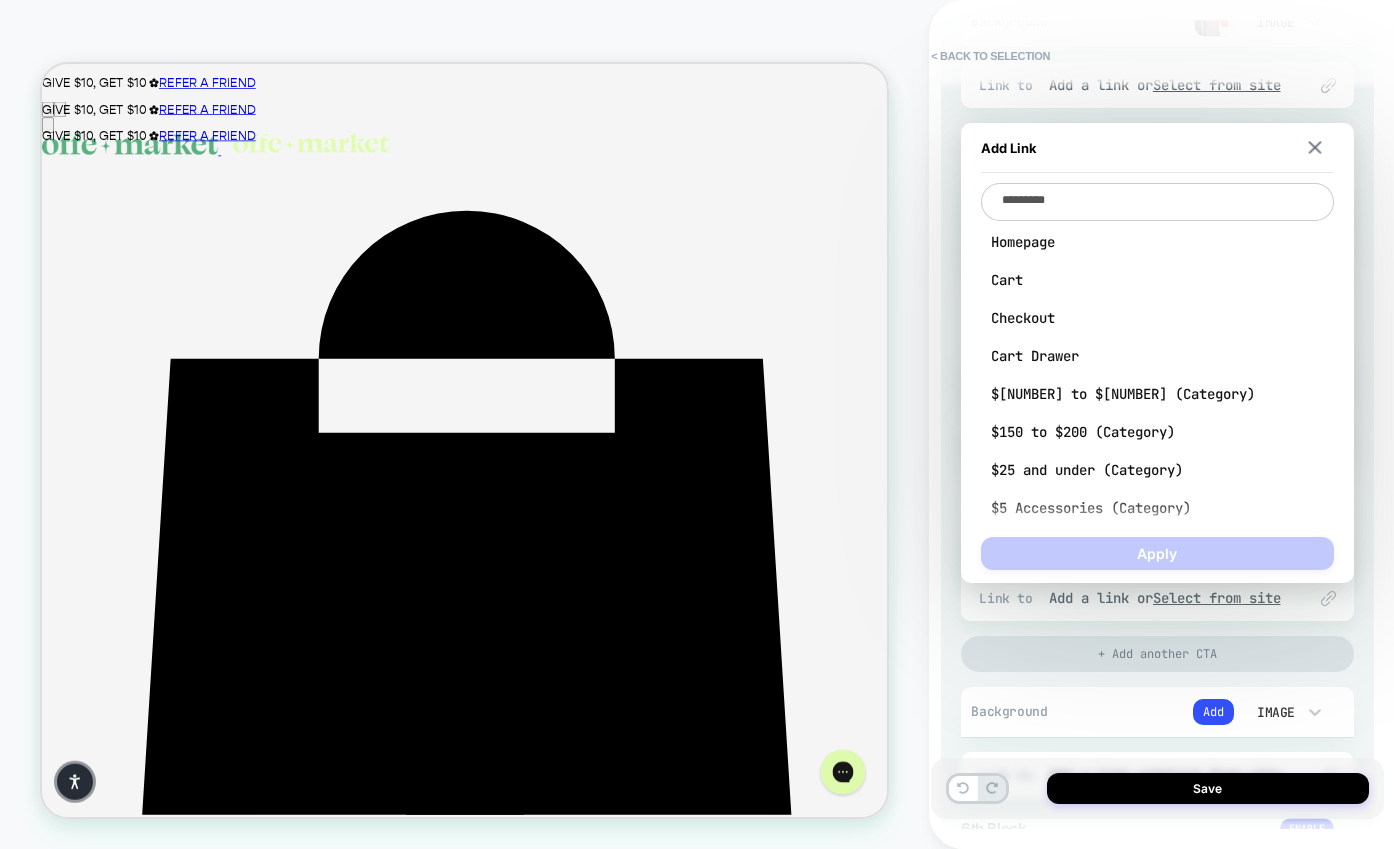 type on "*" 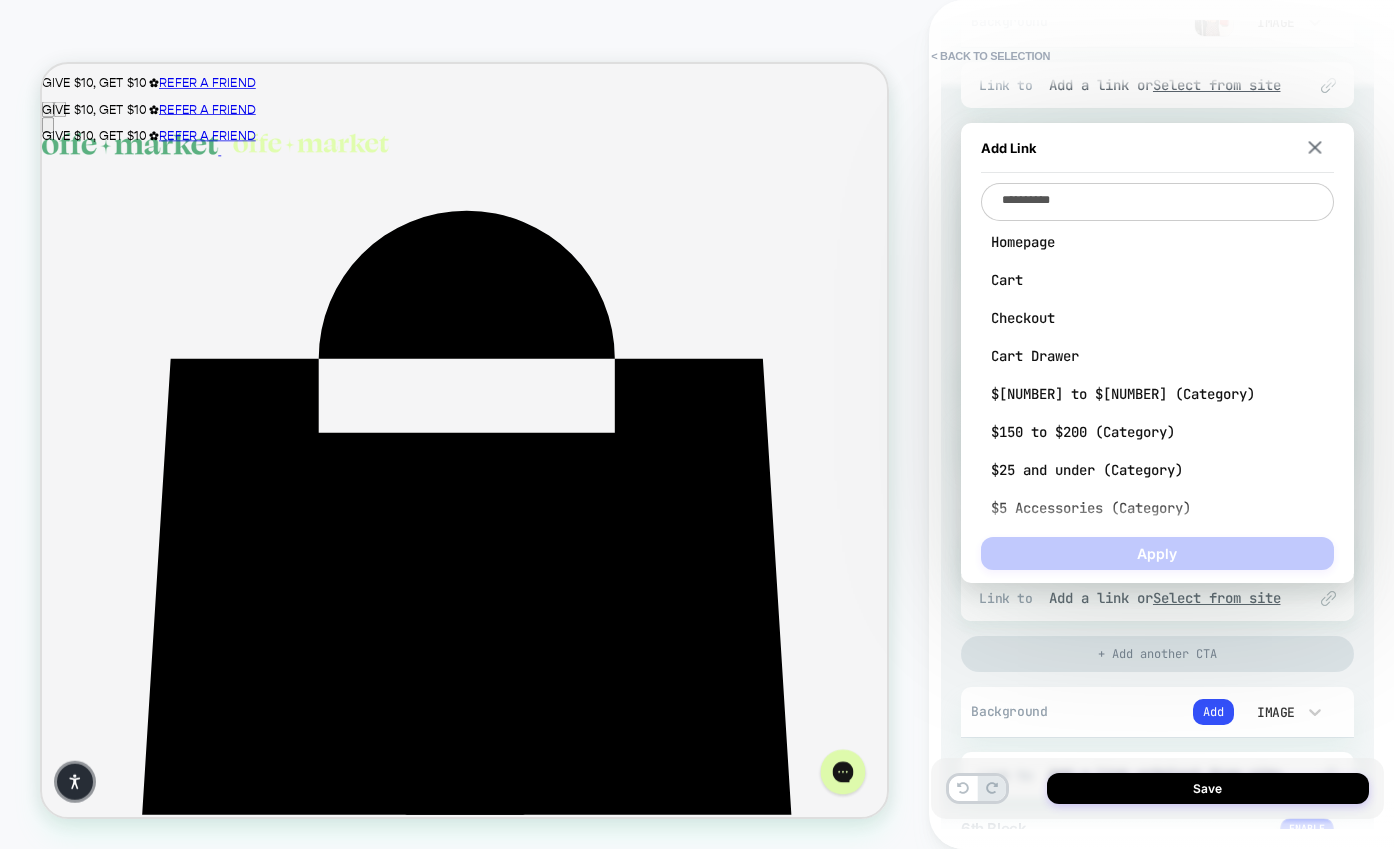 type on "**********" 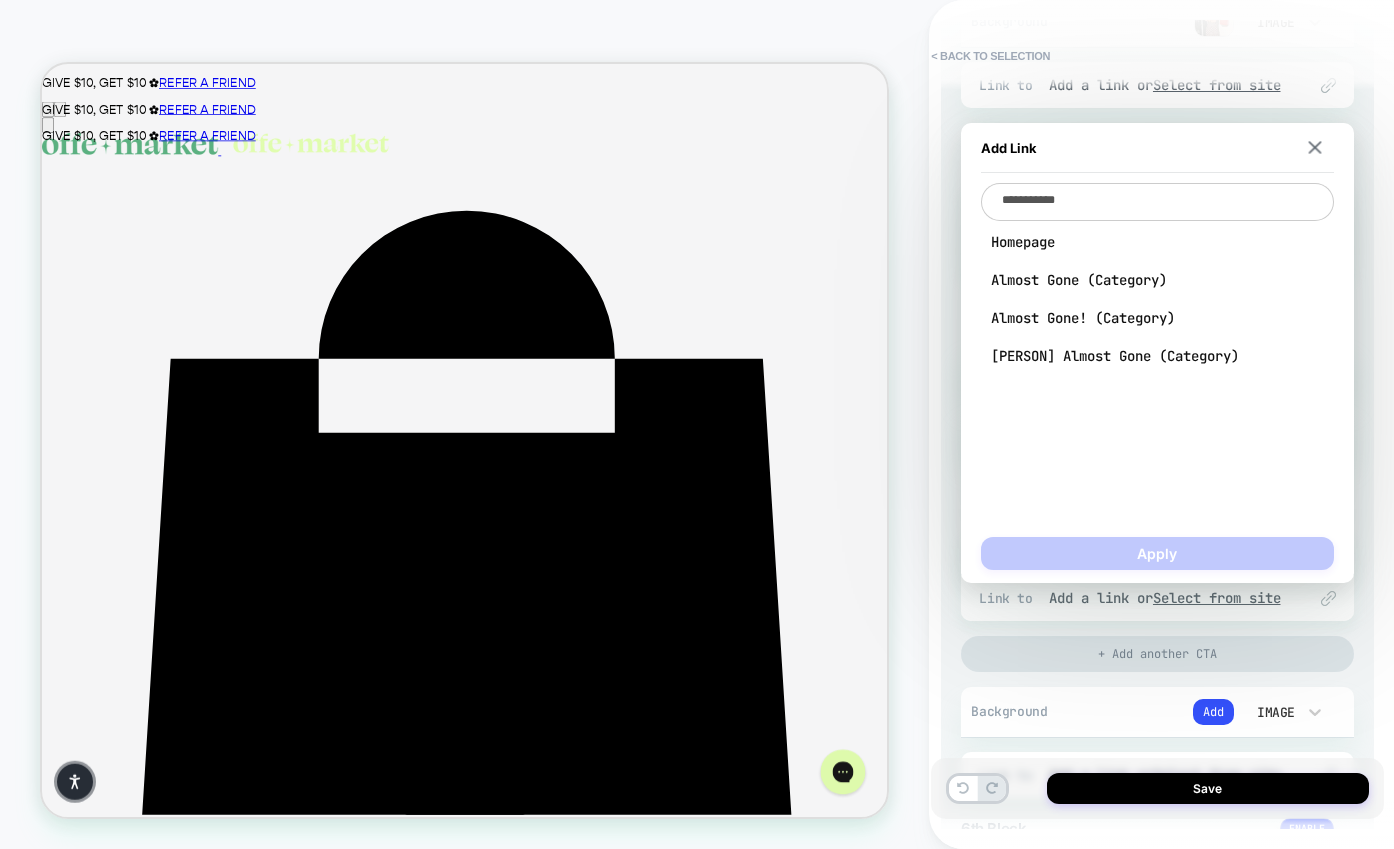 type on "*" 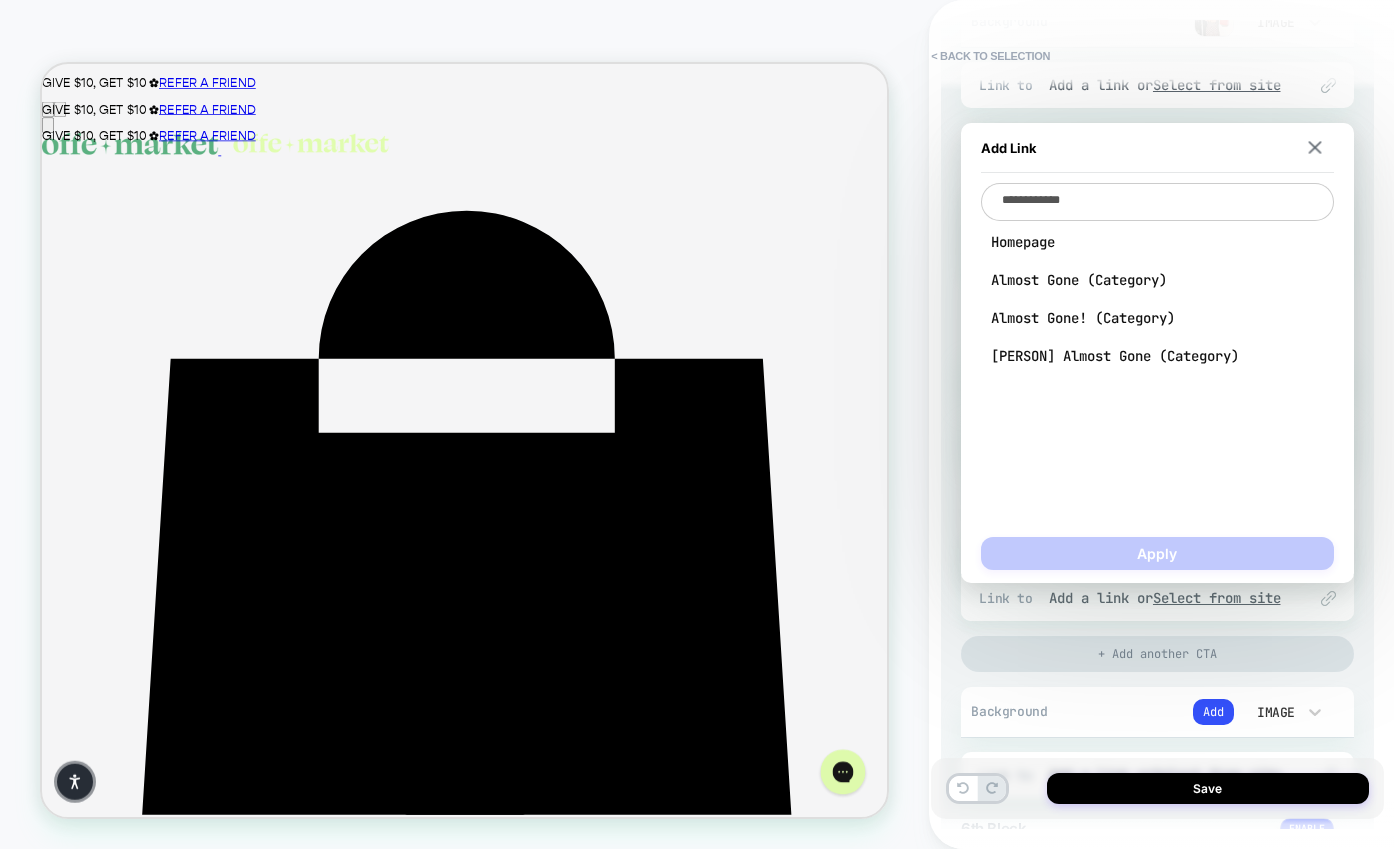 type on "*" 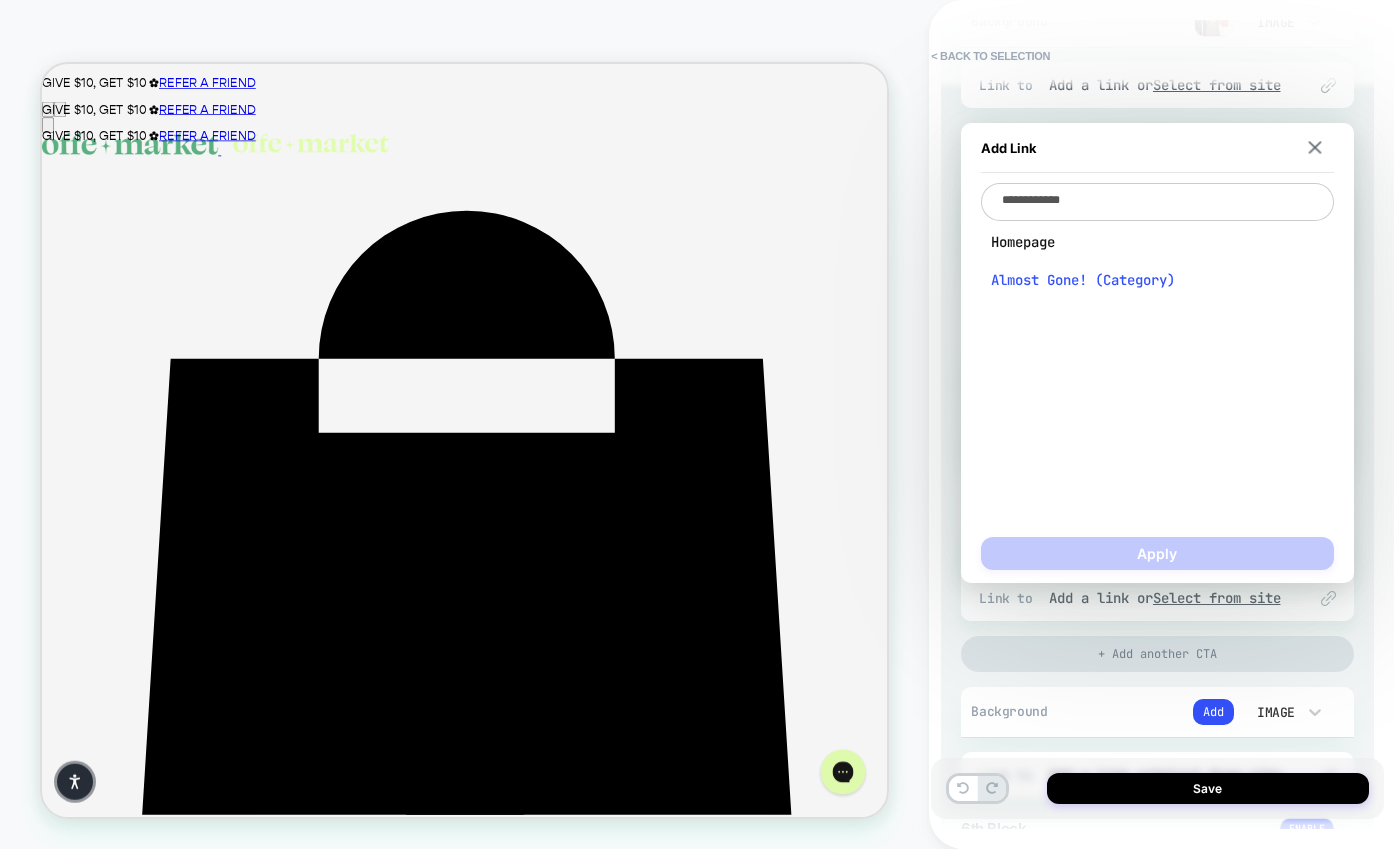 type on "**********" 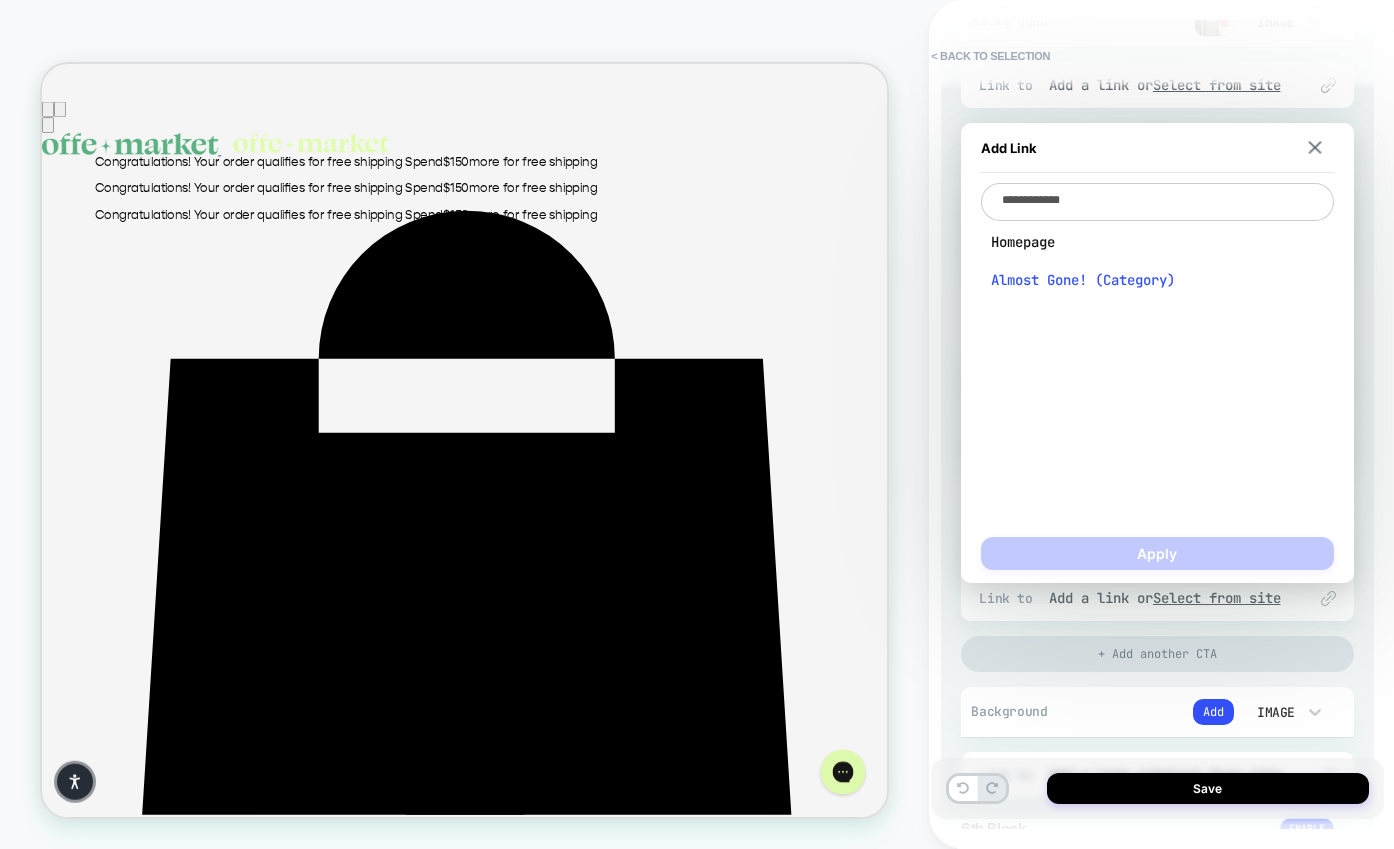 click on "Almost Gone! (Category)" at bounding box center (1157, 280) 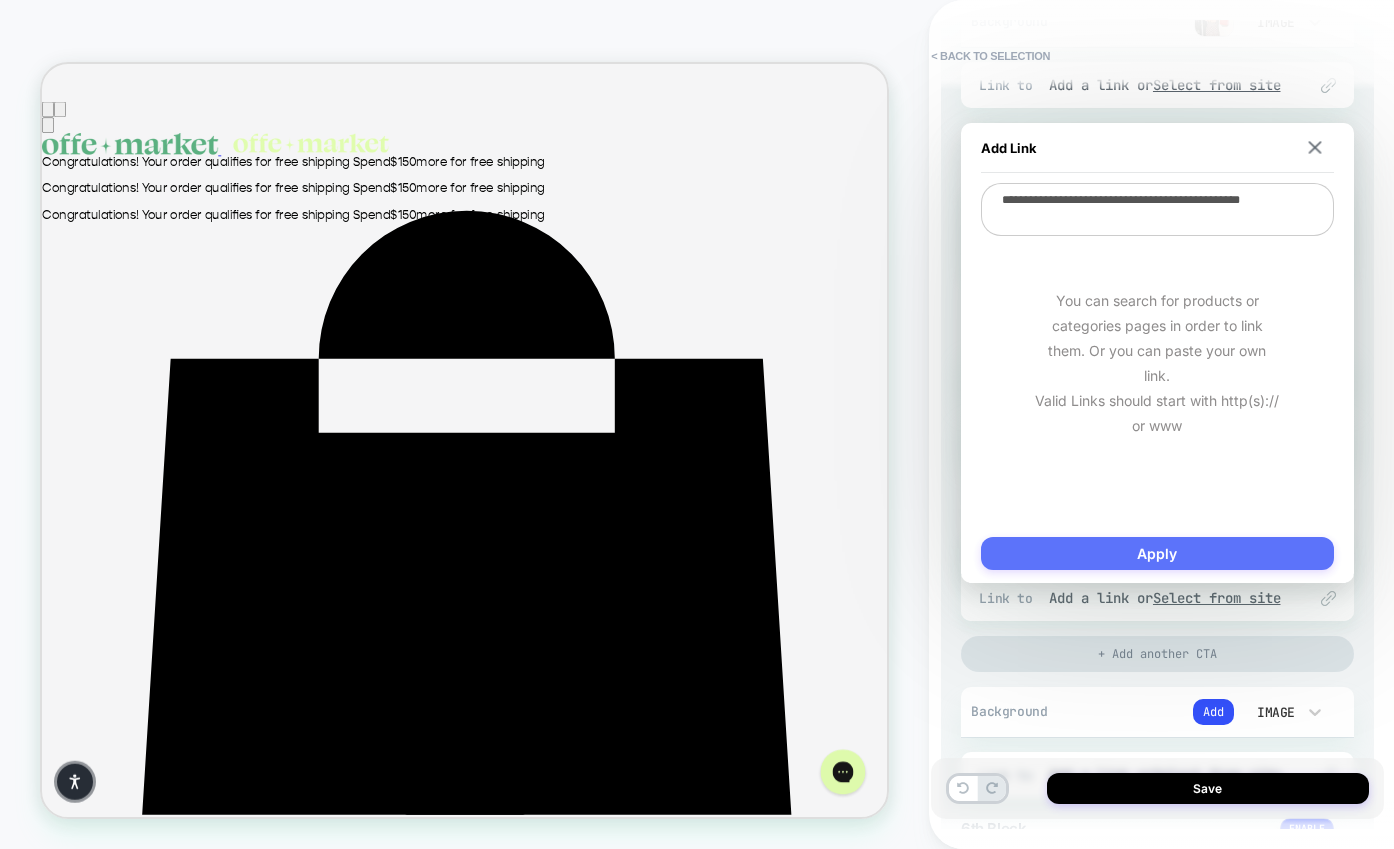 click on "Apply" at bounding box center [1157, 553] 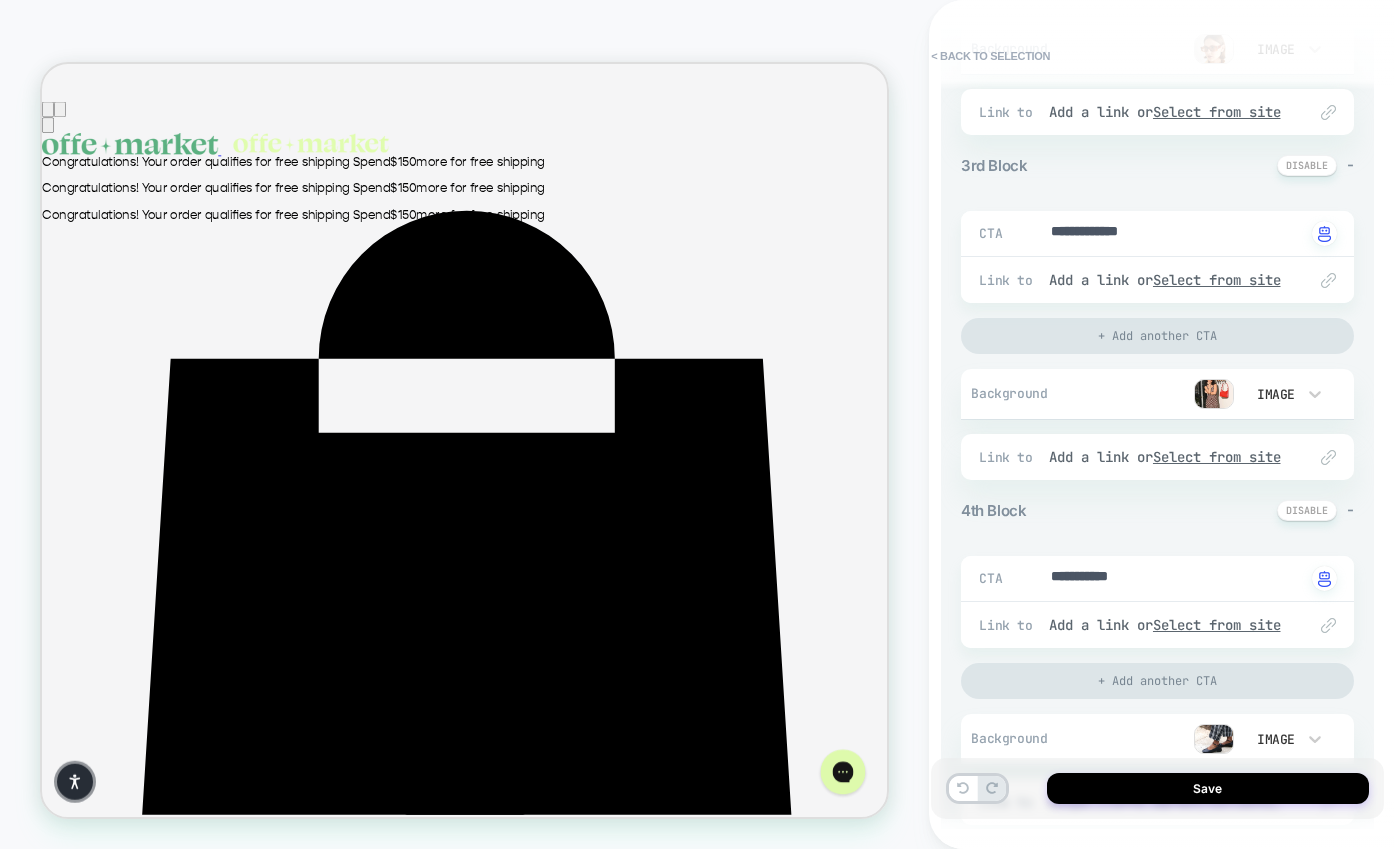 scroll, scrollTop: 949, scrollLeft: 0, axis: vertical 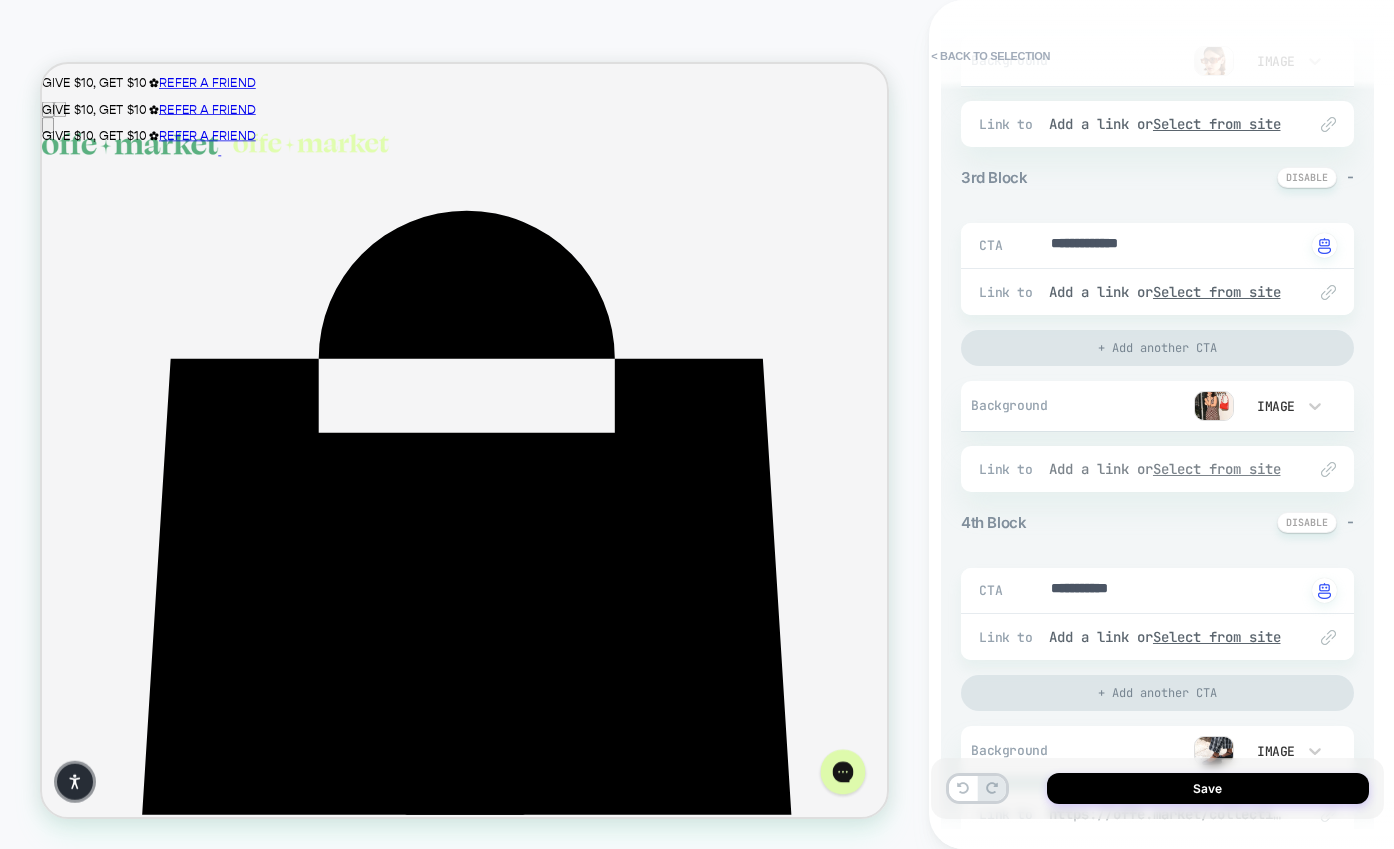 click on "Select from site" at bounding box center (1217, 469) 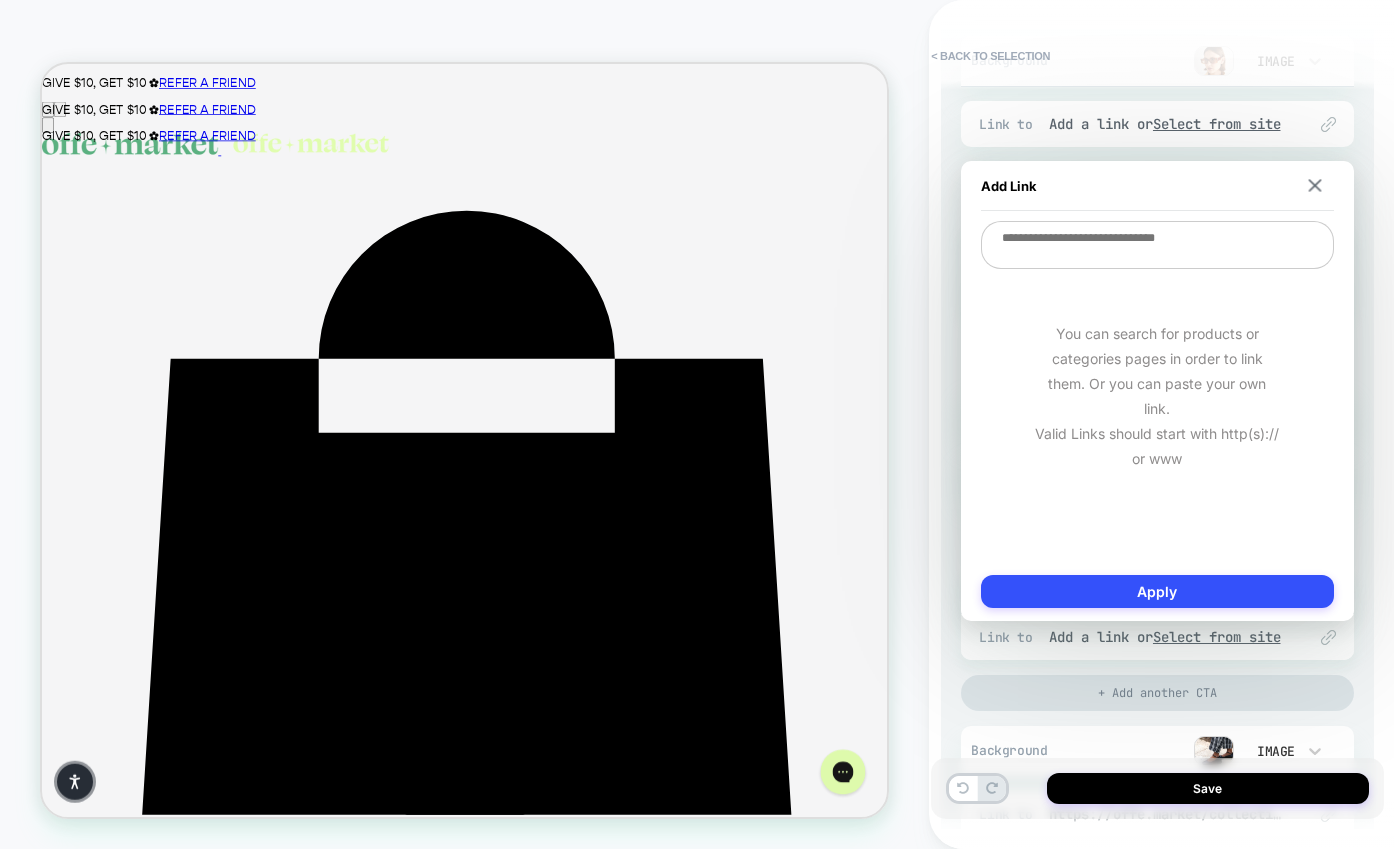 click at bounding box center (1157, 245) 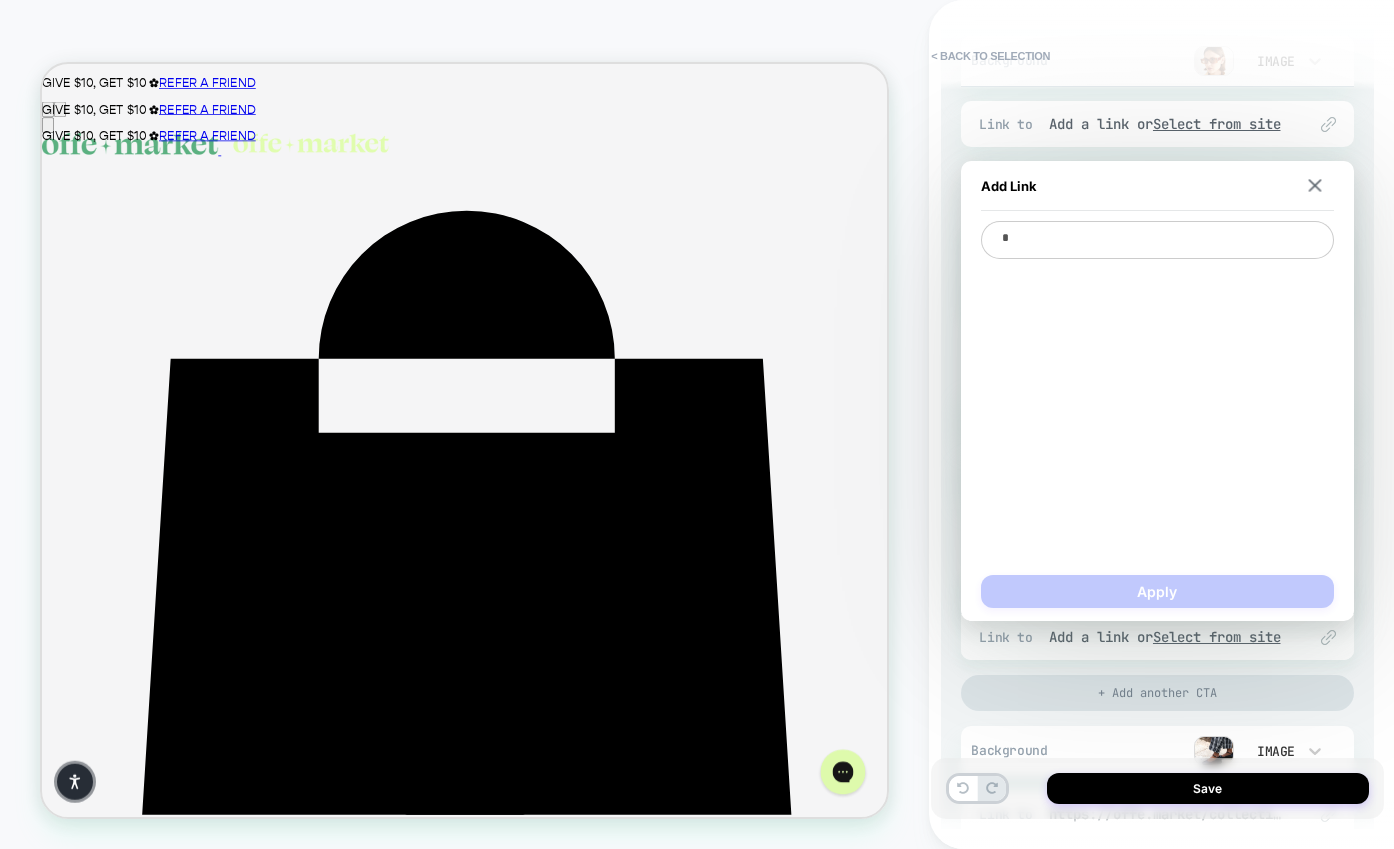 type on "*" 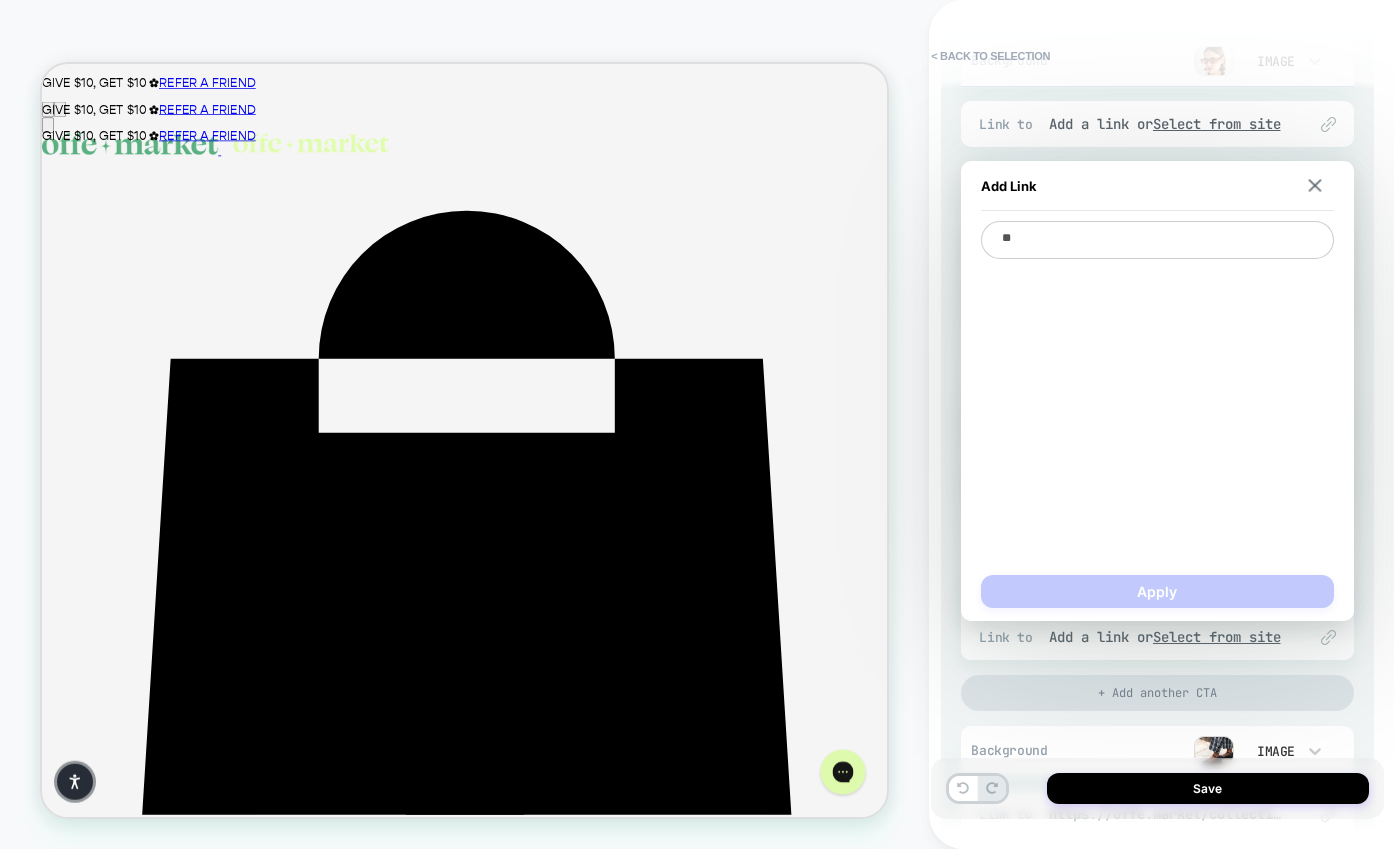 type on "*" 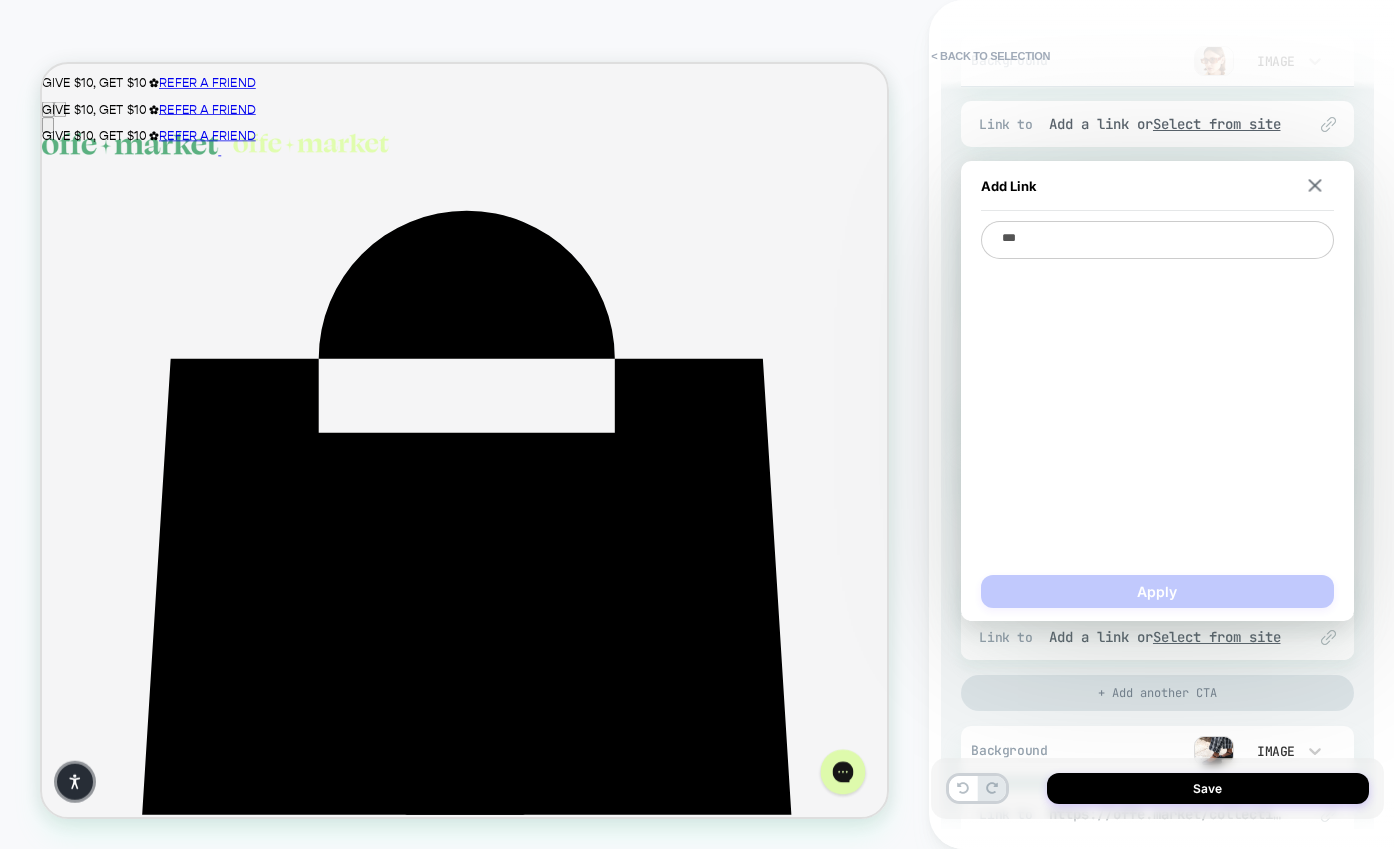 type on "*" 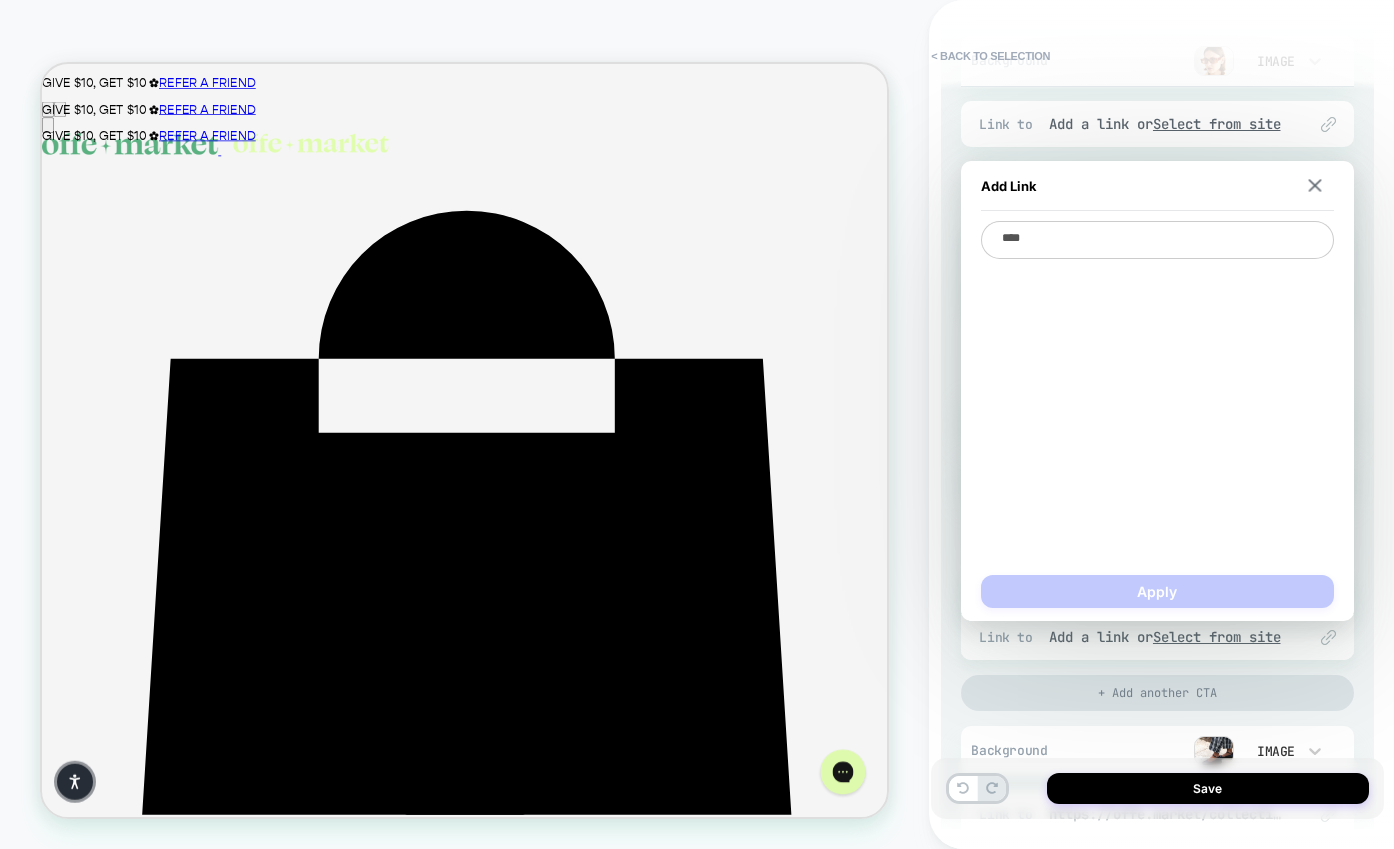 type on "*" 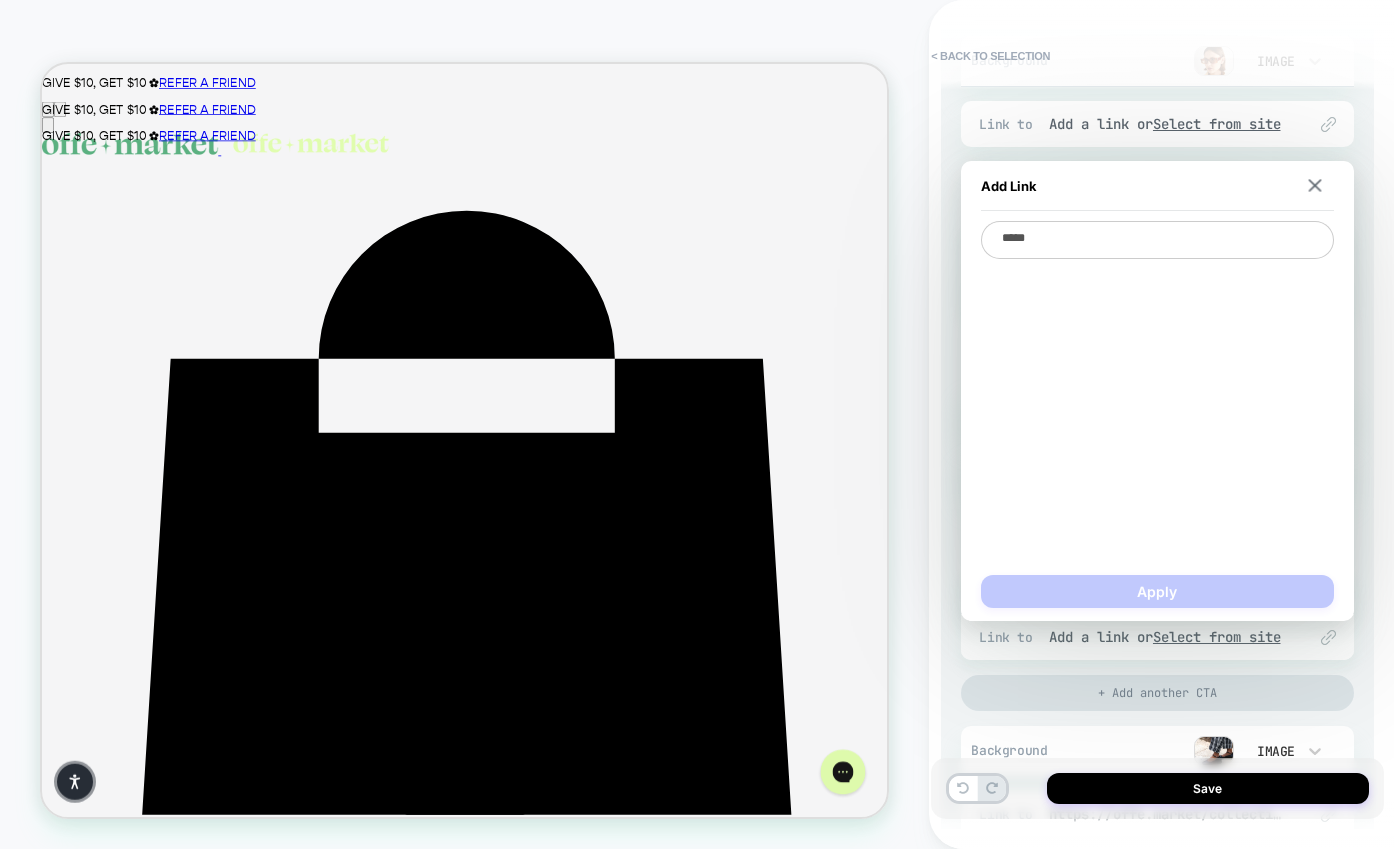 type on "*" 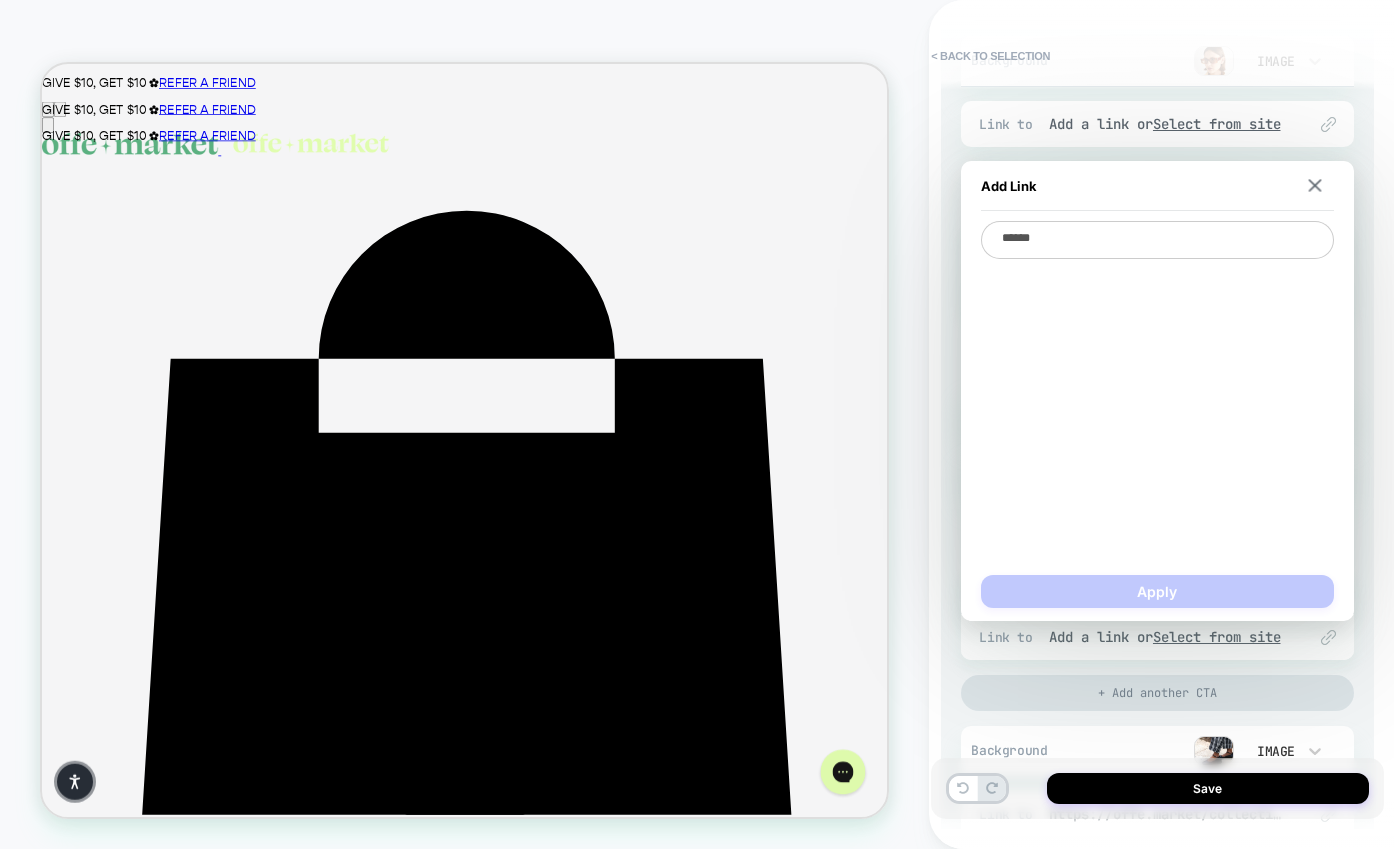 type on "*******" 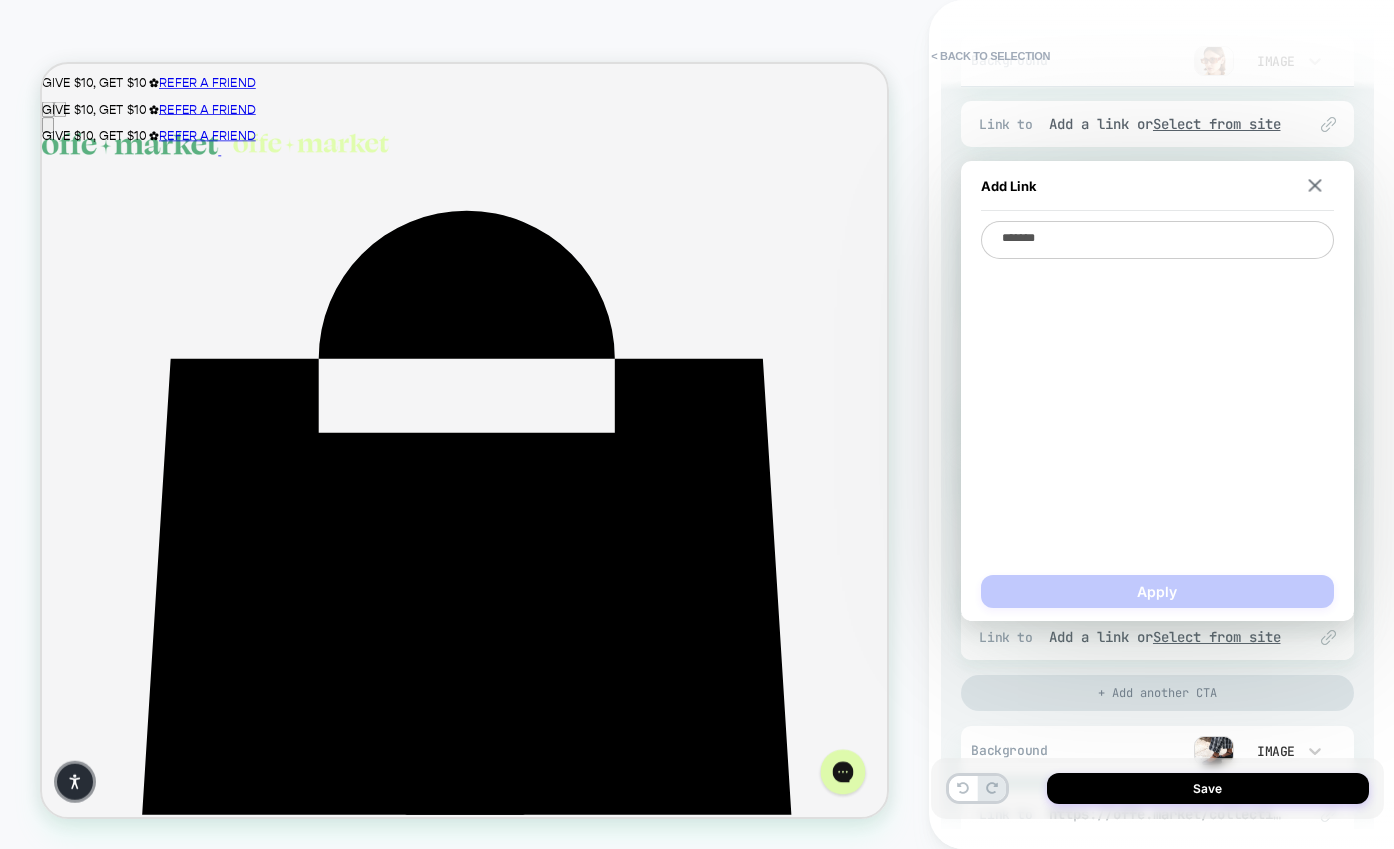 type on "*" 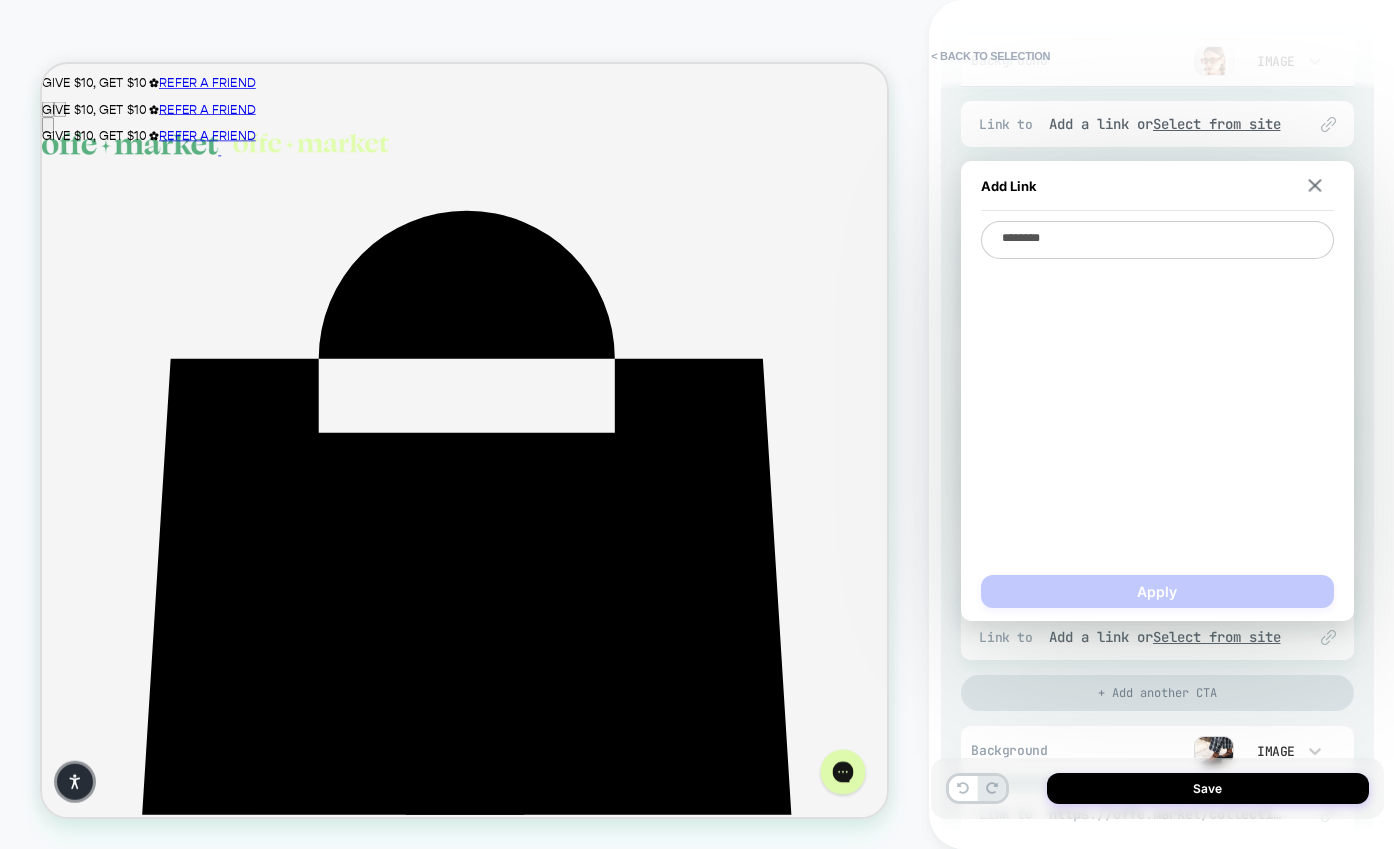 type on "*" 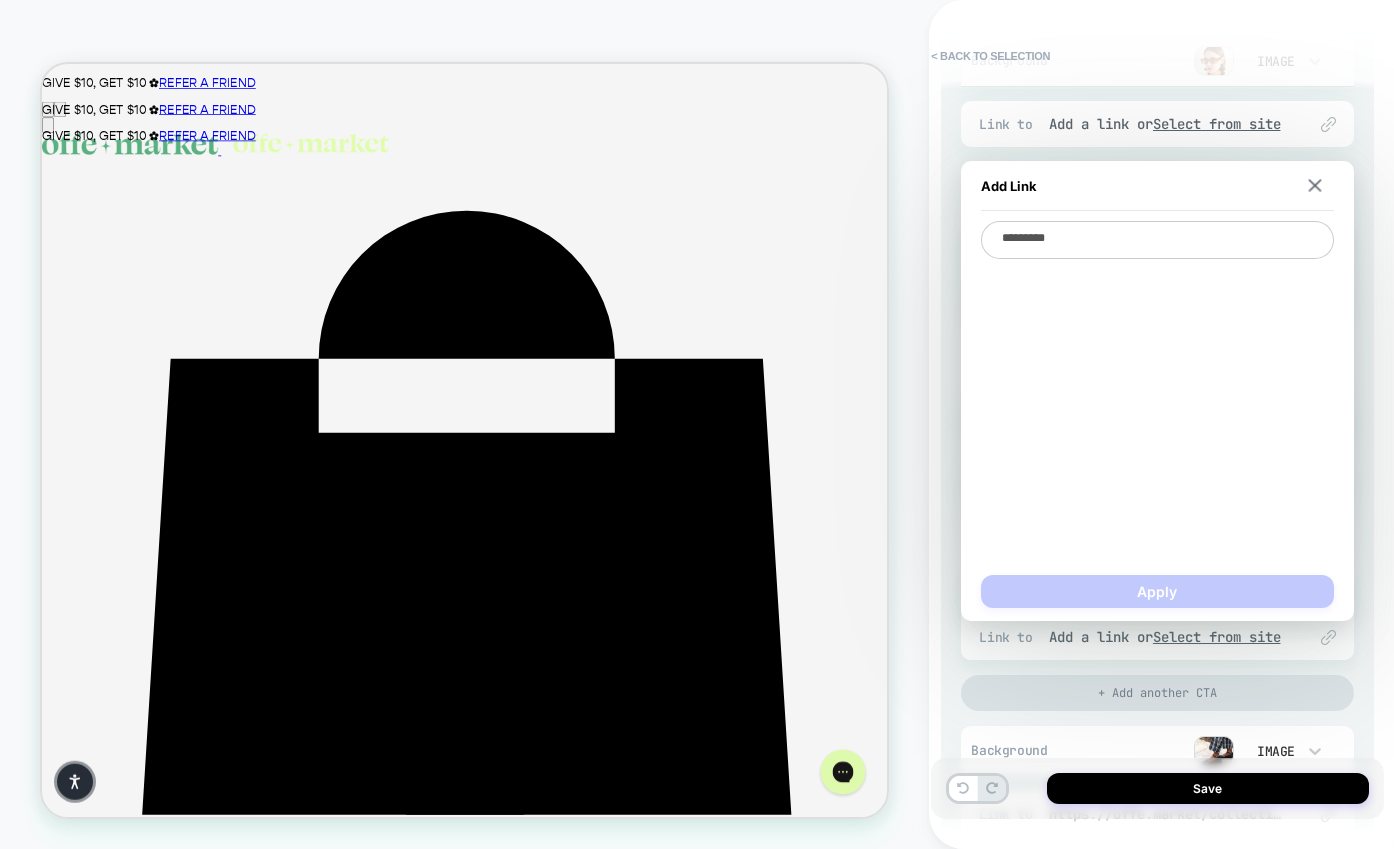type on "*" 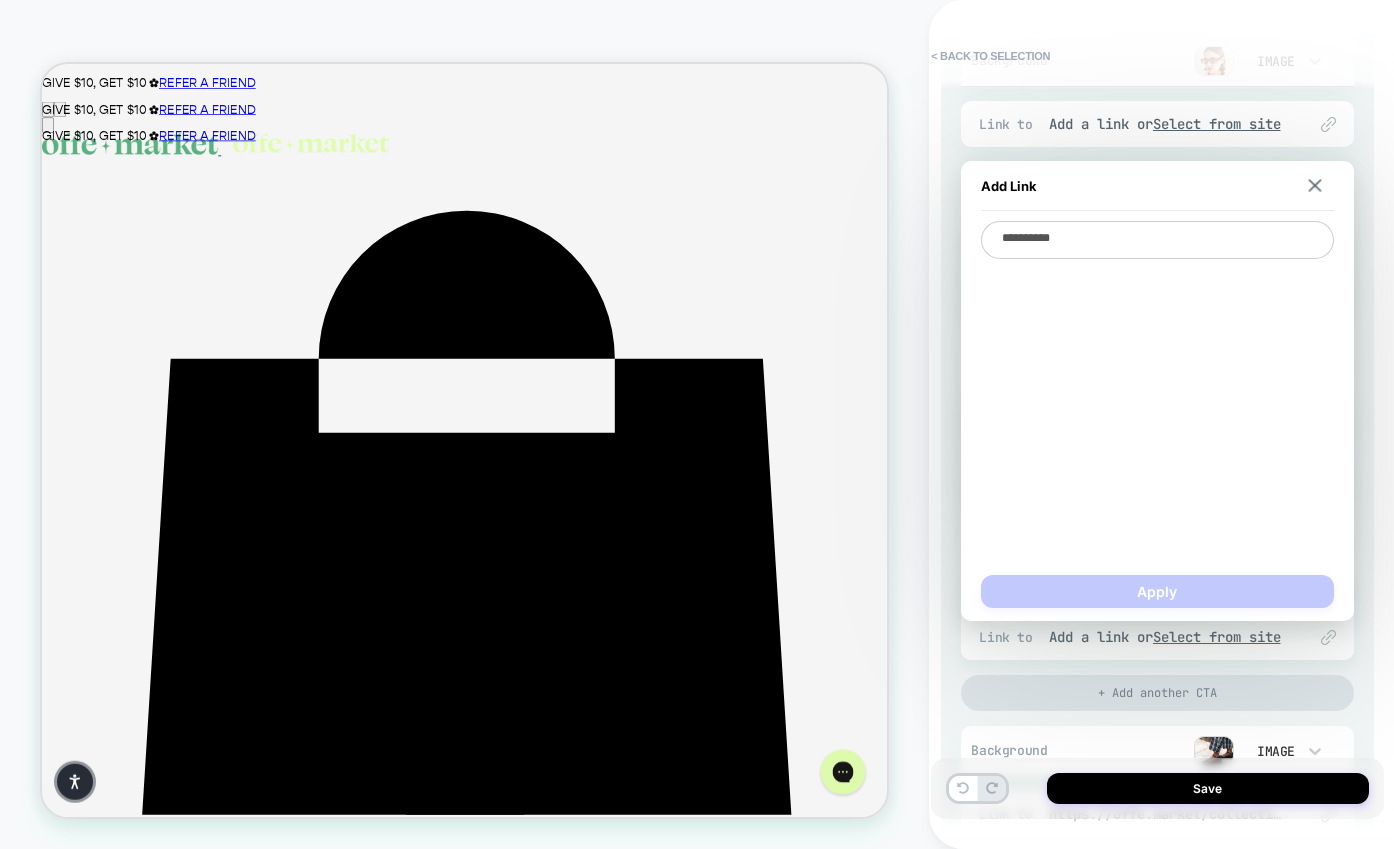 type on "*" 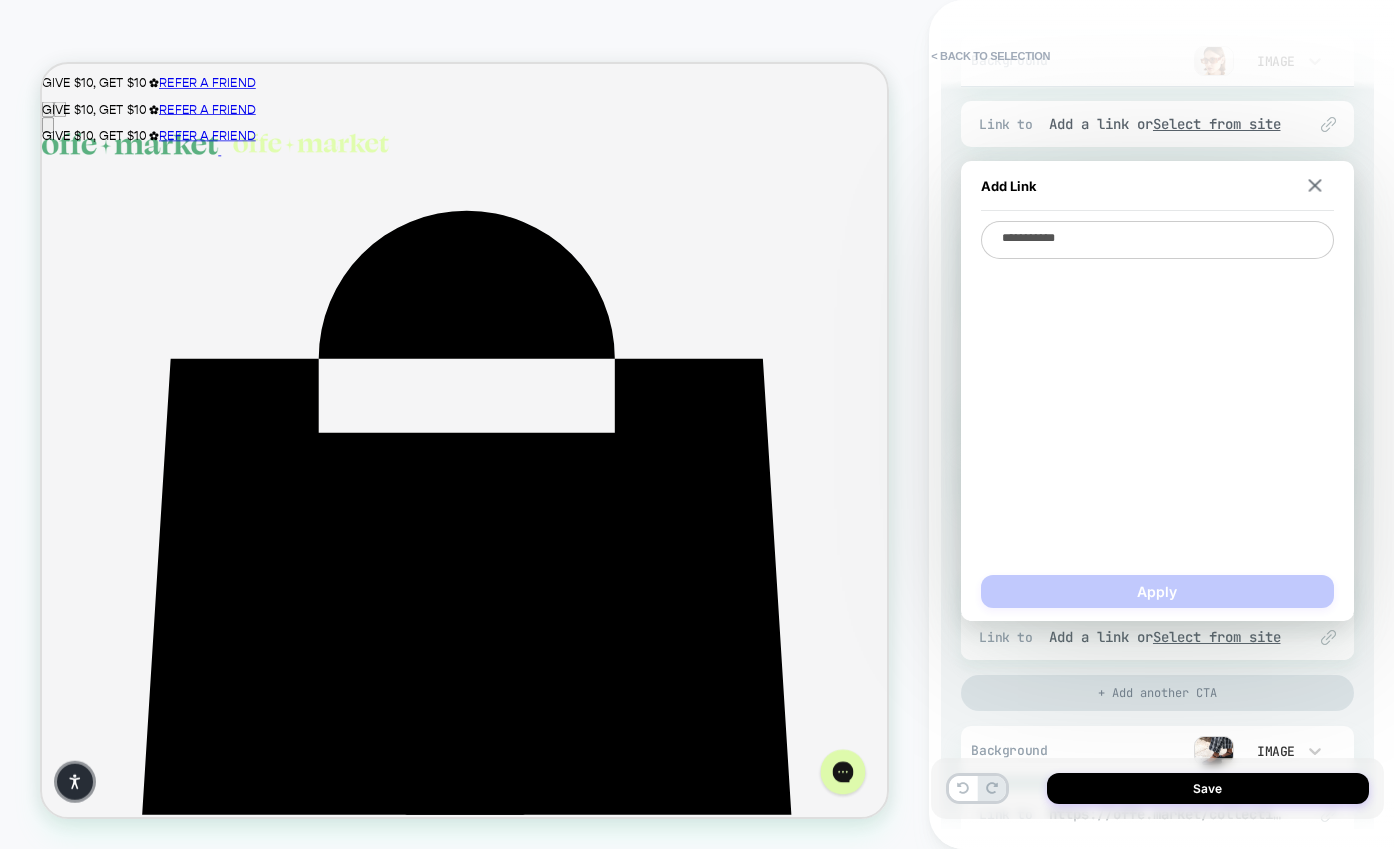 type on "*" 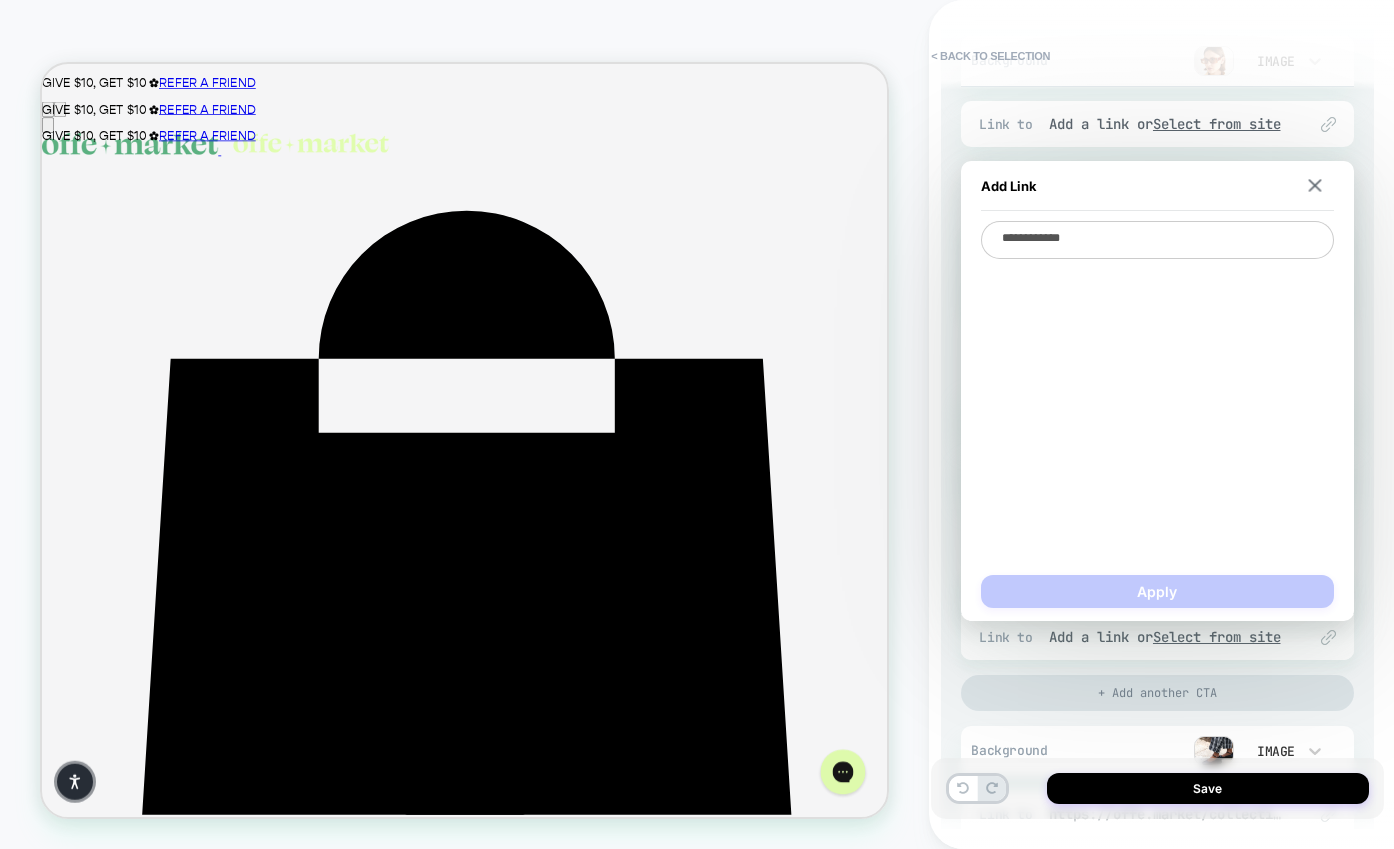 type on "**********" 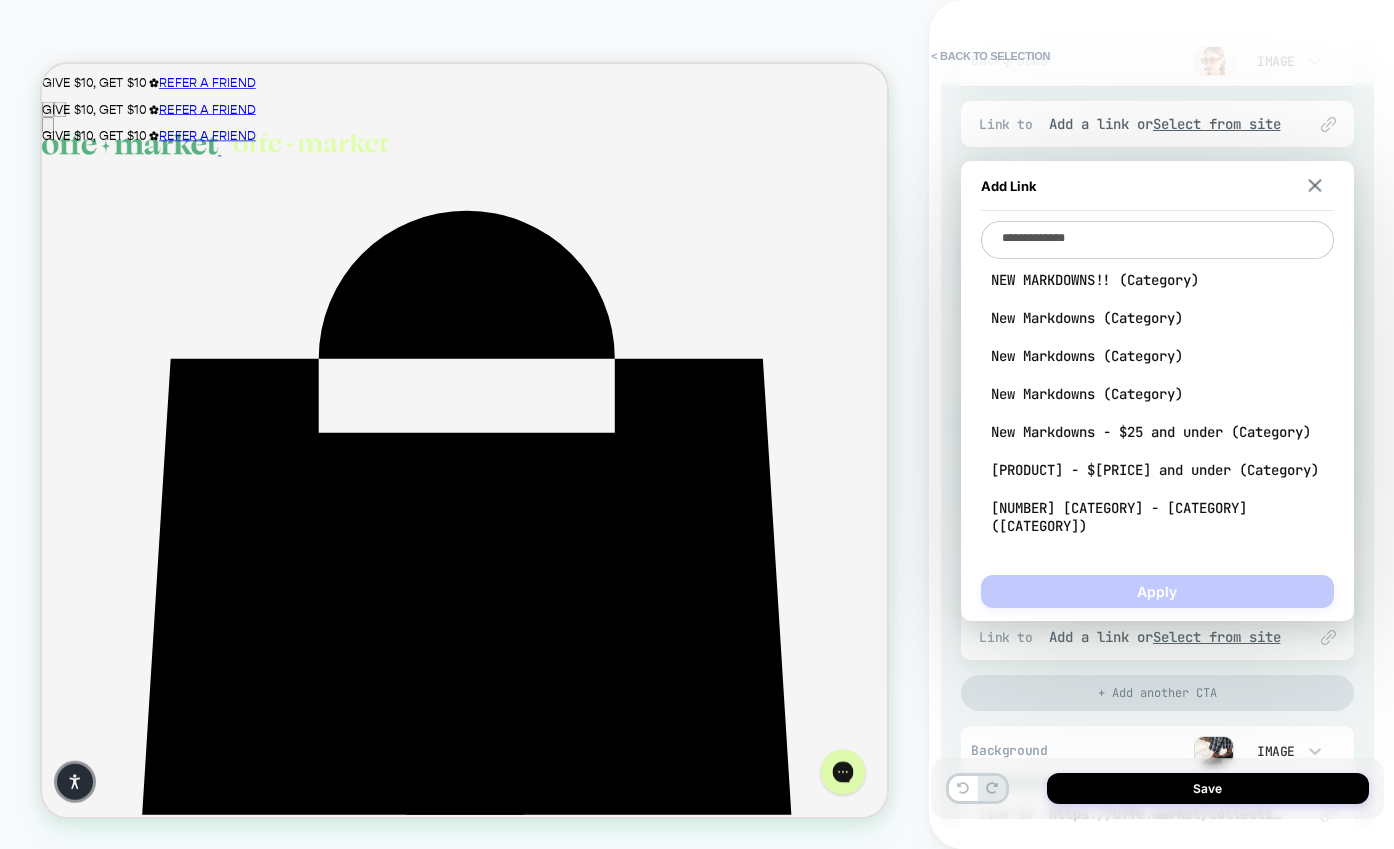 type on "*" 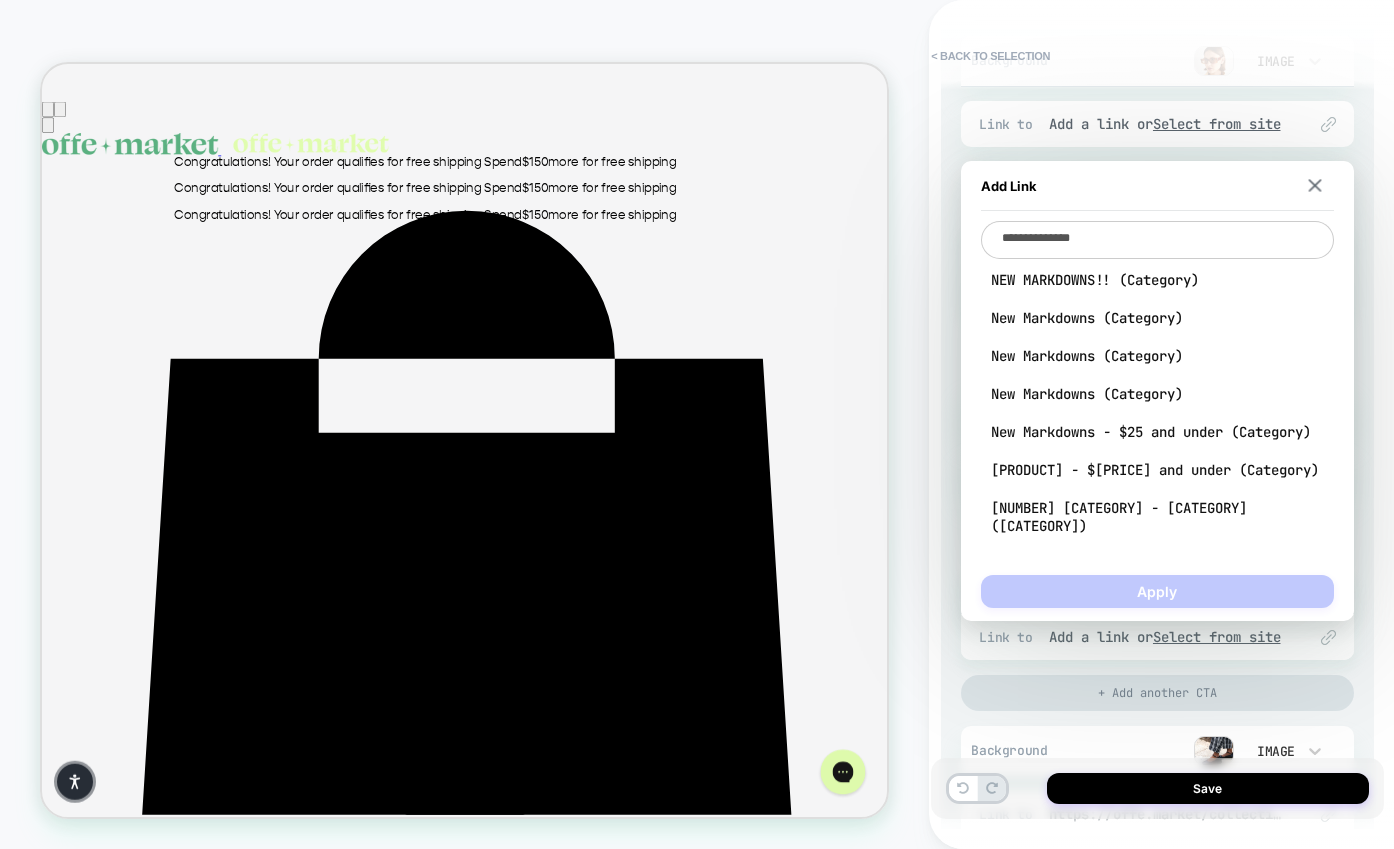 type on "*" 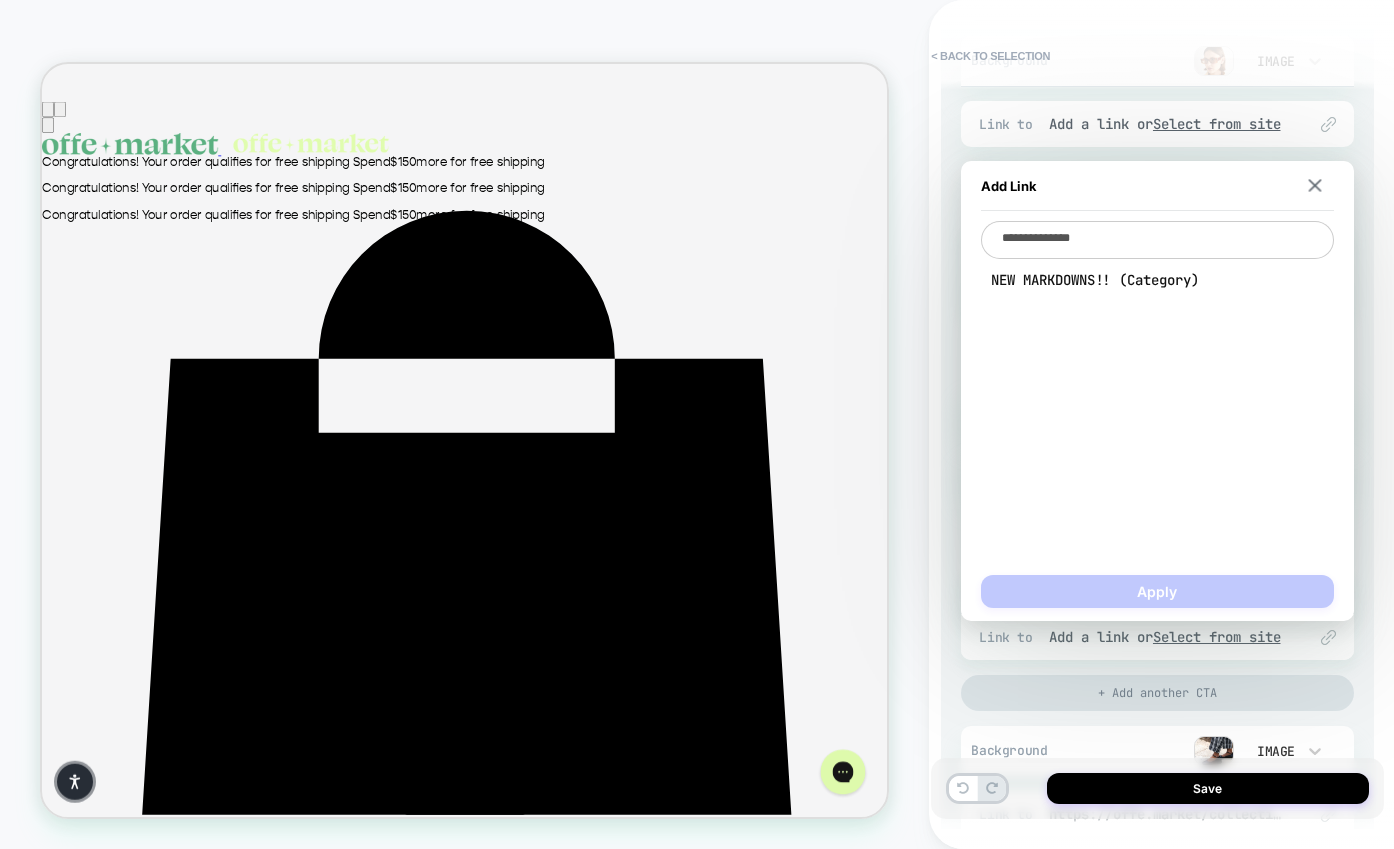 type on "**********" 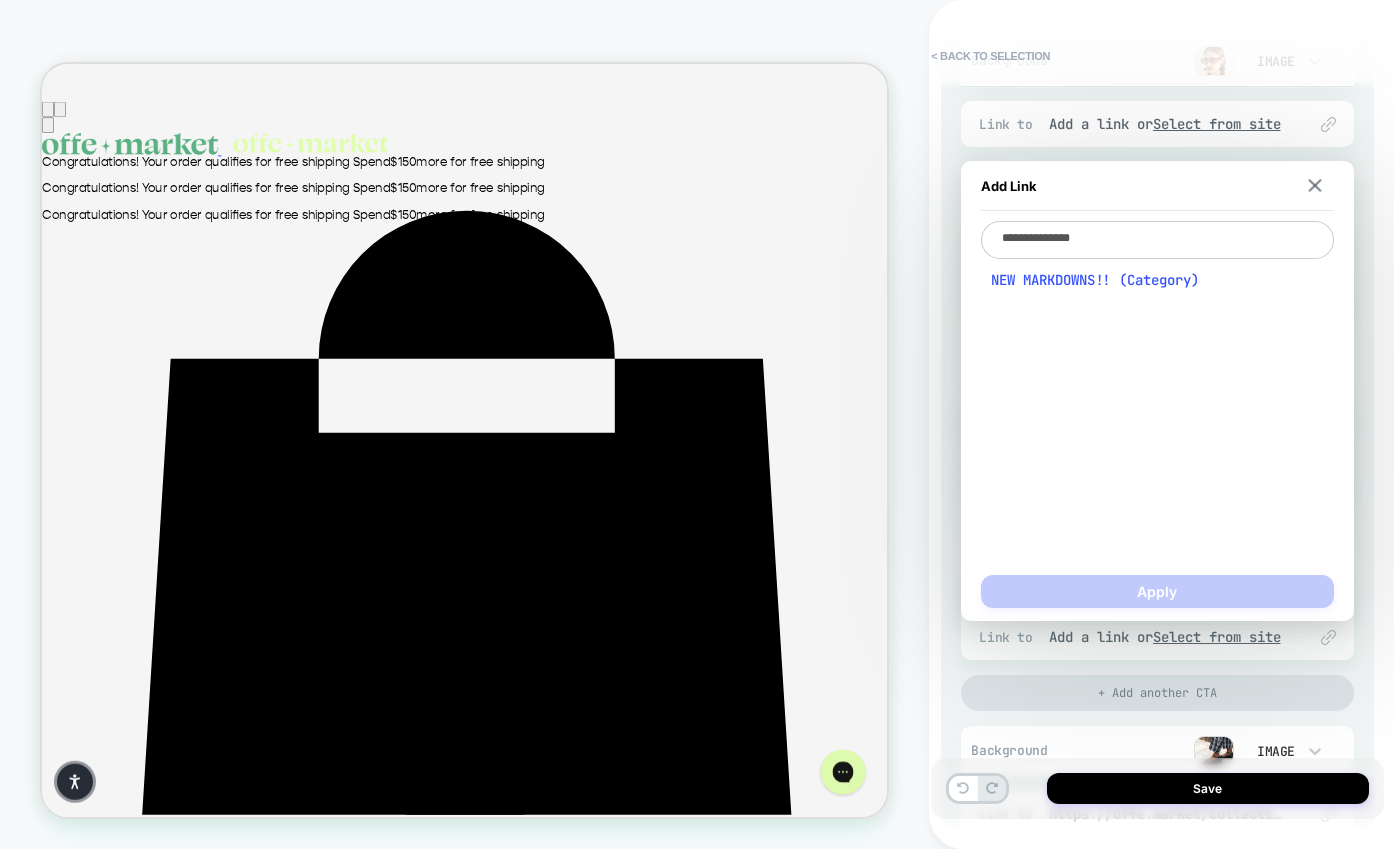 click on "NEW MARKDOWNS!! (Category)" at bounding box center (1157, 280) 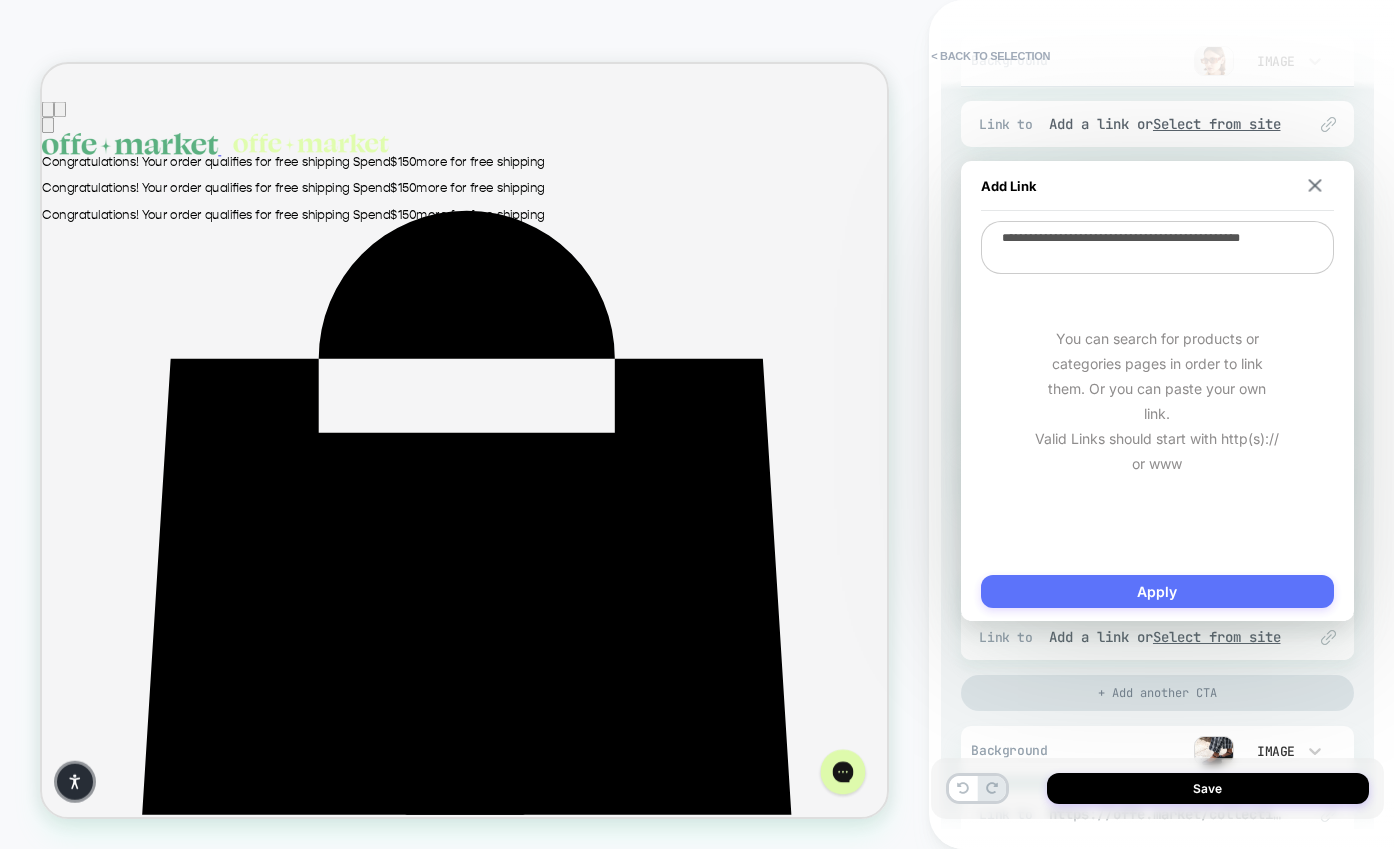 click on "Apply" at bounding box center (1157, 591) 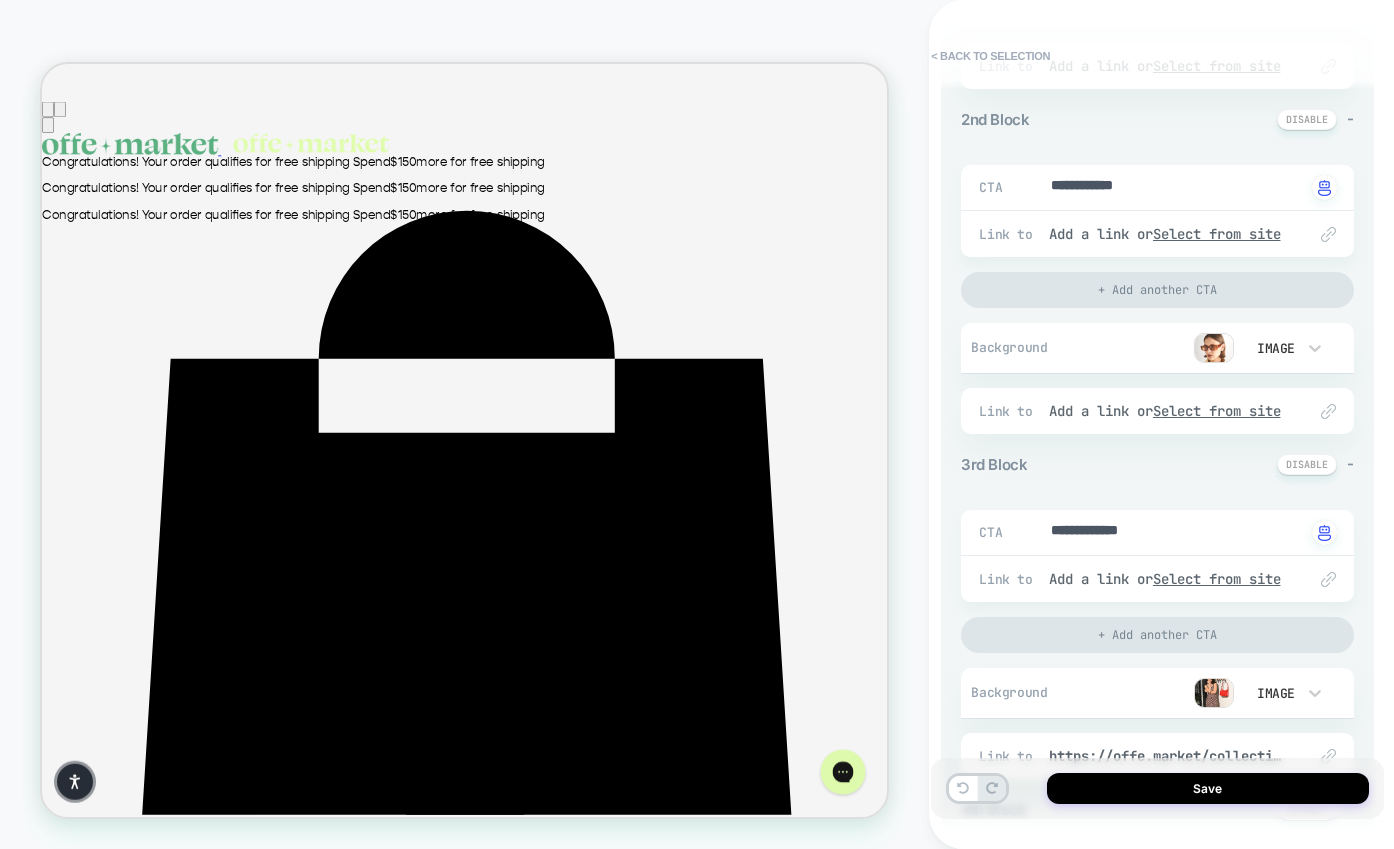 scroll, scrollTop: 624, scrollLeft: 0, axis: vertical 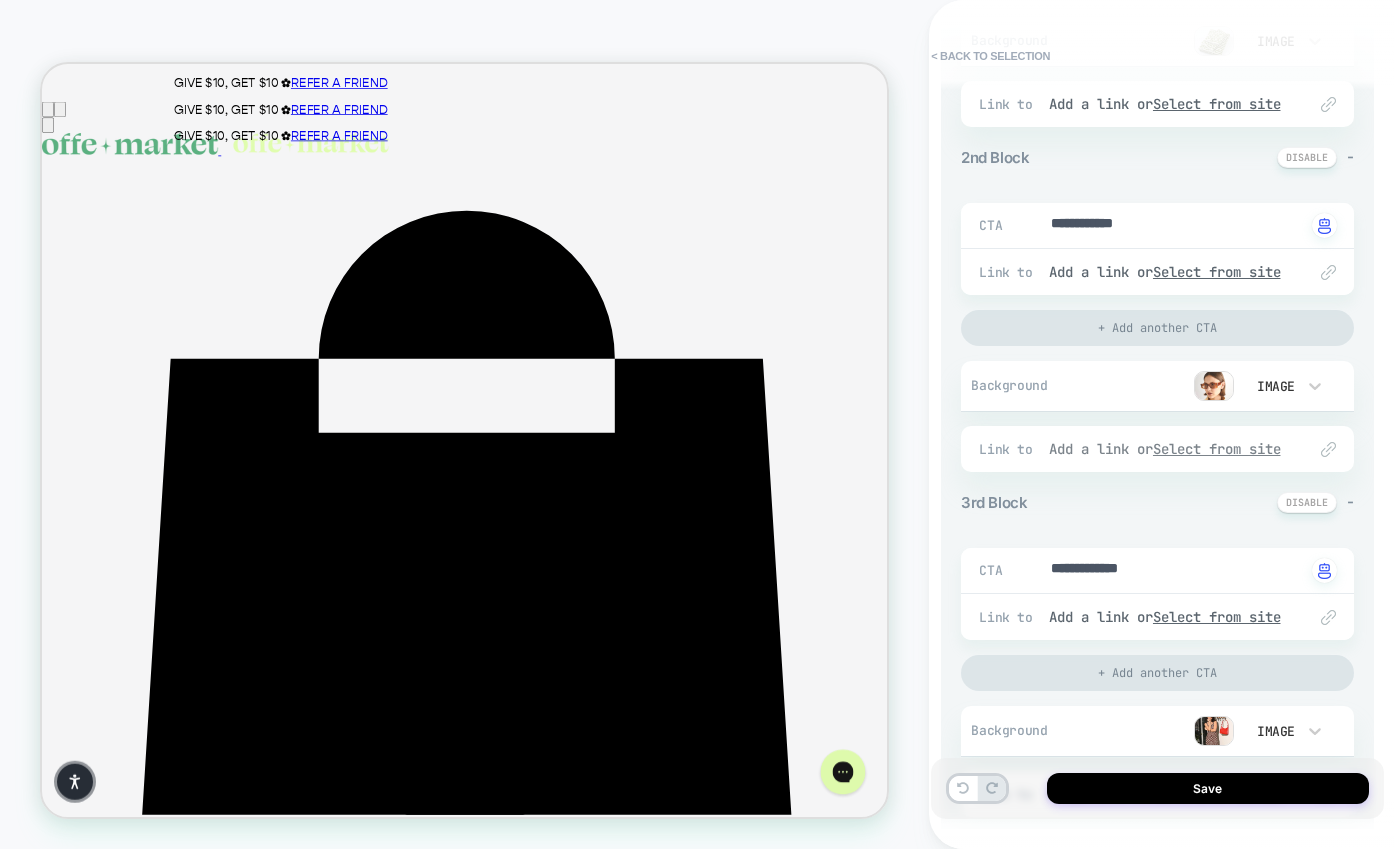 click on "Add a link or  Select from site" at bounding box center [1167, 449] 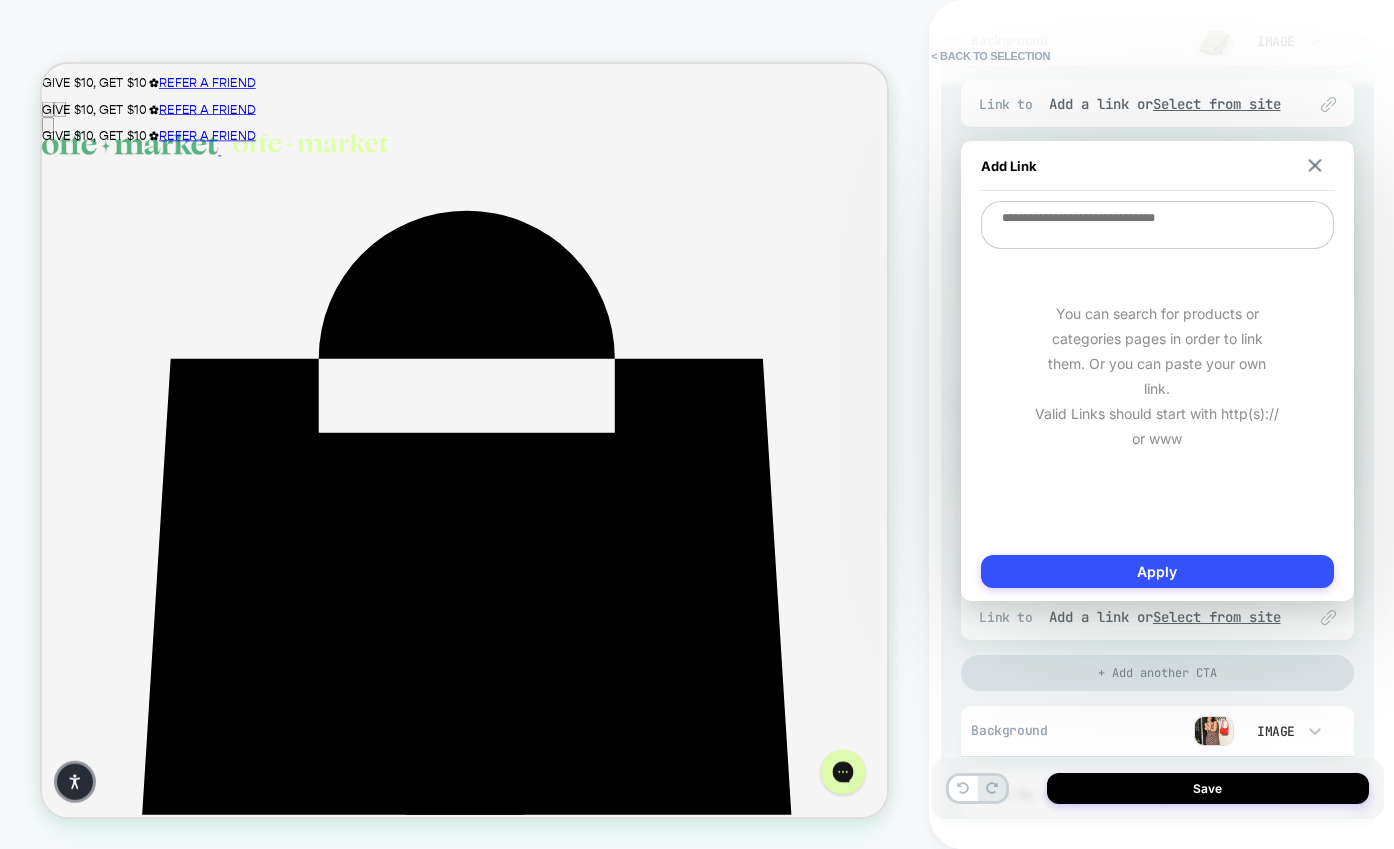 click at bounding box center [1157, 225] 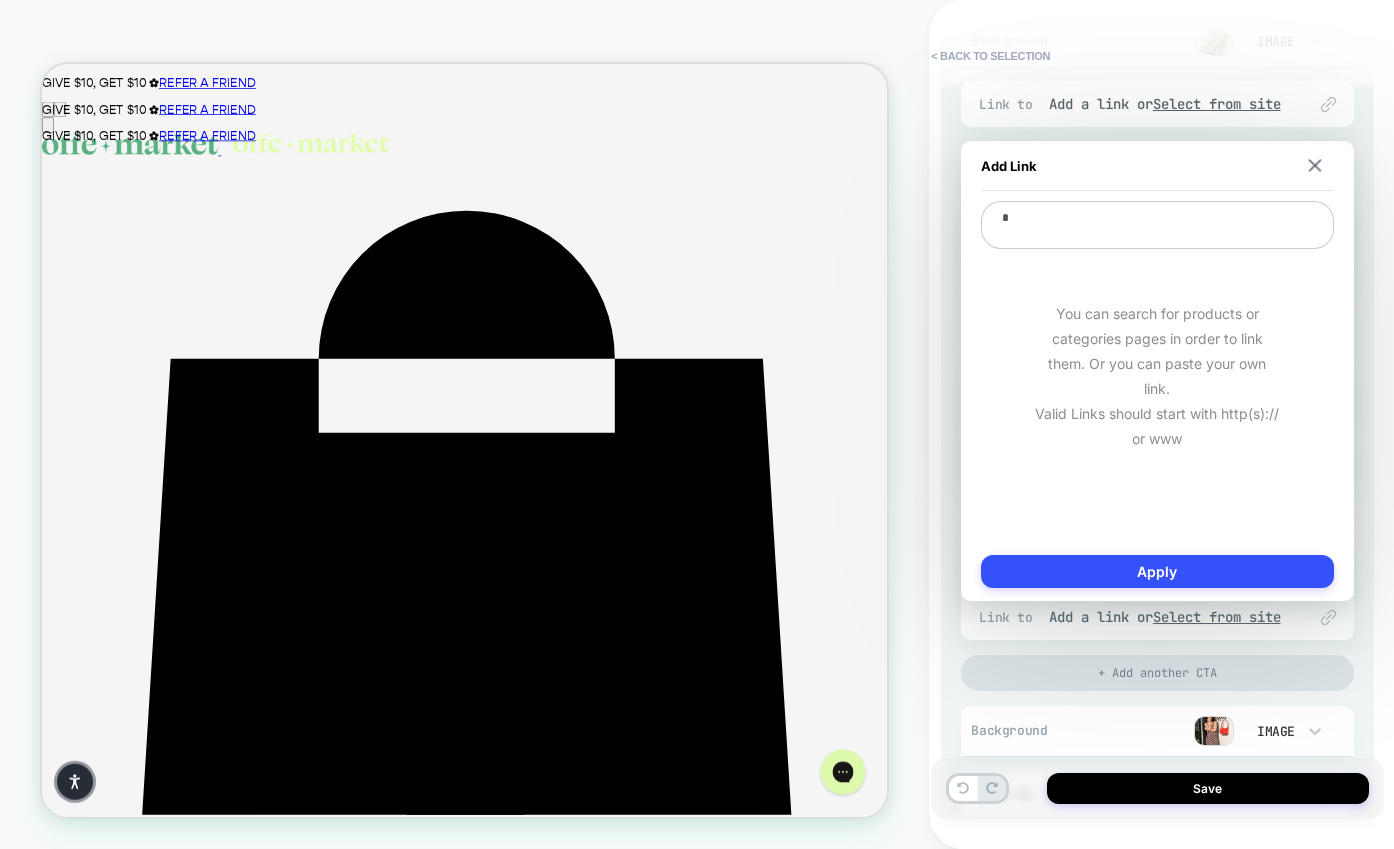 type on "*" 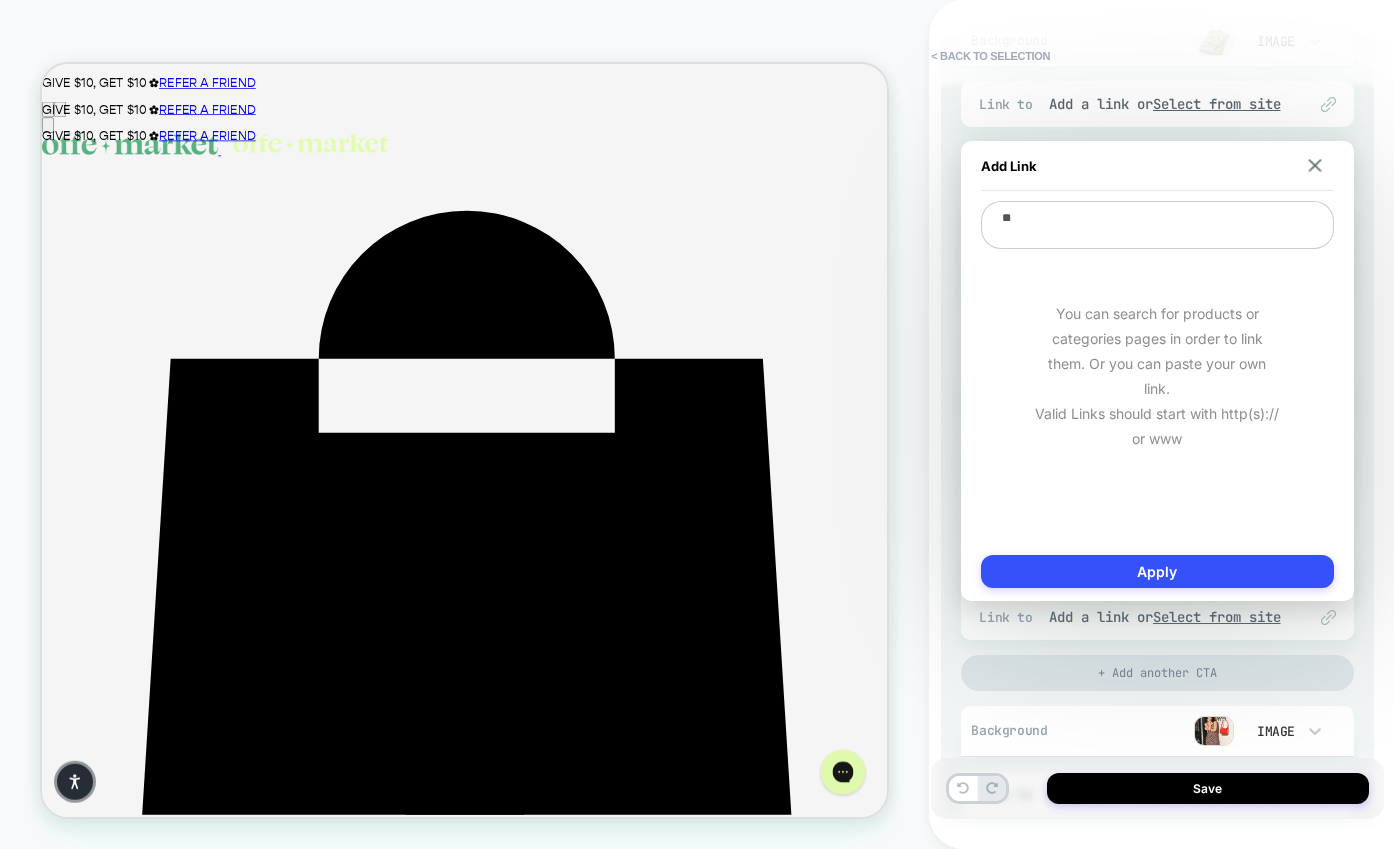 type on "*" 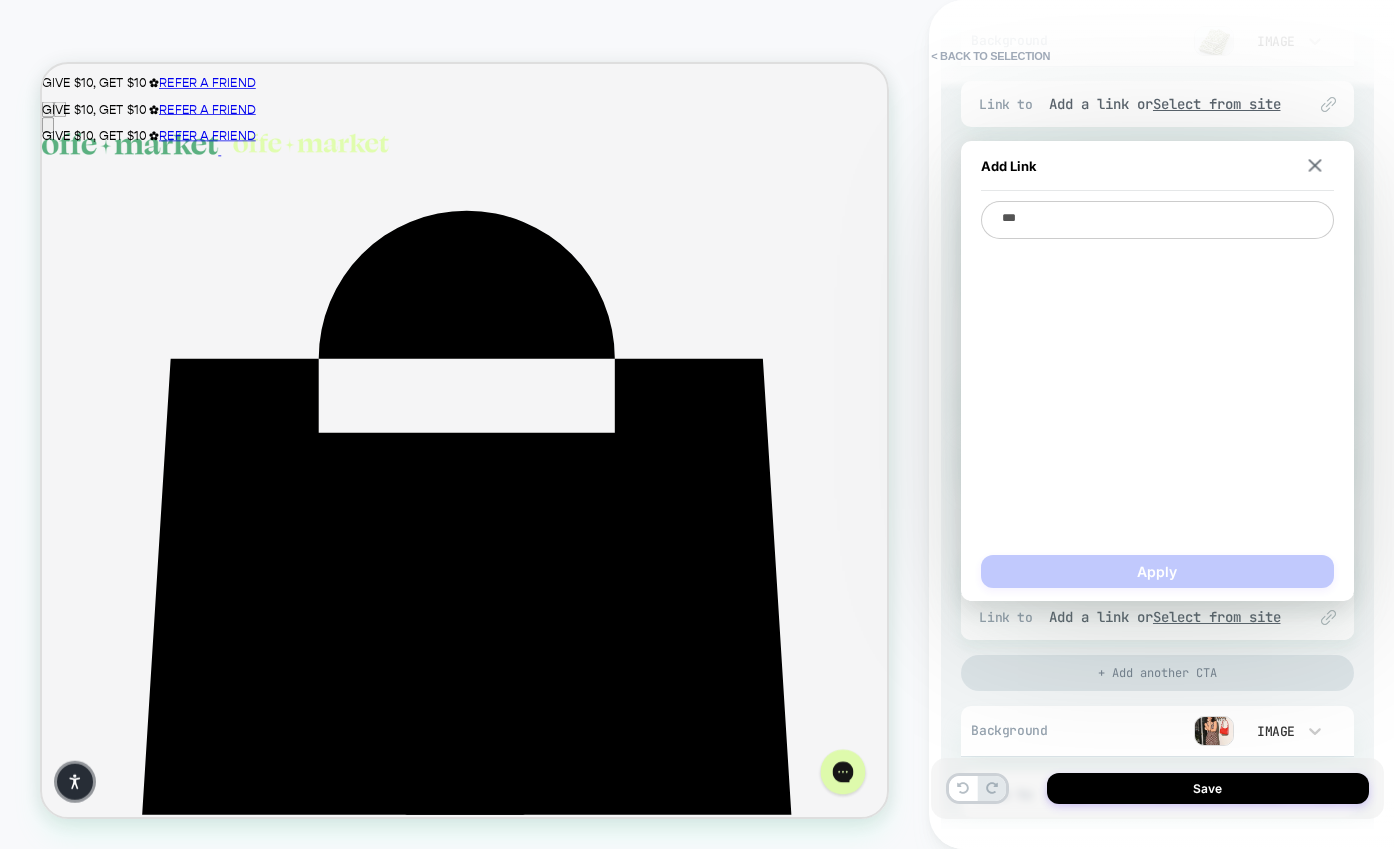 type on "*" 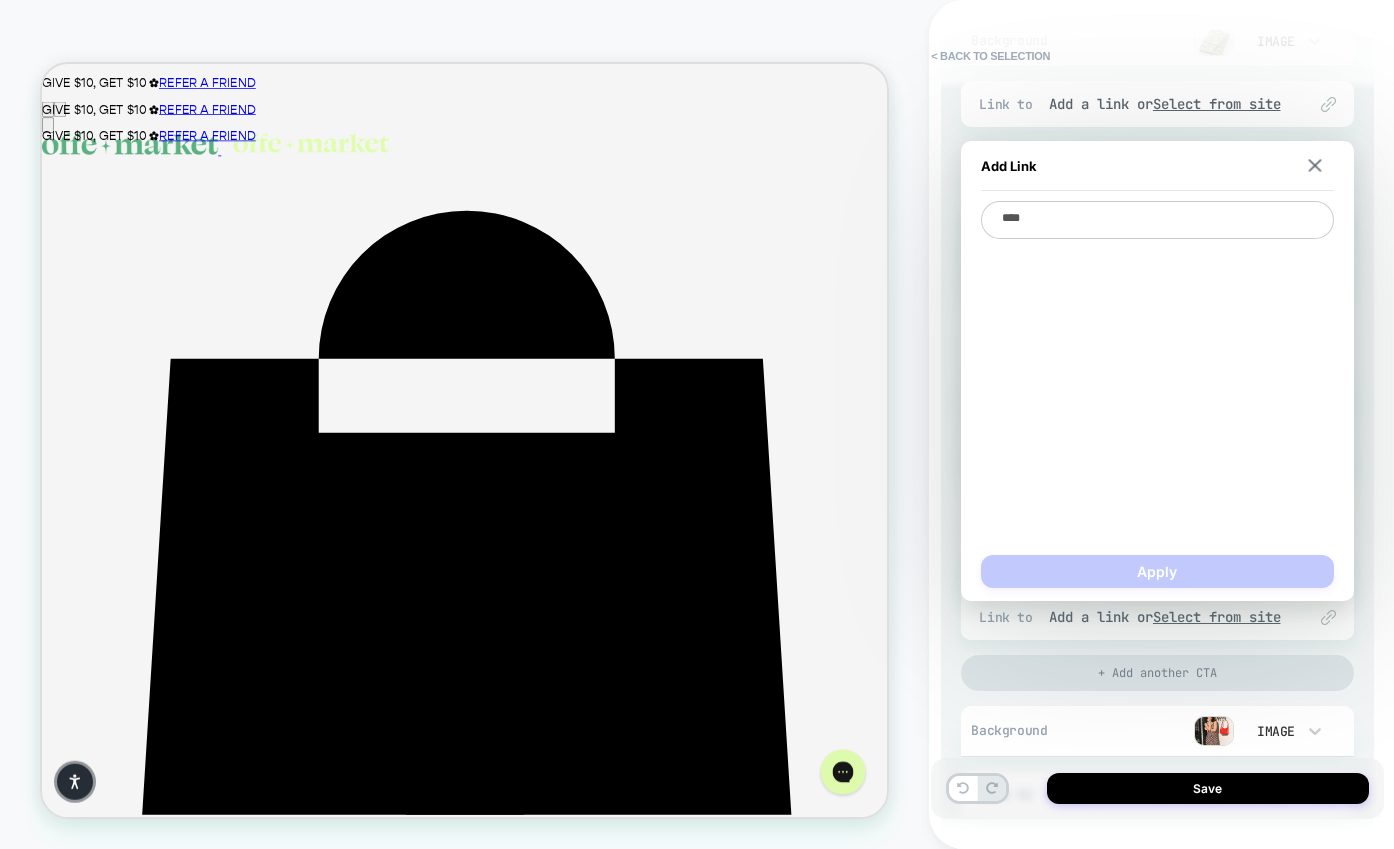 type on "*" 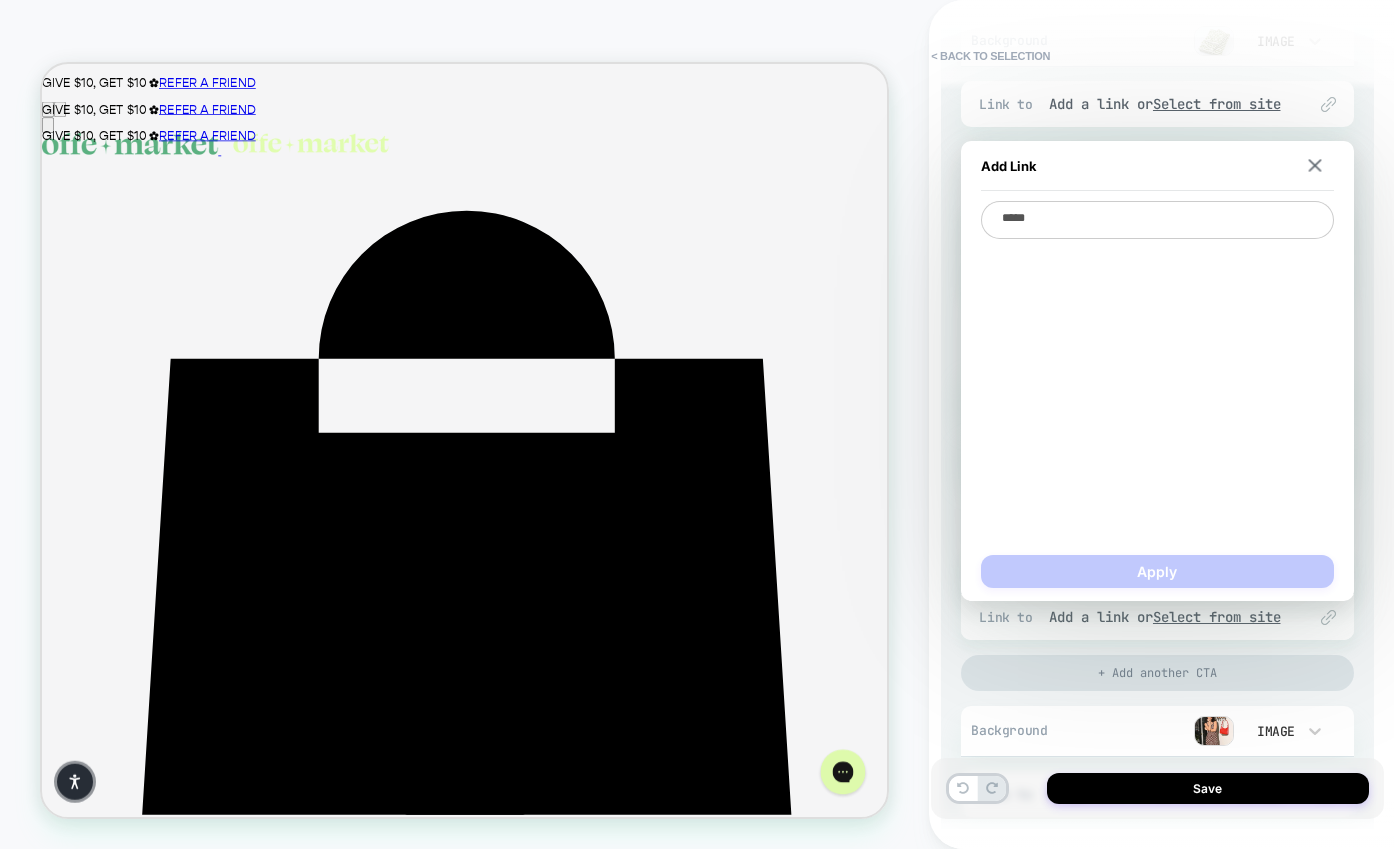 type on "*" 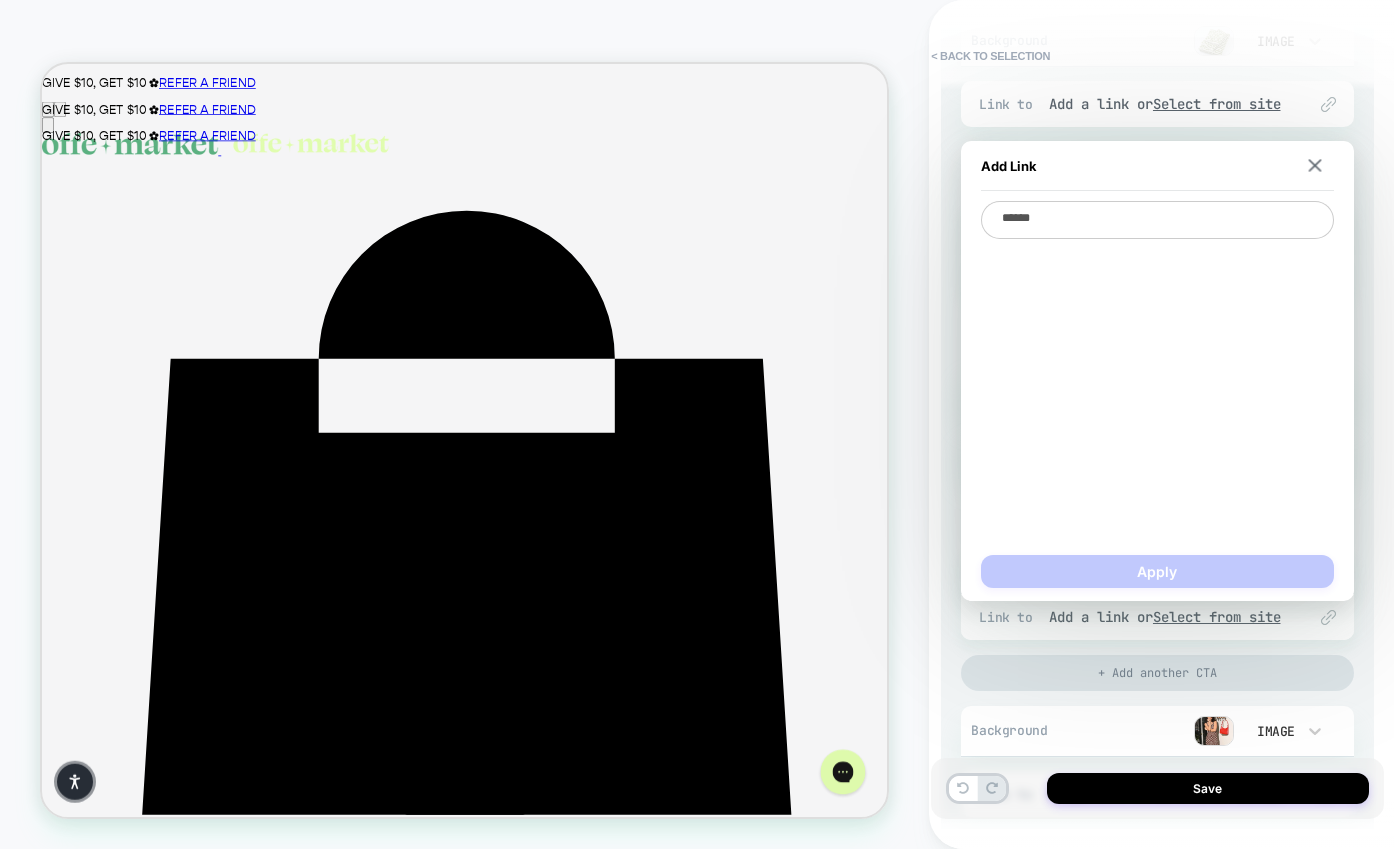 type on "*******" 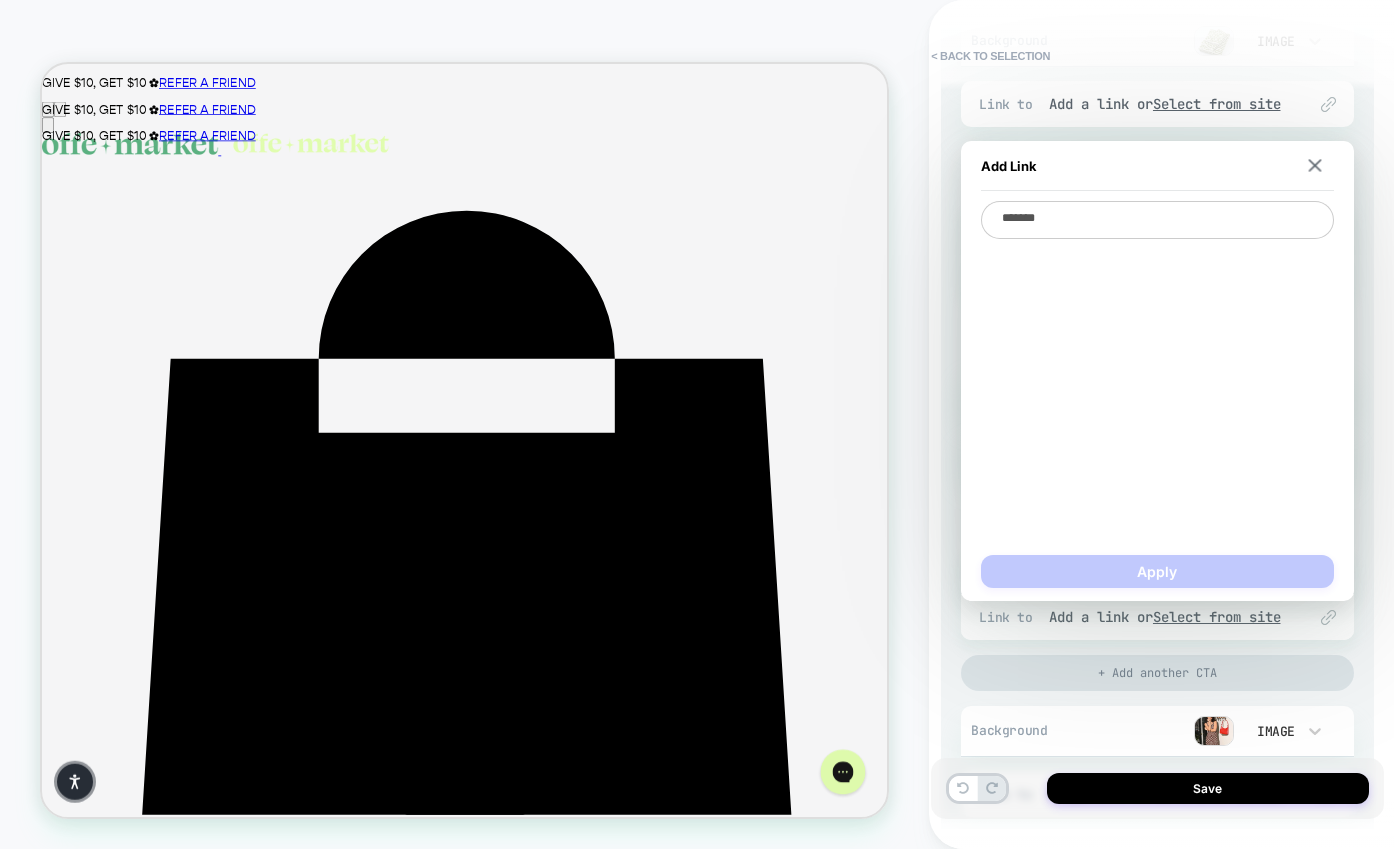 type on "*" 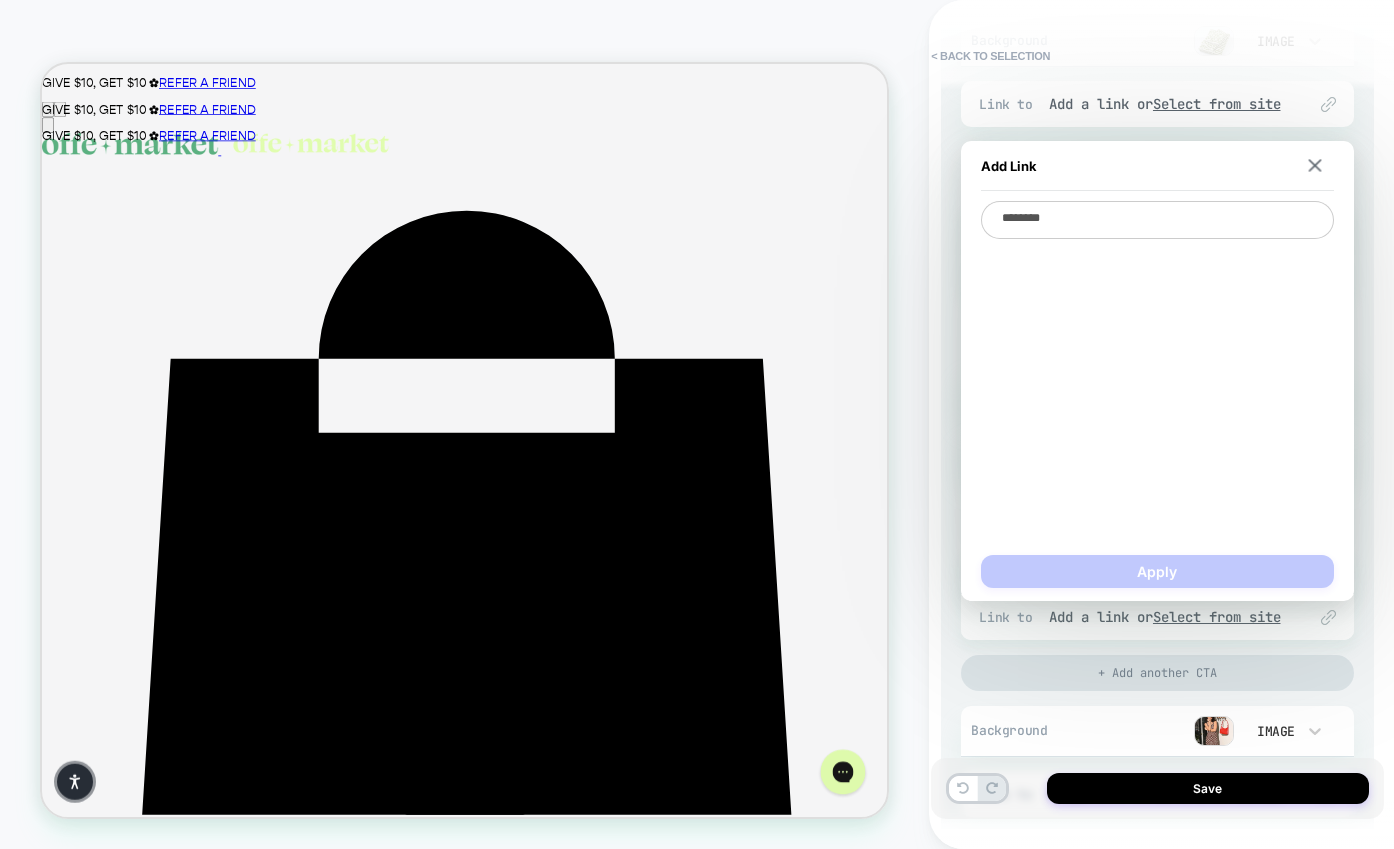 type on "*" 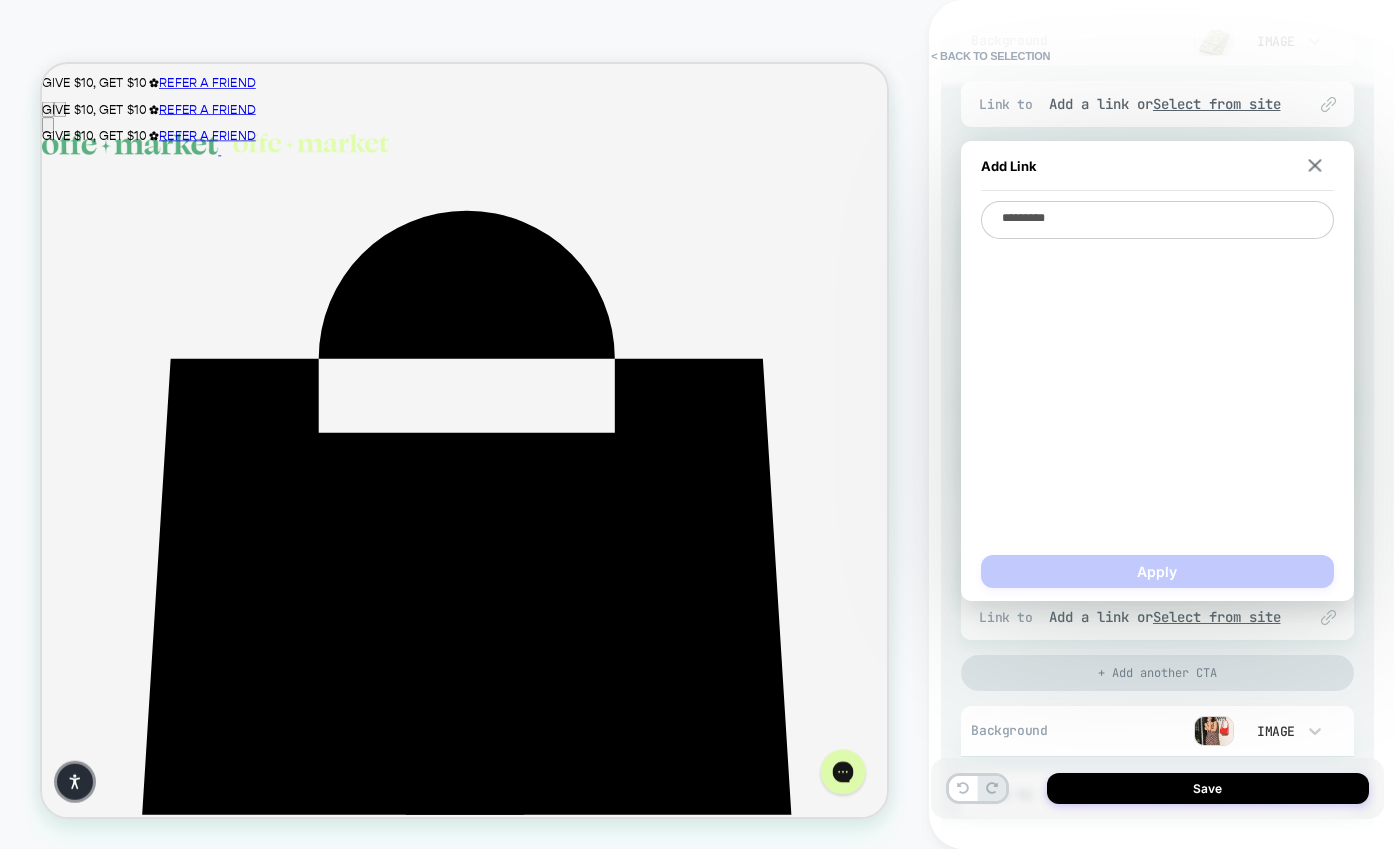 type on "*" 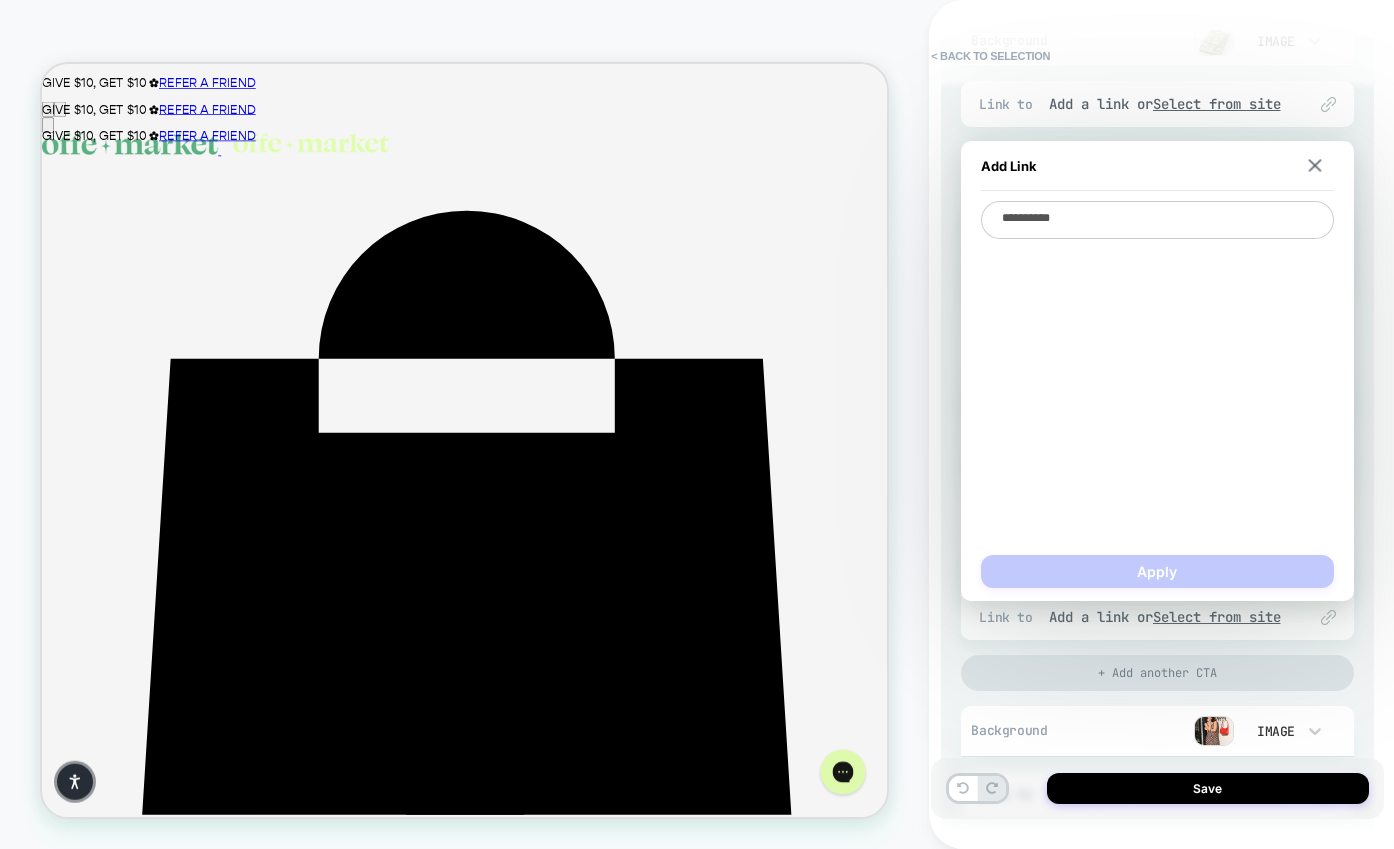 type on "*" 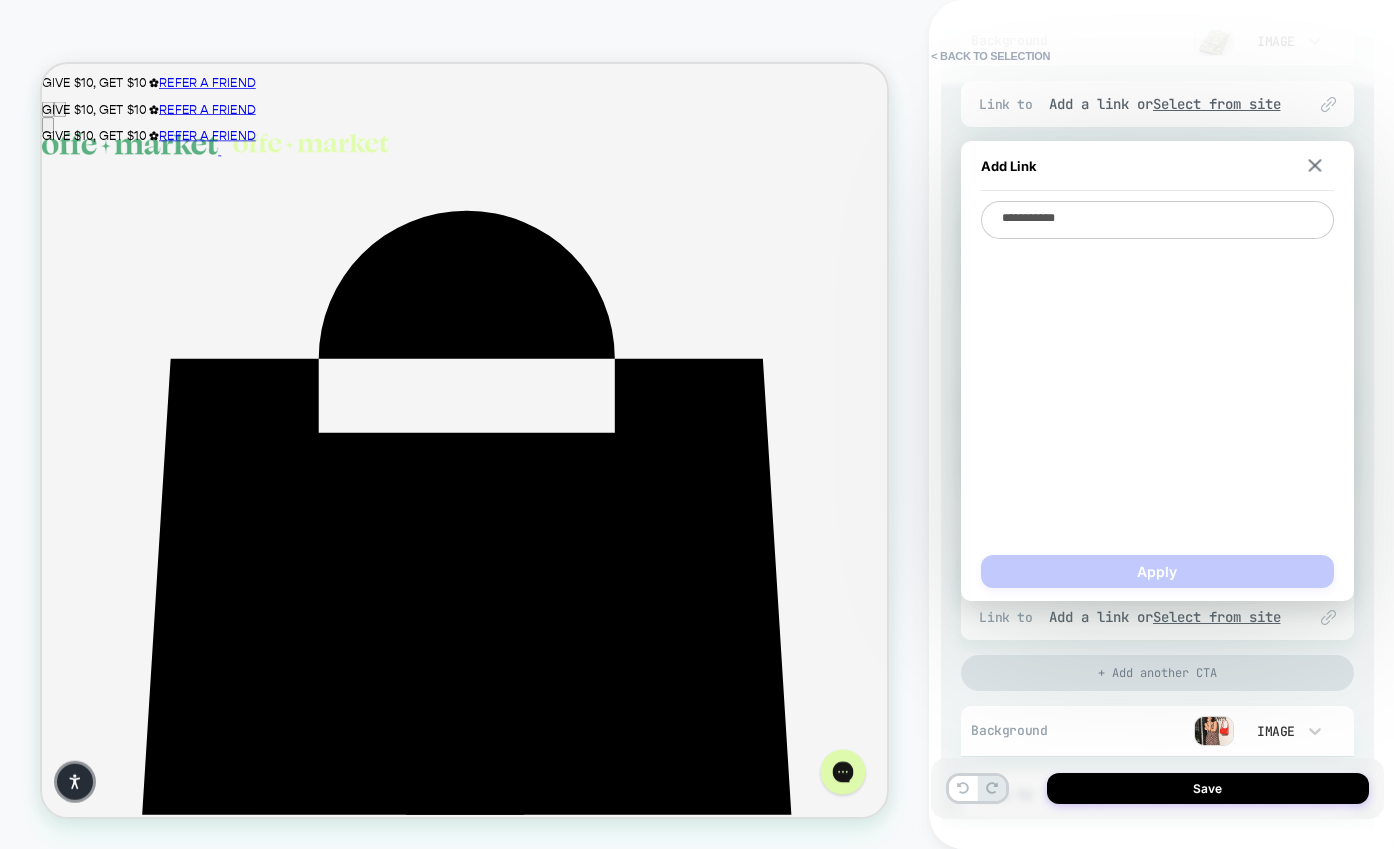 type on "*" 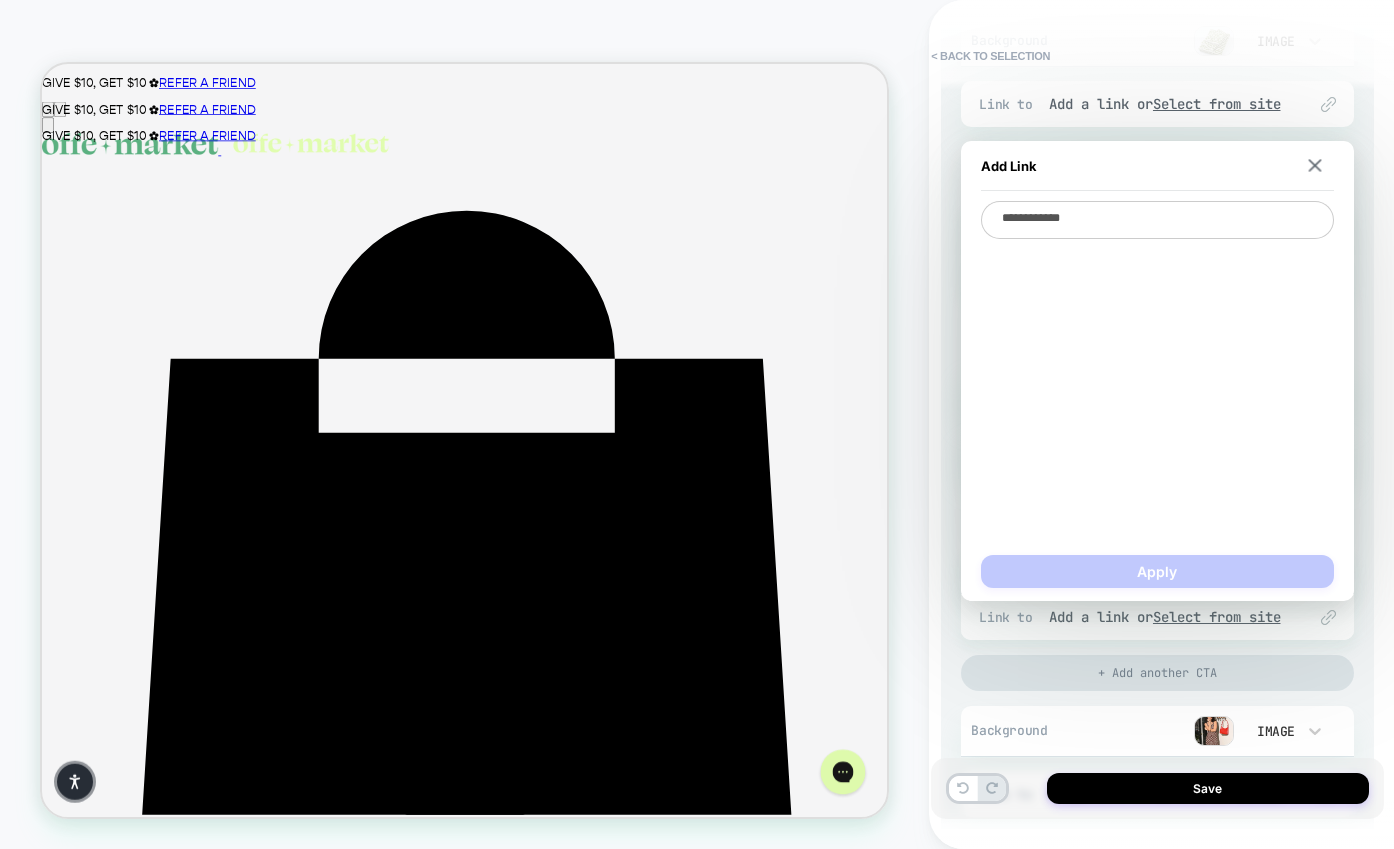 type on "*" 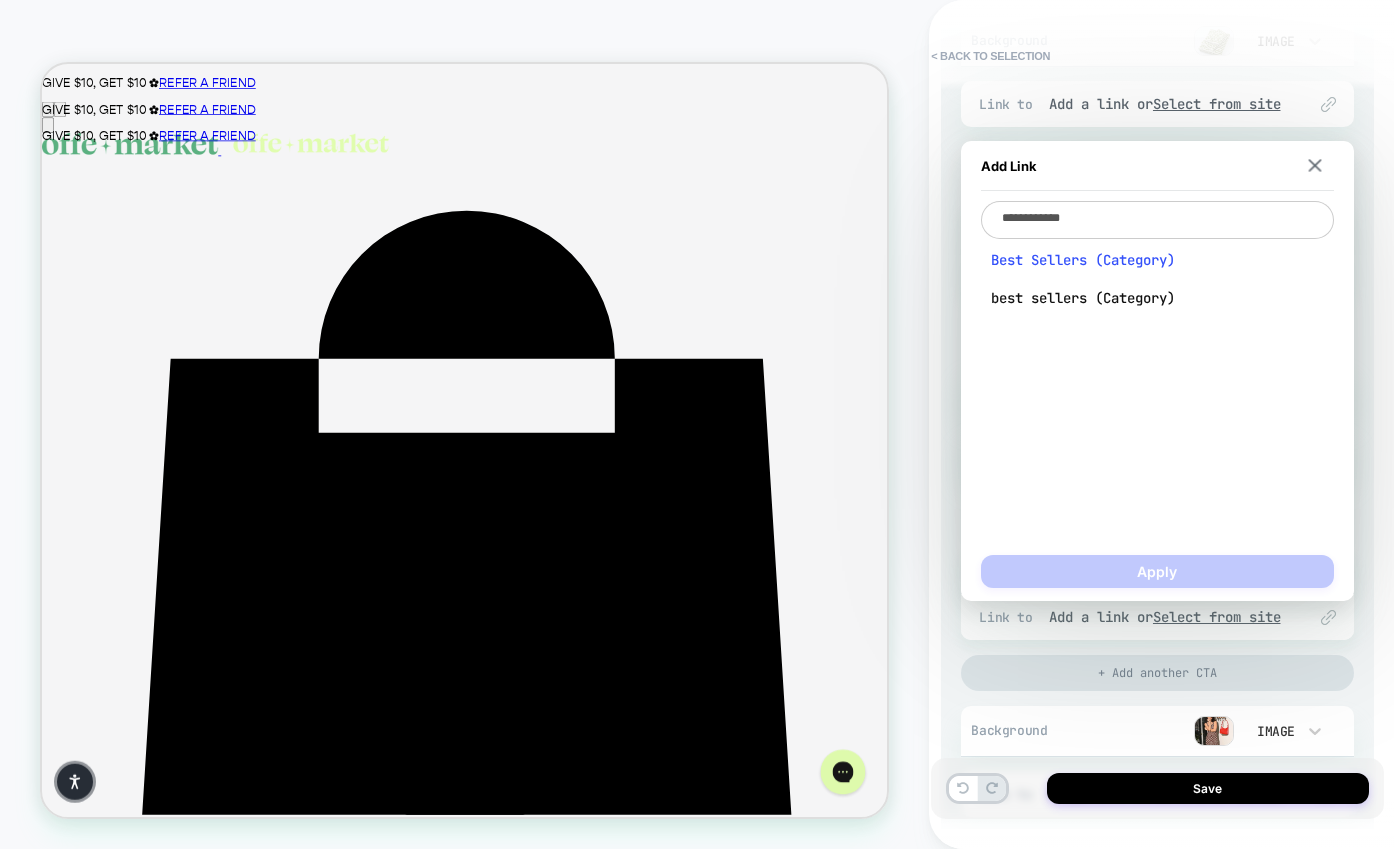 type on "**********" 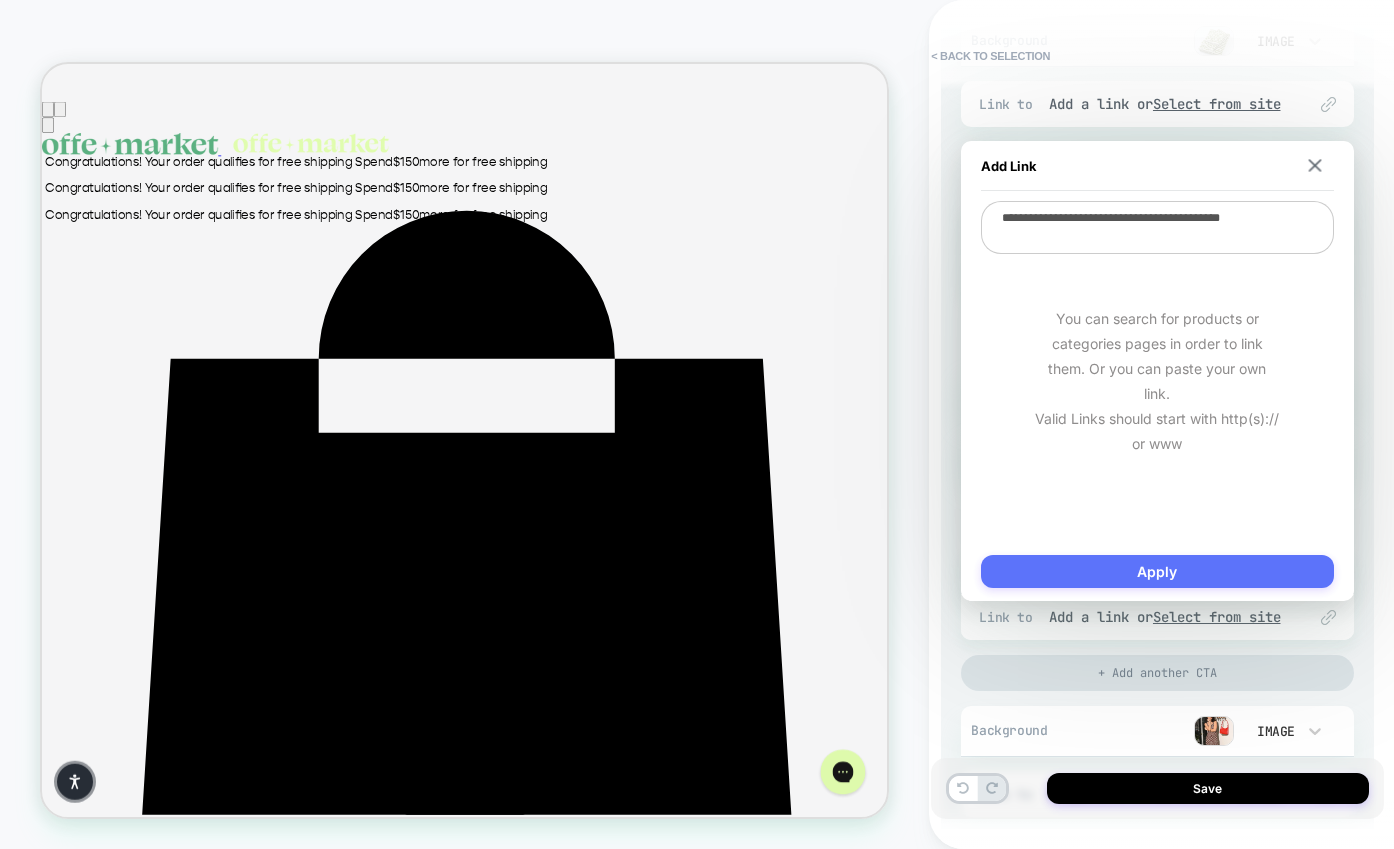 click on "Apply" at bounding box center (1157, 571) 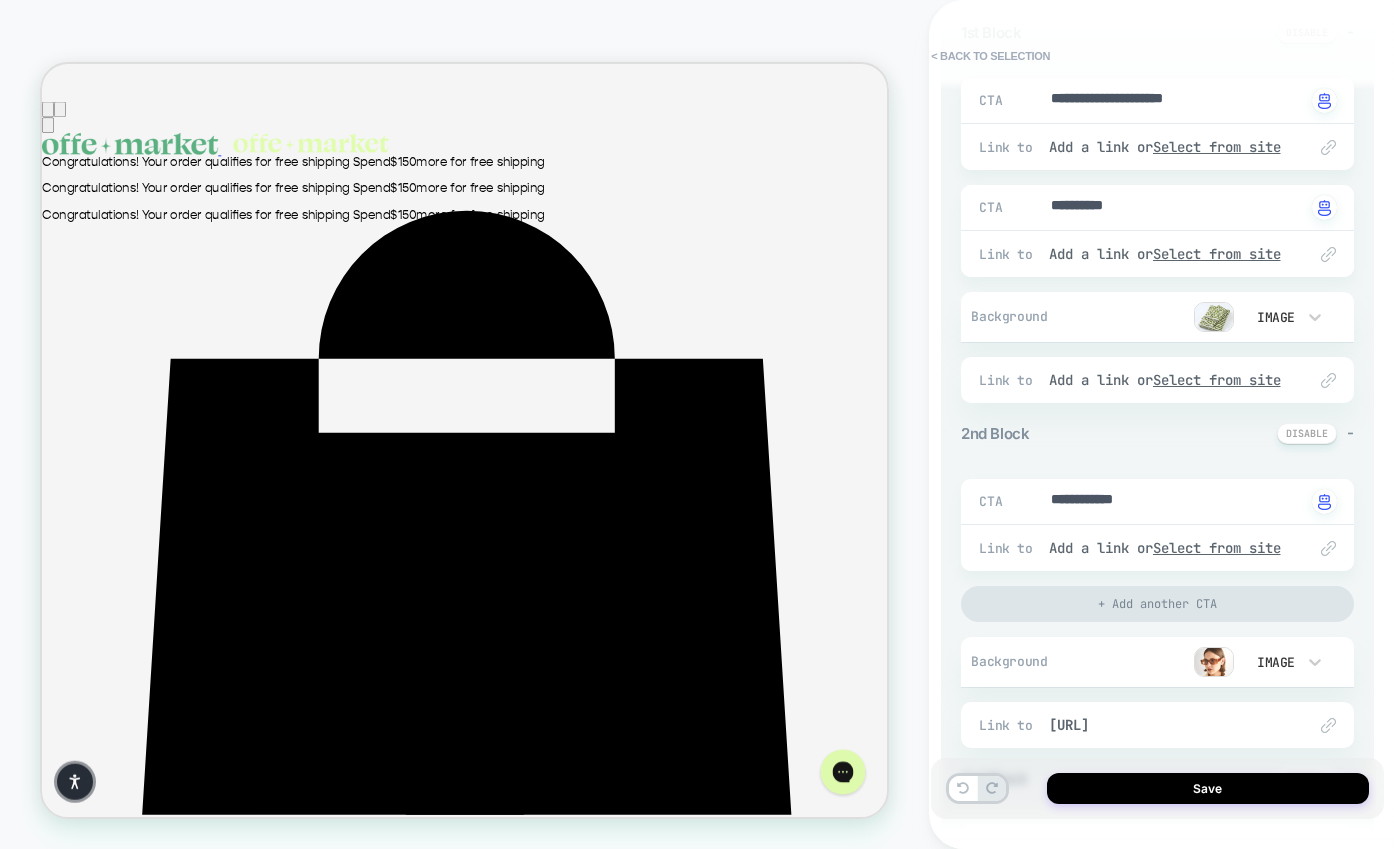 scroll, scrollTop: 254, scrollLeft: 0, axis: vertical 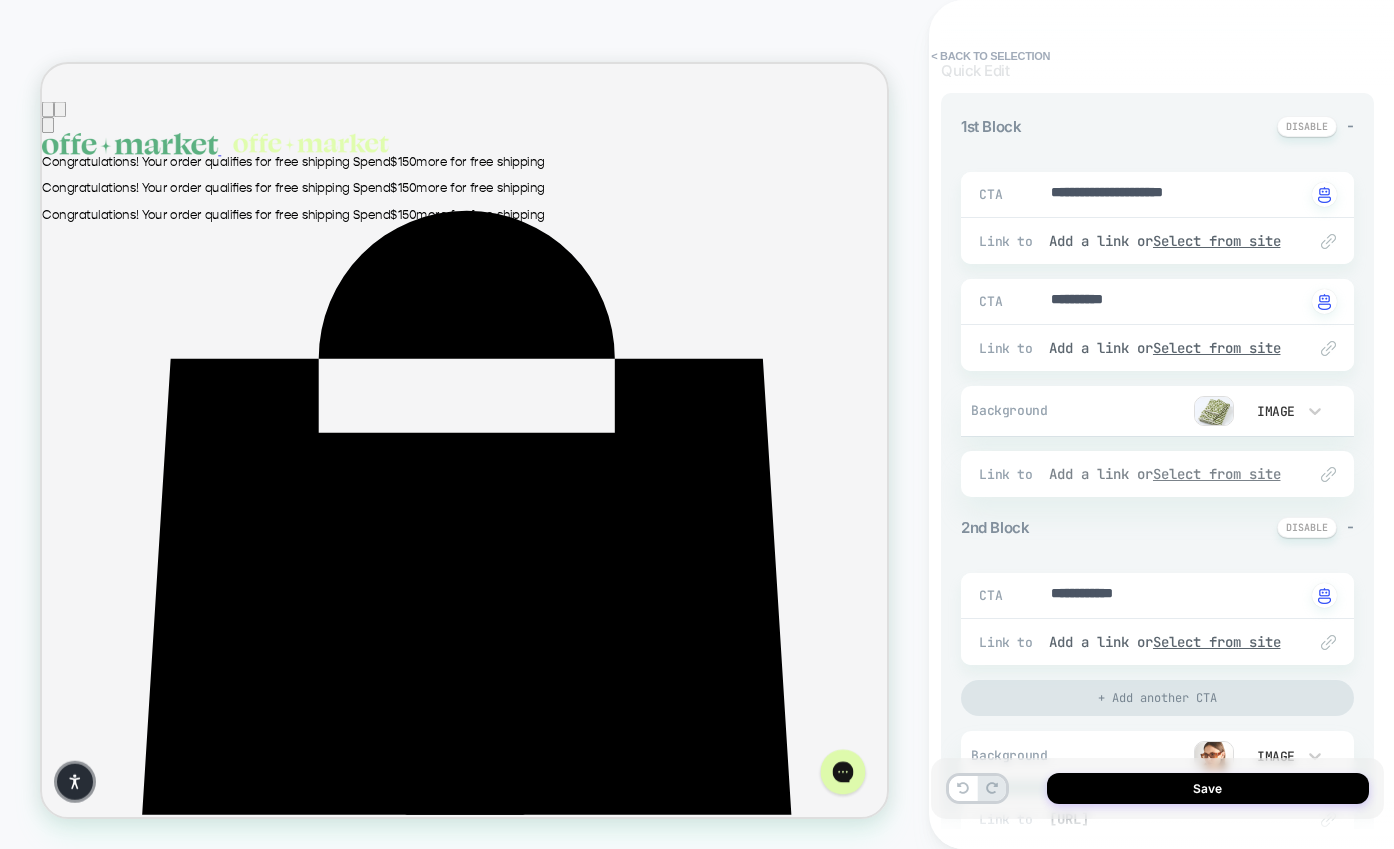 click on "Add a link or  Select from site" at bounding box center [1167, 474] 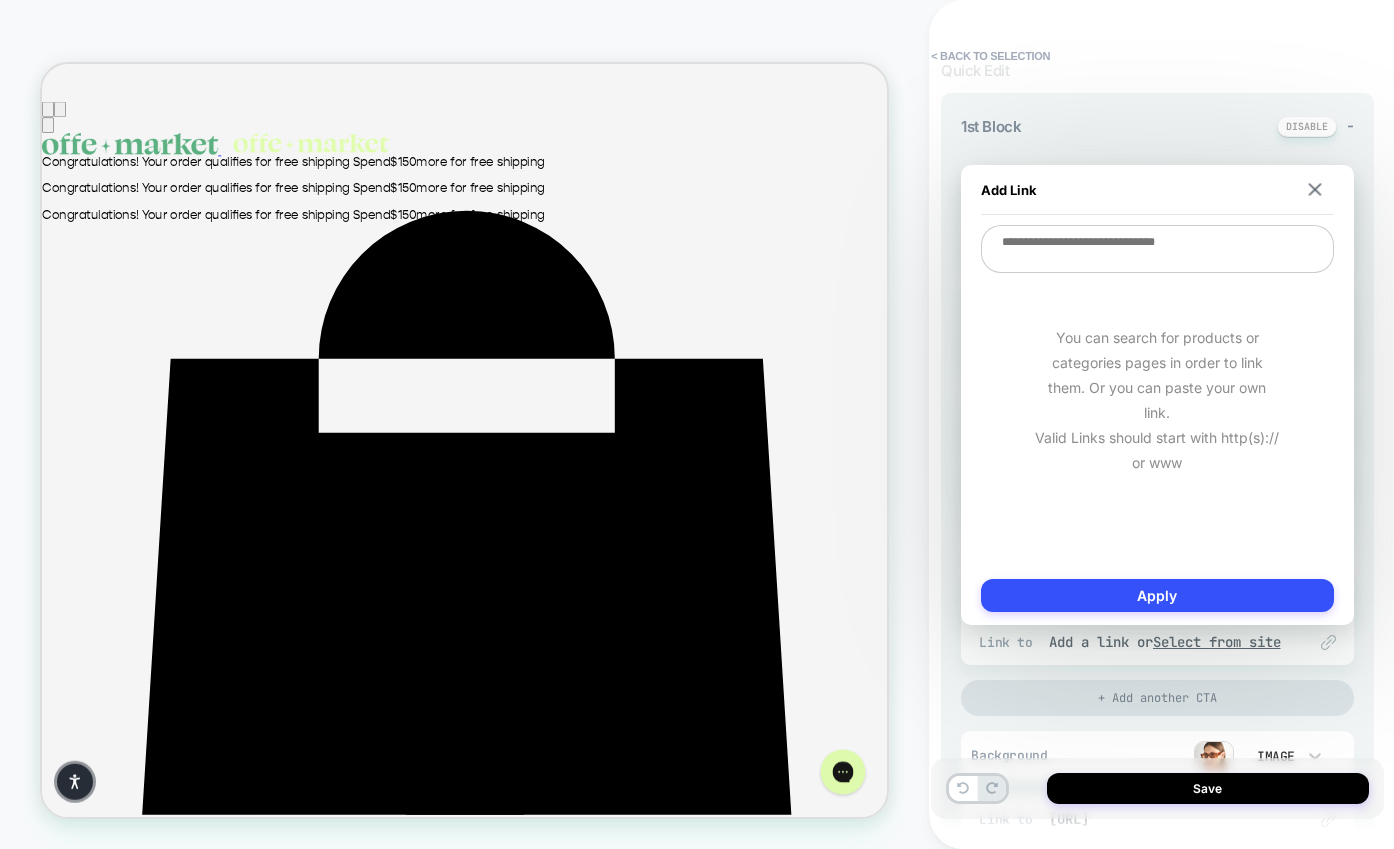 click at bounding box center [1157, 249] 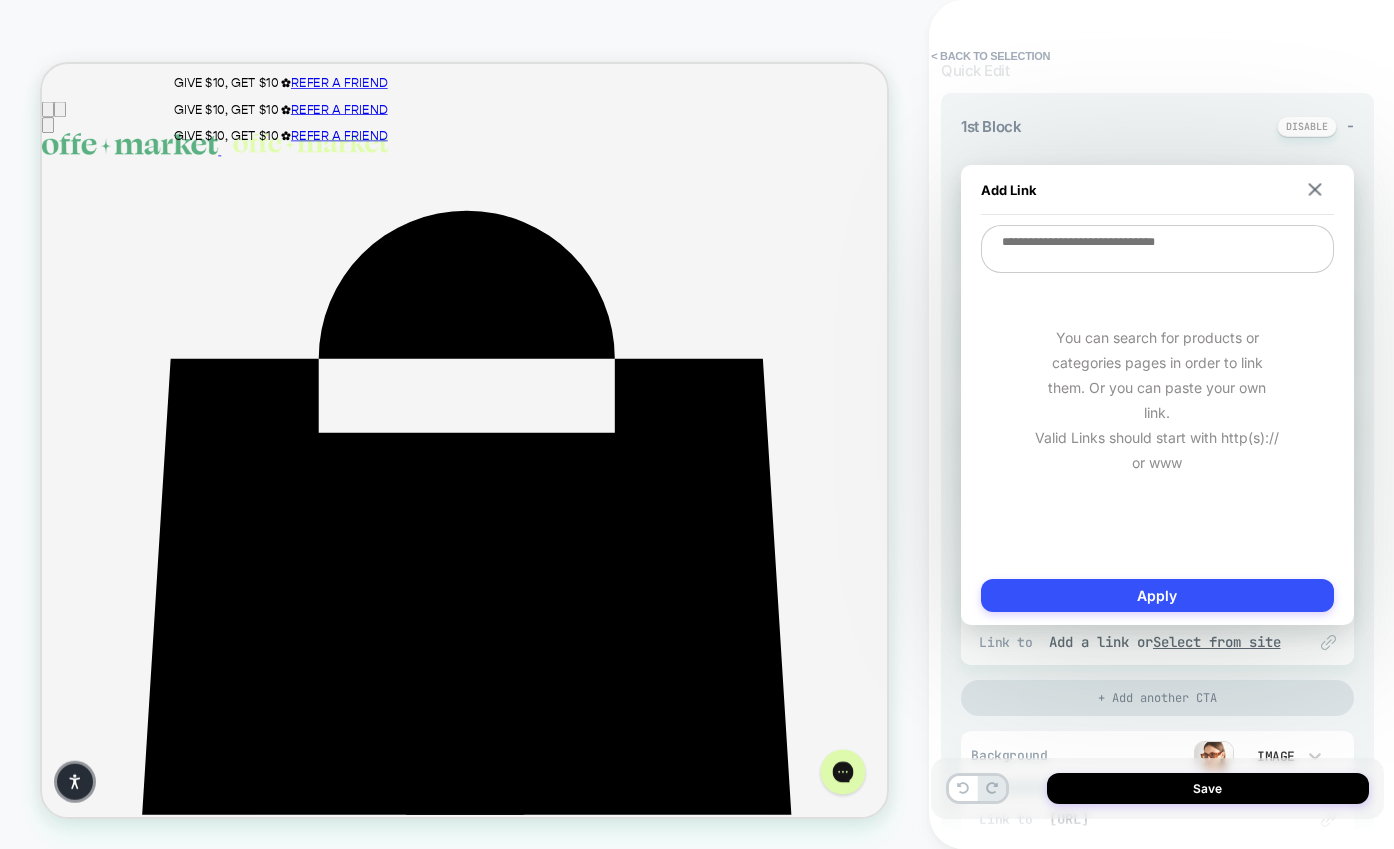 type on "*" 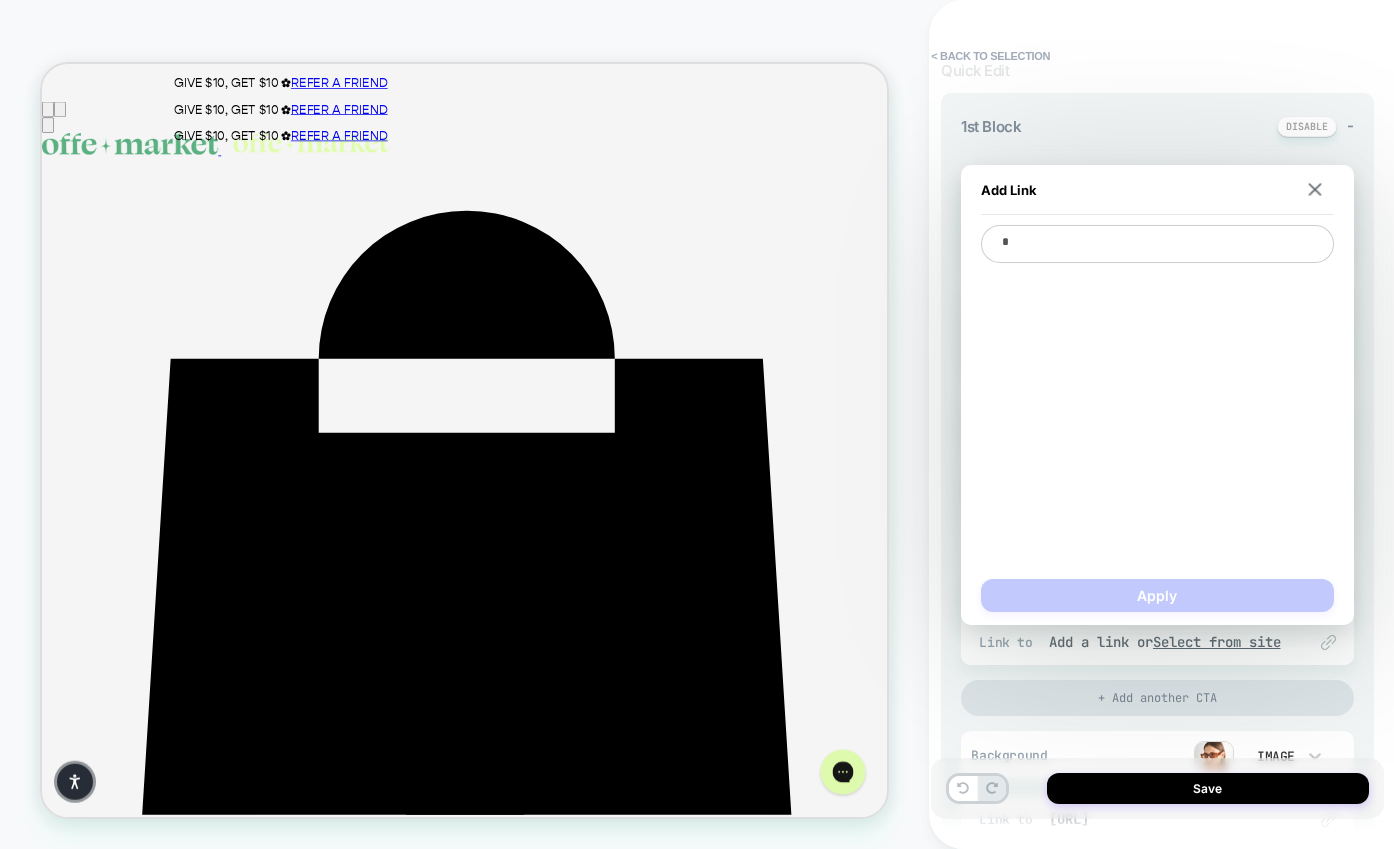 type on "*" 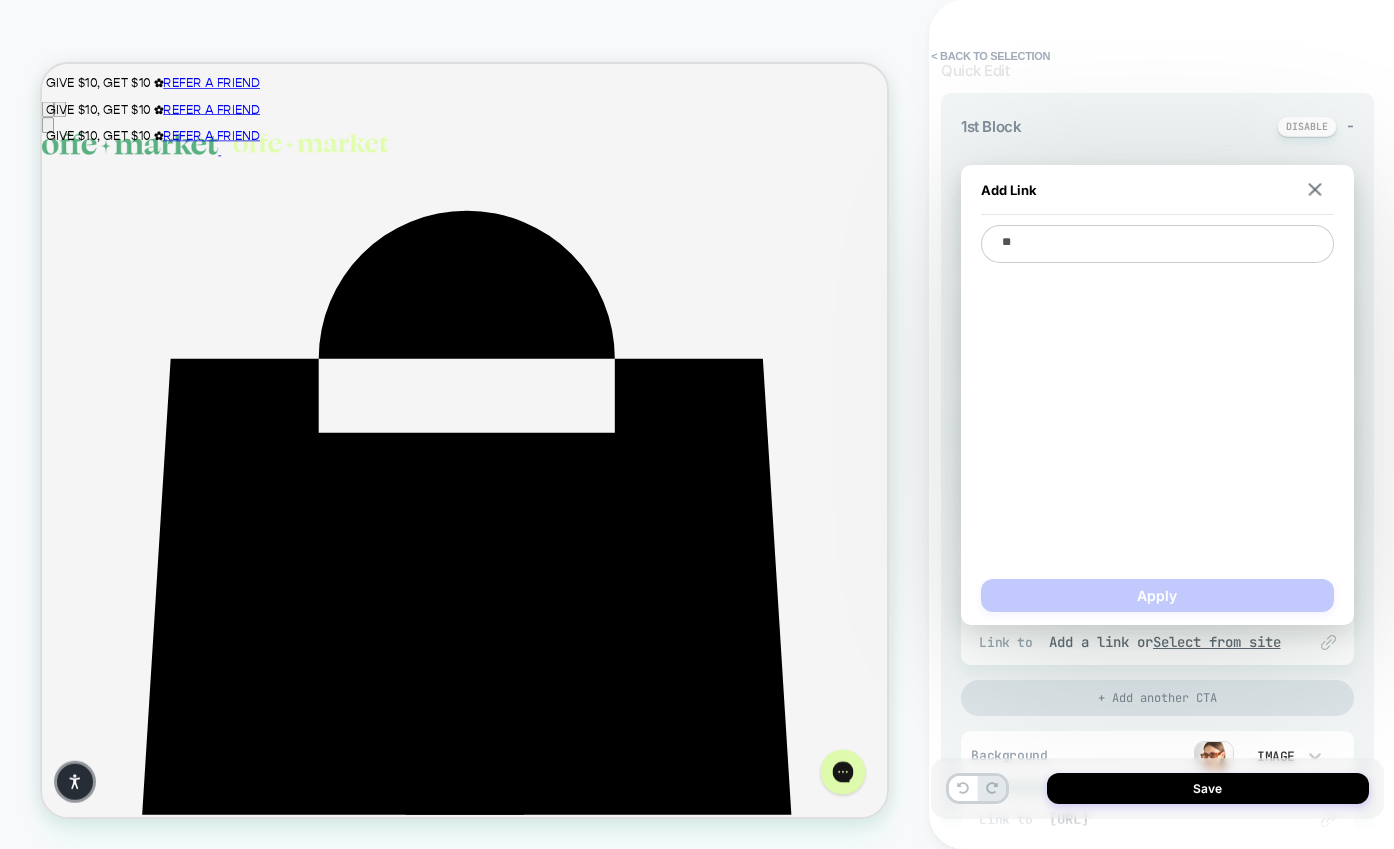 type on "*" 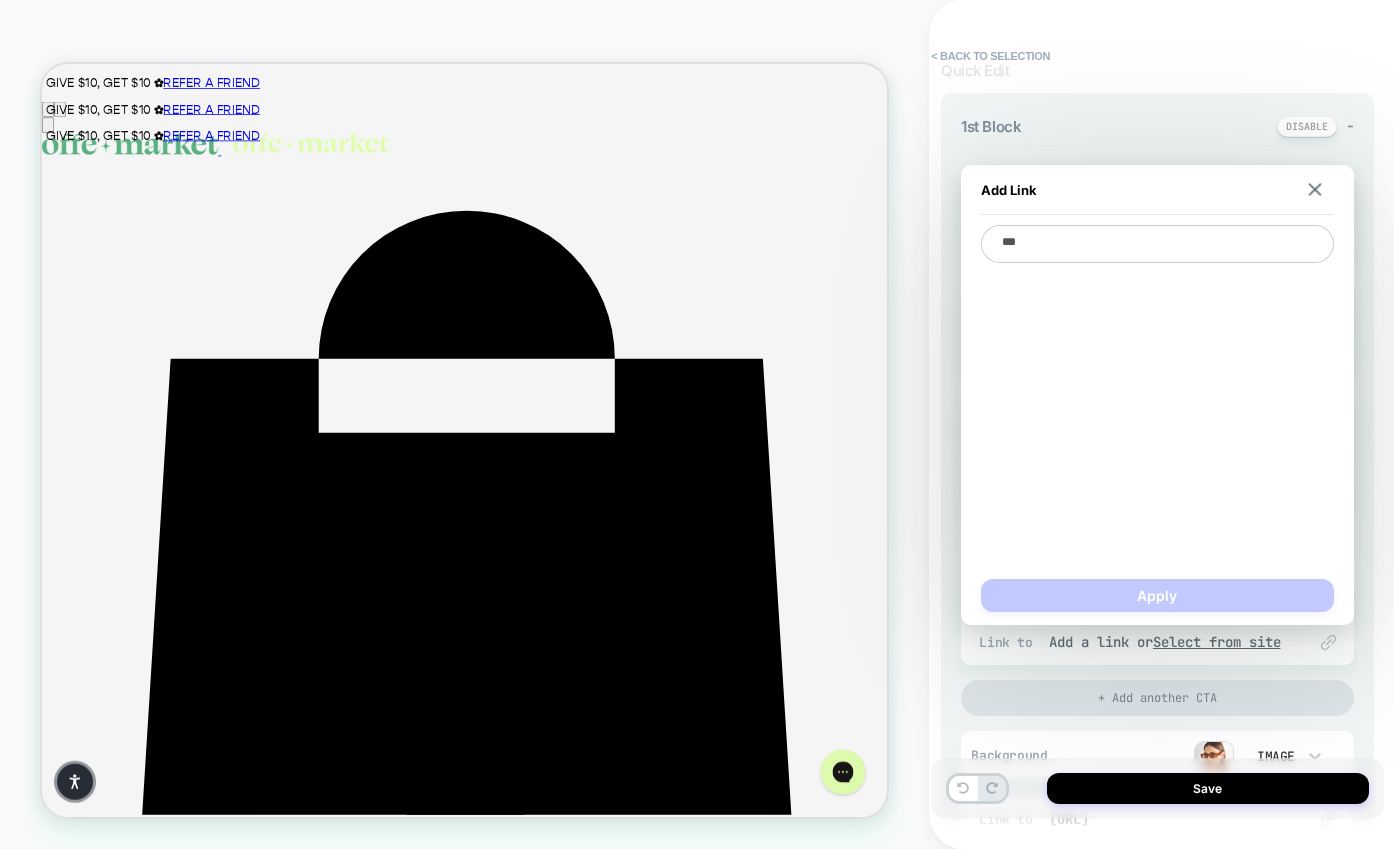 type on "*" 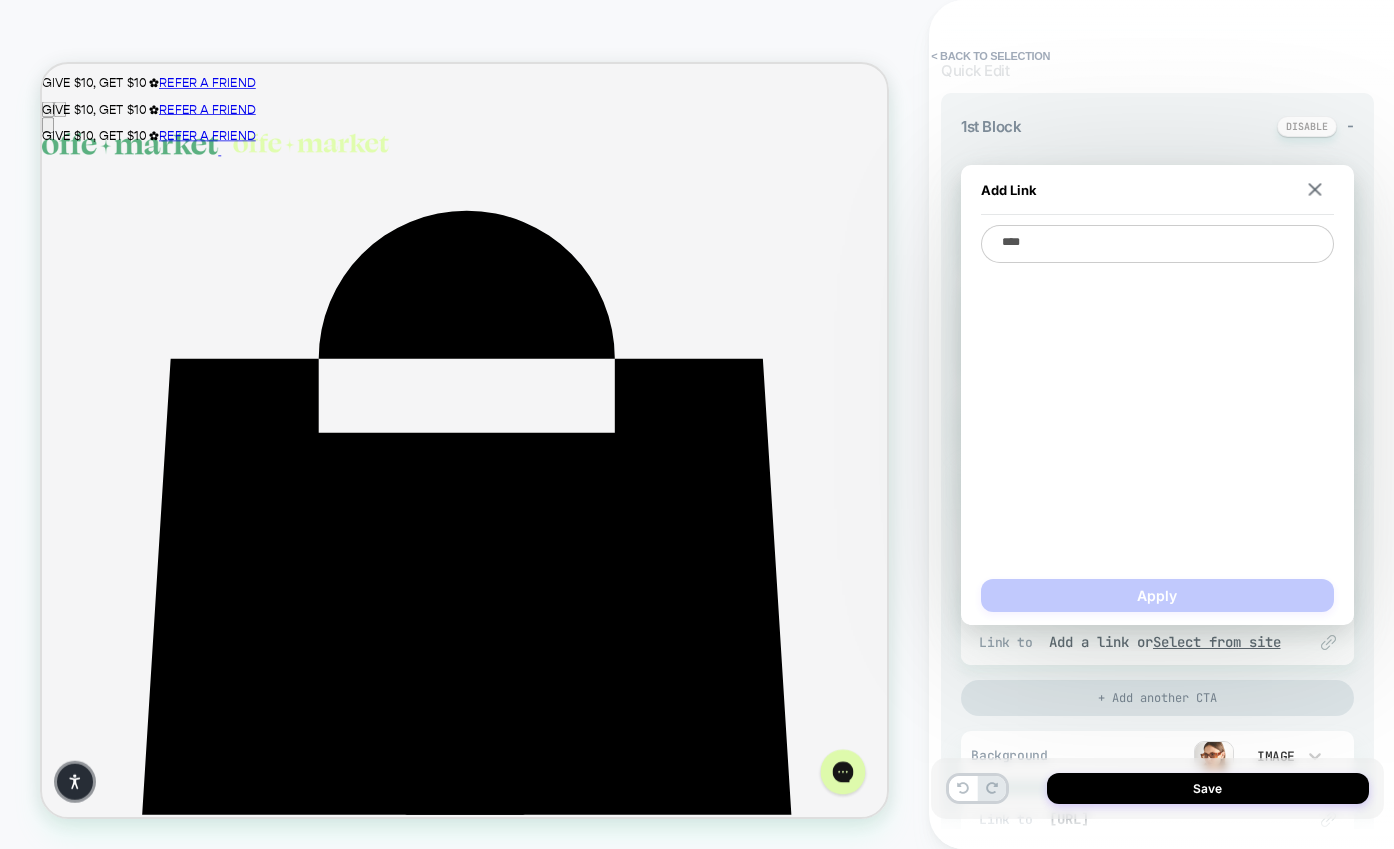 type on "*" 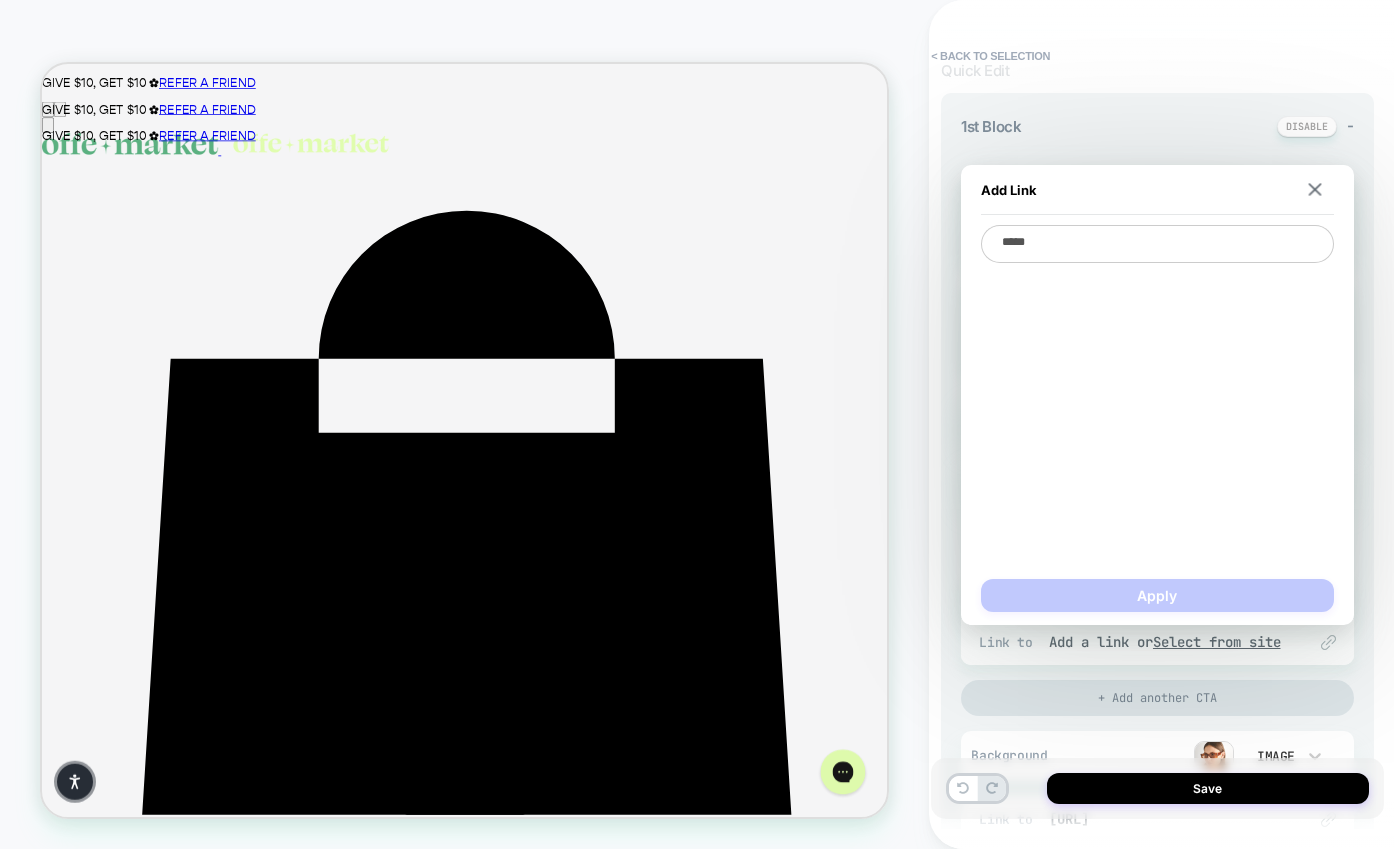 type on "*" 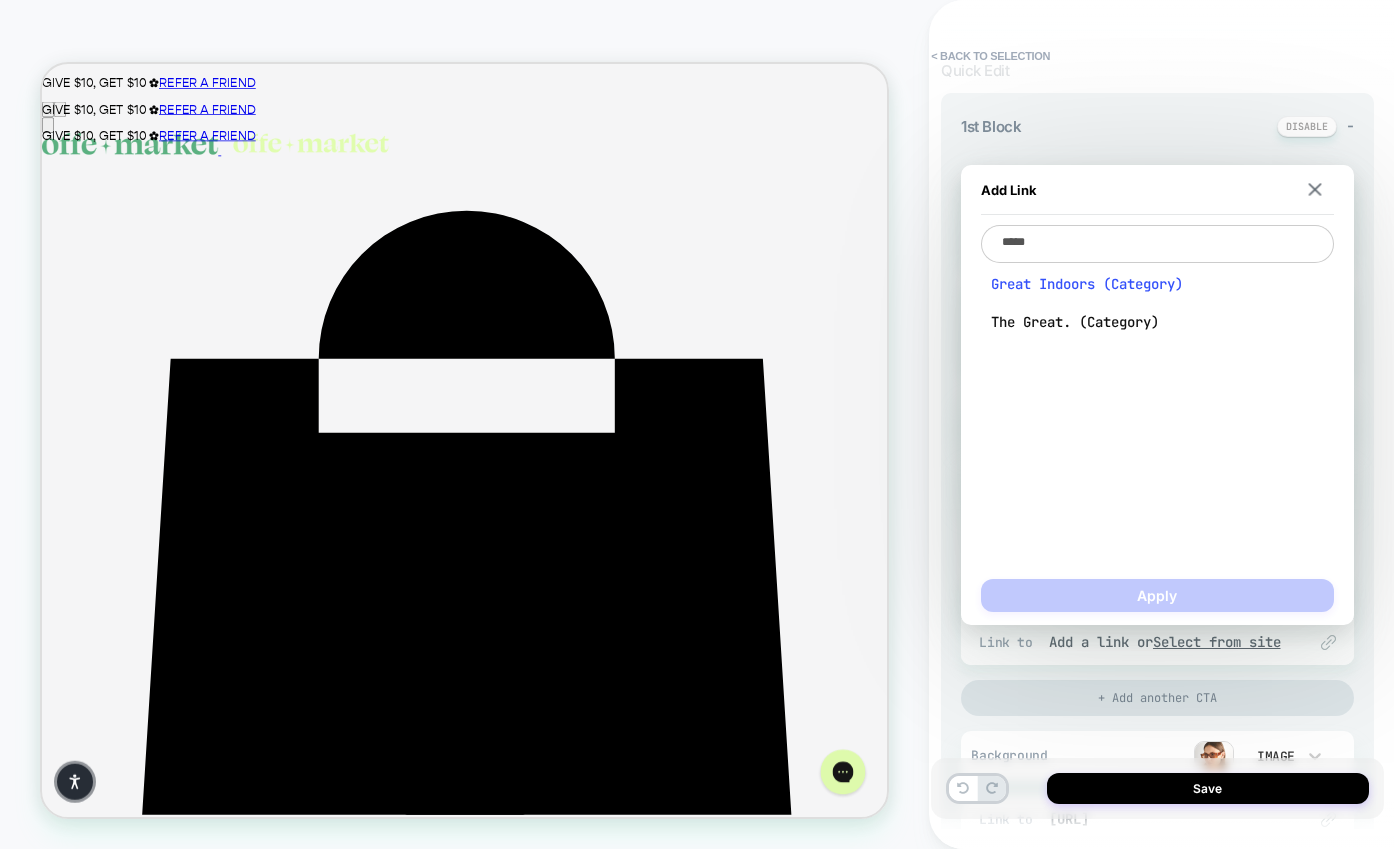 type on "*****" 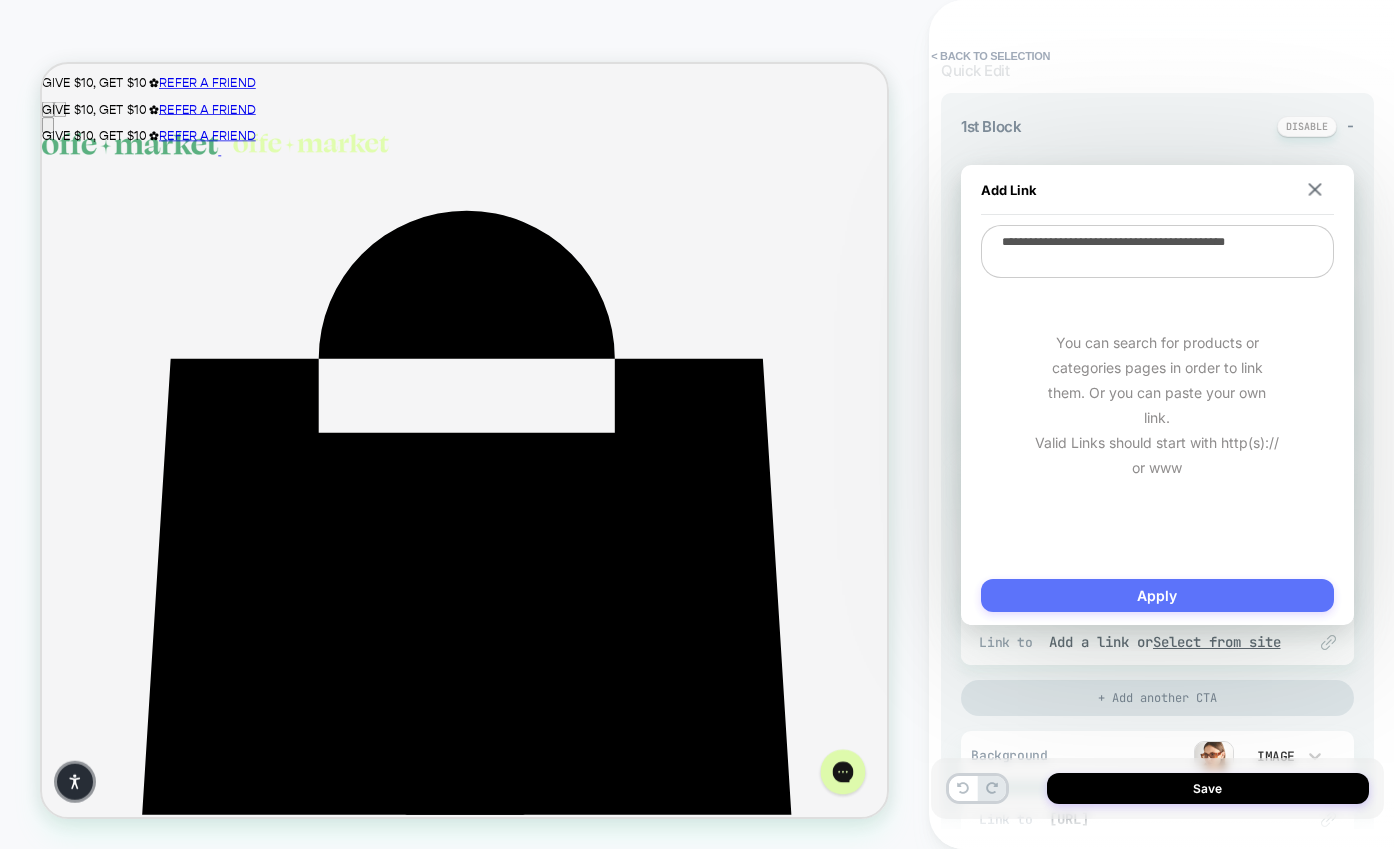 click on "Apply" at bounding box center [1157, 595] 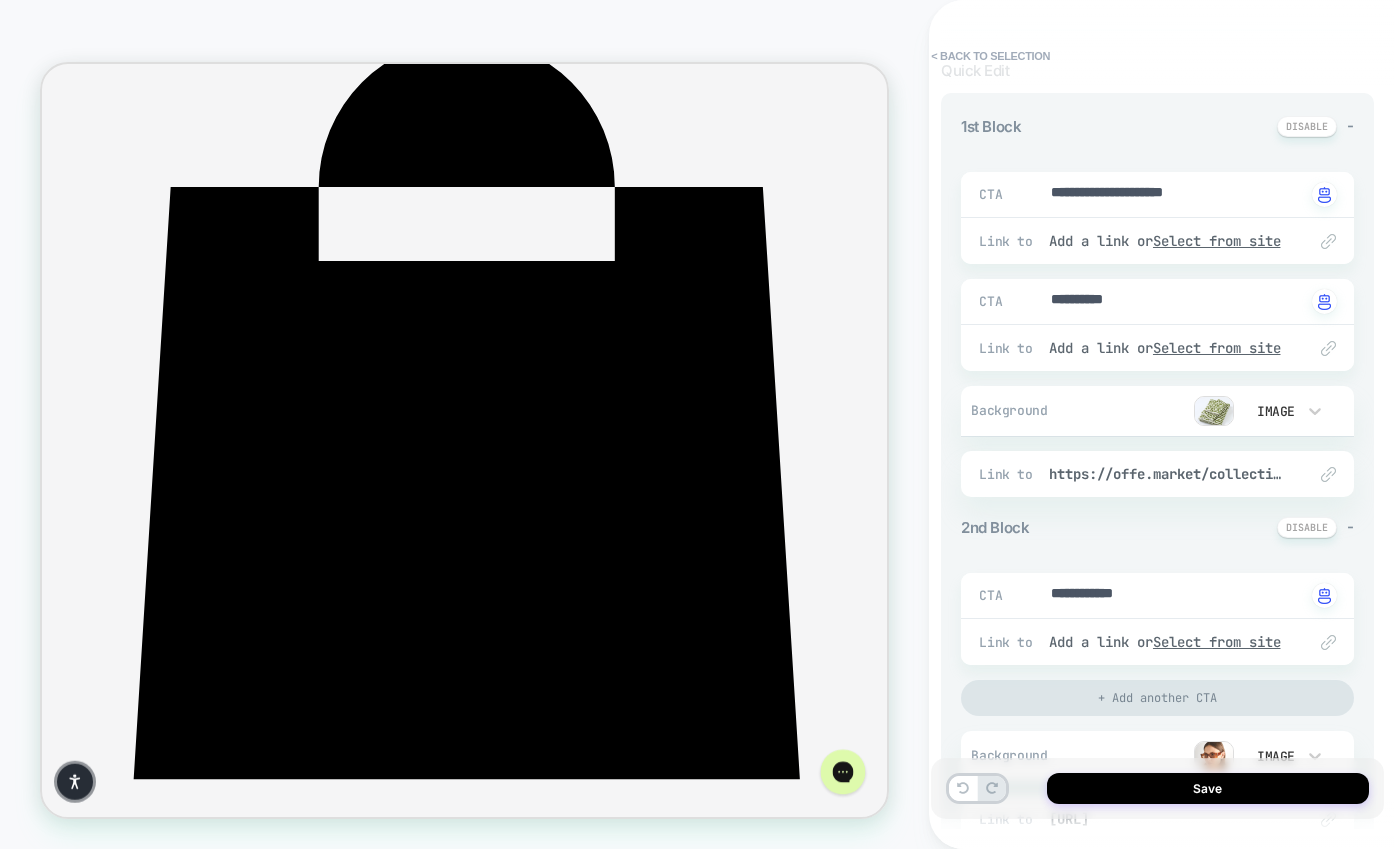 scroll, scrollTop: 187, scrollLeft: 0, axis: vertical 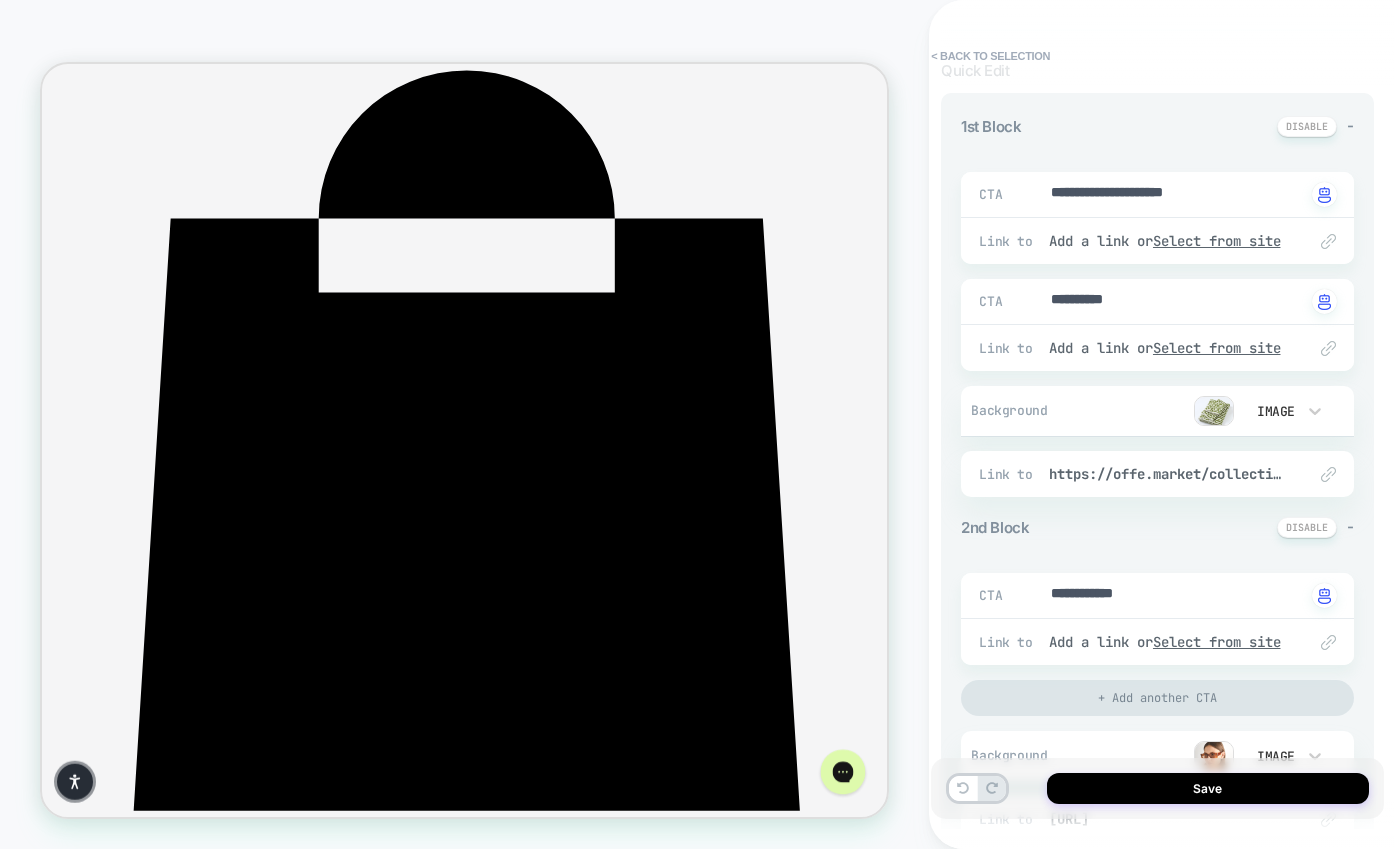 click on "ᐳ" at bounding box center [1114, 27154] 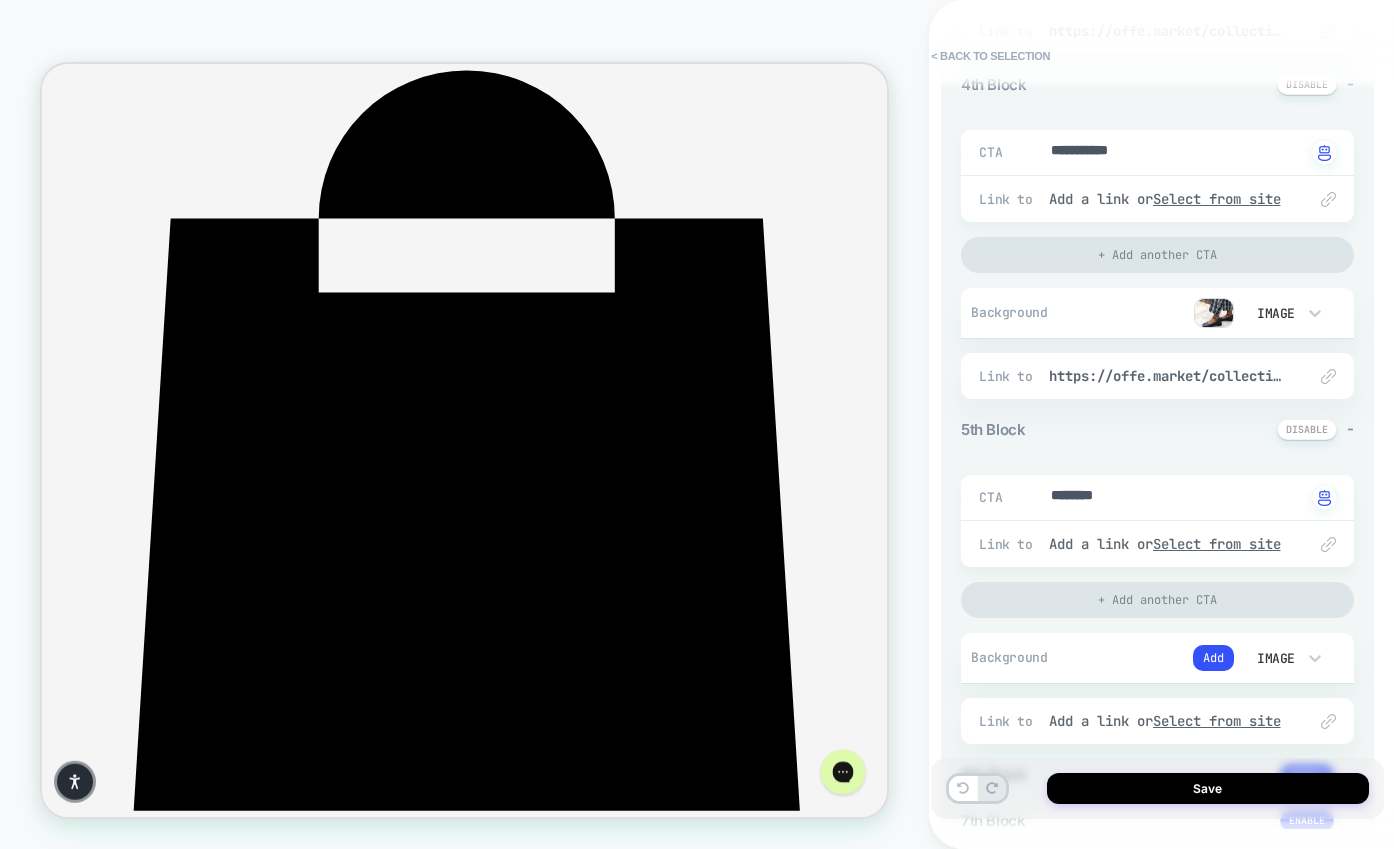 scroll, scrollTop: 1480, scrollLeft: 0, axis: vertical 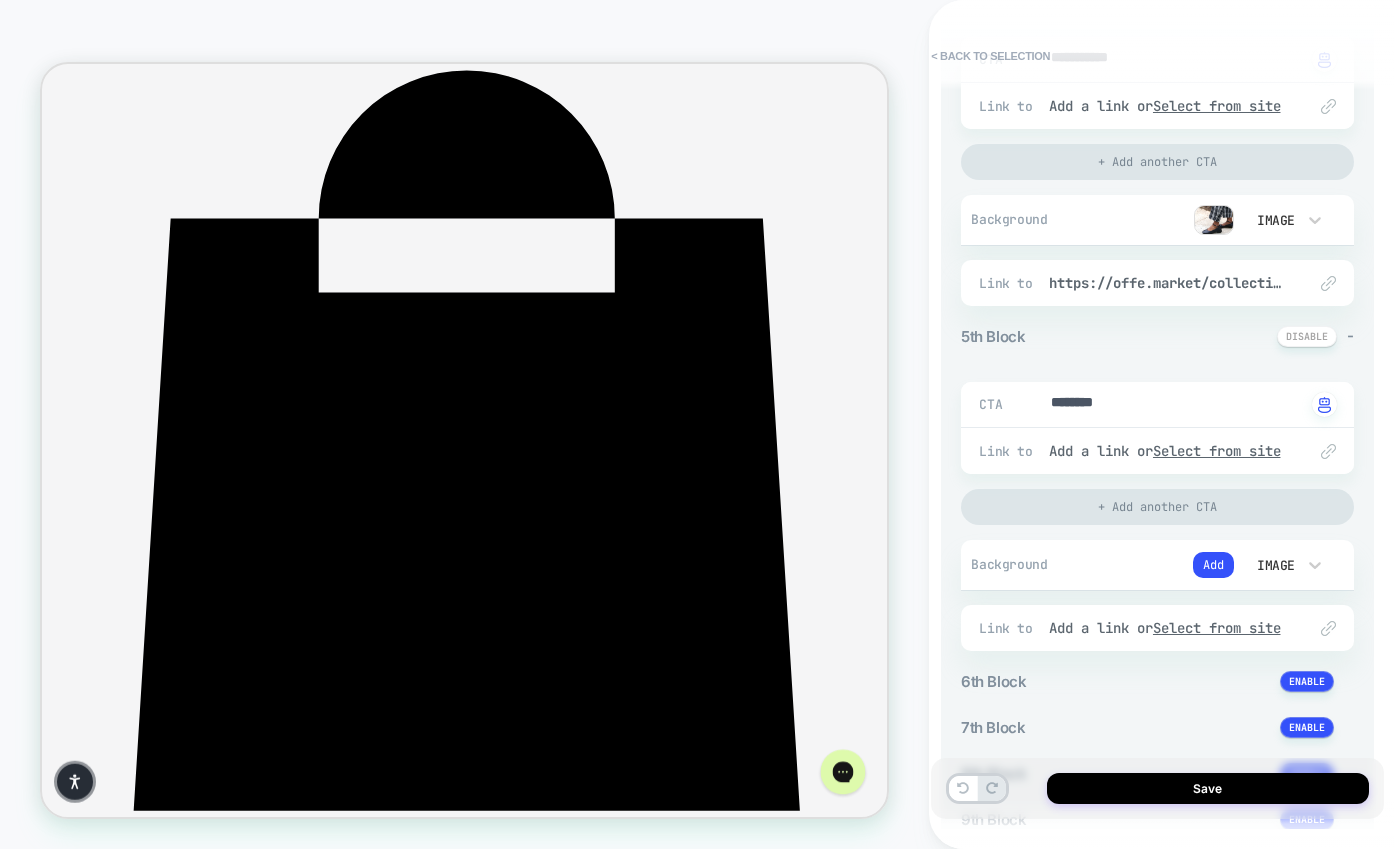 type on "*" 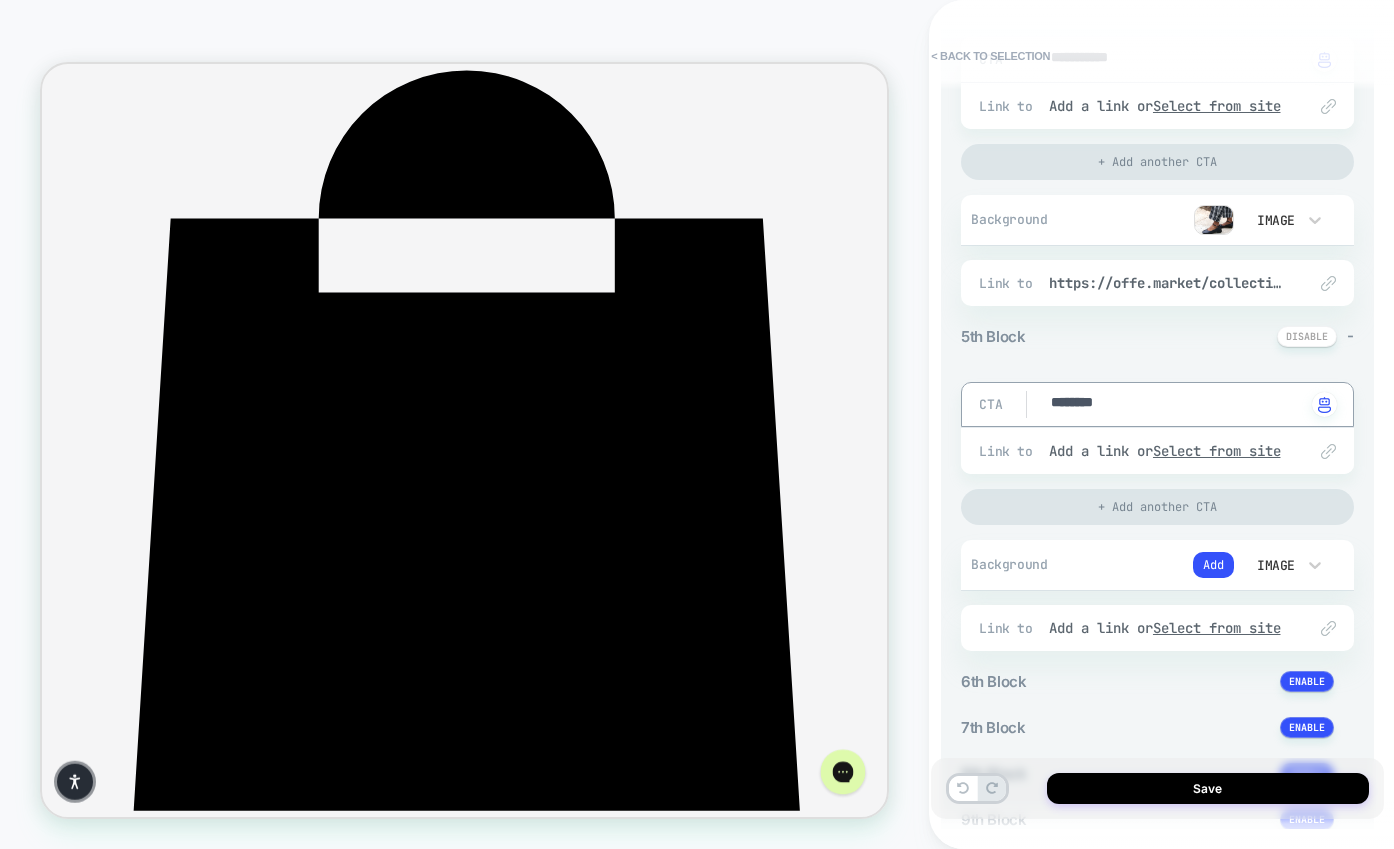 click on "********" at bounding box center [1177, 404] 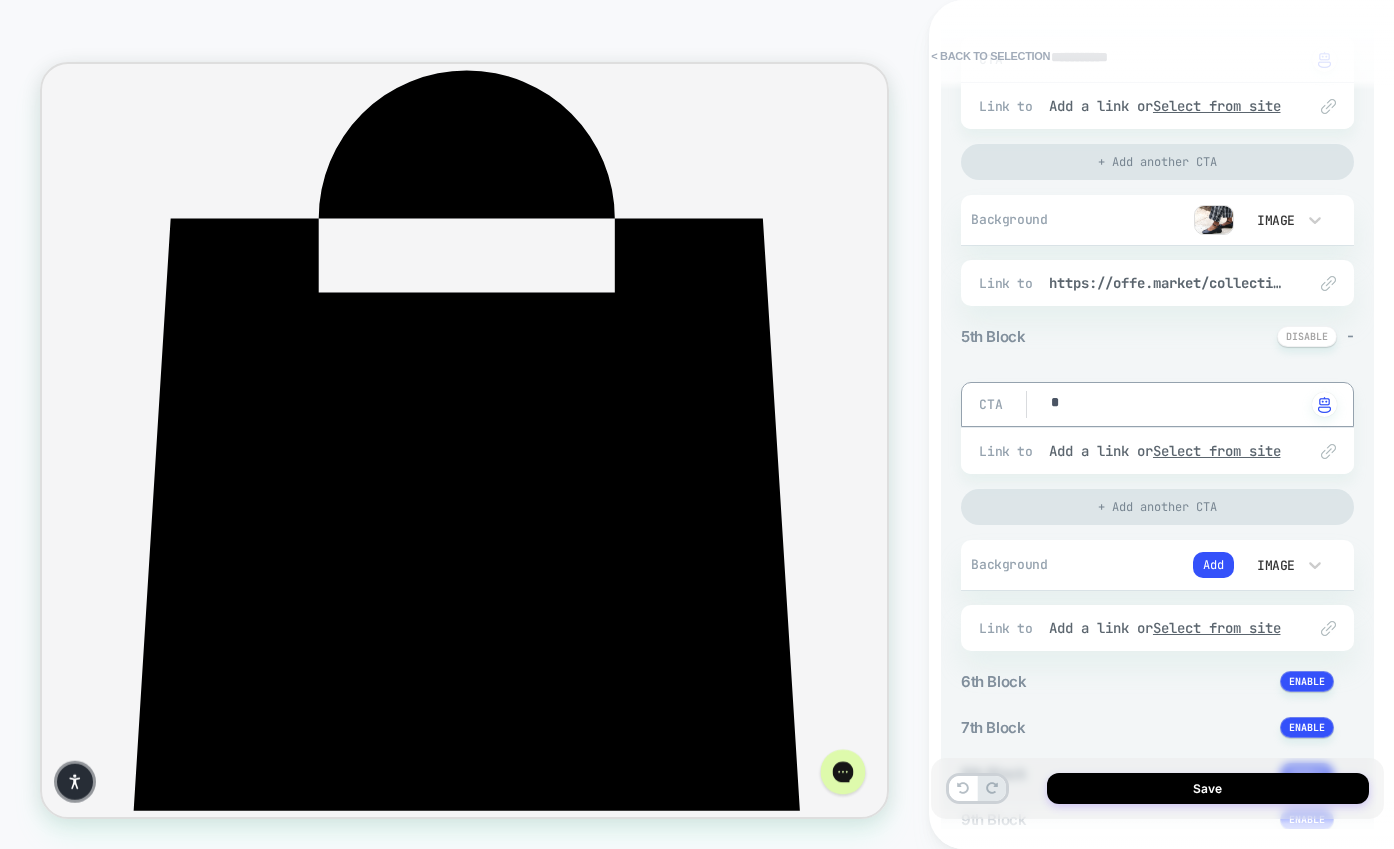 type on "*" 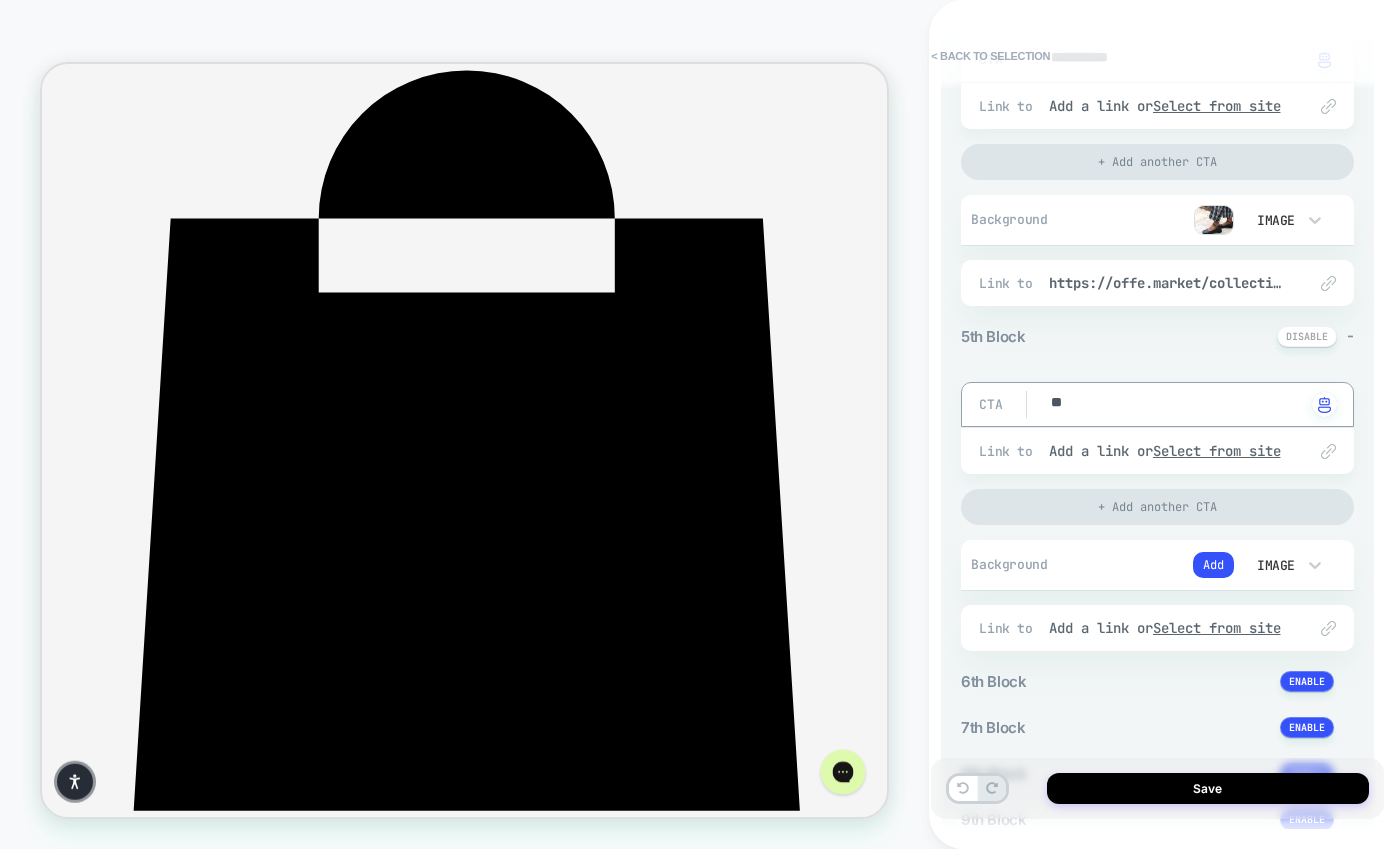 type on "***" 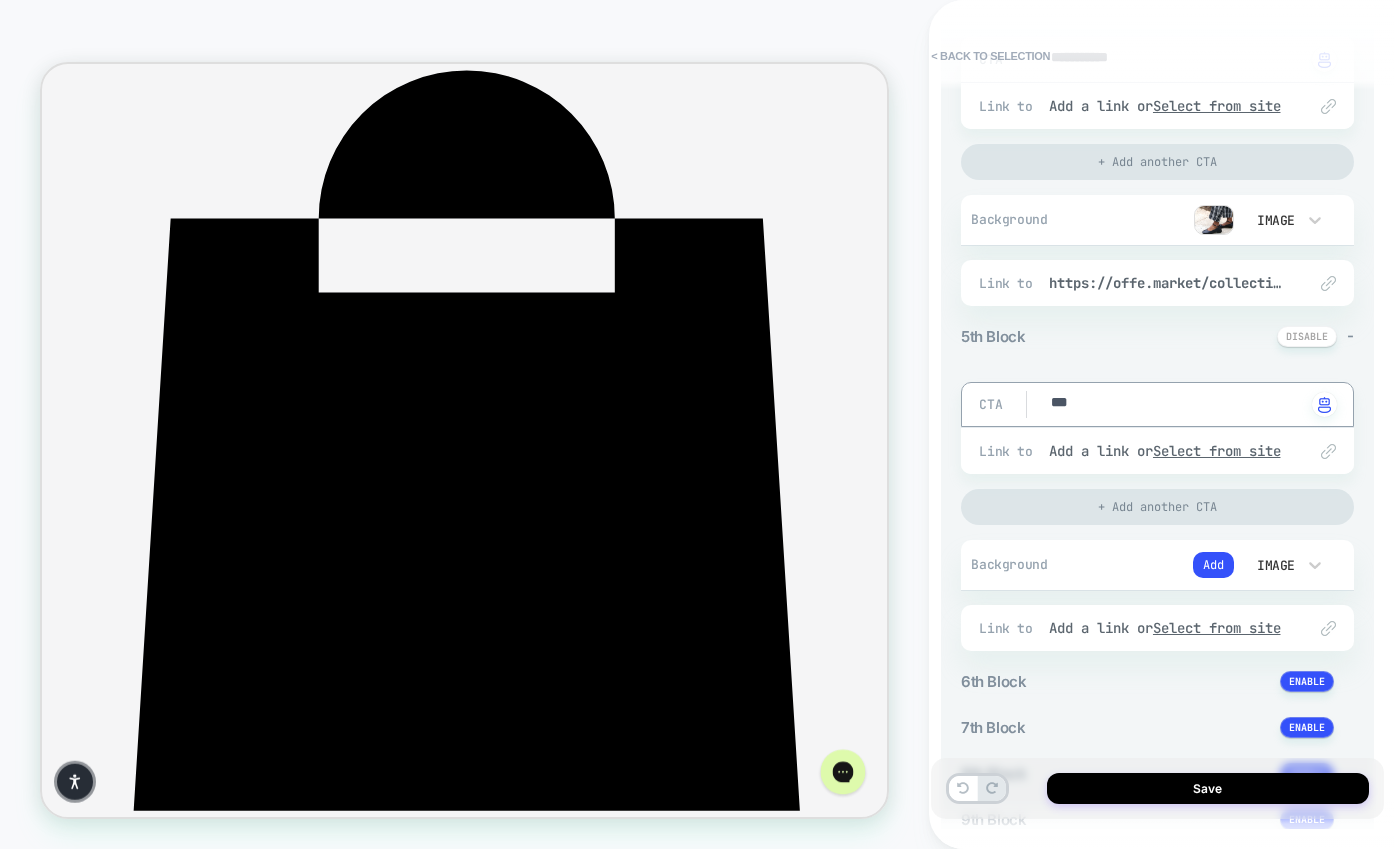 type on "*" 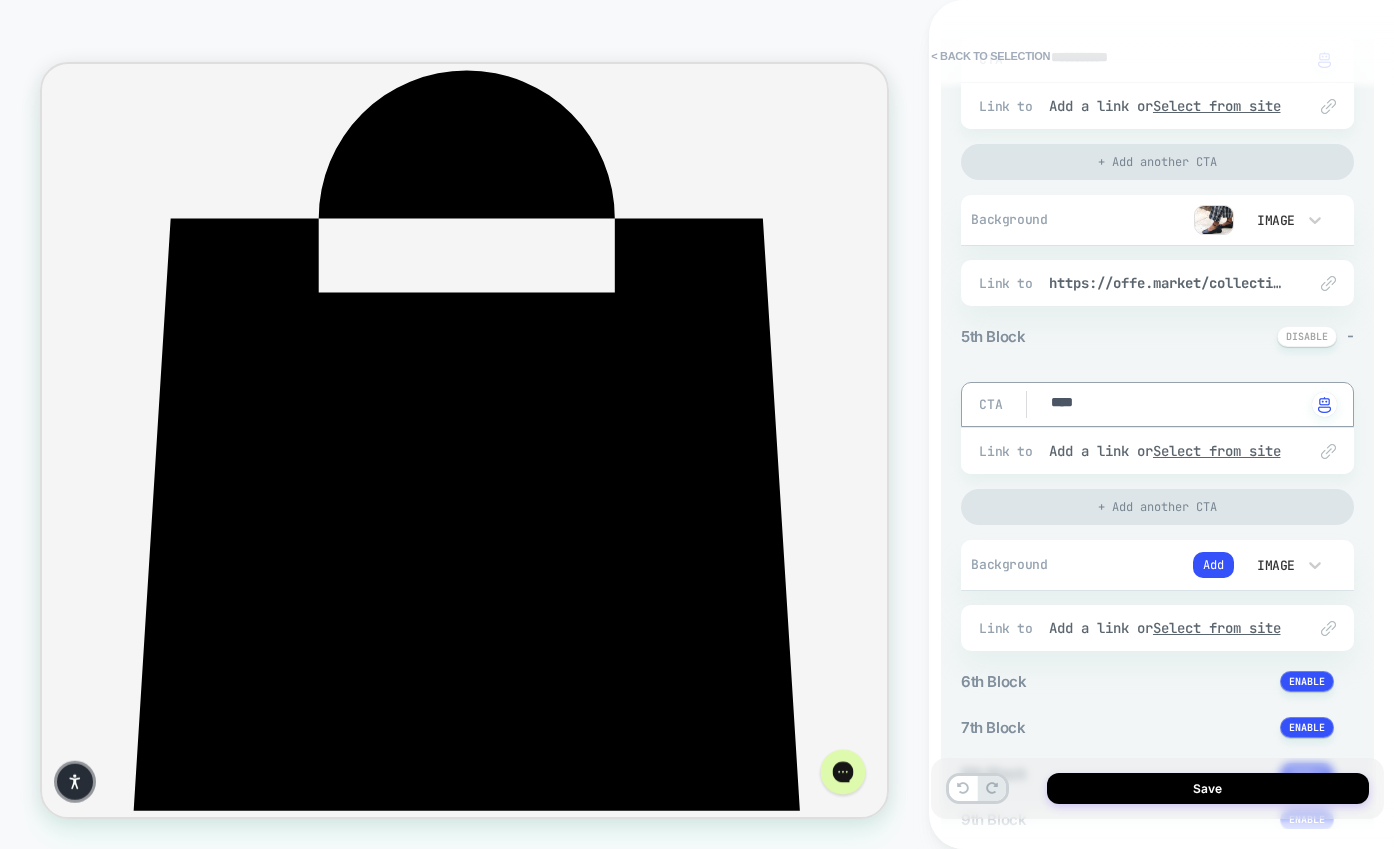 type on "*****" 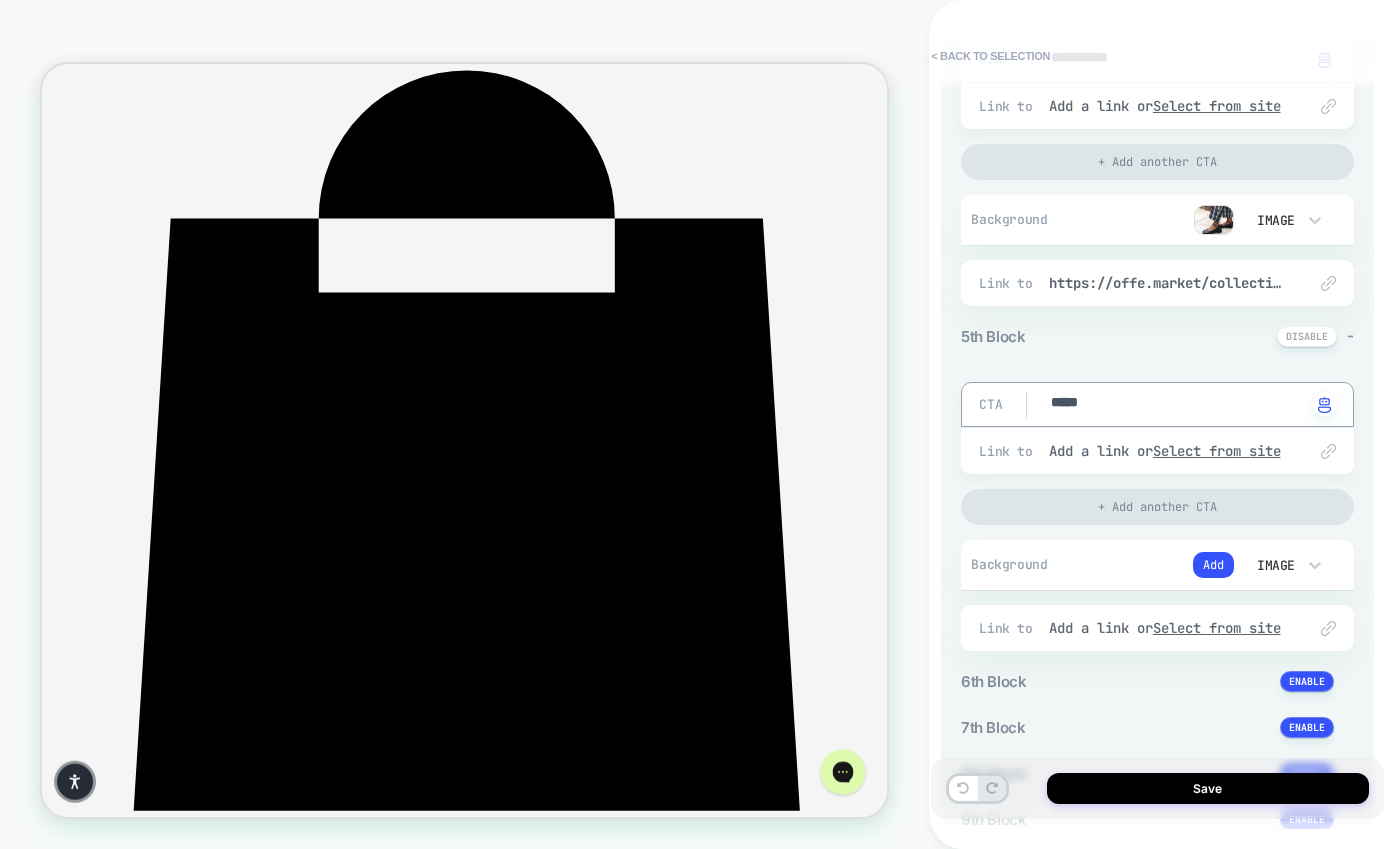 type on "*" 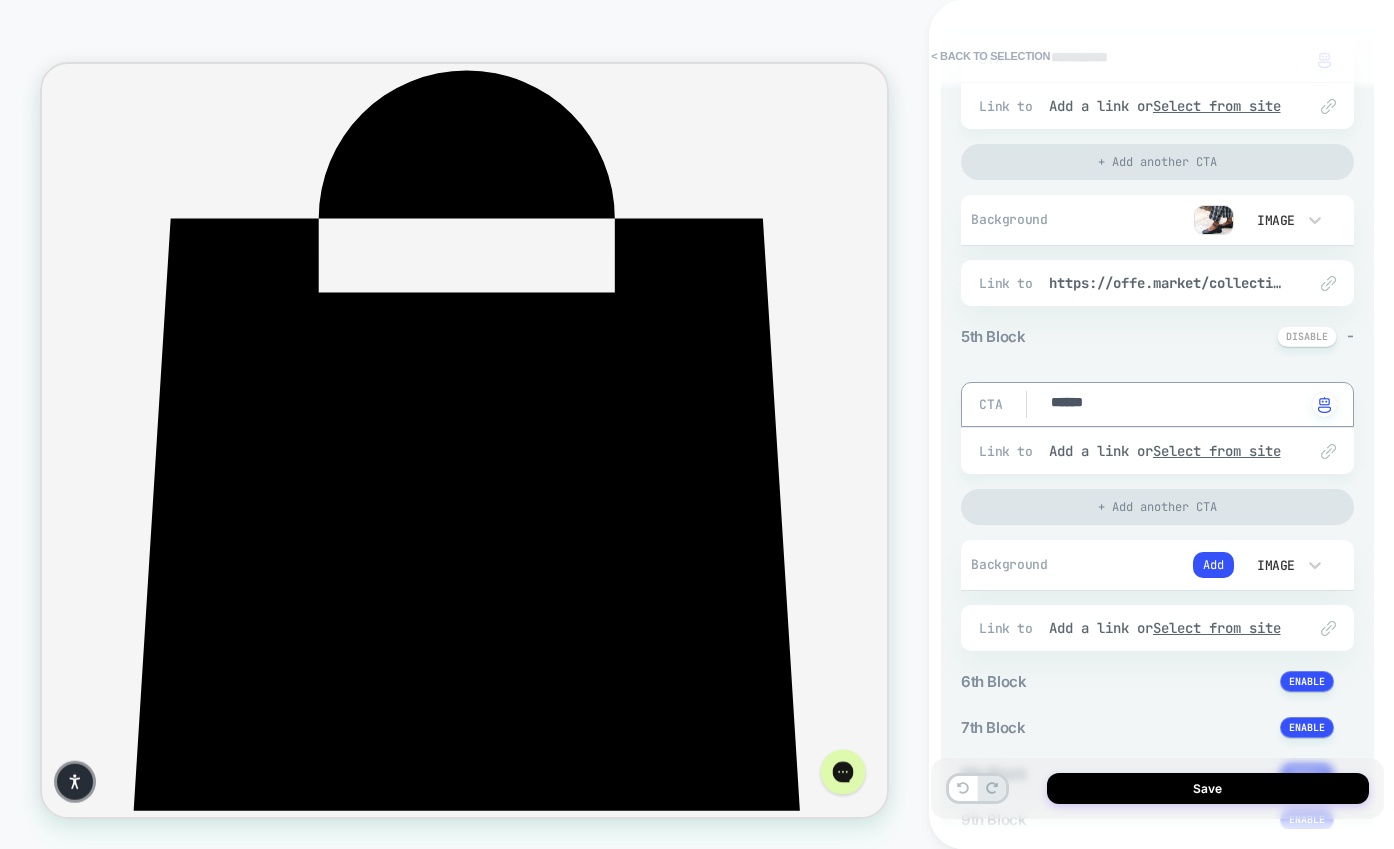 type on "*" 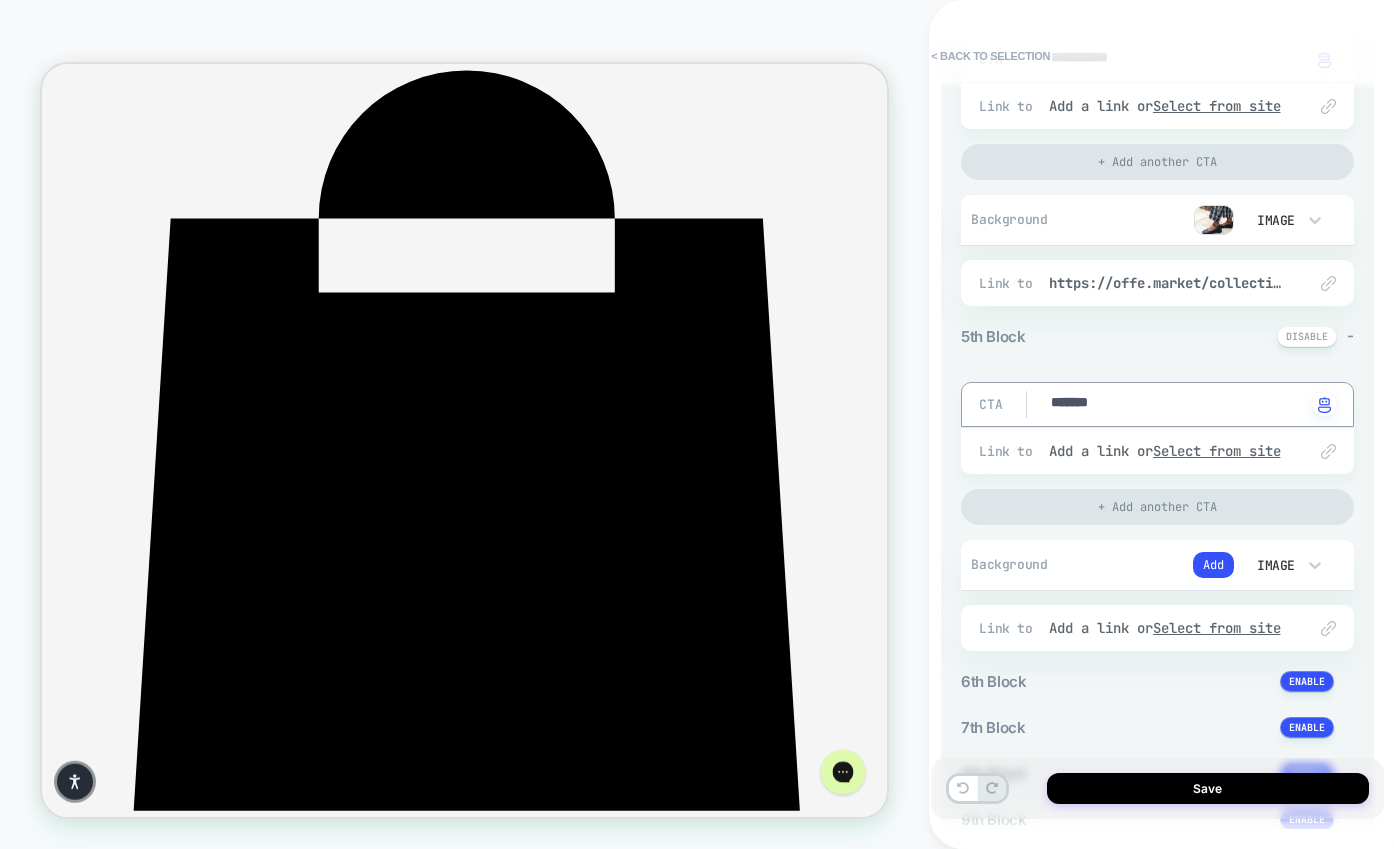 type on "*" 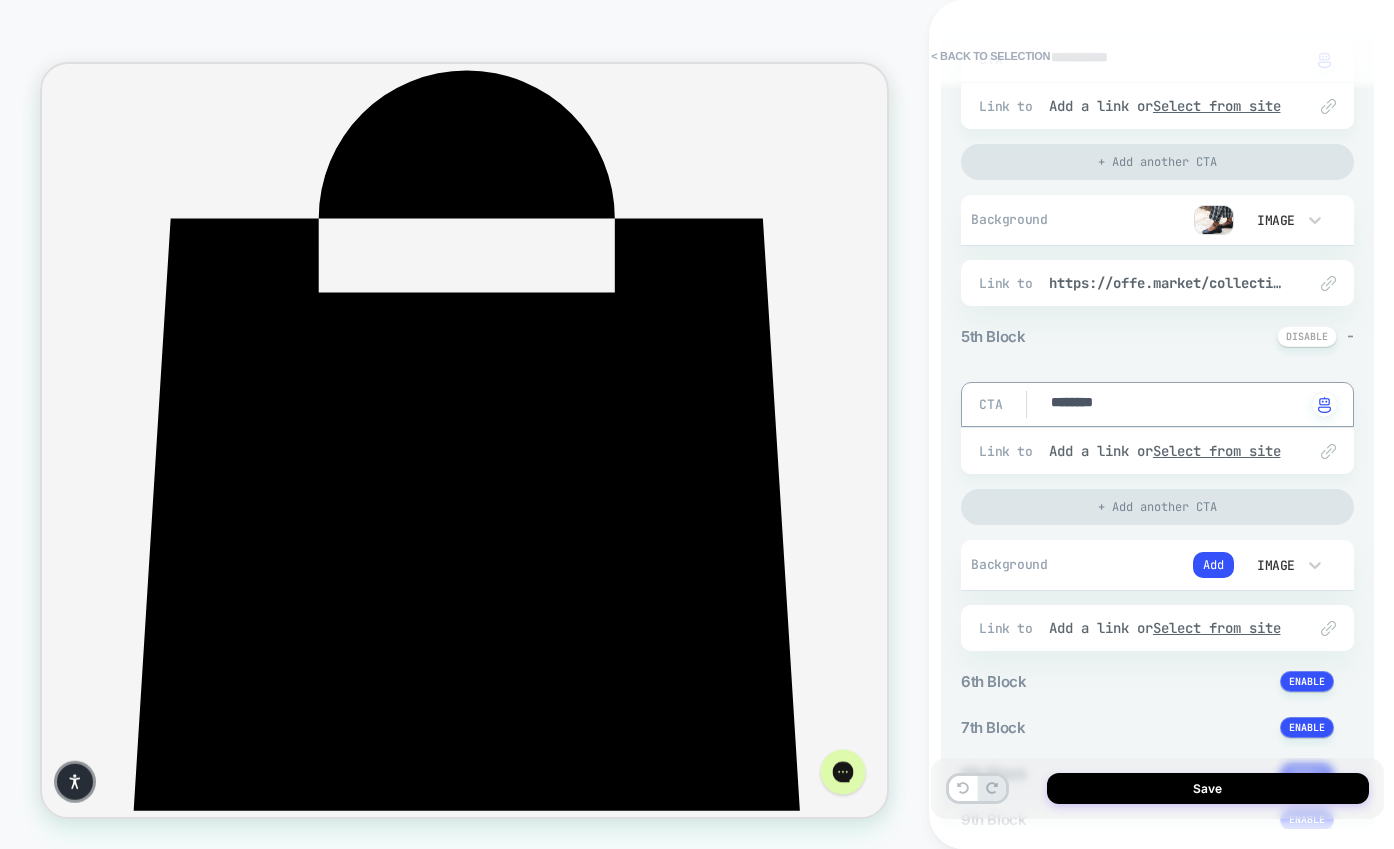 type on "*********" 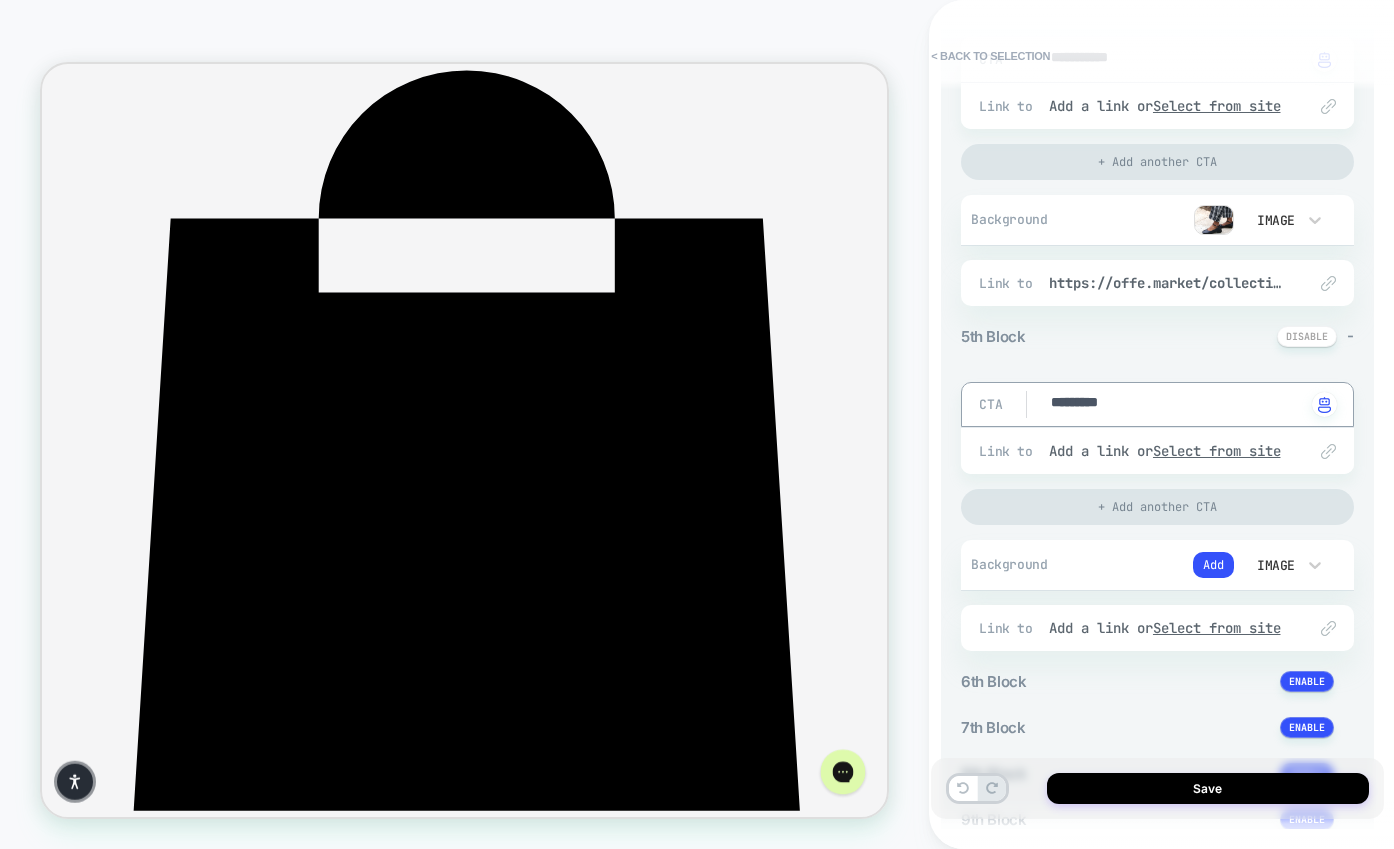 type on "*" 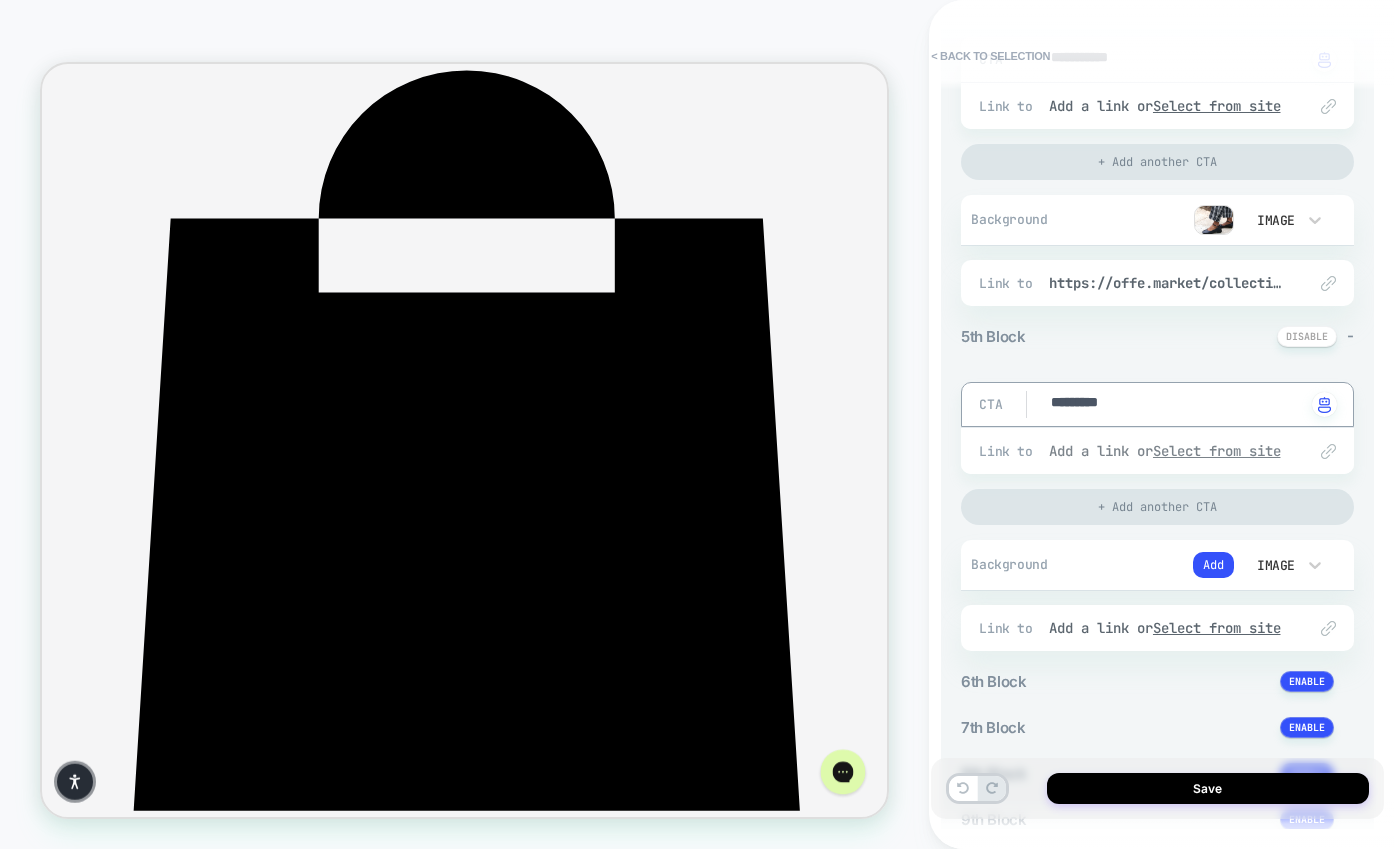 type on "*********" 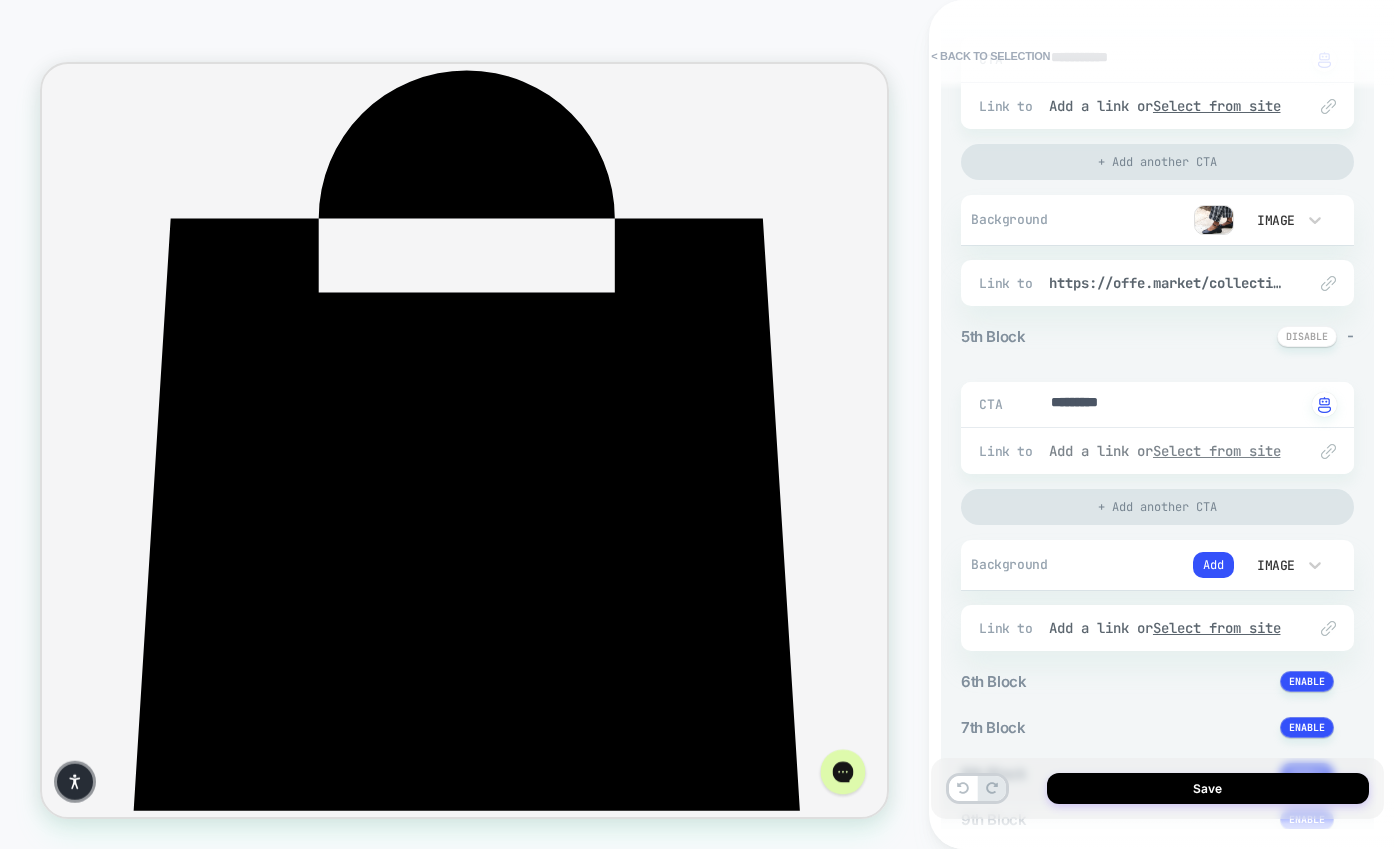 click on "Select from site" at bounding box center (1217, 451) 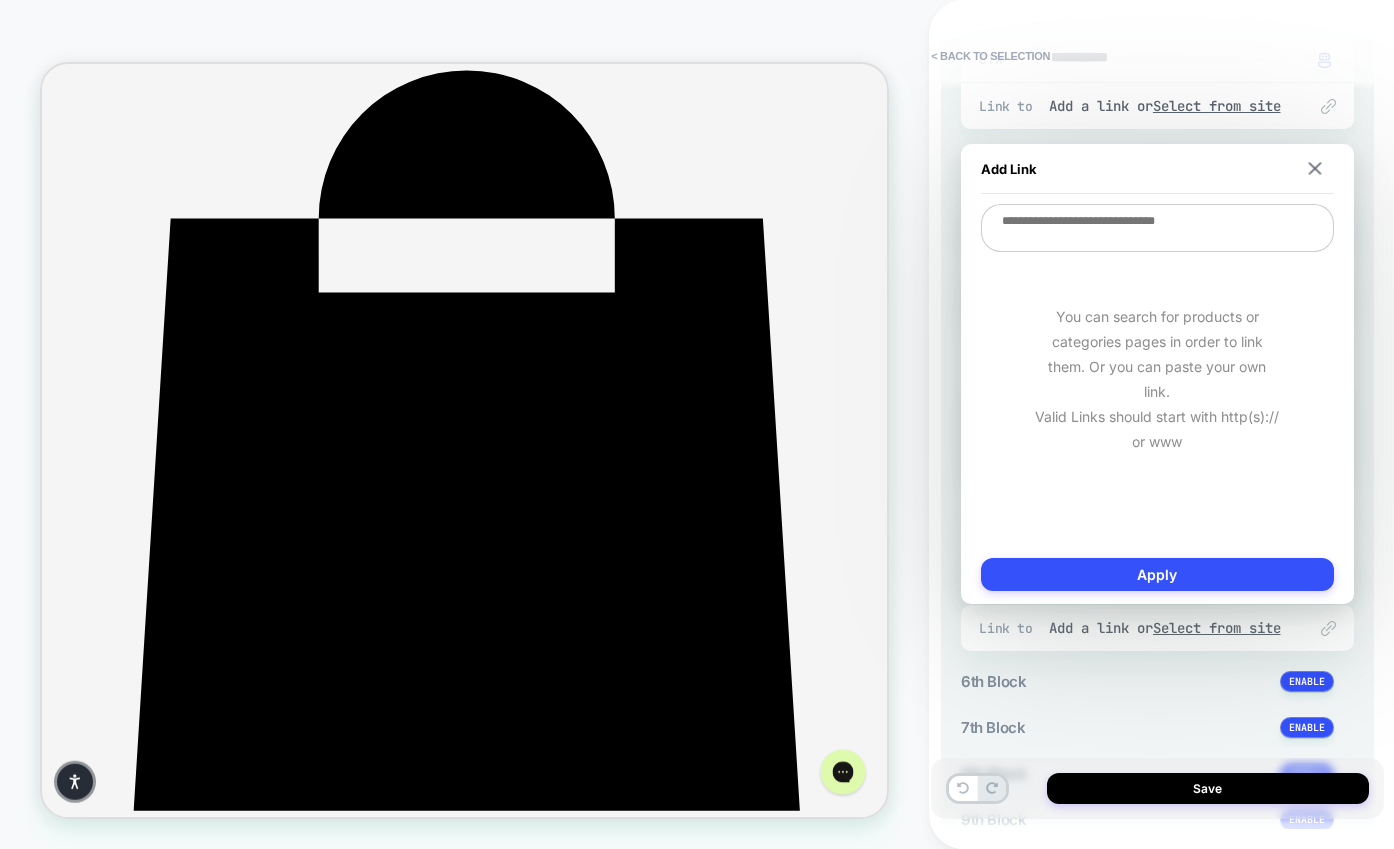 click at bounding box center [1157, 228] 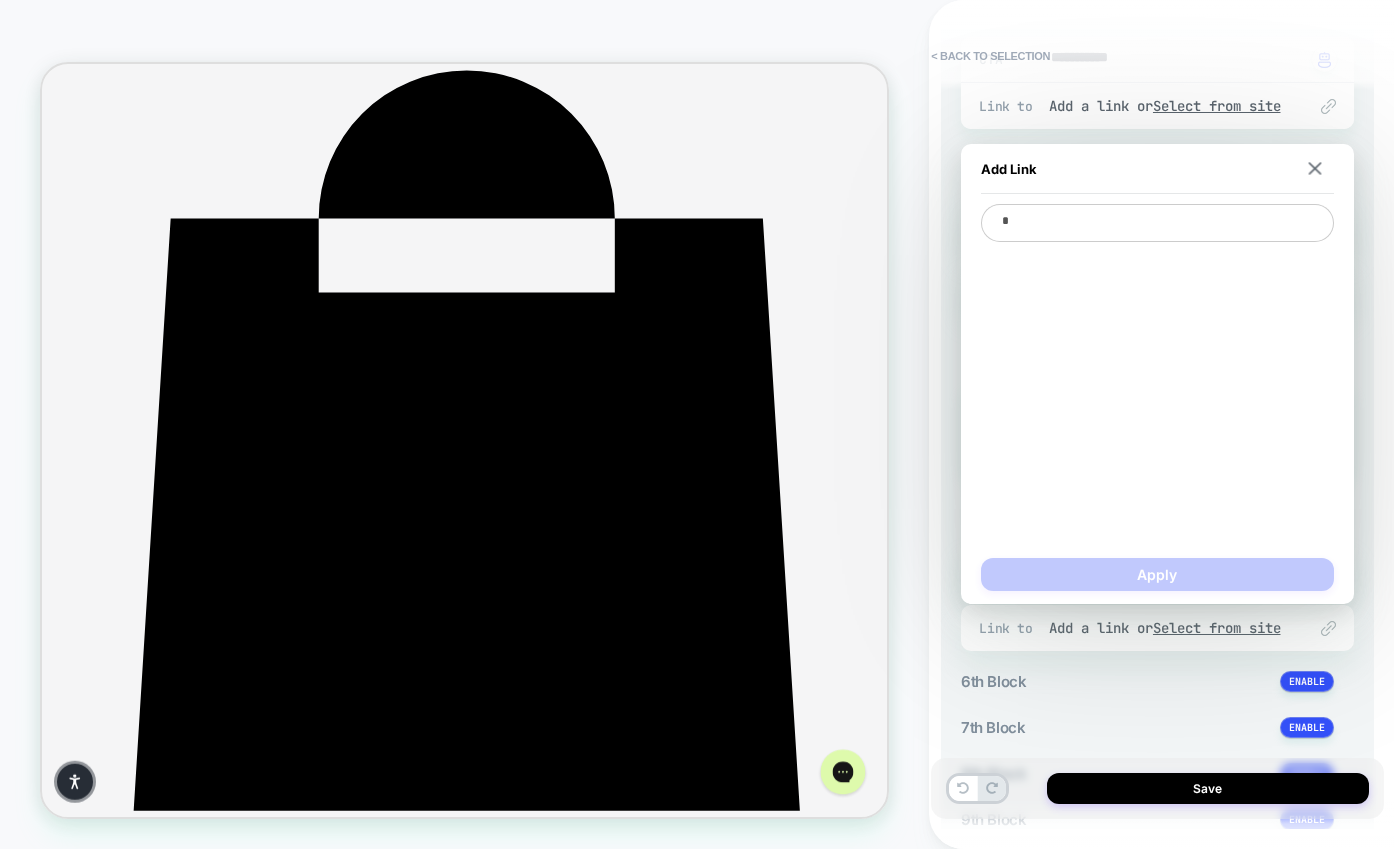 type on "*" 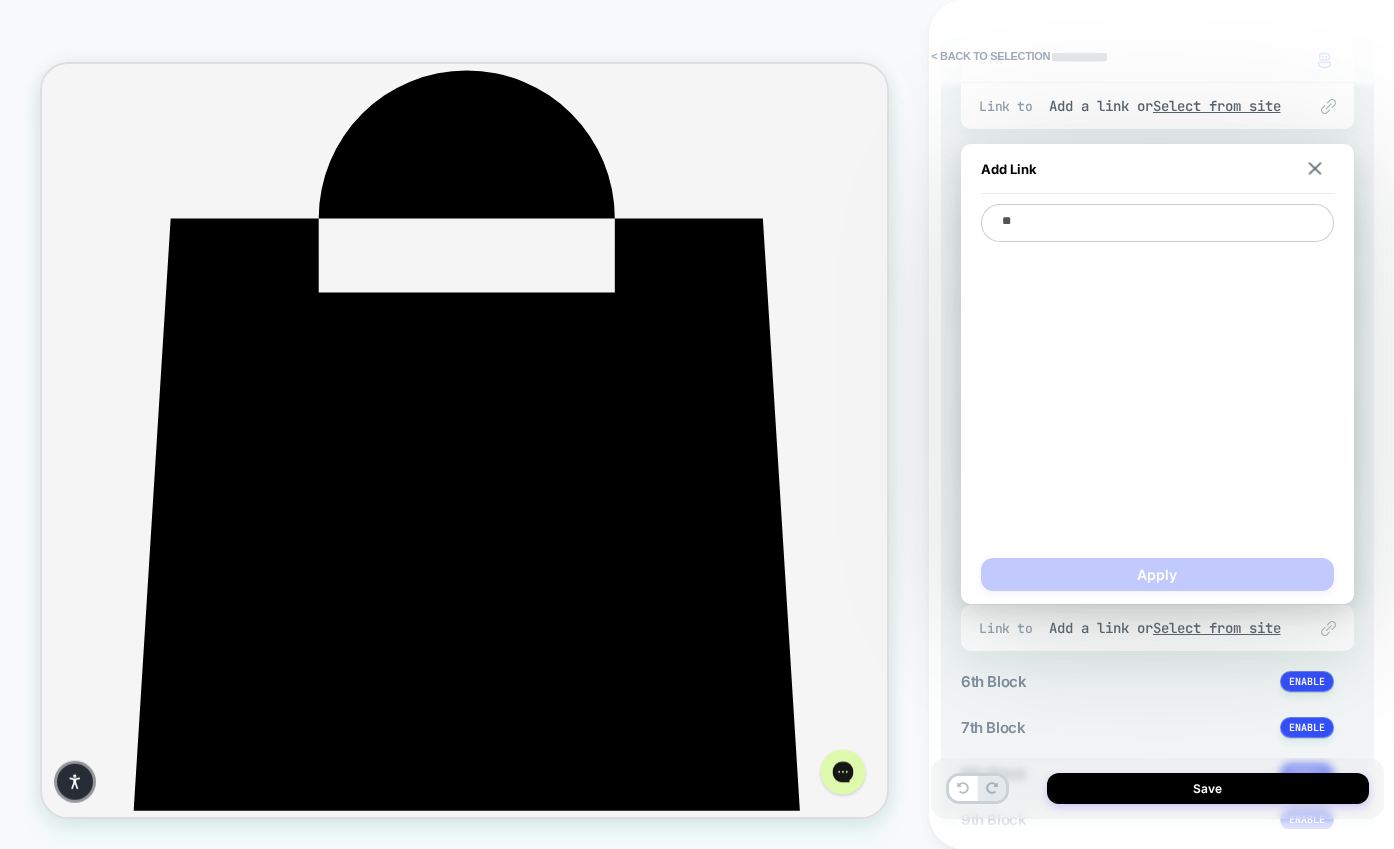 type on "*" 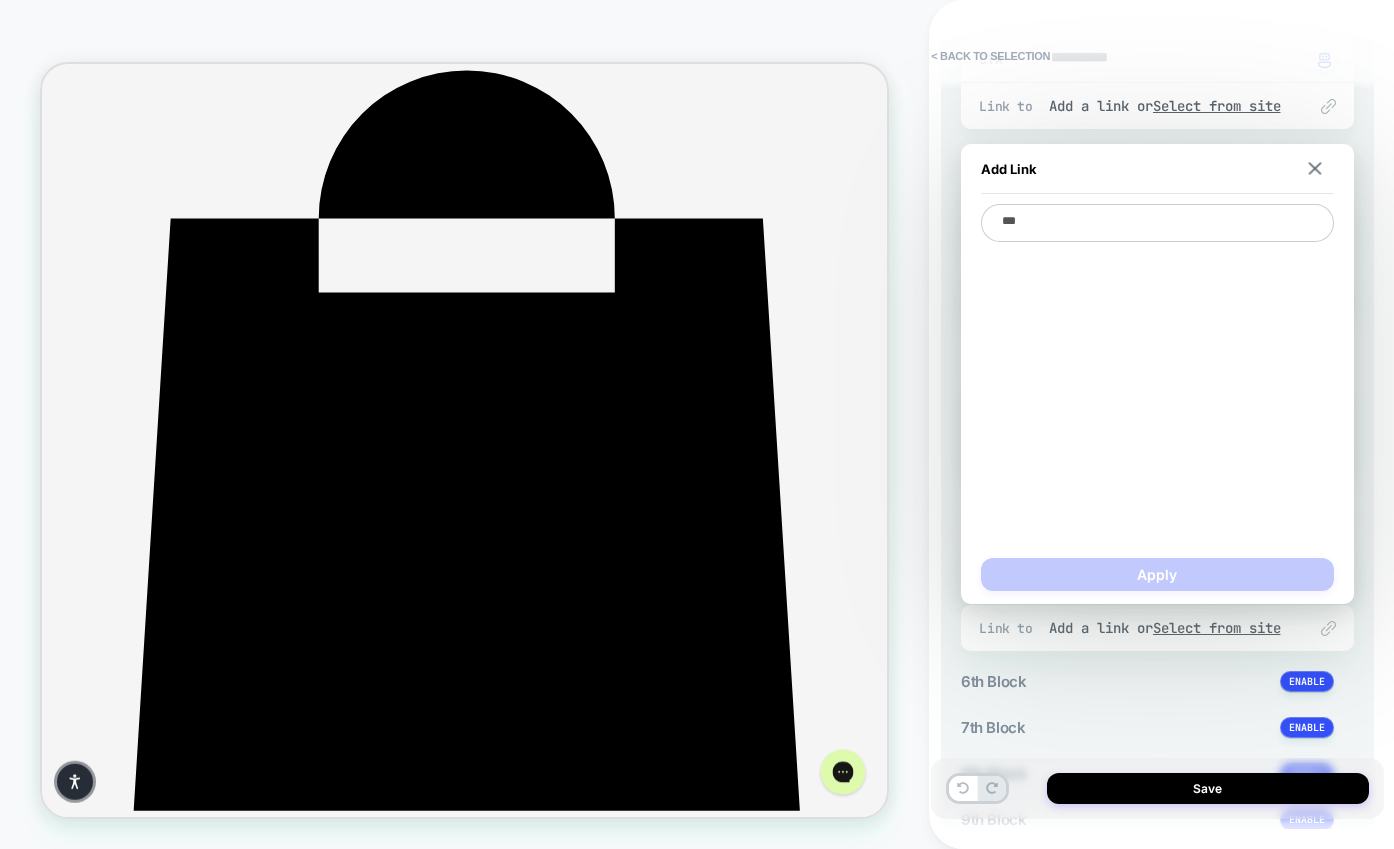 type on "*" 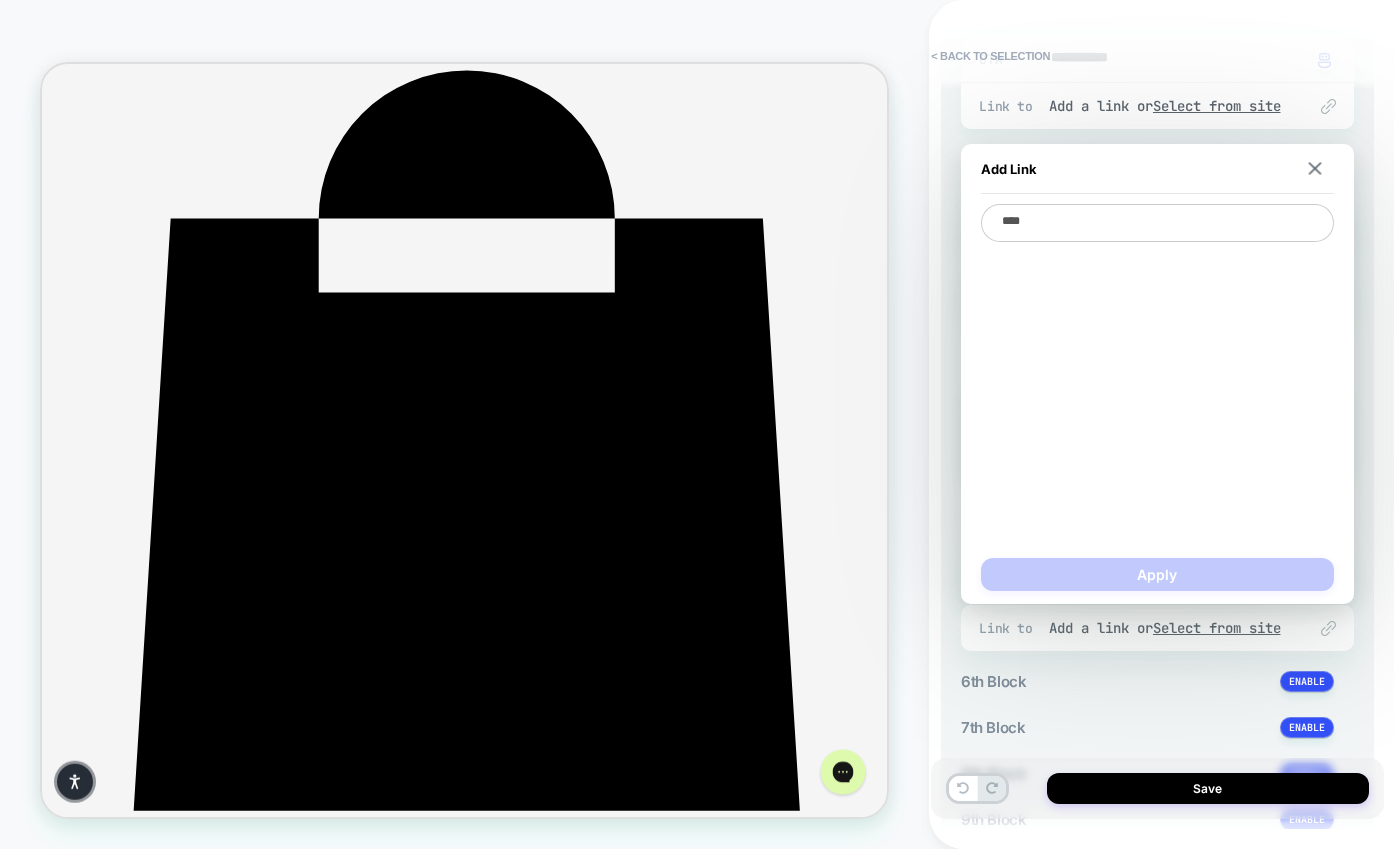 type on "*" 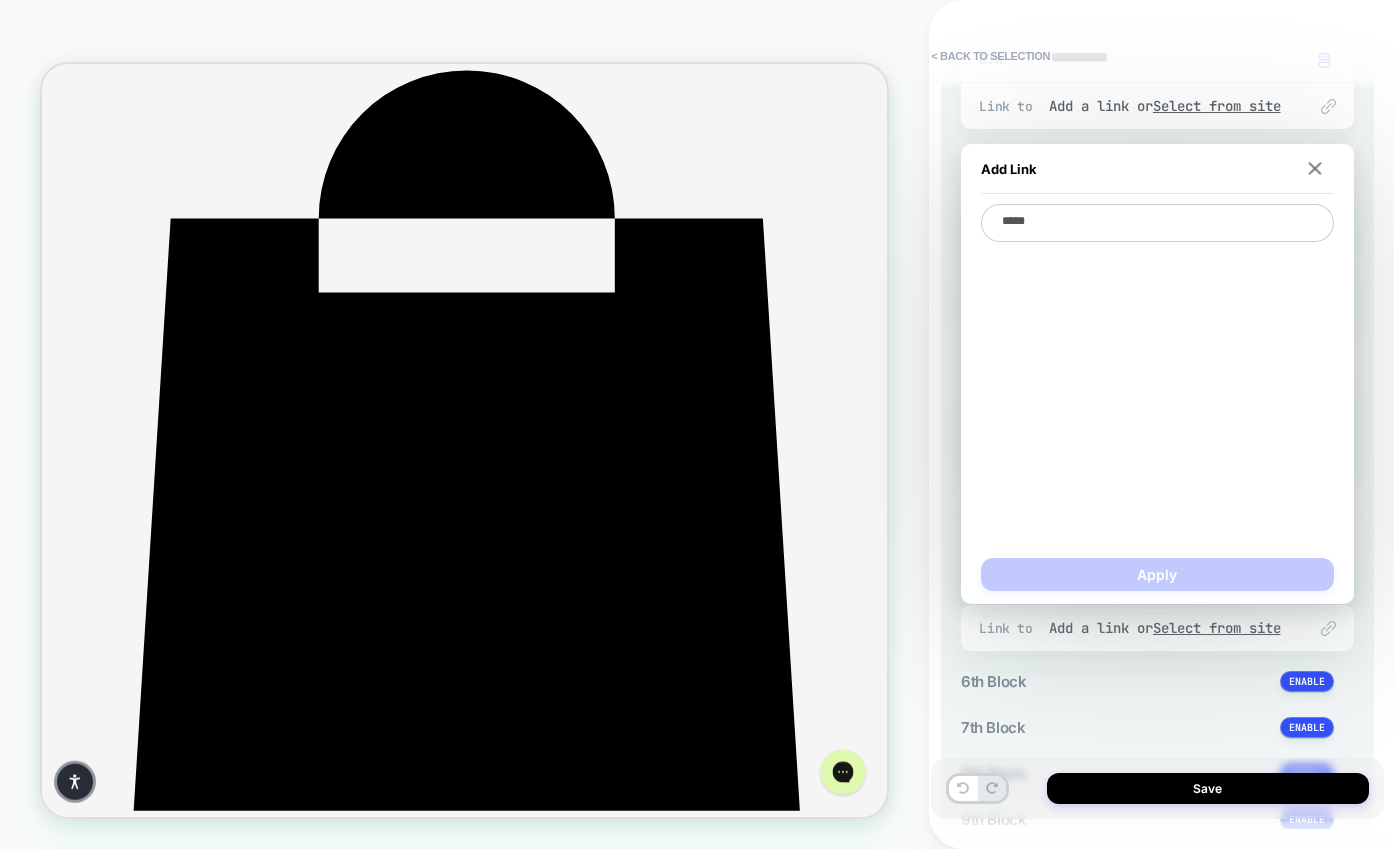 type on "*" 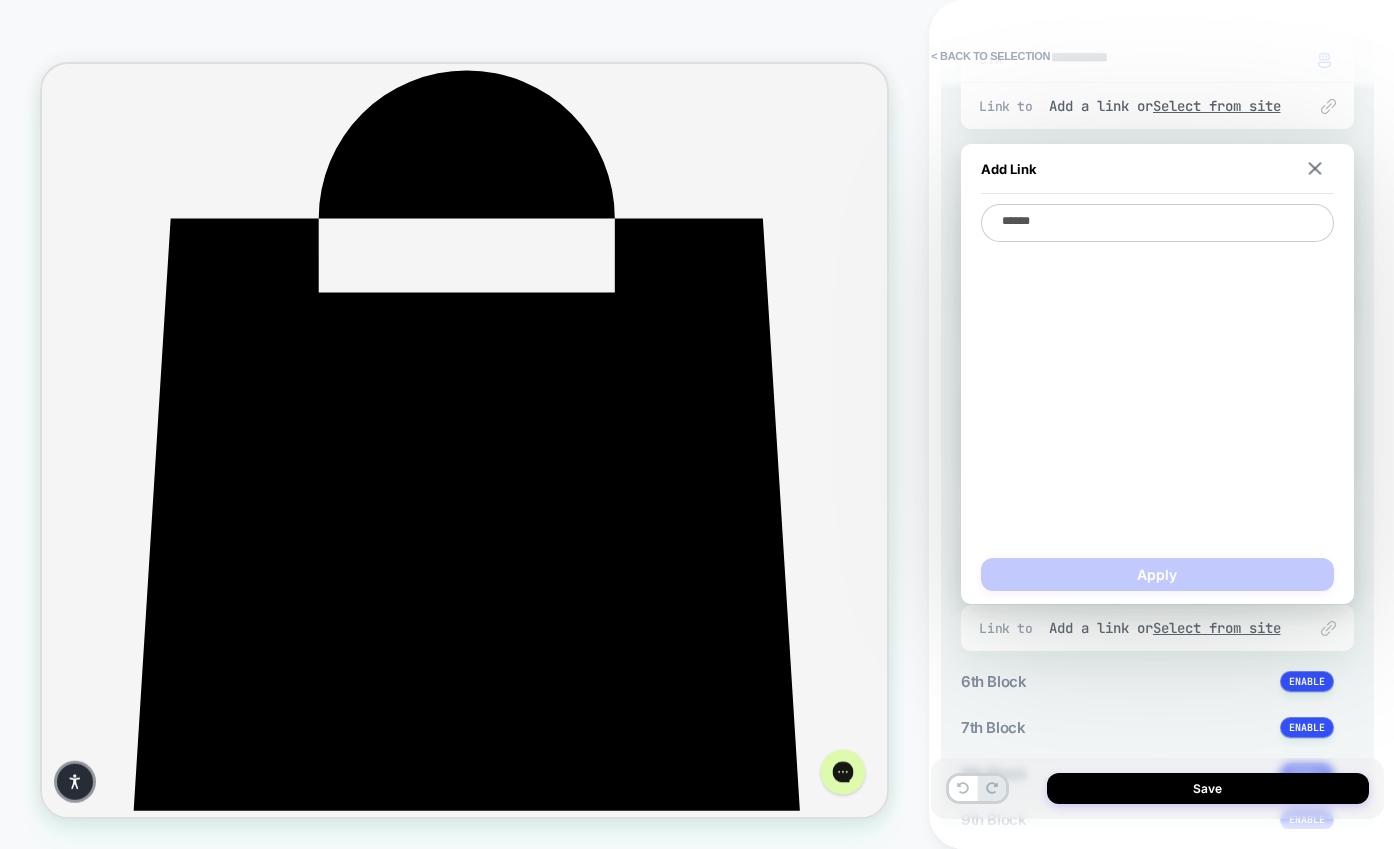 type on "*" 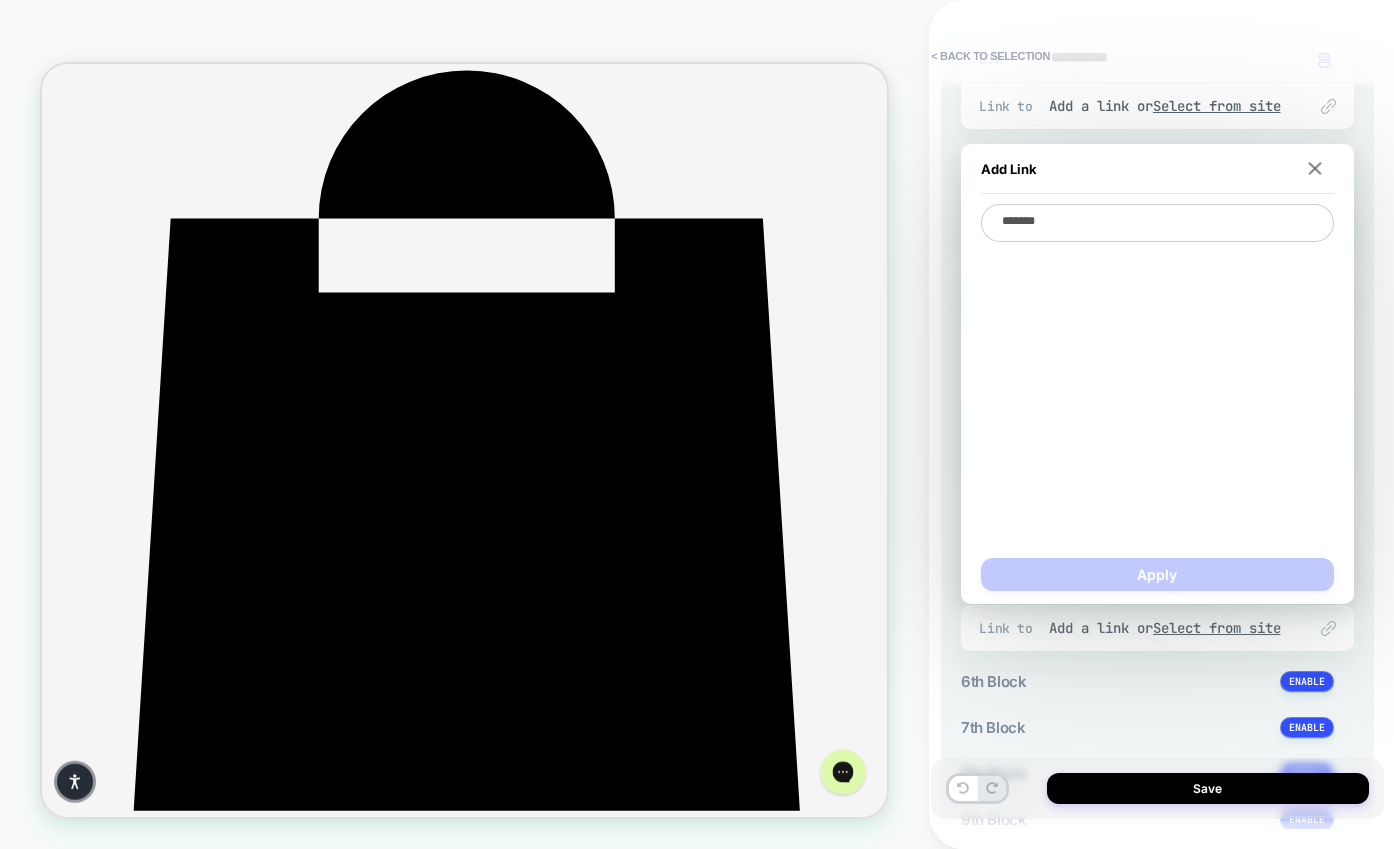 type on "*" 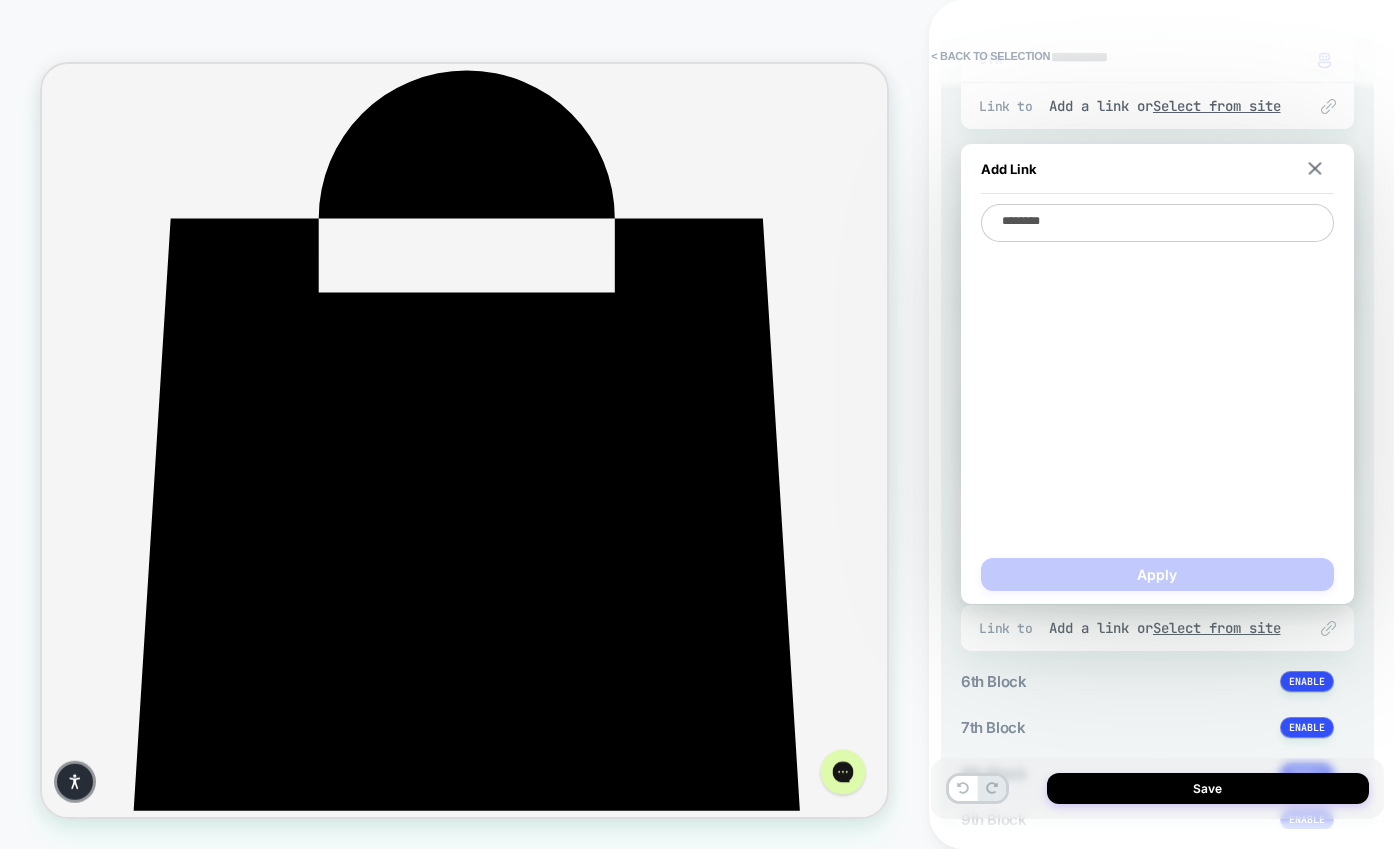 type on "*" 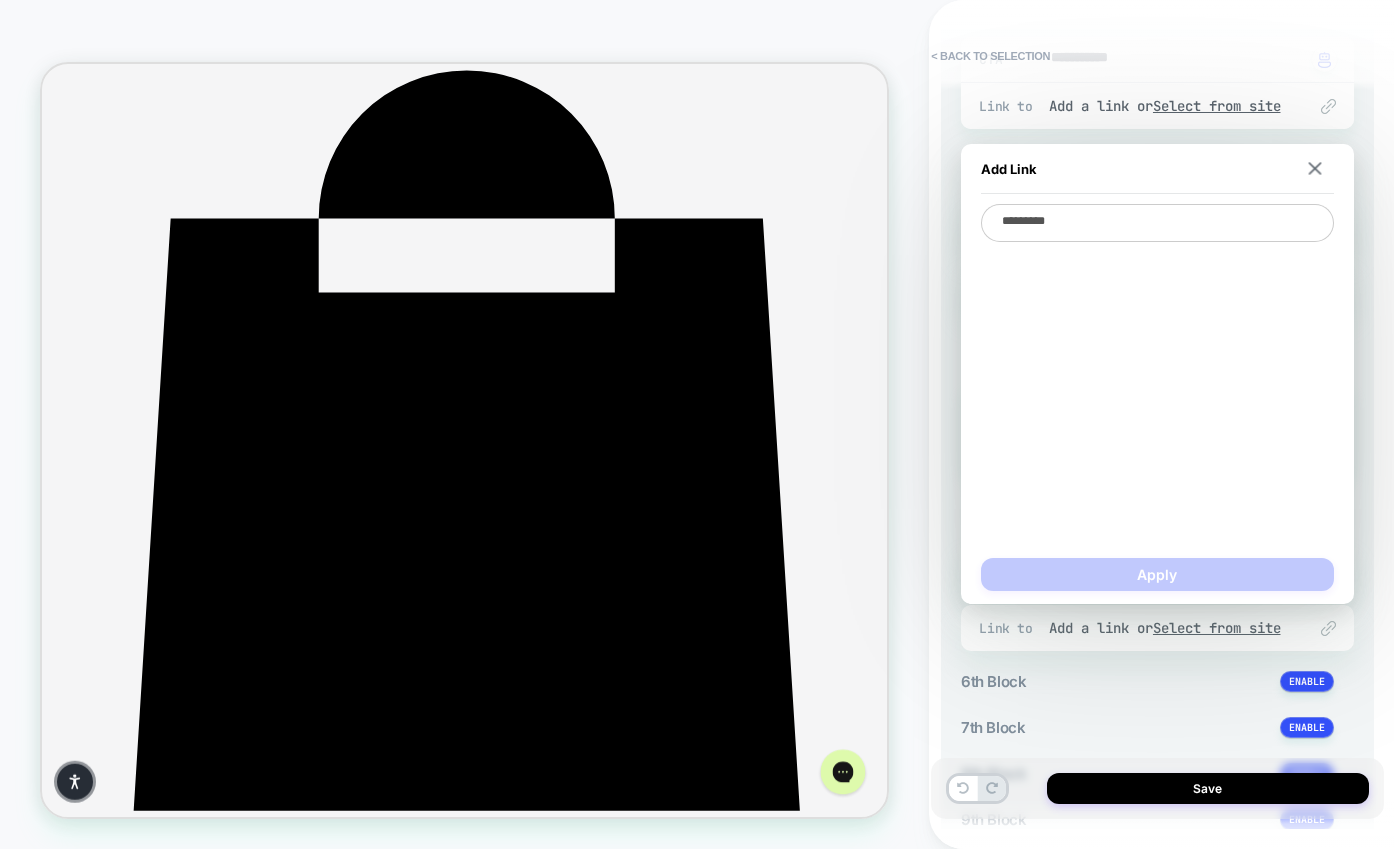 type on "*" 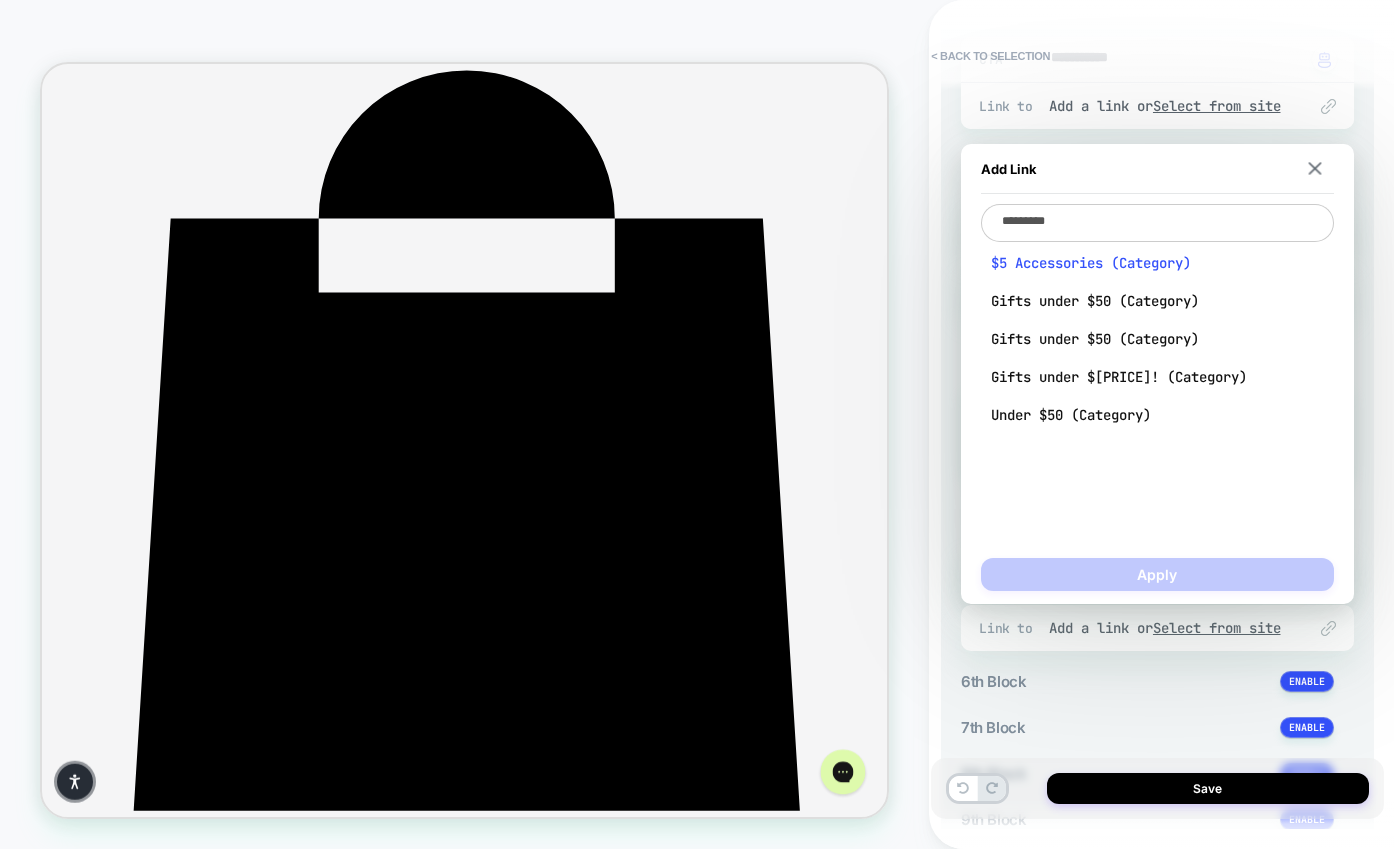 type on "*********" 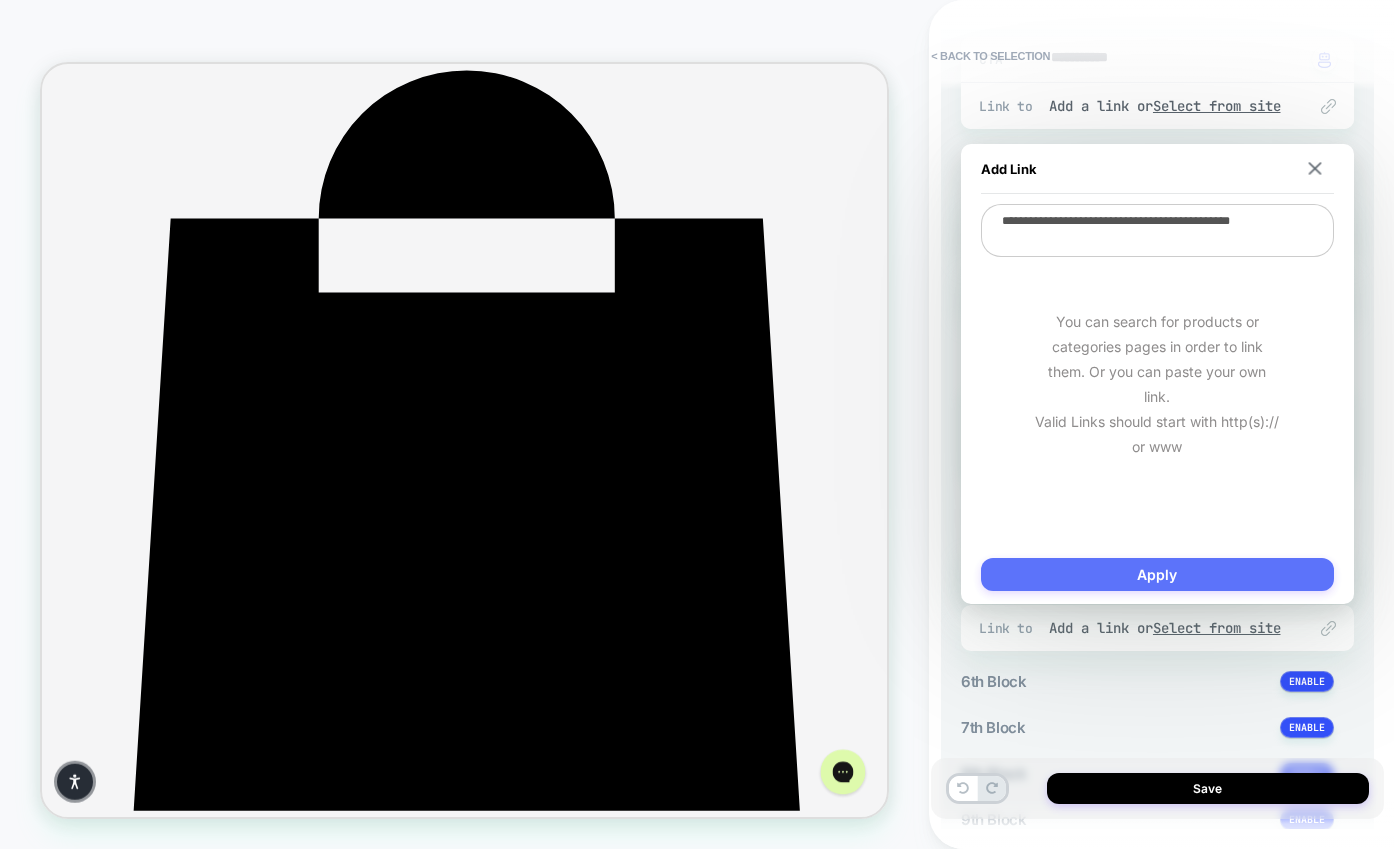 click on "Apply" at bounding box center (1157, 574) 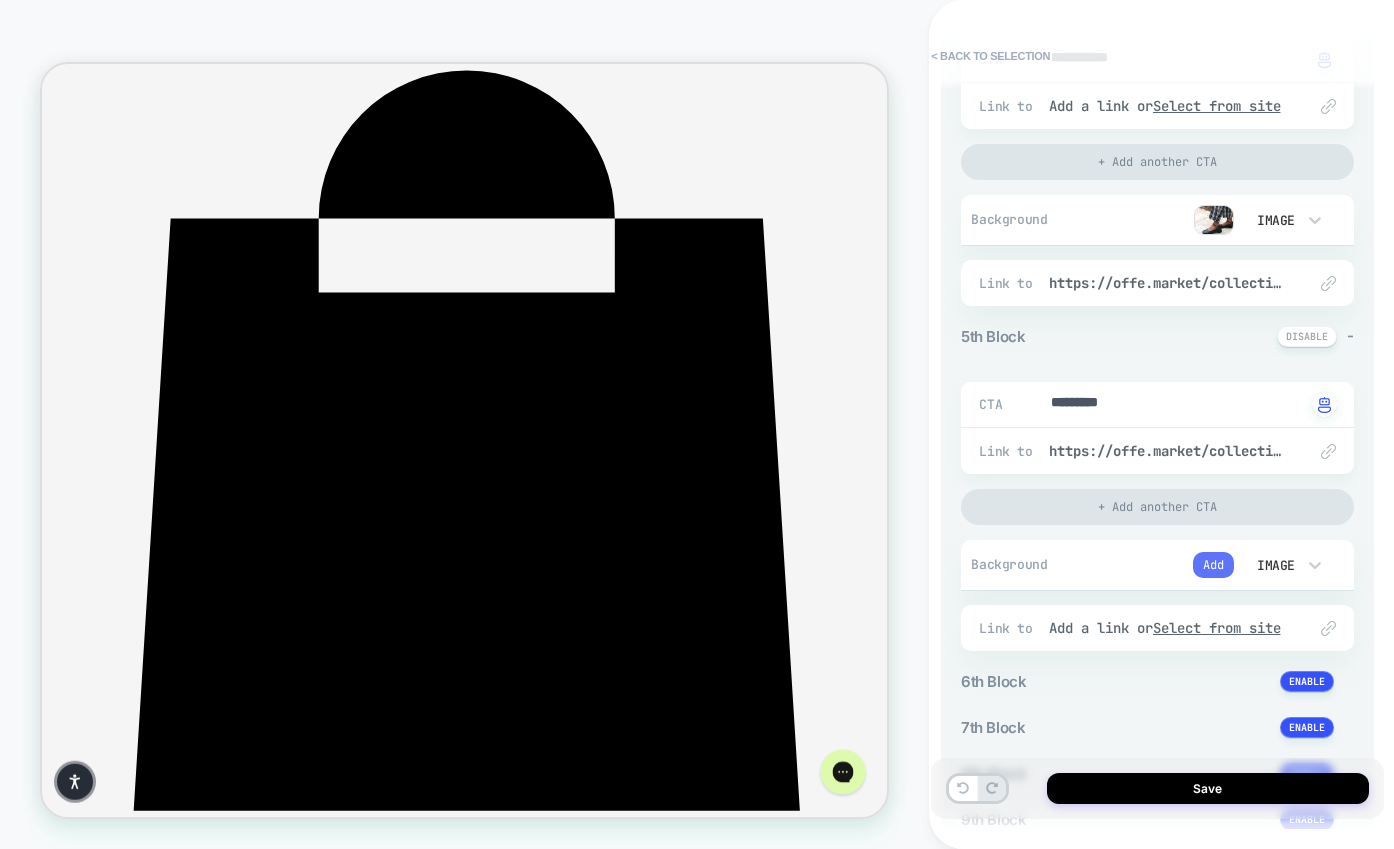 click on "Add" at bounding box center (1213, 565) 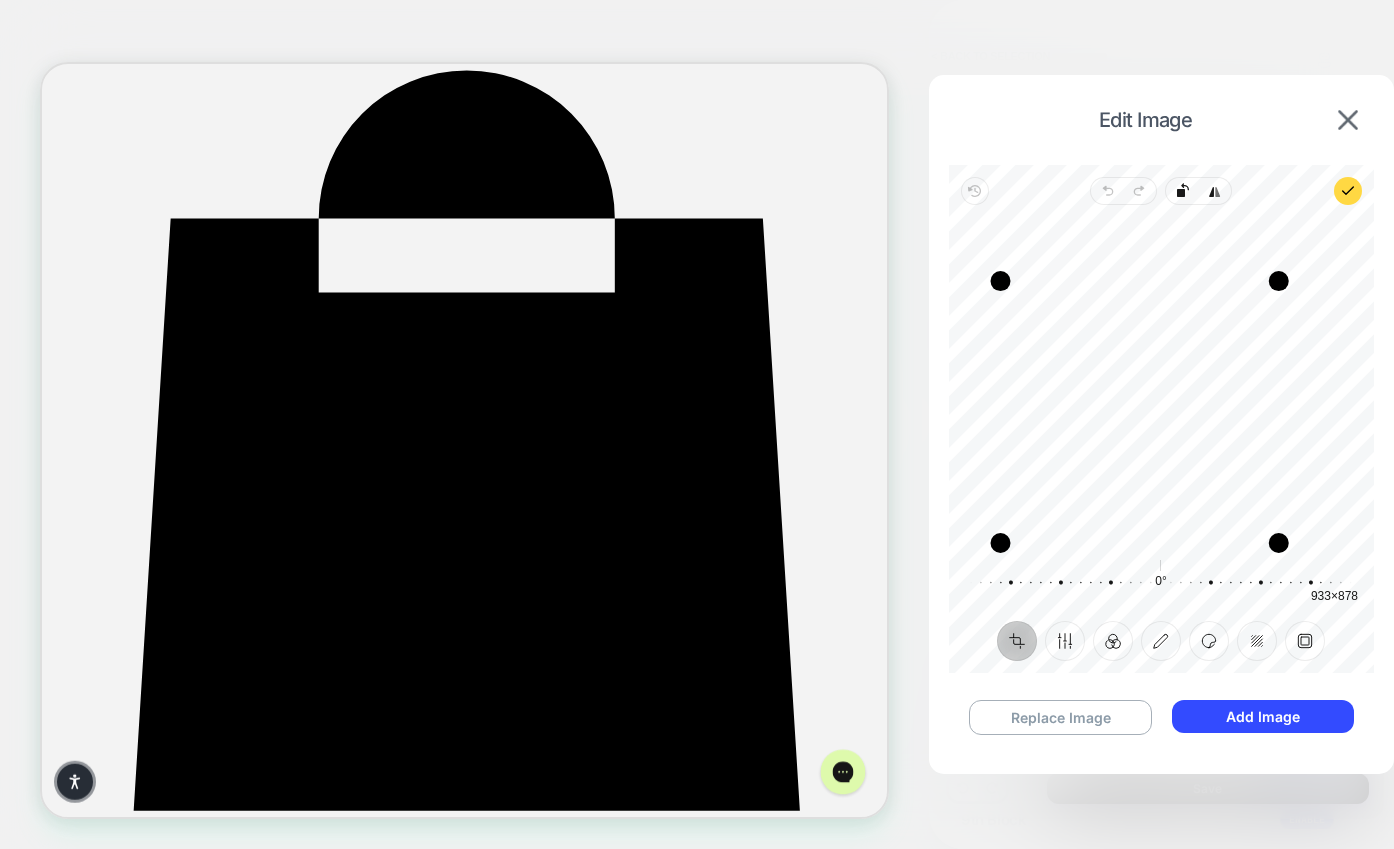 drag, startPoint x: 1325, startPoint y: 219, endPoint x: 1281, endPoint y: 279, distance: 74.404305 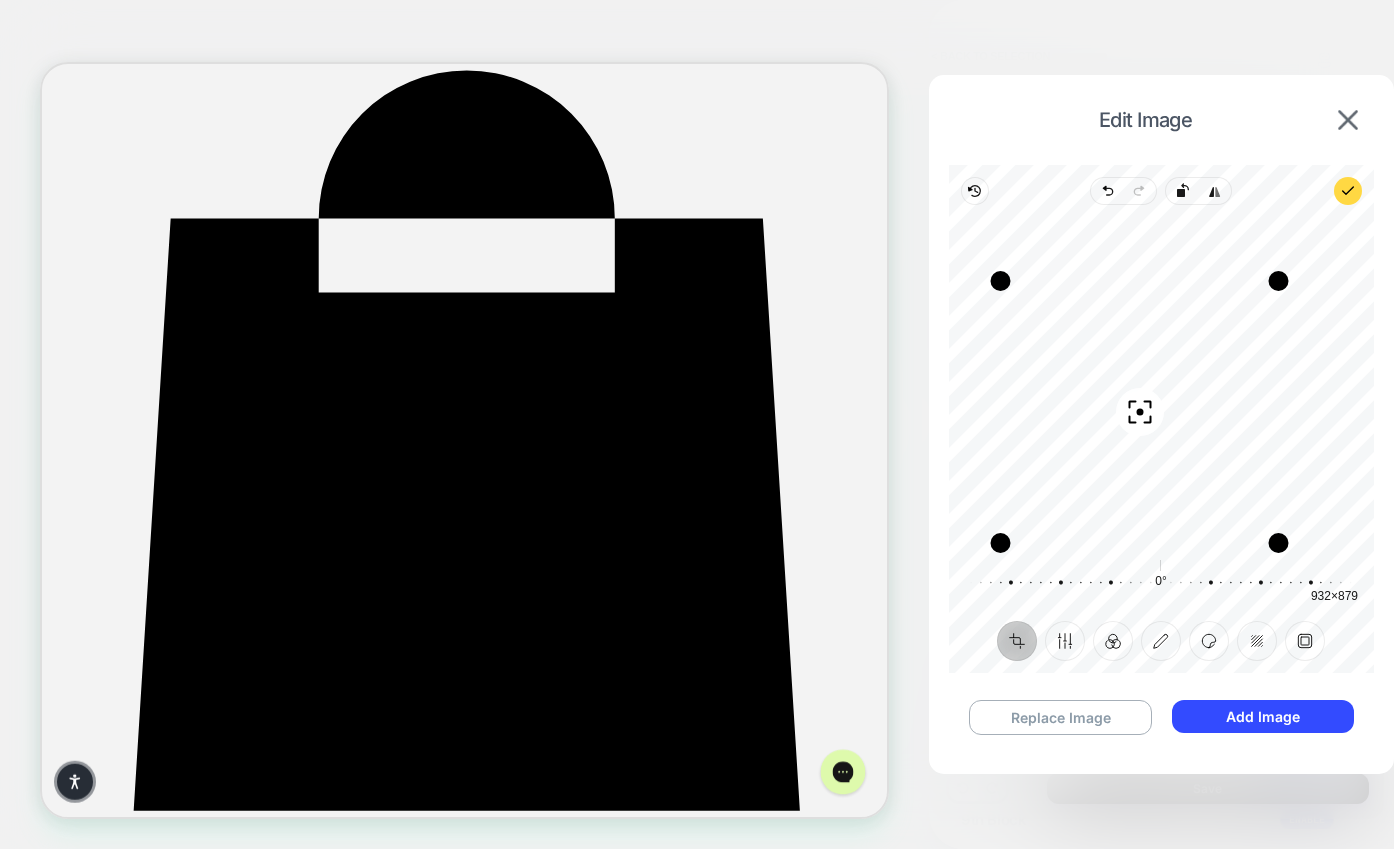 drag, startPoint x: 1168, startPoint y: 424, endPoint x: 1143, endPoint y: 424, distance: 25 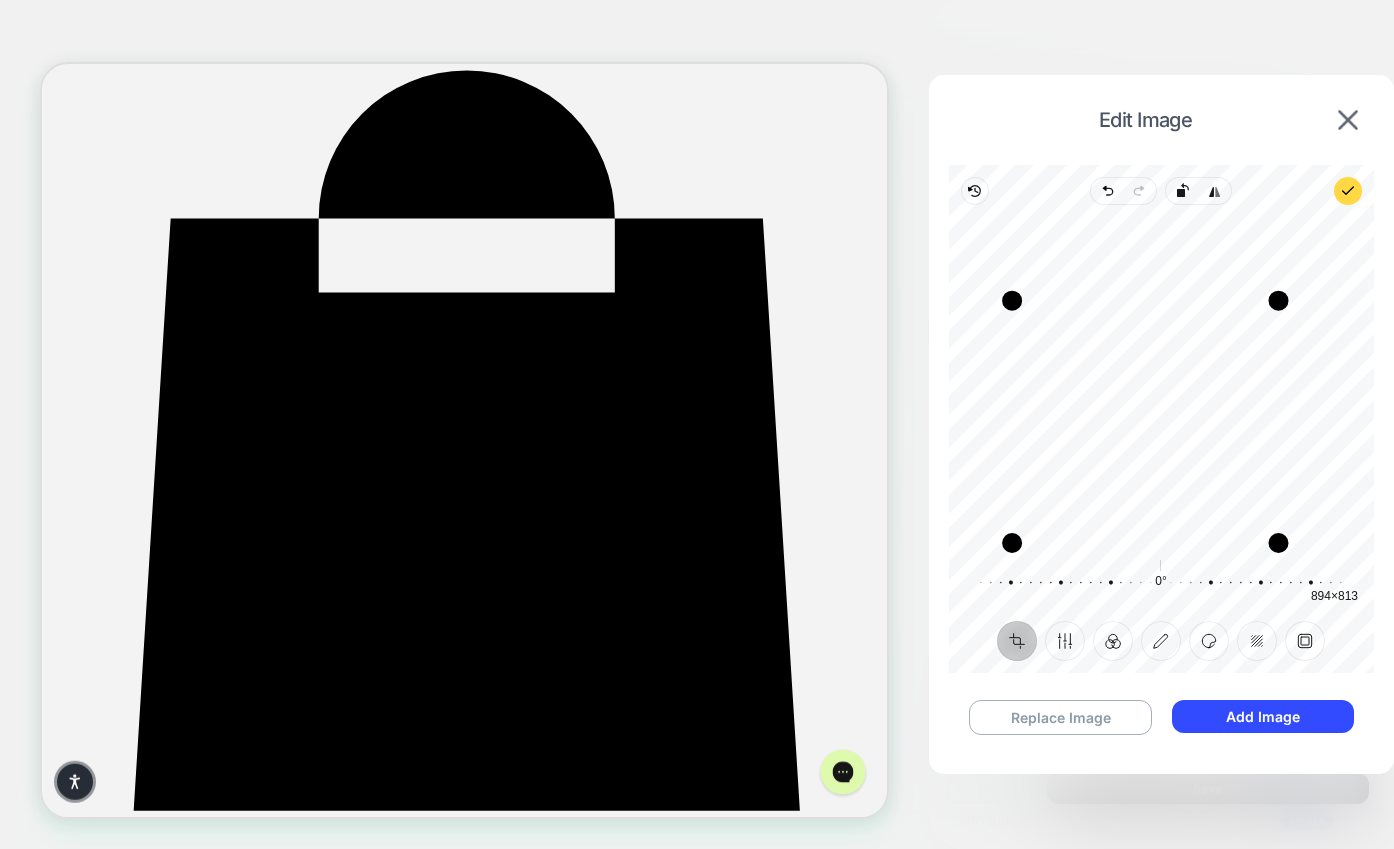 drag, startPoint x: 1007, startPoint y: 287, endPoint x: 1019, endPoint y: 307, distance: 23.323807 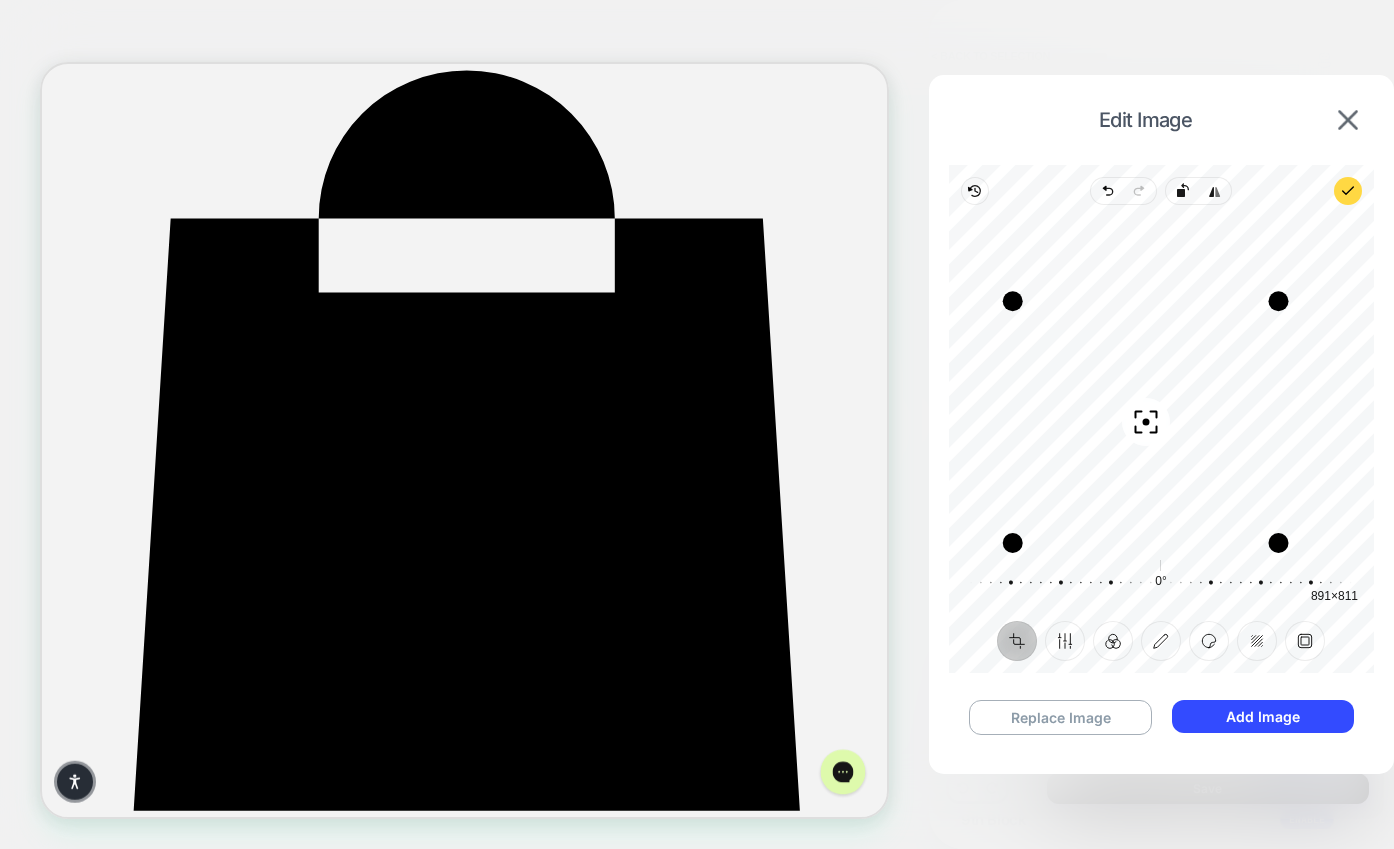 drag, startPoint x: 1140, startPoint y: 469, endPoint x: 1150, endPoint y: 474, distance: 11.18034 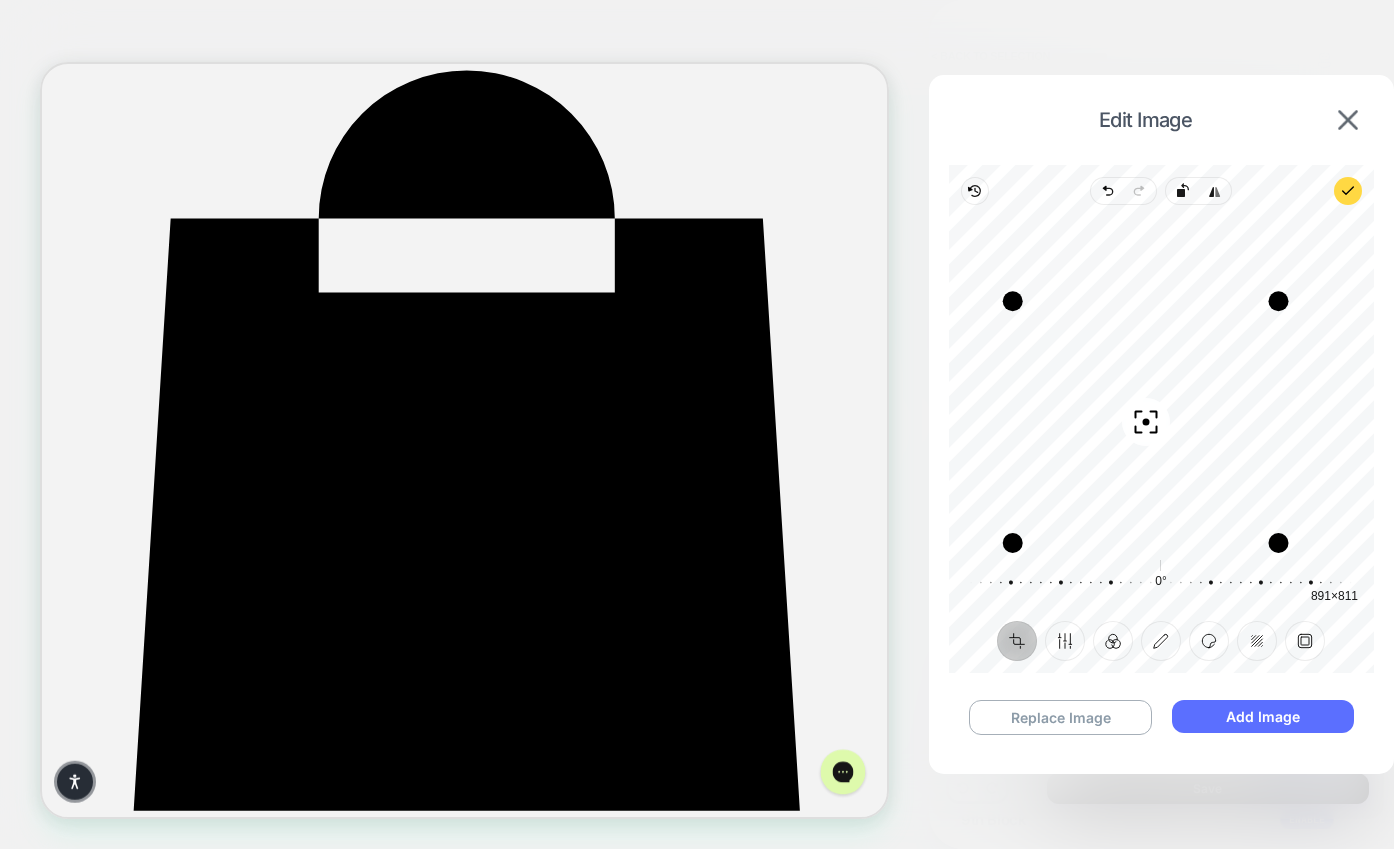click on "Add Image" at bounding box center (1263, 716) 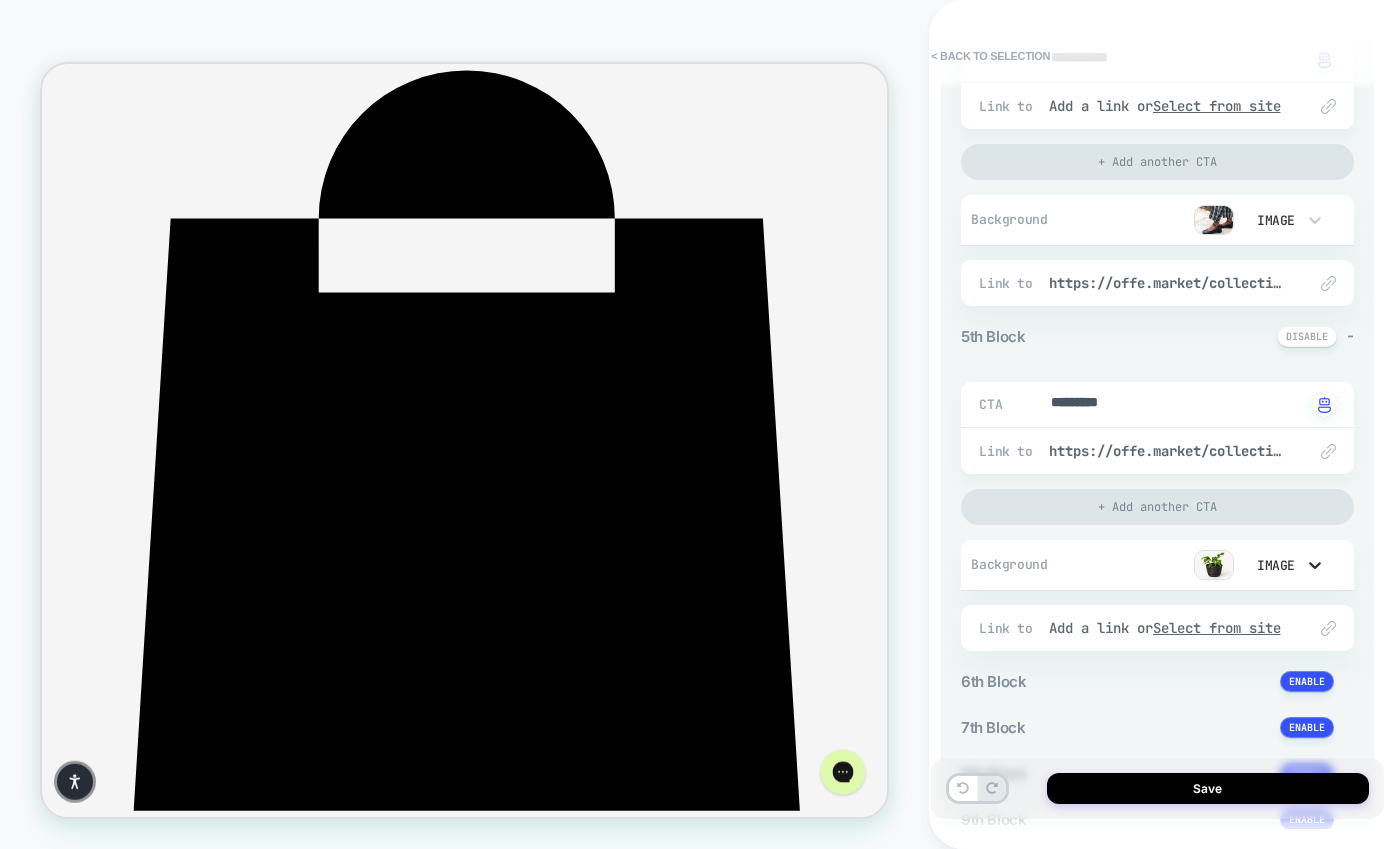 click 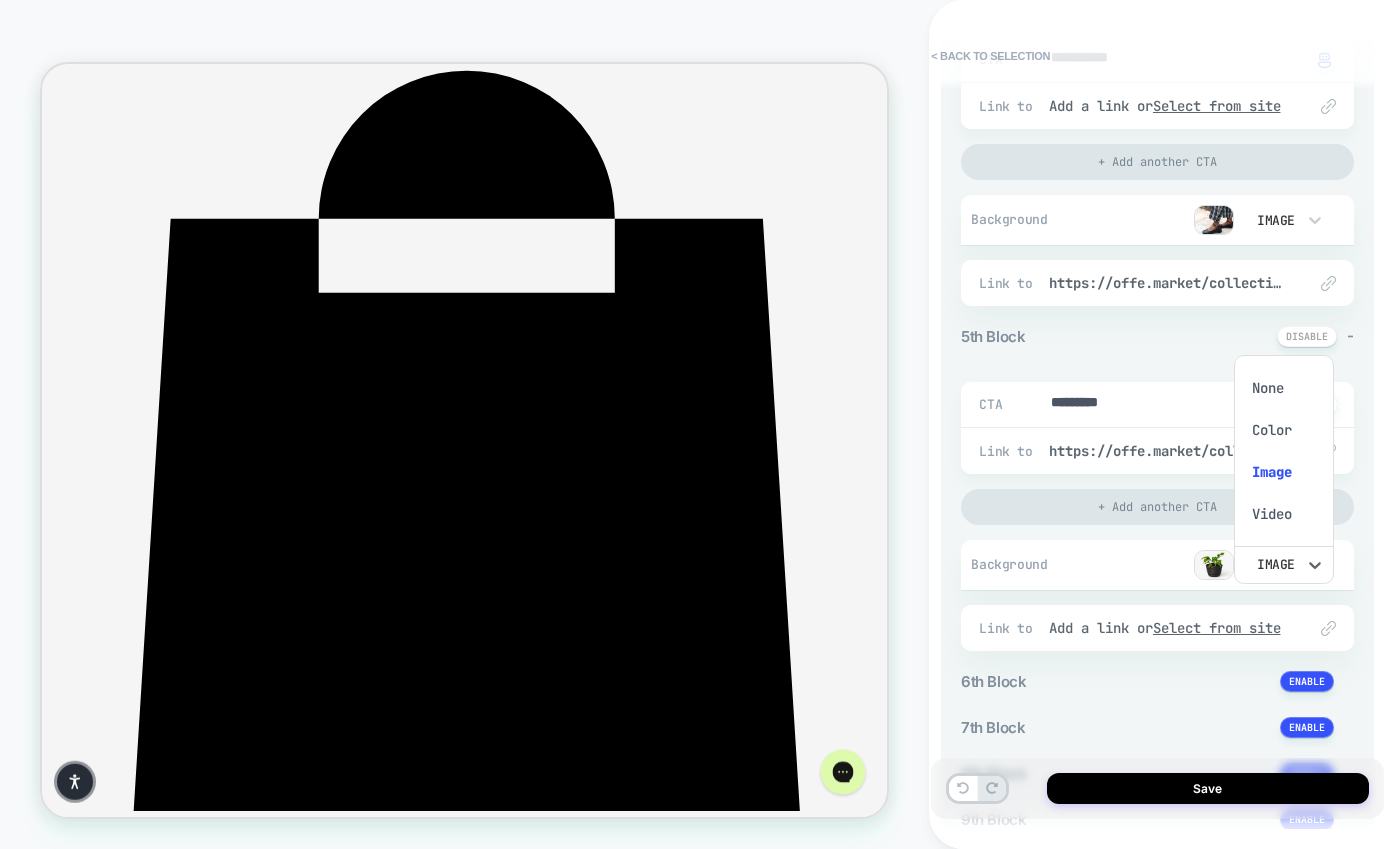 click at bounding box center (697, 424) 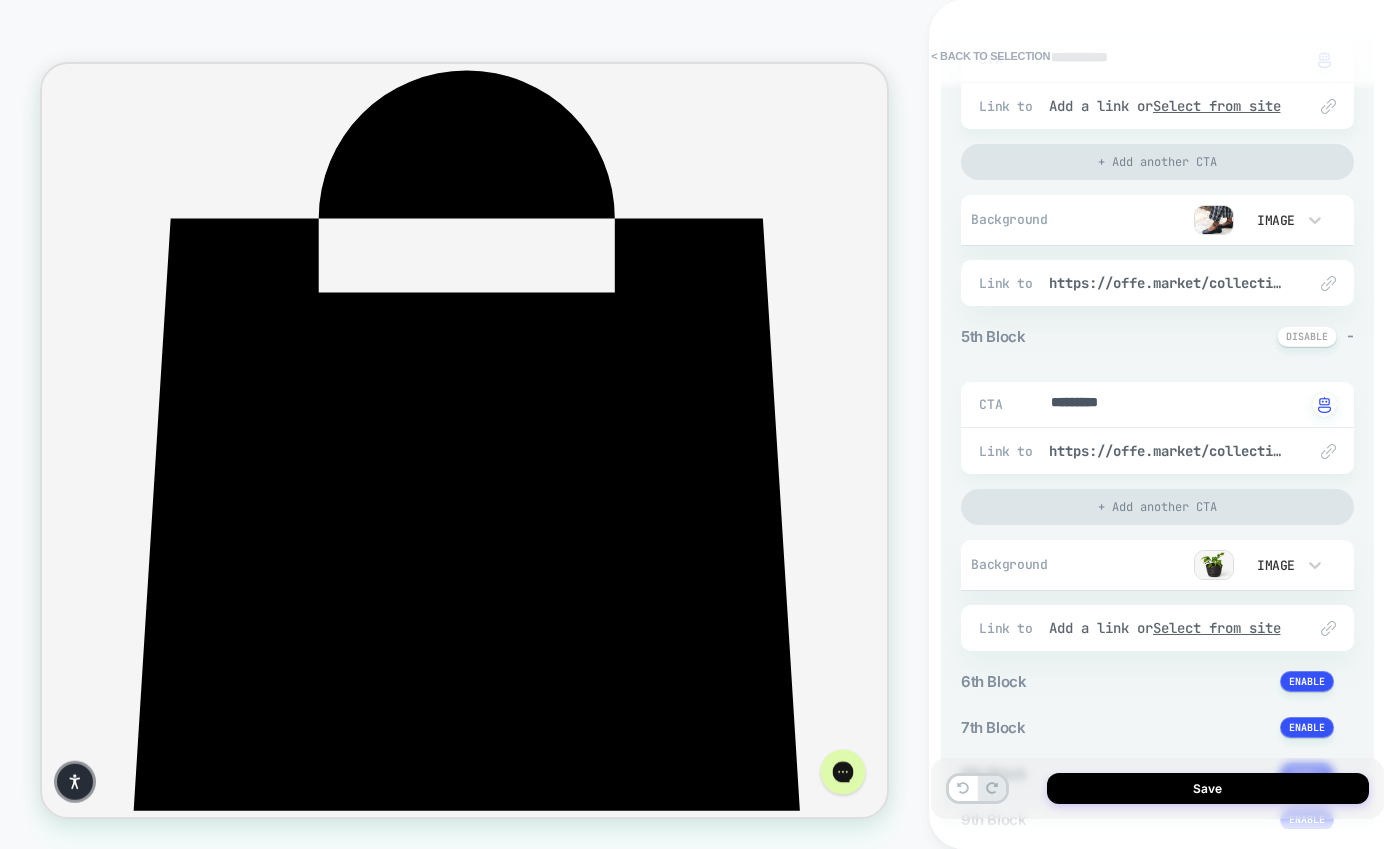 click on "Background" at bounding box center (1015, 564) 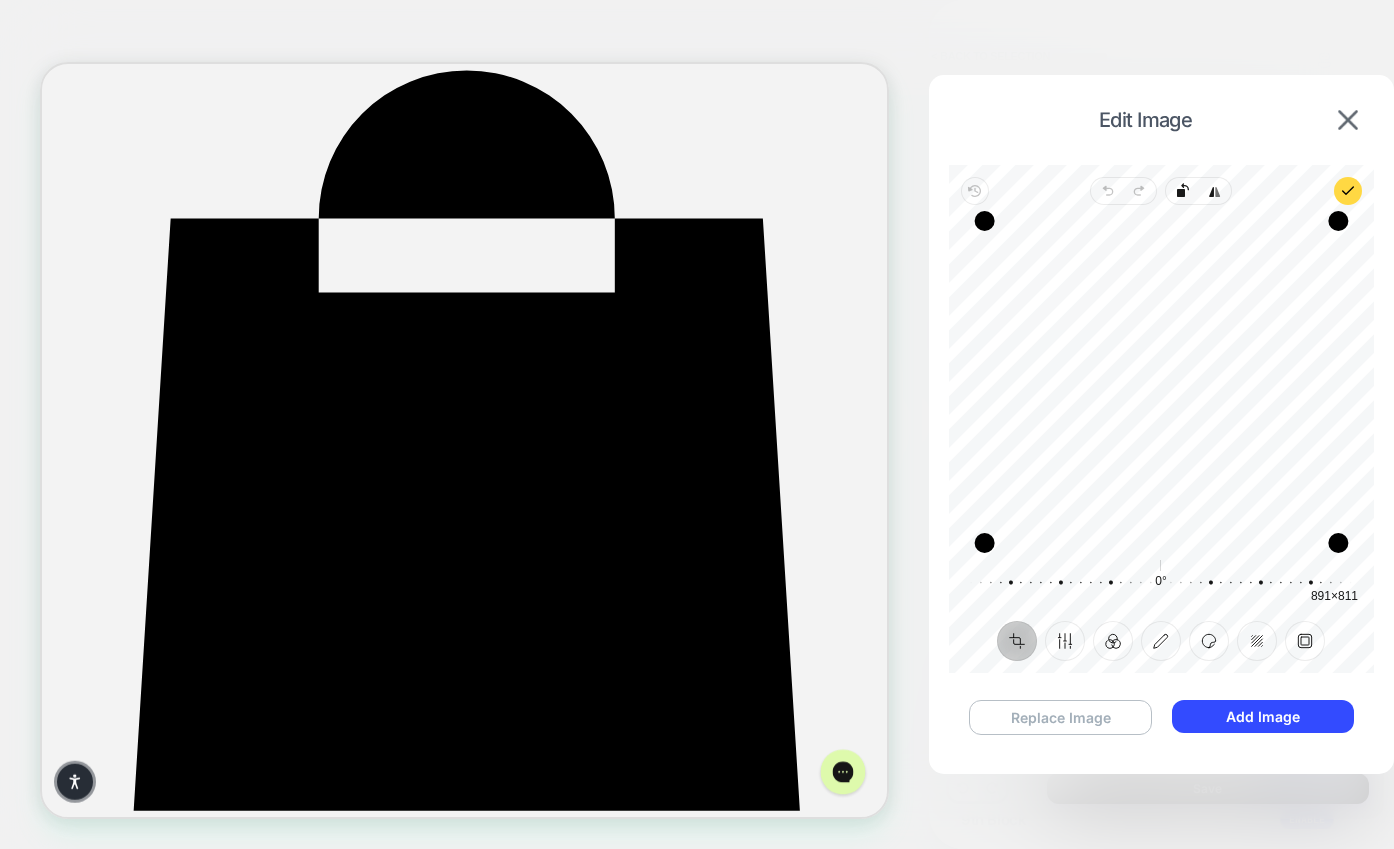 click on "Replace Image" at bounding box center [1060, 717] 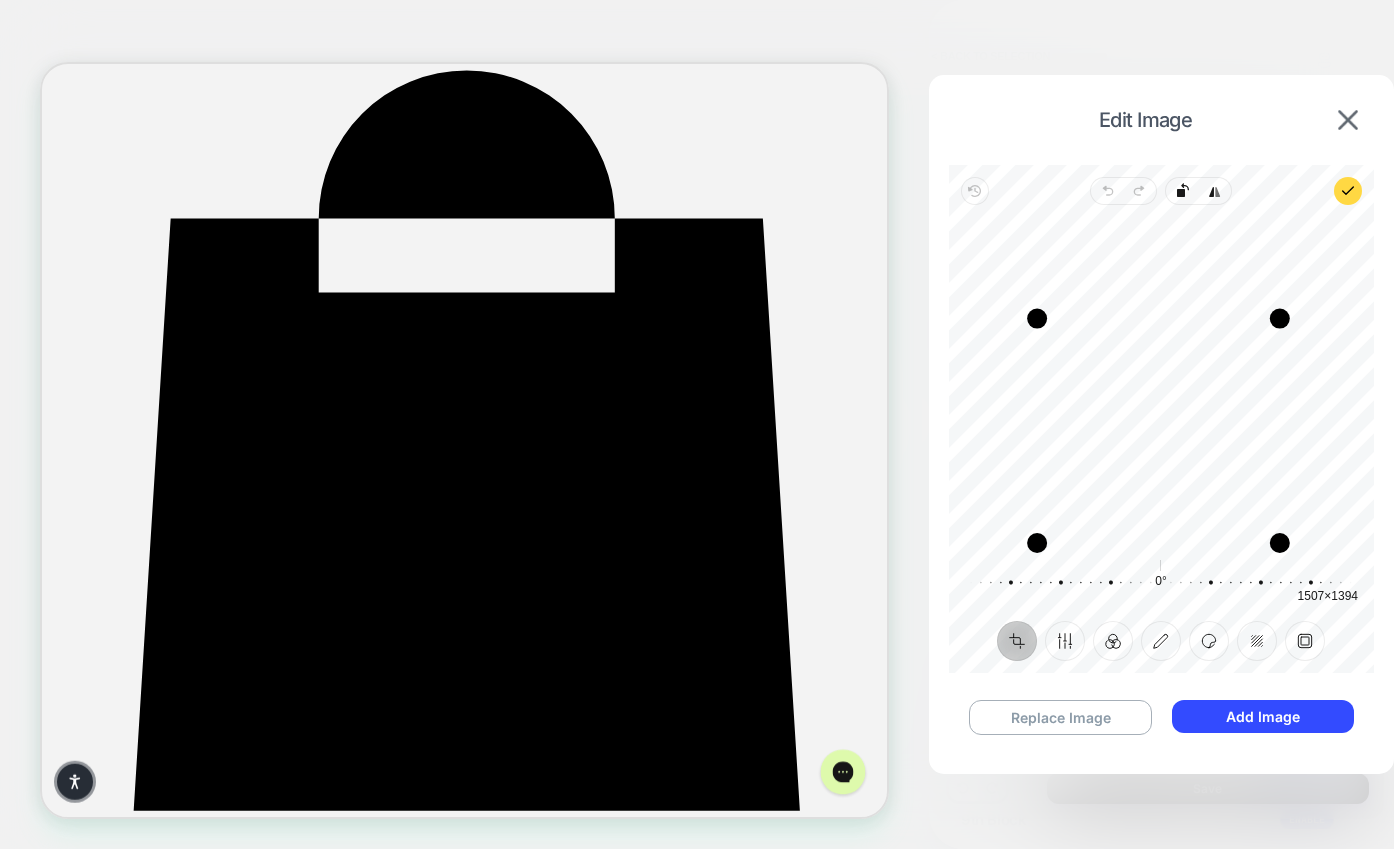 drag, startPoint x: 1284, startPoint y: 216, endPoint x: 1278, endPoint y: 312, distance: 96.18732 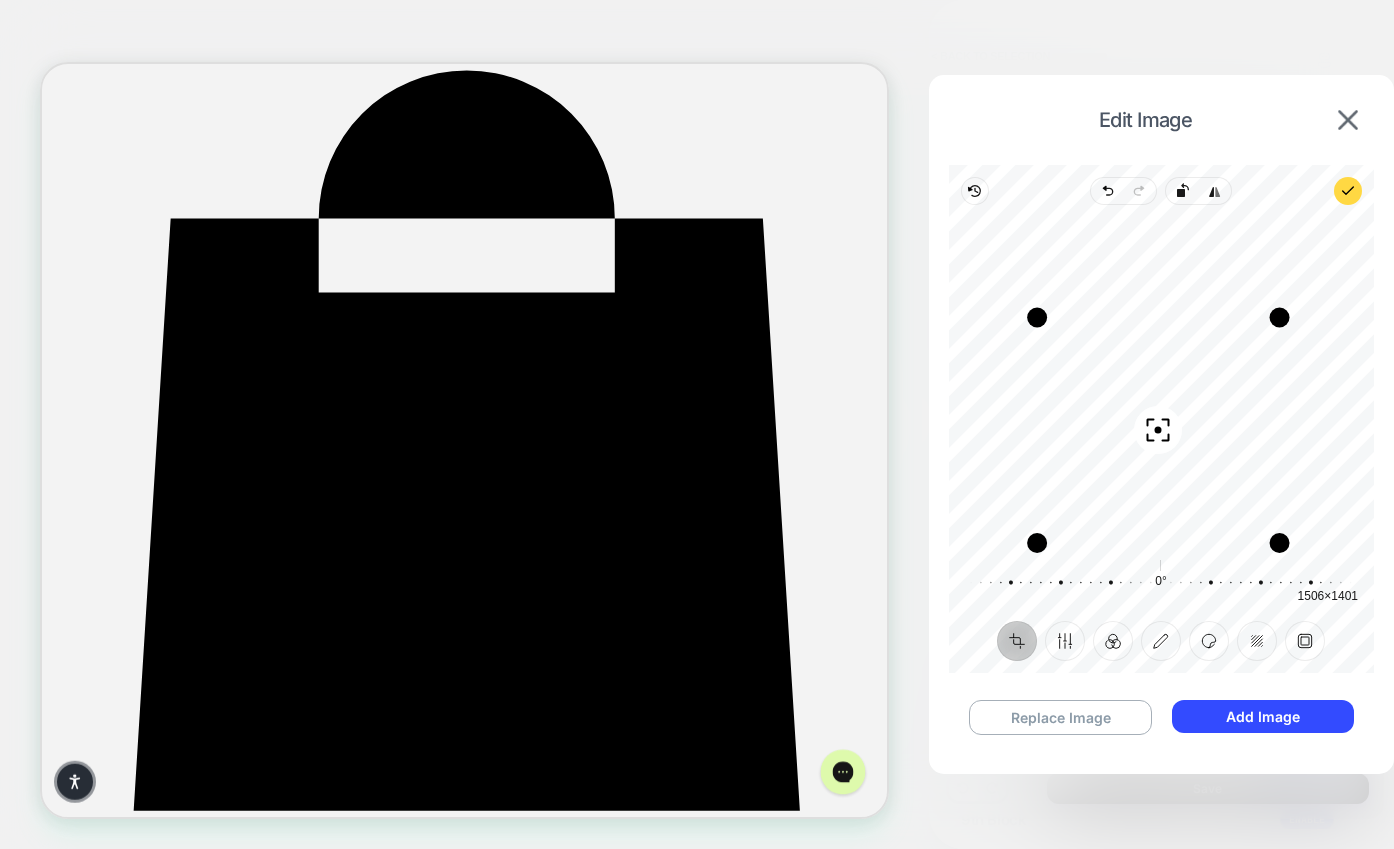 drag, startPoint x: 1166, startPoint y: 421, endPoint x: 1162, endPoint y: 345, distance: 76.105194 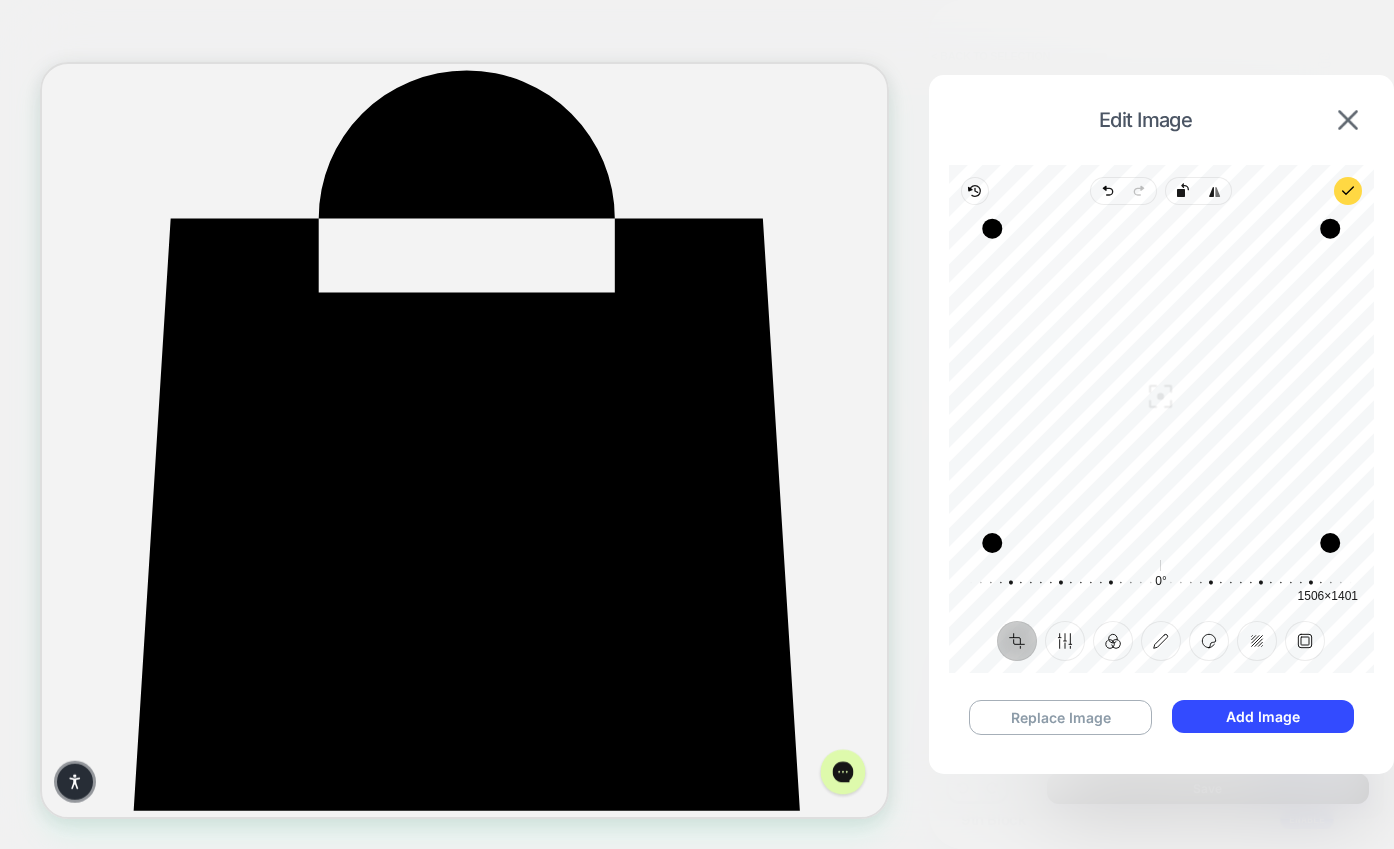 click on "Recenter" at bounding box center (1161, 382) 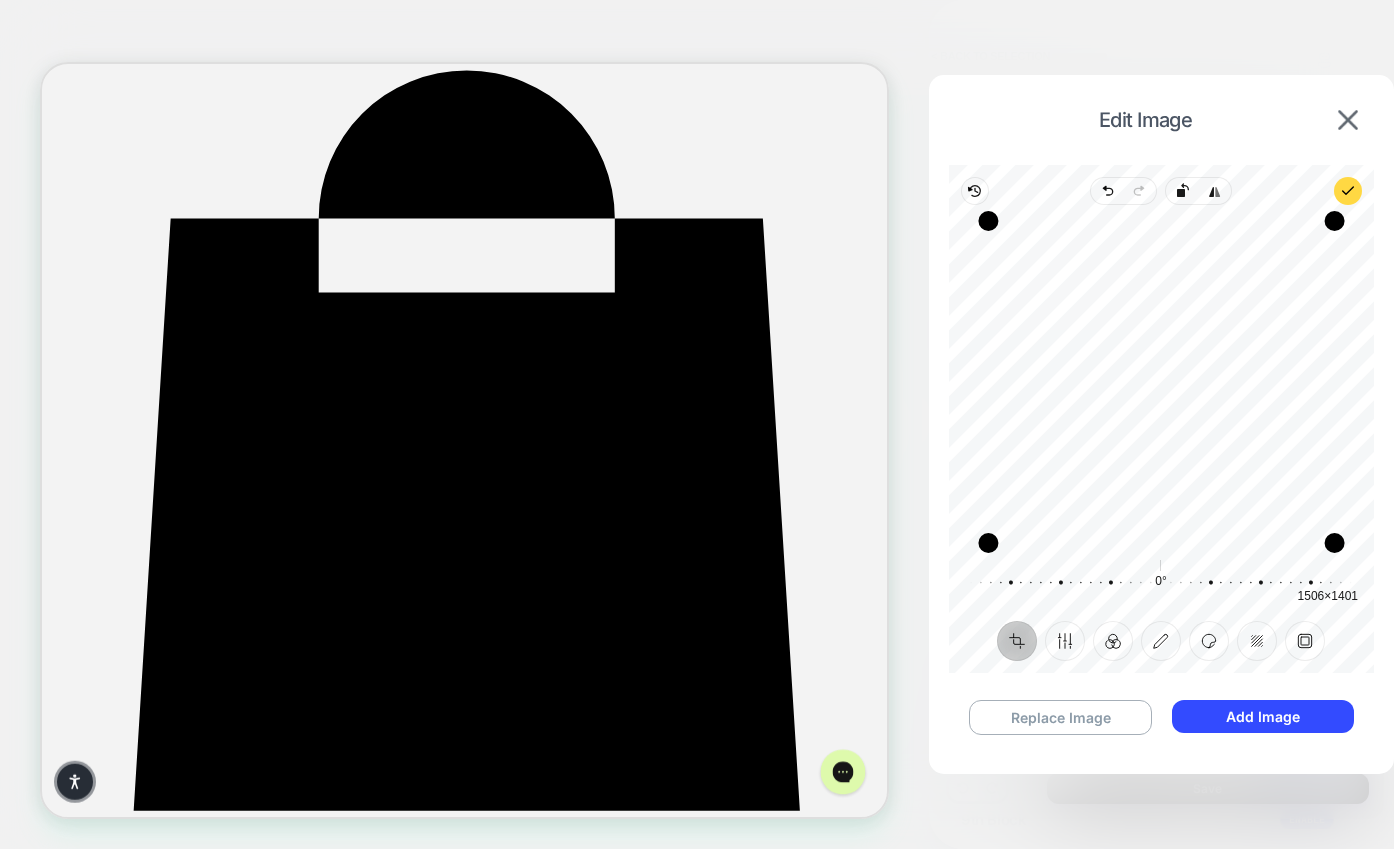 drag, startPoint x: 1172, startPoint y: 340, endPoint x: 1169, endPoint y: 489, distance: 149.0302 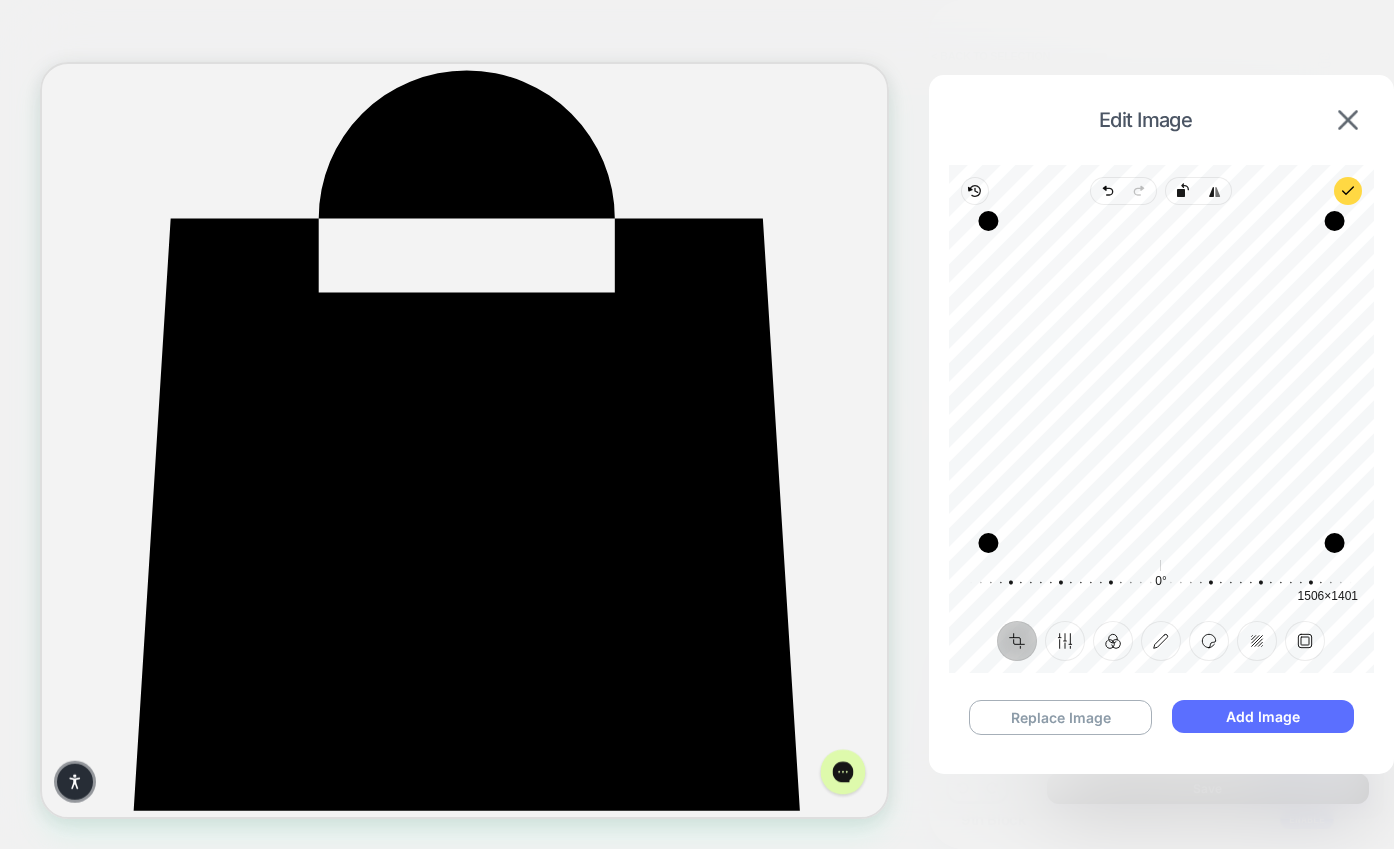 click on "Add Image" at bounding box center (1263, 716) 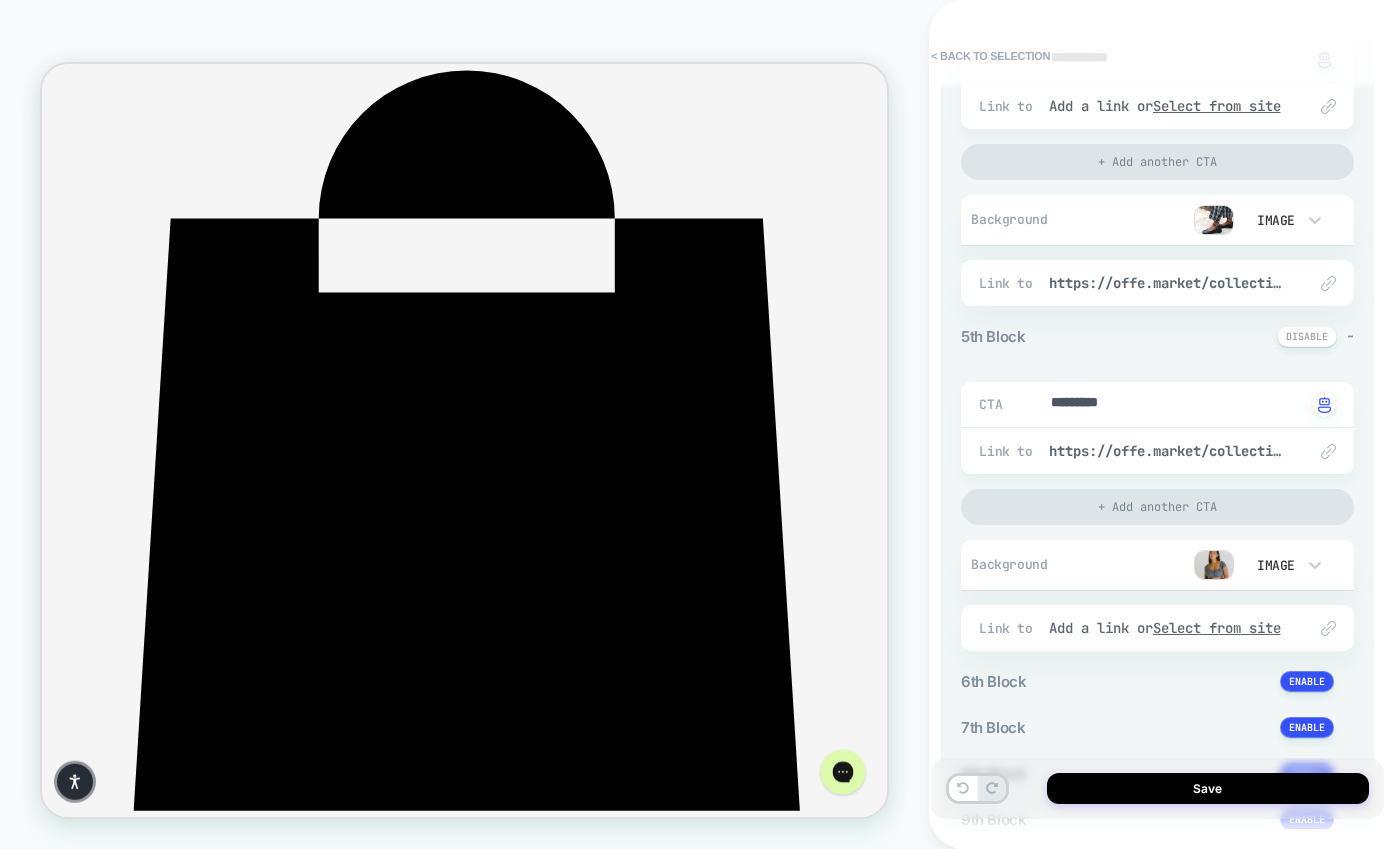 click on "Image" at bounding box center (1274, 565) 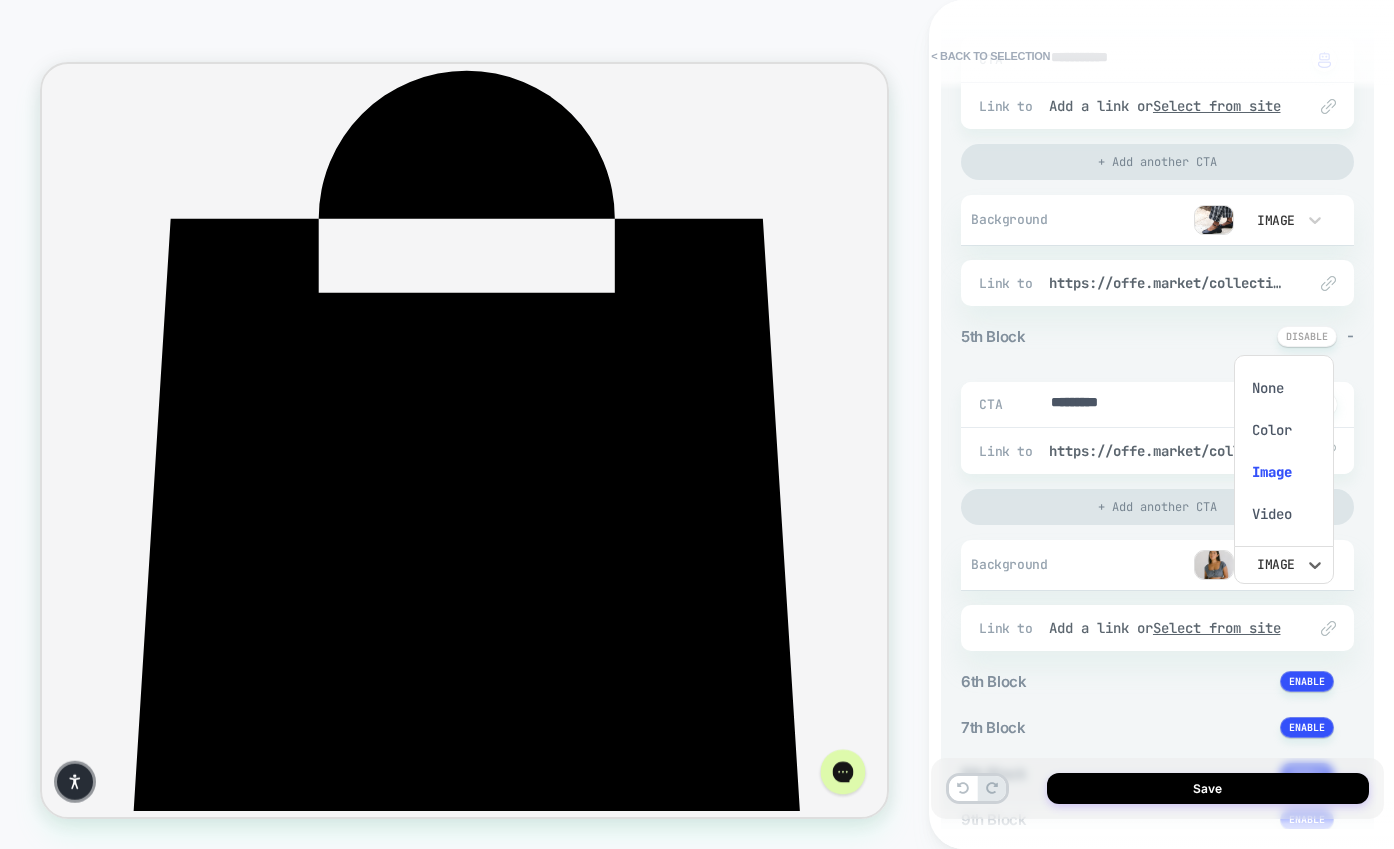 click at bounding box center (697, 424) 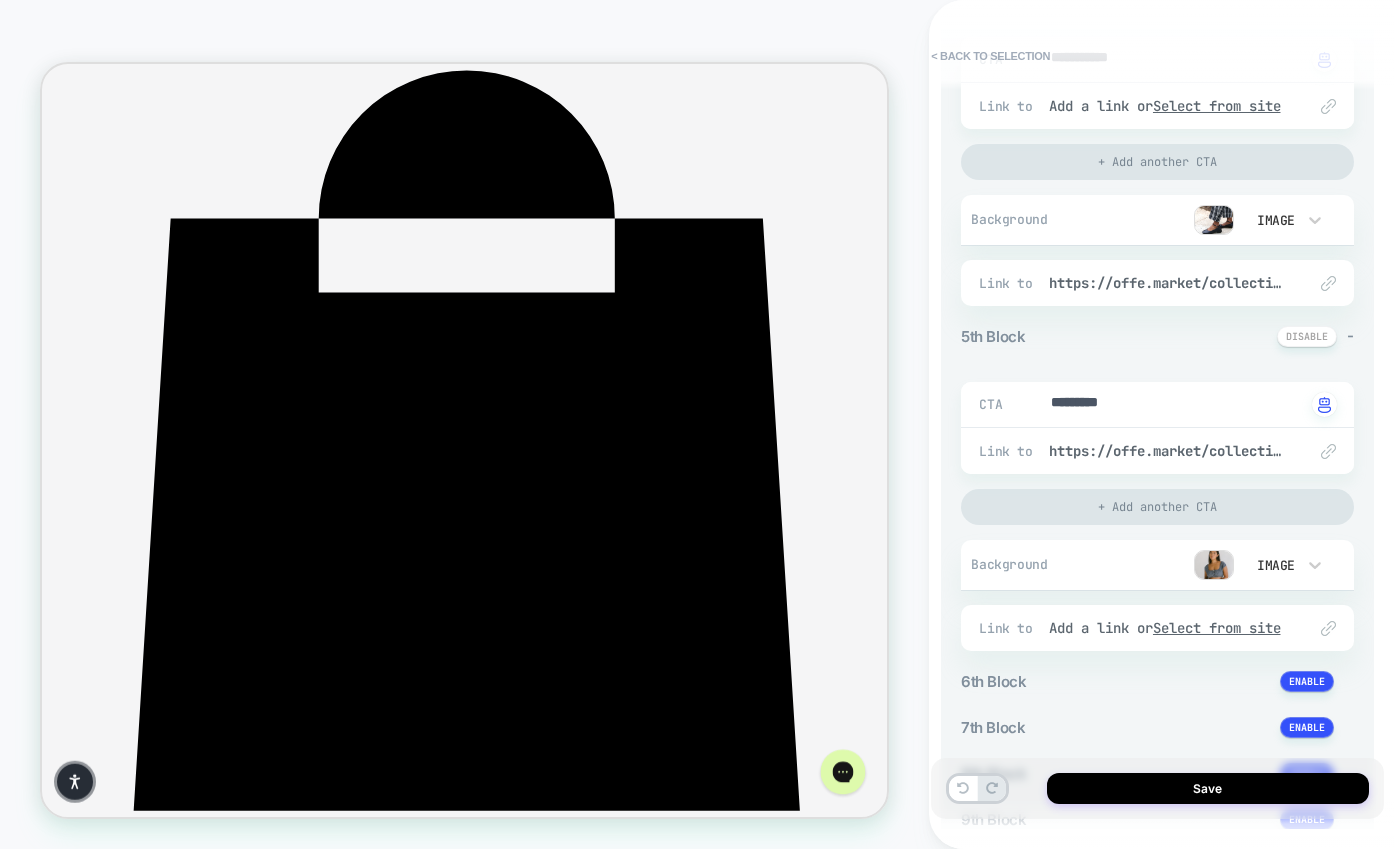 click at bounding box center (1214, 565) 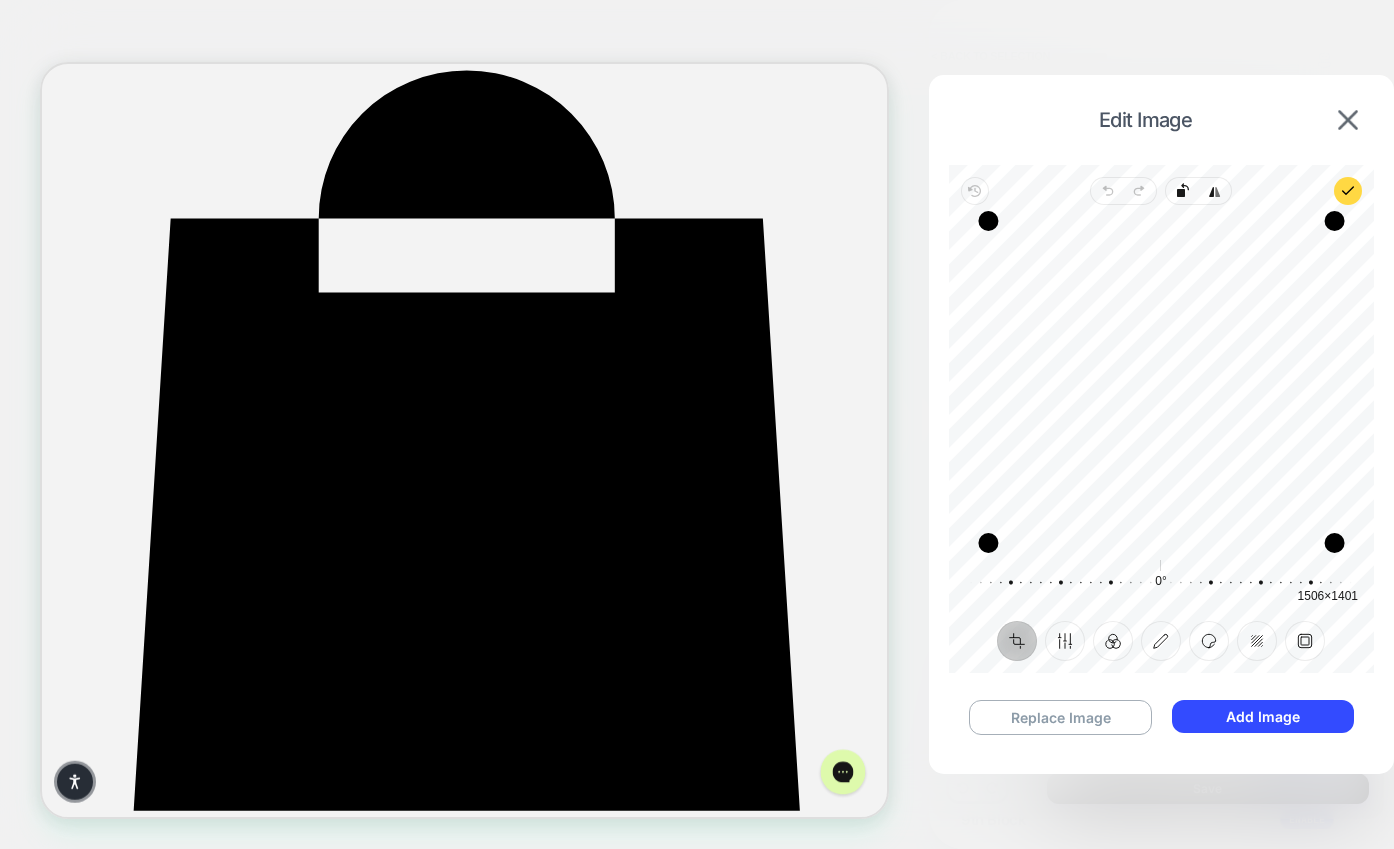click at bounding box center [989, 543] 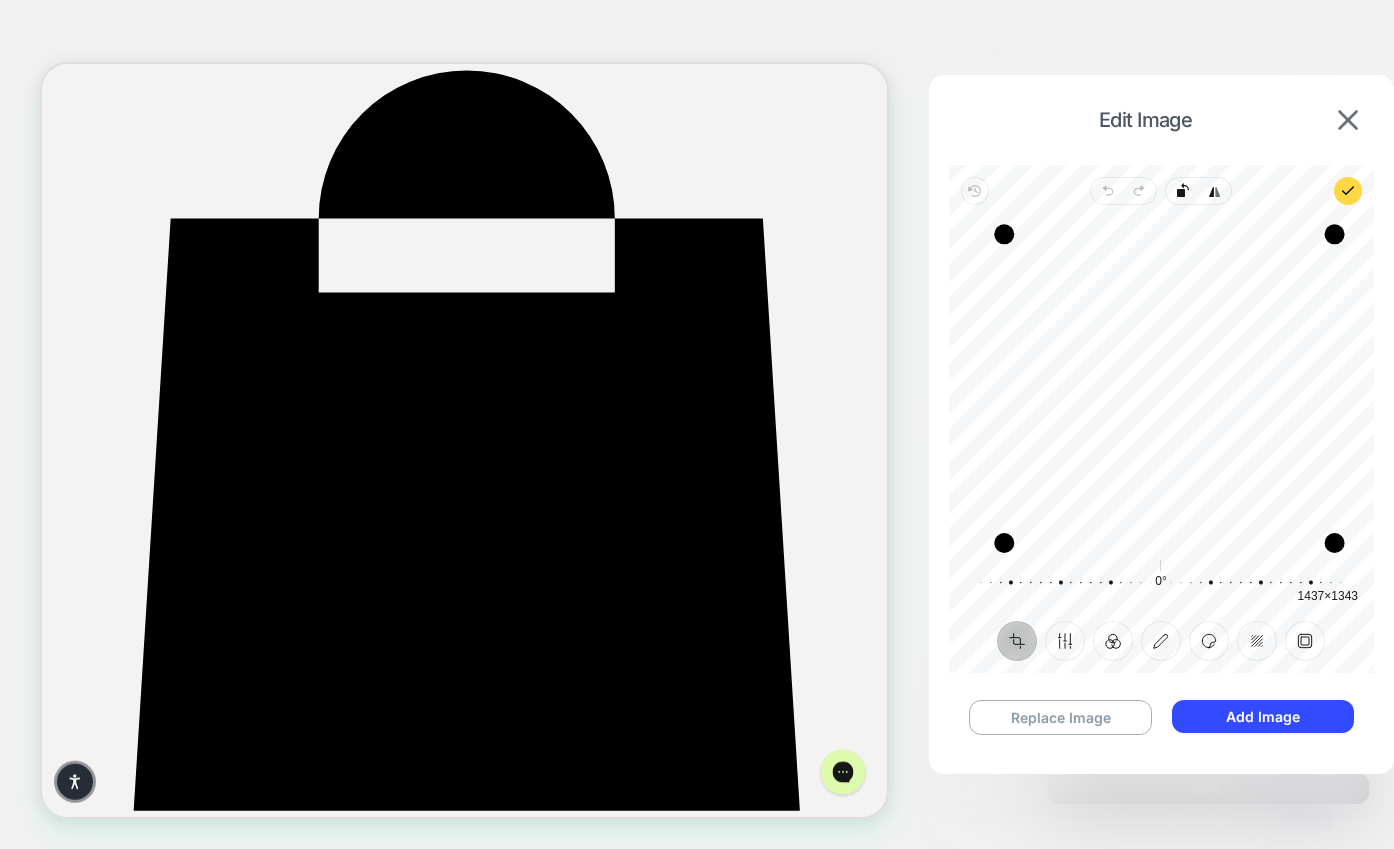 drag, startPoint x: 993, startPoint y: 222, endPoint x: 1008, endPoint y: 235, distance: 19.849434 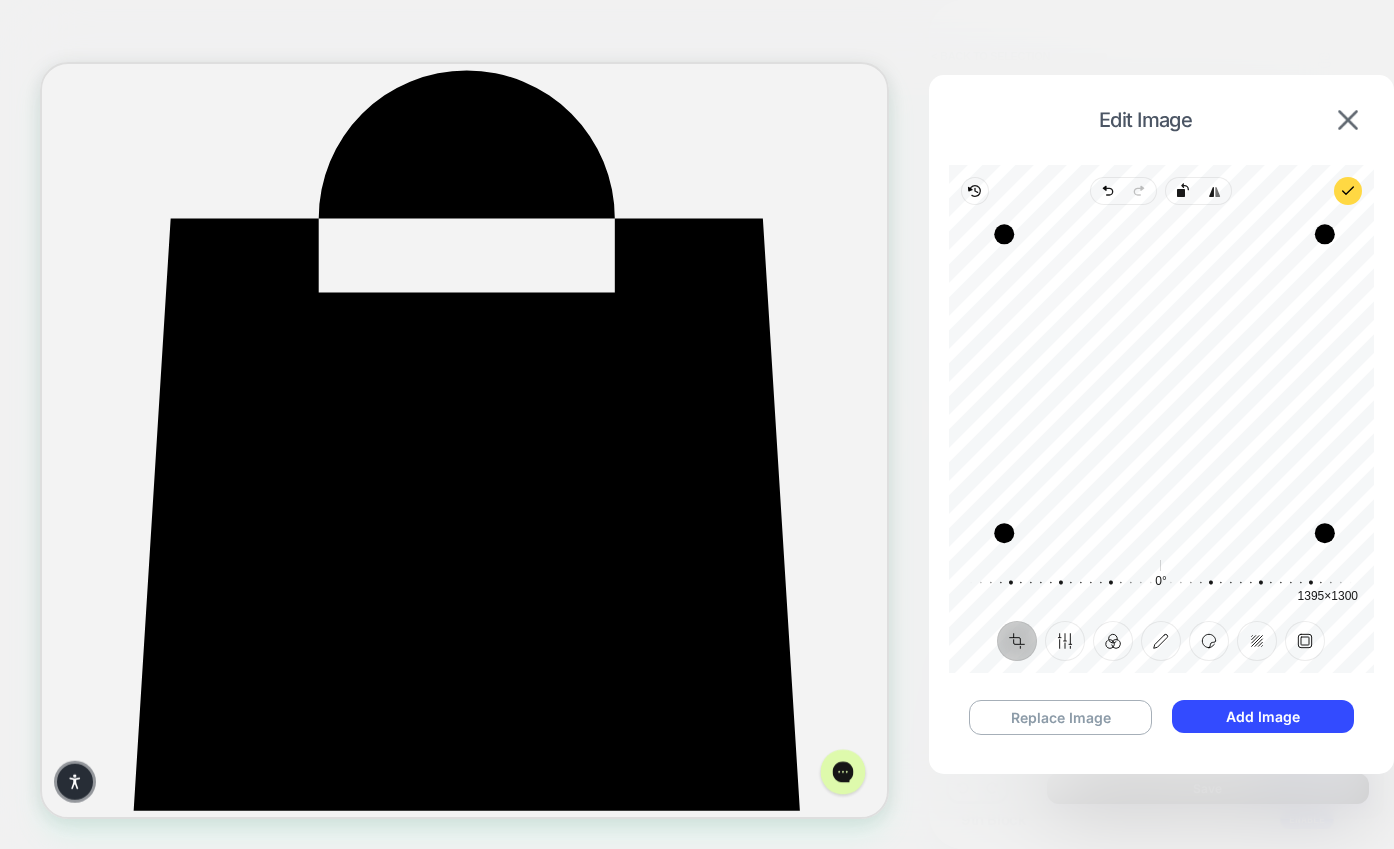 drag, startPoint x: 1334, startPoint y: 541, endPoint x: 1324, endPoint y: 531, distance: 14.142136 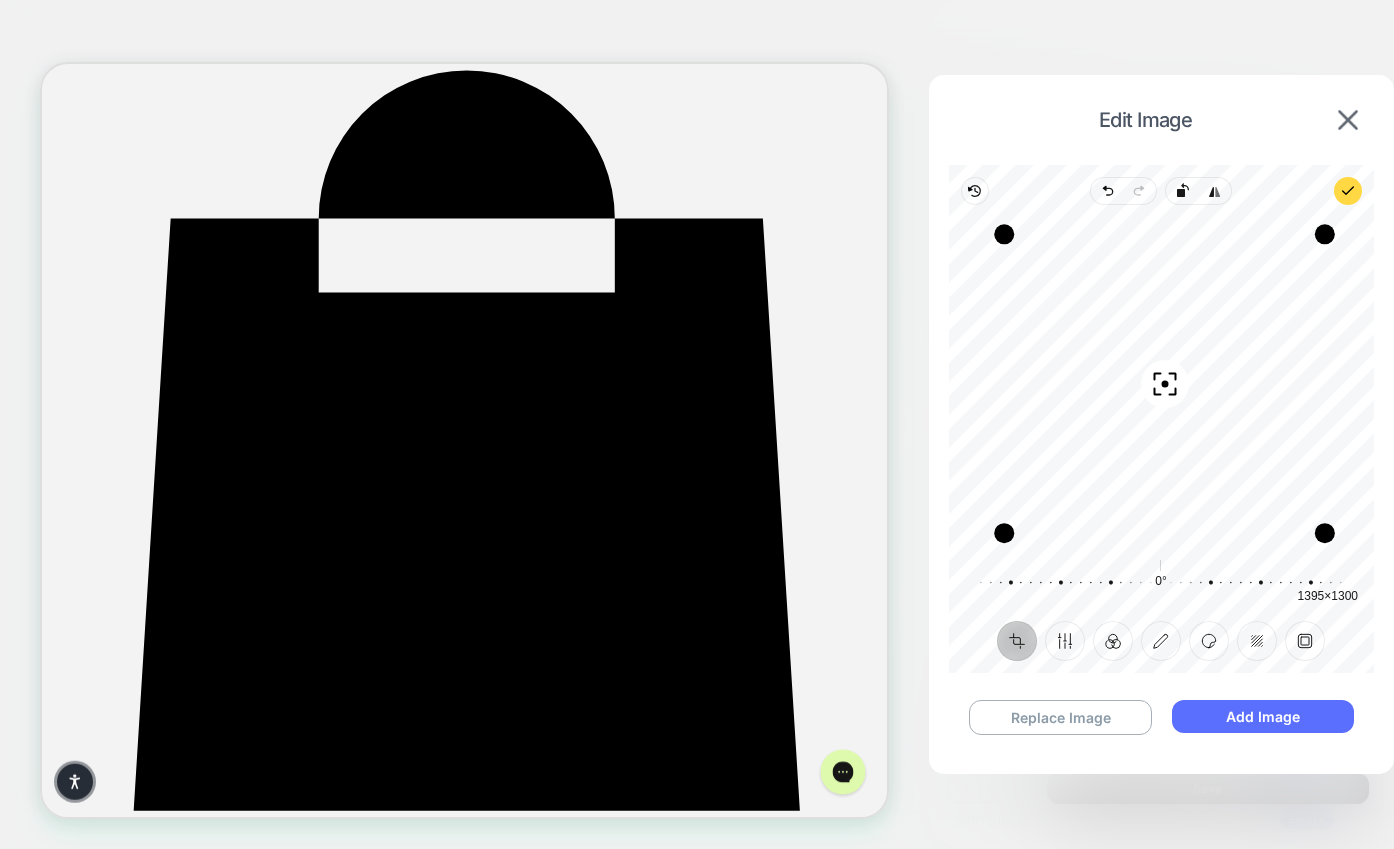 click on "Add Image" at bounding box center (1263, 716) 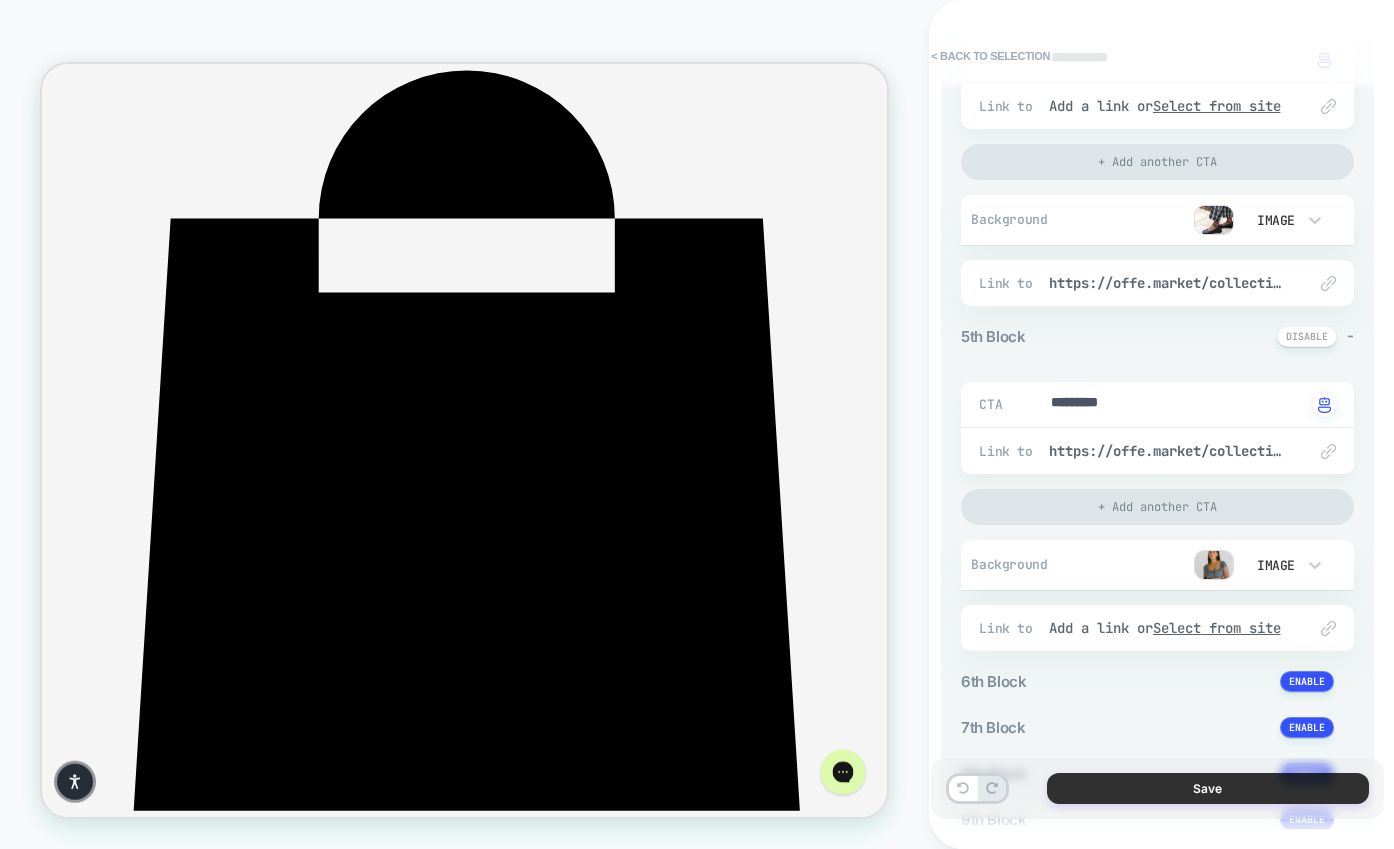 click on "Save" at bounding box center [1208, 788] 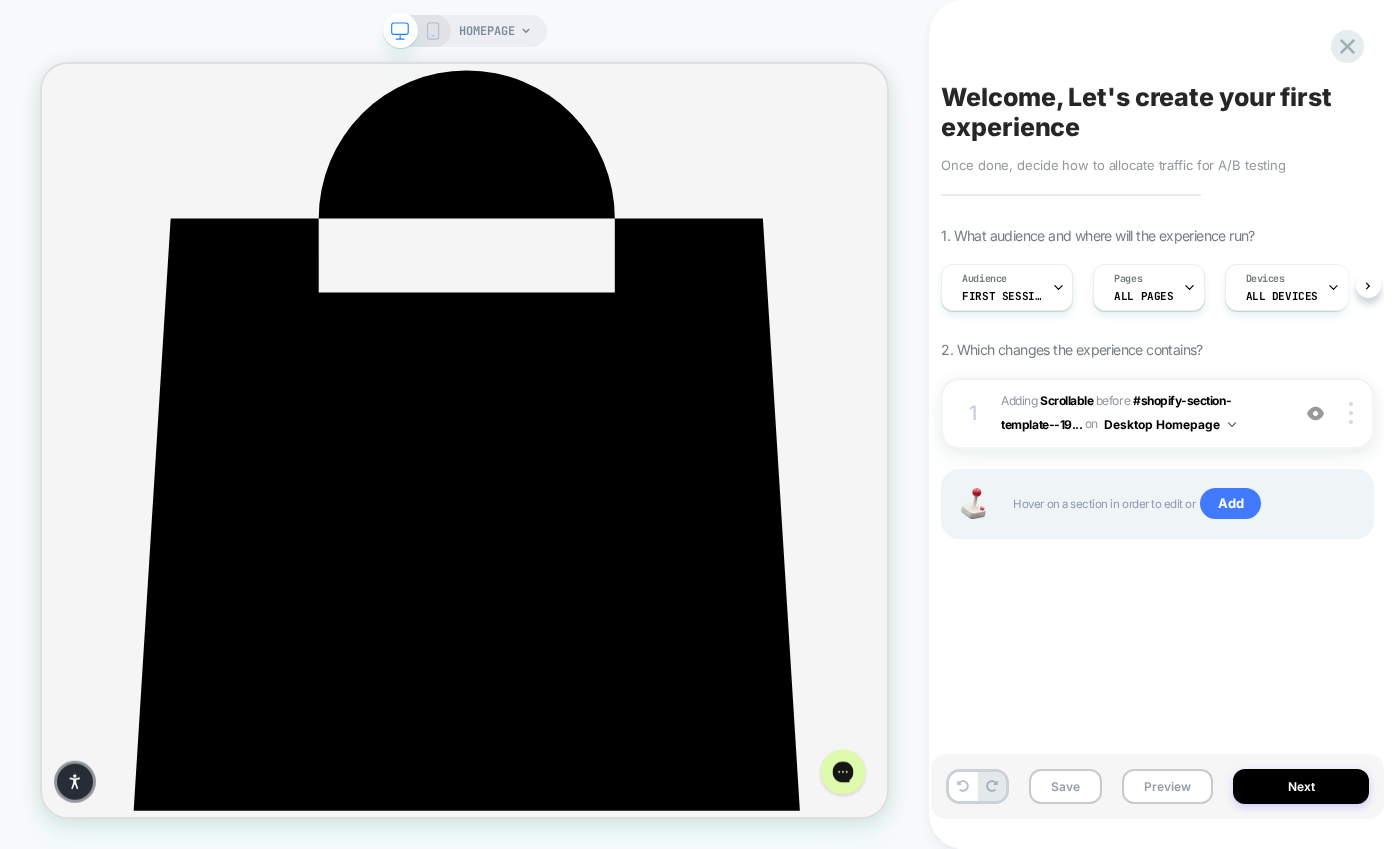 scroll, scrollTop: 0, scrollLeft: 1, axis: horizontal 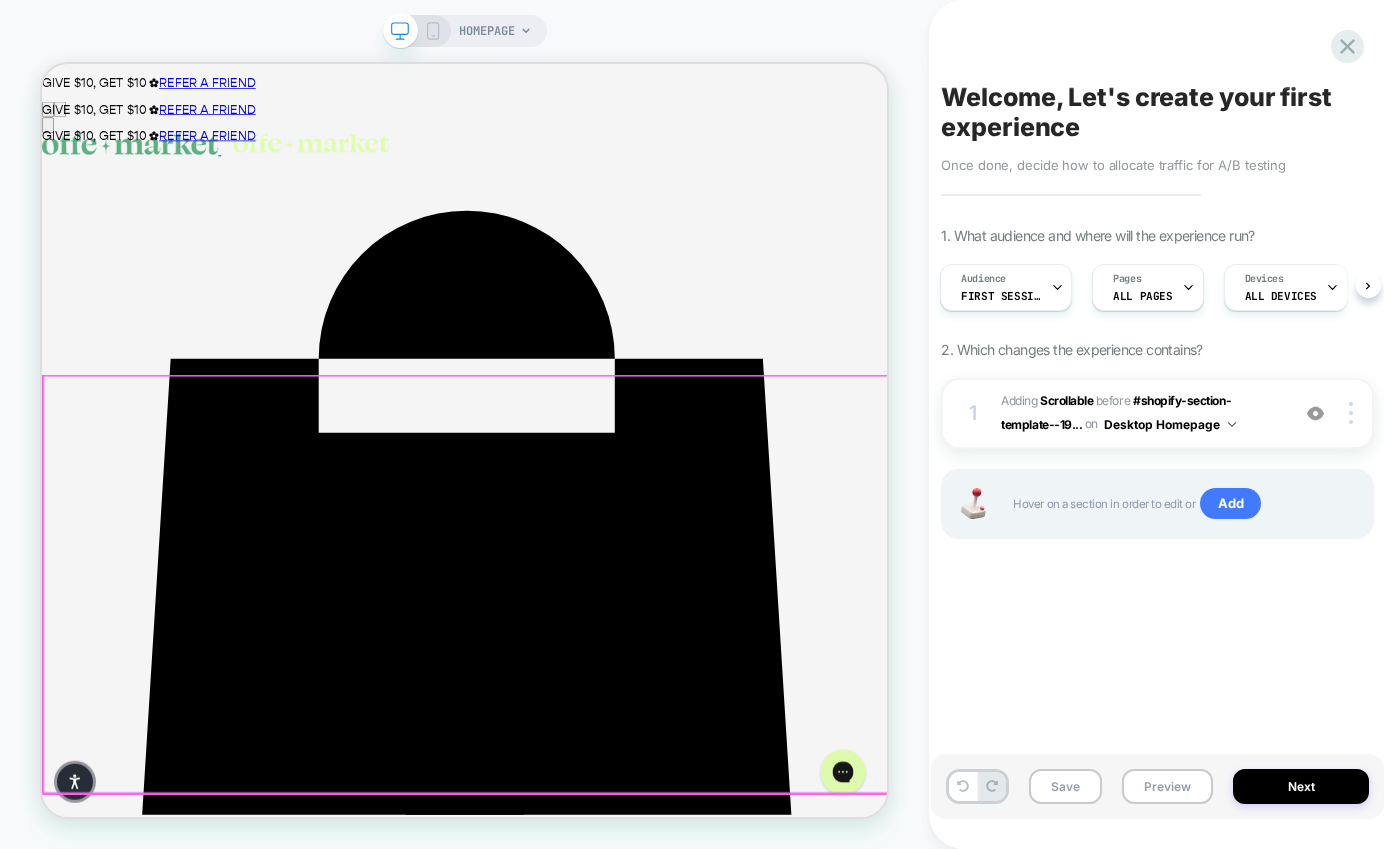 click on "﻿" at bounding box center [977, 27284] 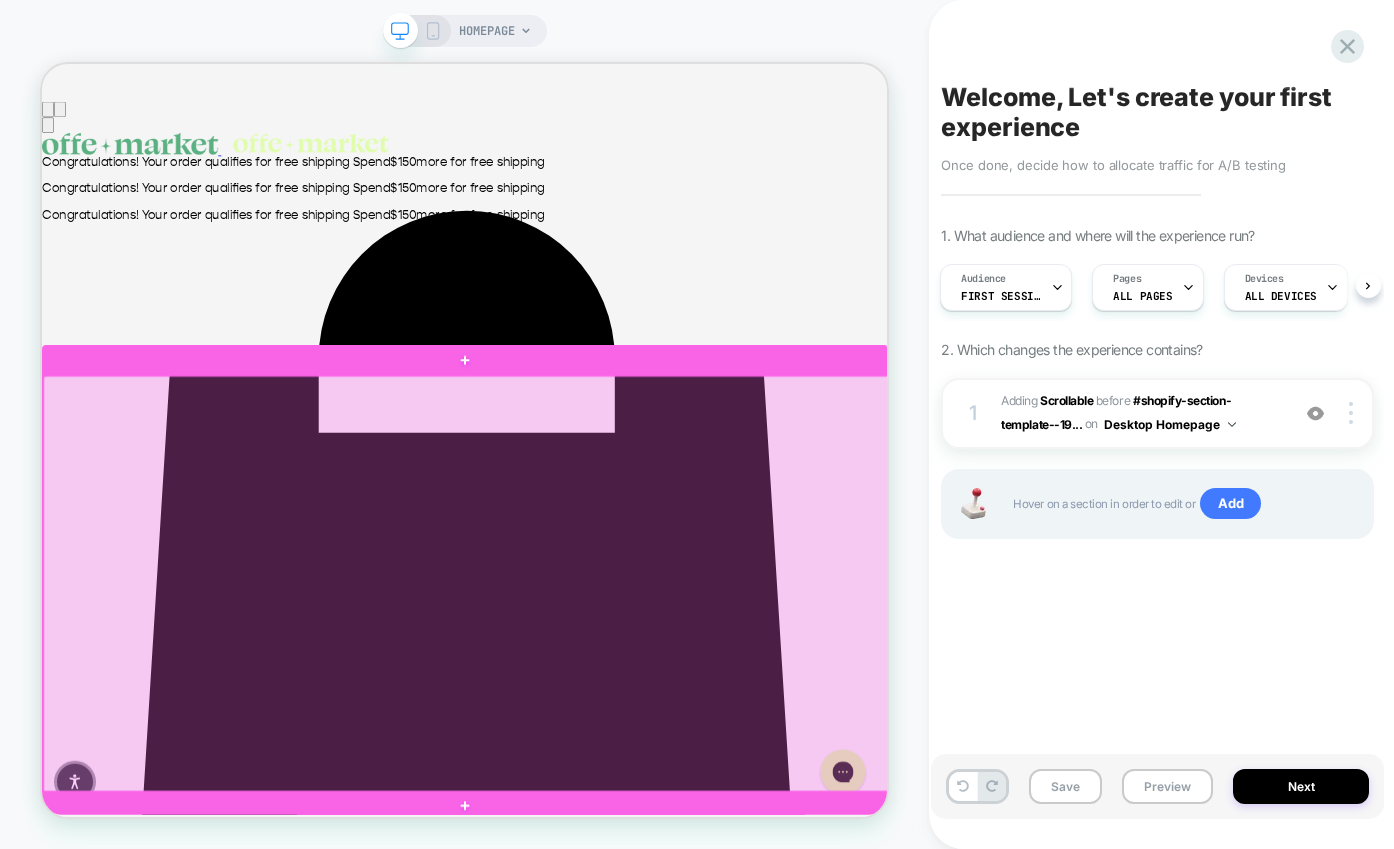 click at bounding box center [608, 757] 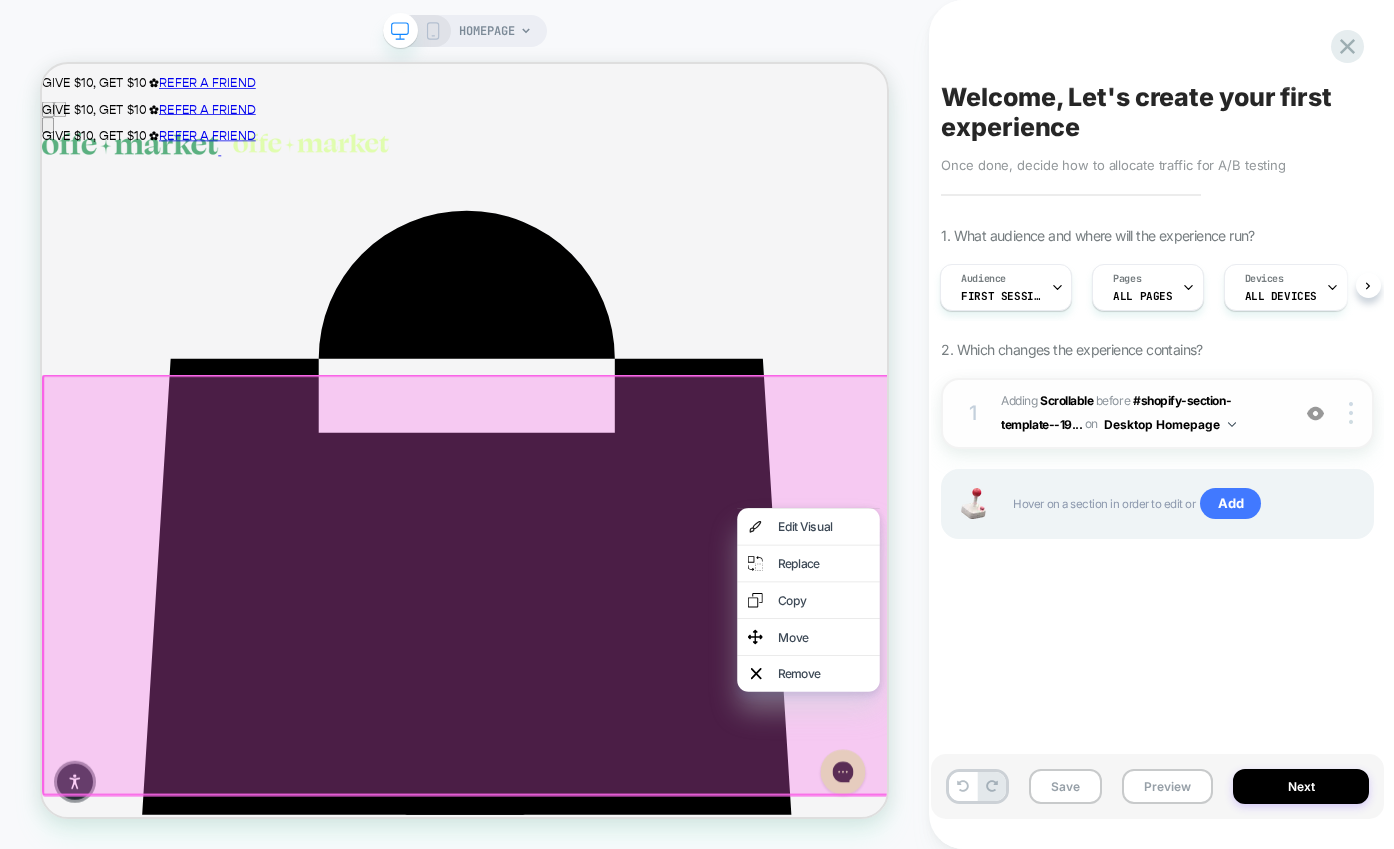click on "1 #_loomi_addon_1752531016454 Adding Scrollable BEFORE #shopify-section-template--19... #shopify-section-template--19741660610808__section_list_collections_46Tbc9 on Desktop Homepage Add Before Add After Duplicate Replace Position Copy CSS Selector Copy Widget Id Rename Copy to Mobile Target All Devices Delete" at bounding box center [1157, 413] 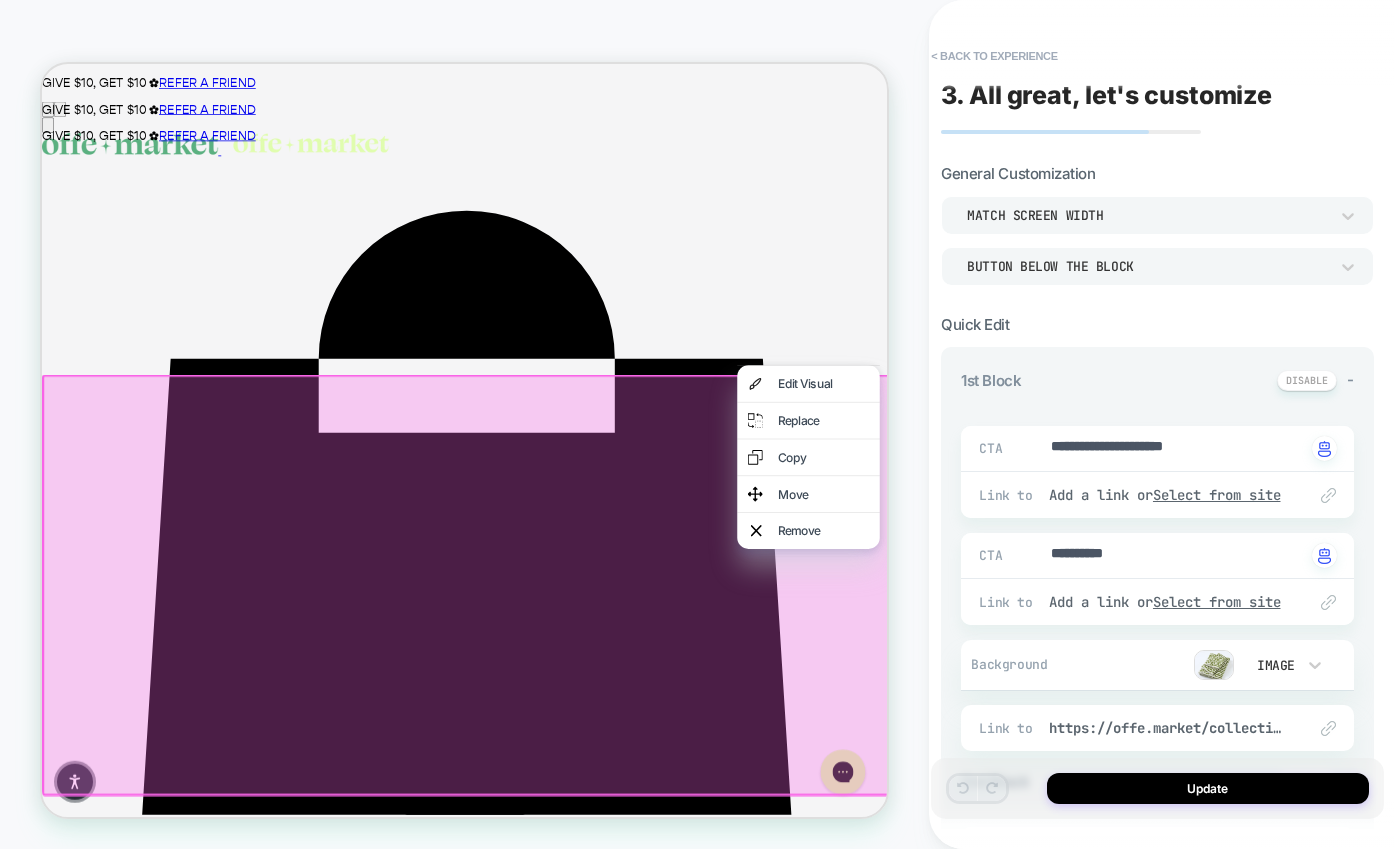 scroll, scrollTop: 191, scrollLeft: 0, axis: vertical 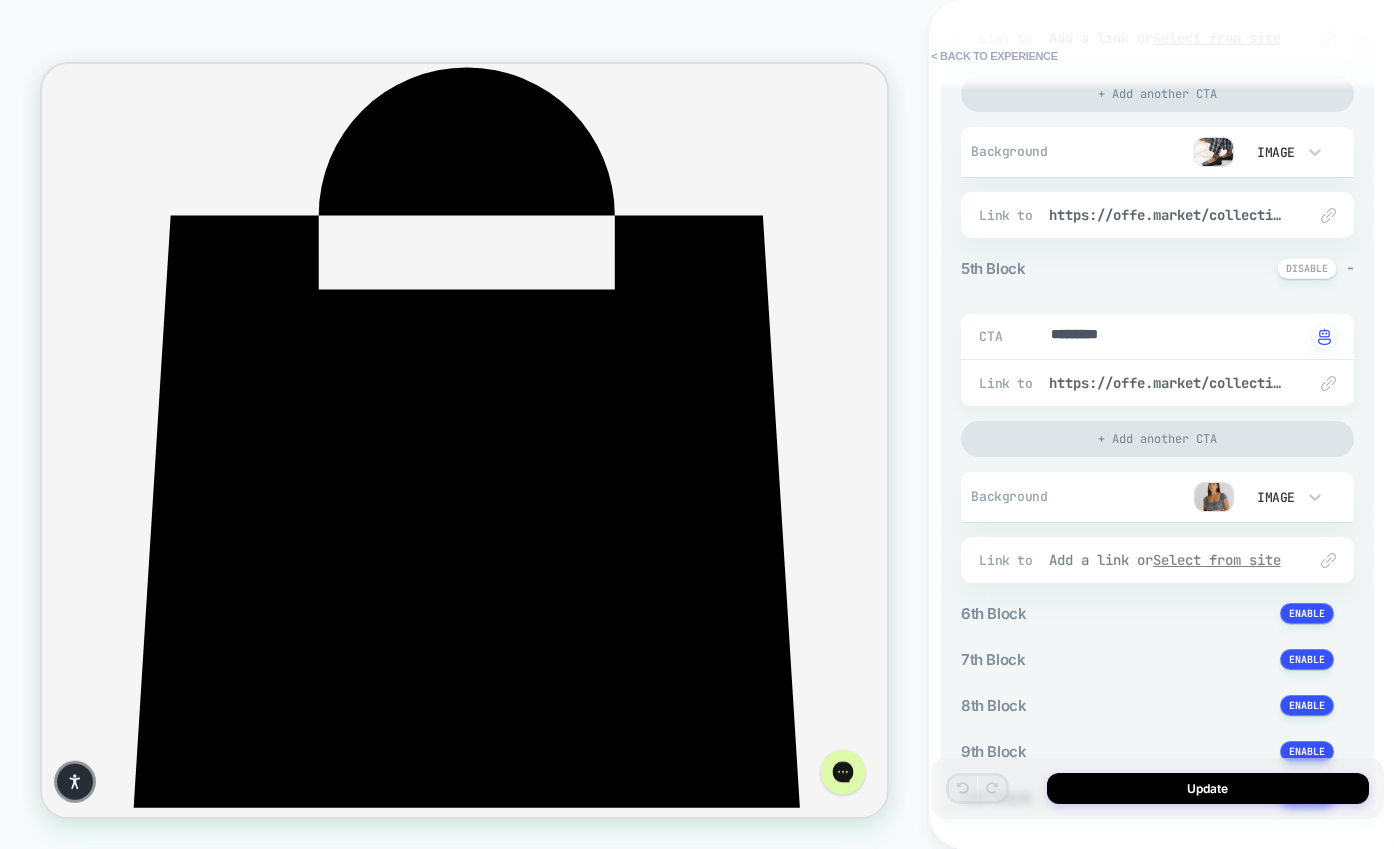 click on "Select from site" at bounding box center [1217, 560] 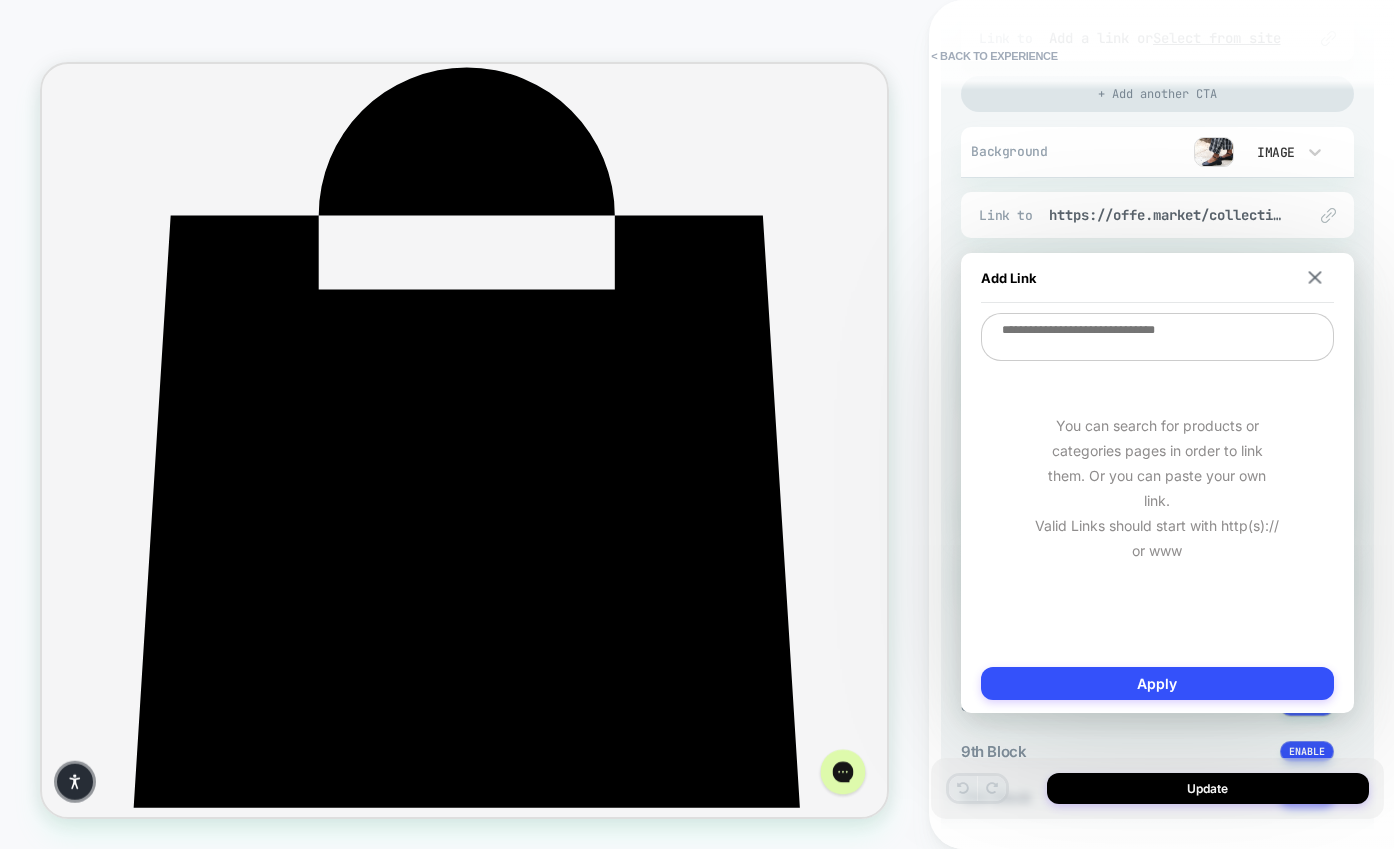 click on "Add Link" at bounding box center [1157, 278] 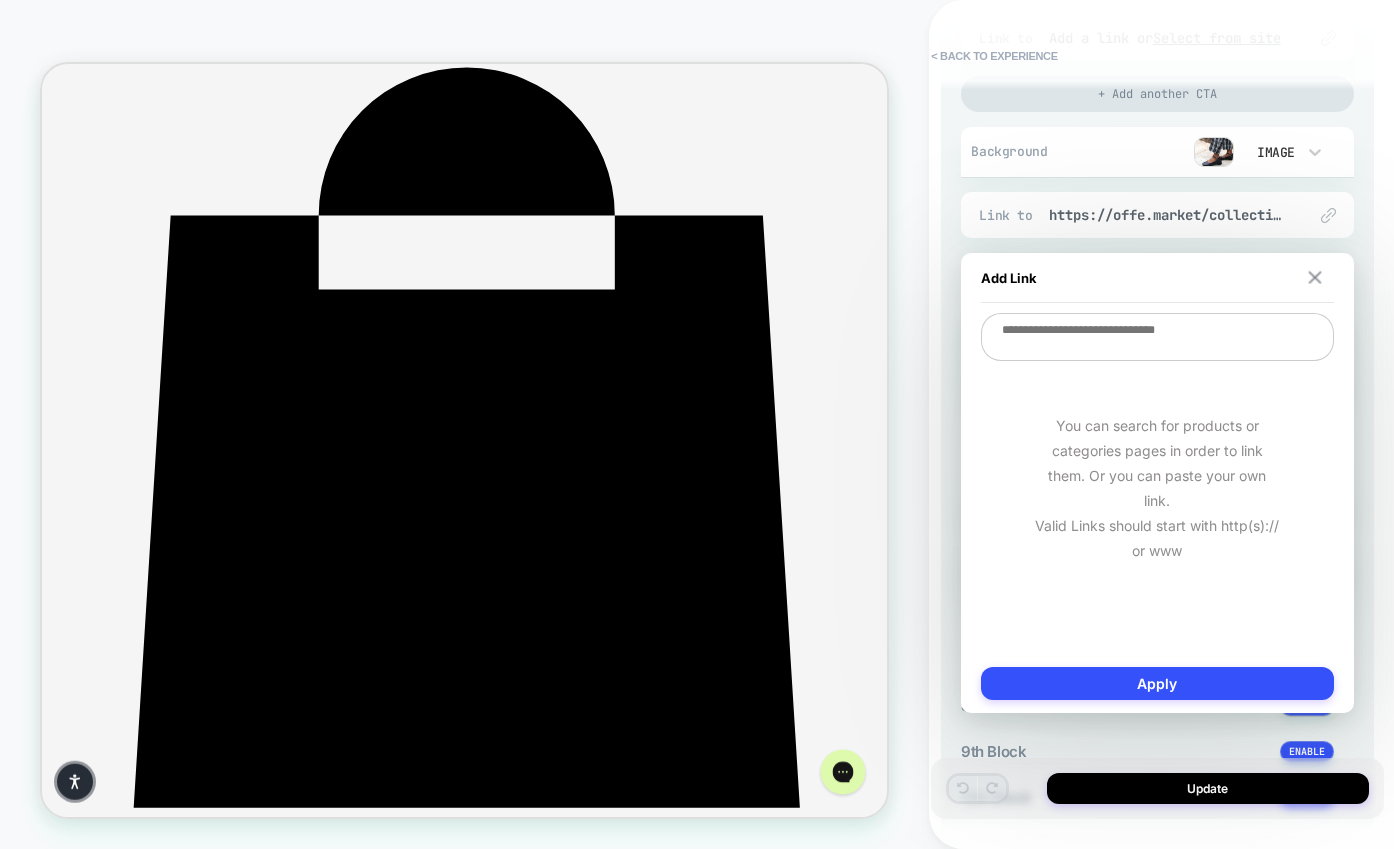 click at bounding box center [1314, 277] 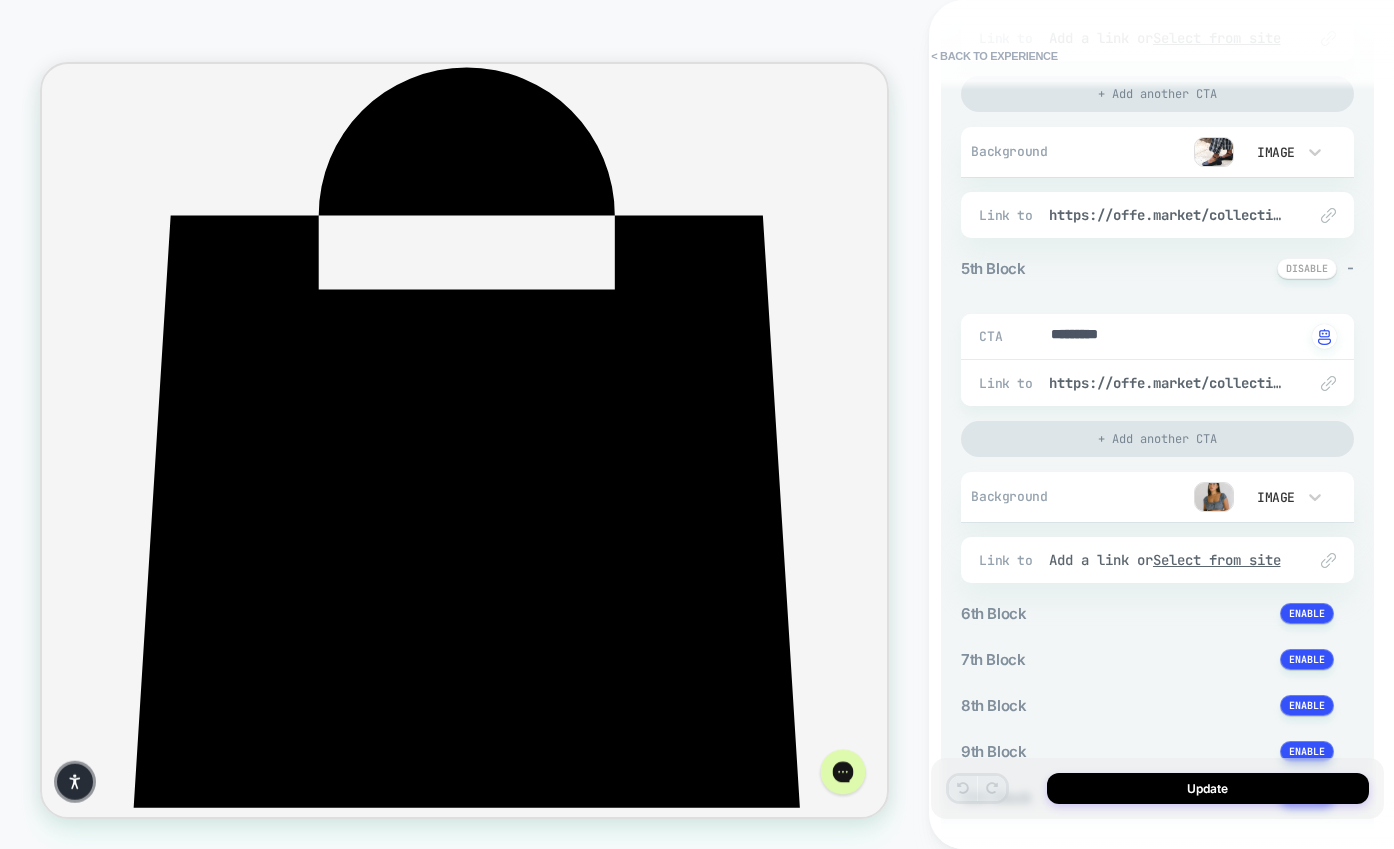 click on "Link to Add a link or  Select from site" at bounding box center [1157, 560] 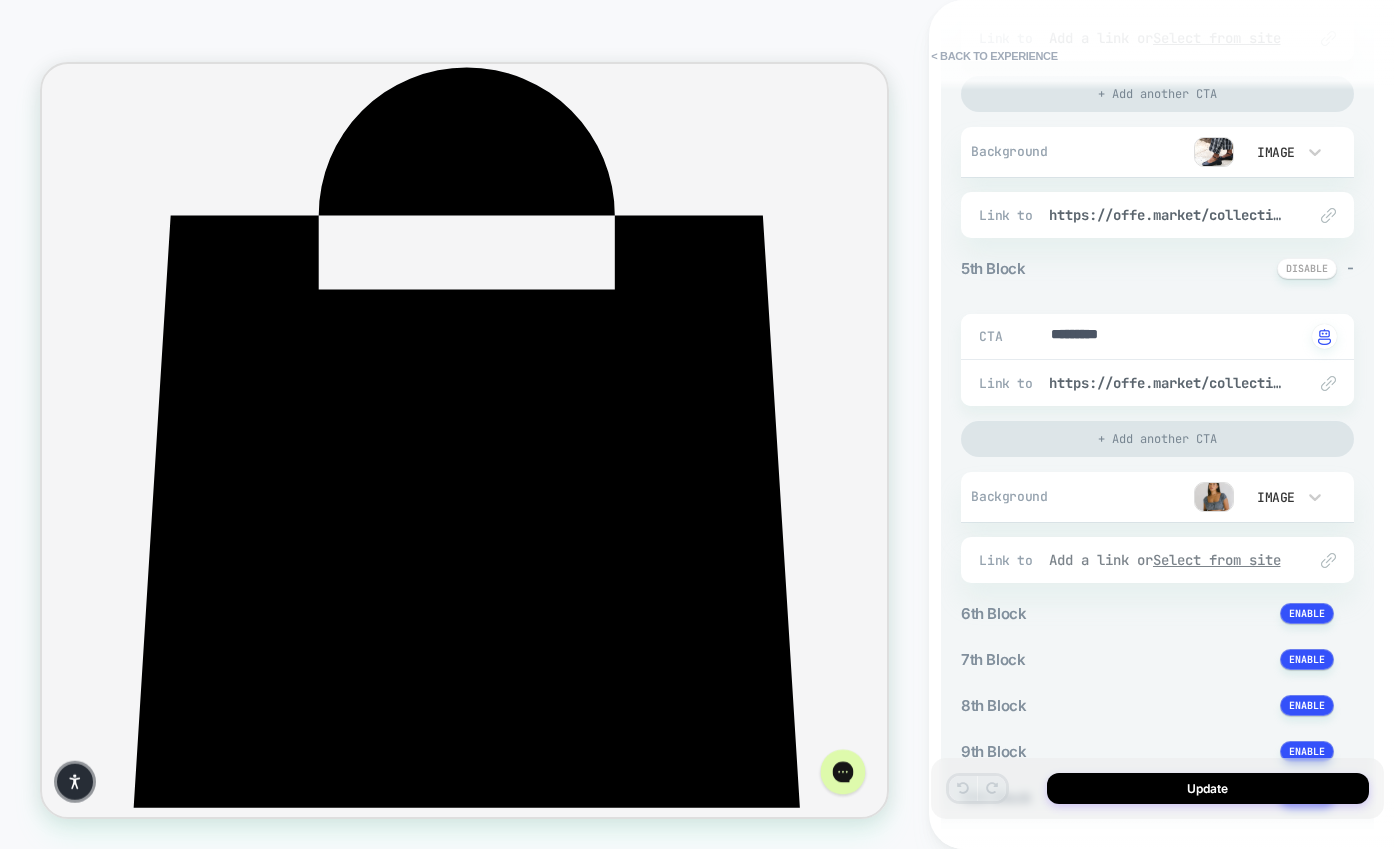 click on "Select from site" at bounding box center [1217, 560] 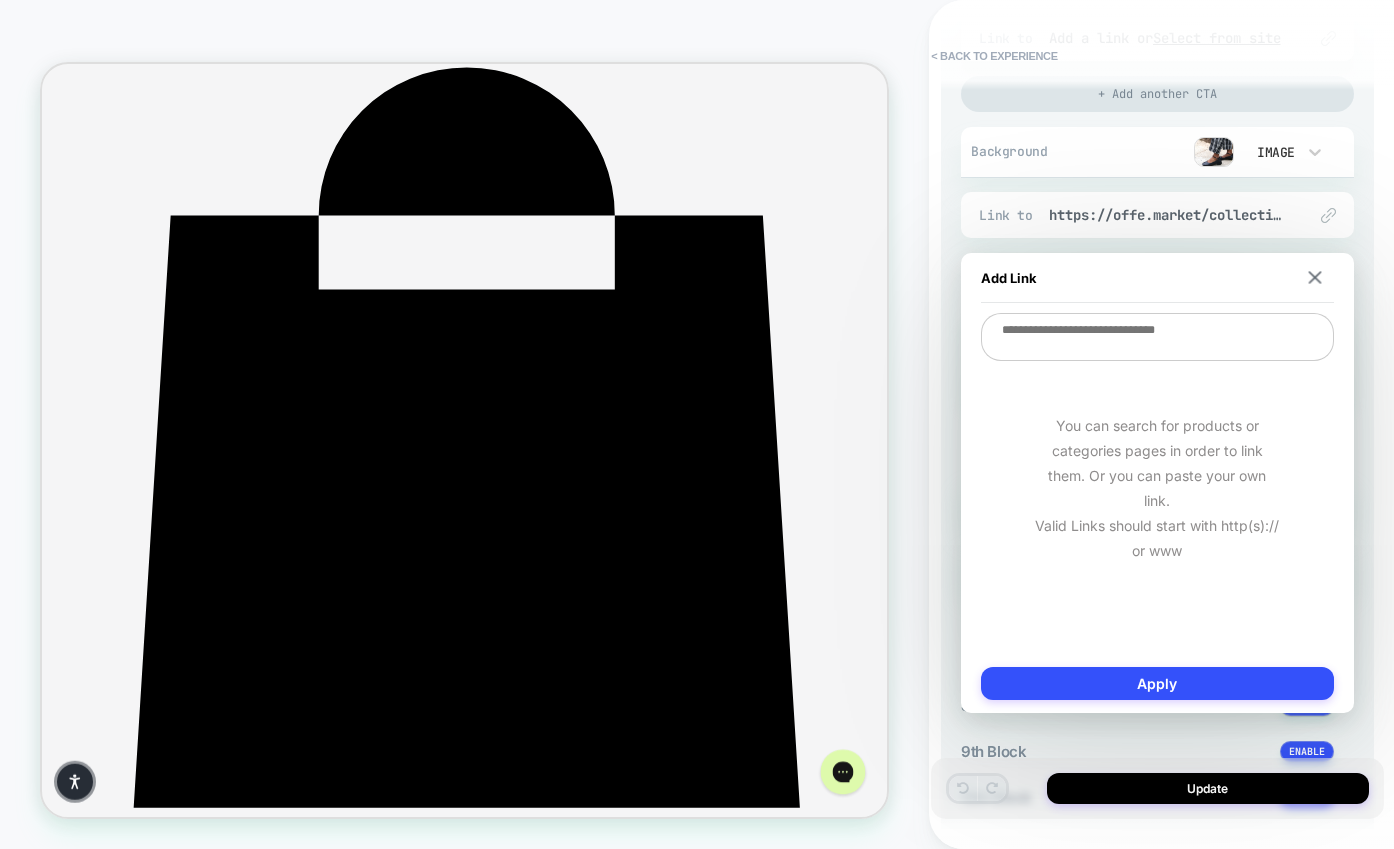 click at bounding box center [1157, 337] 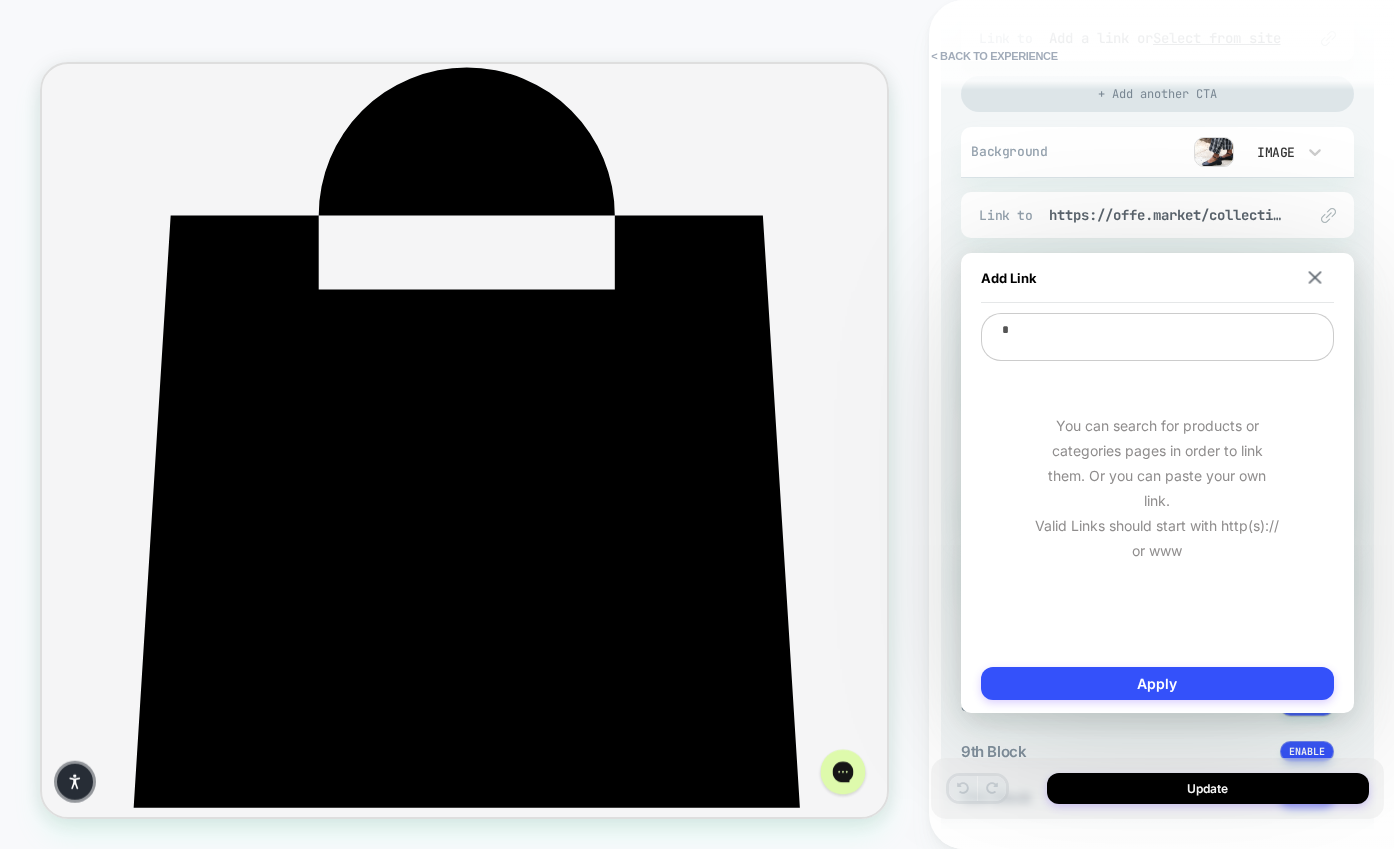 type on "**" 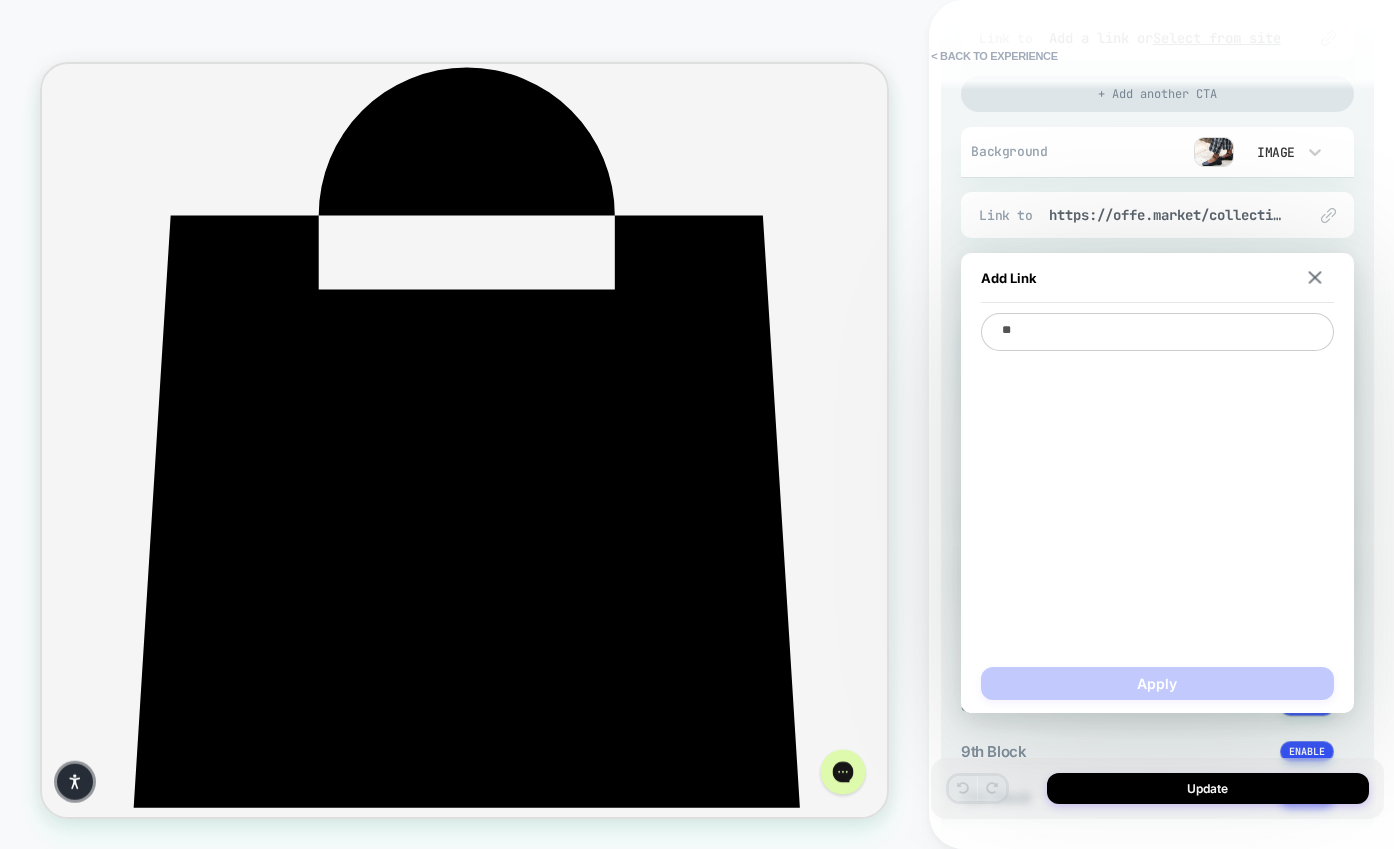 type on "*" 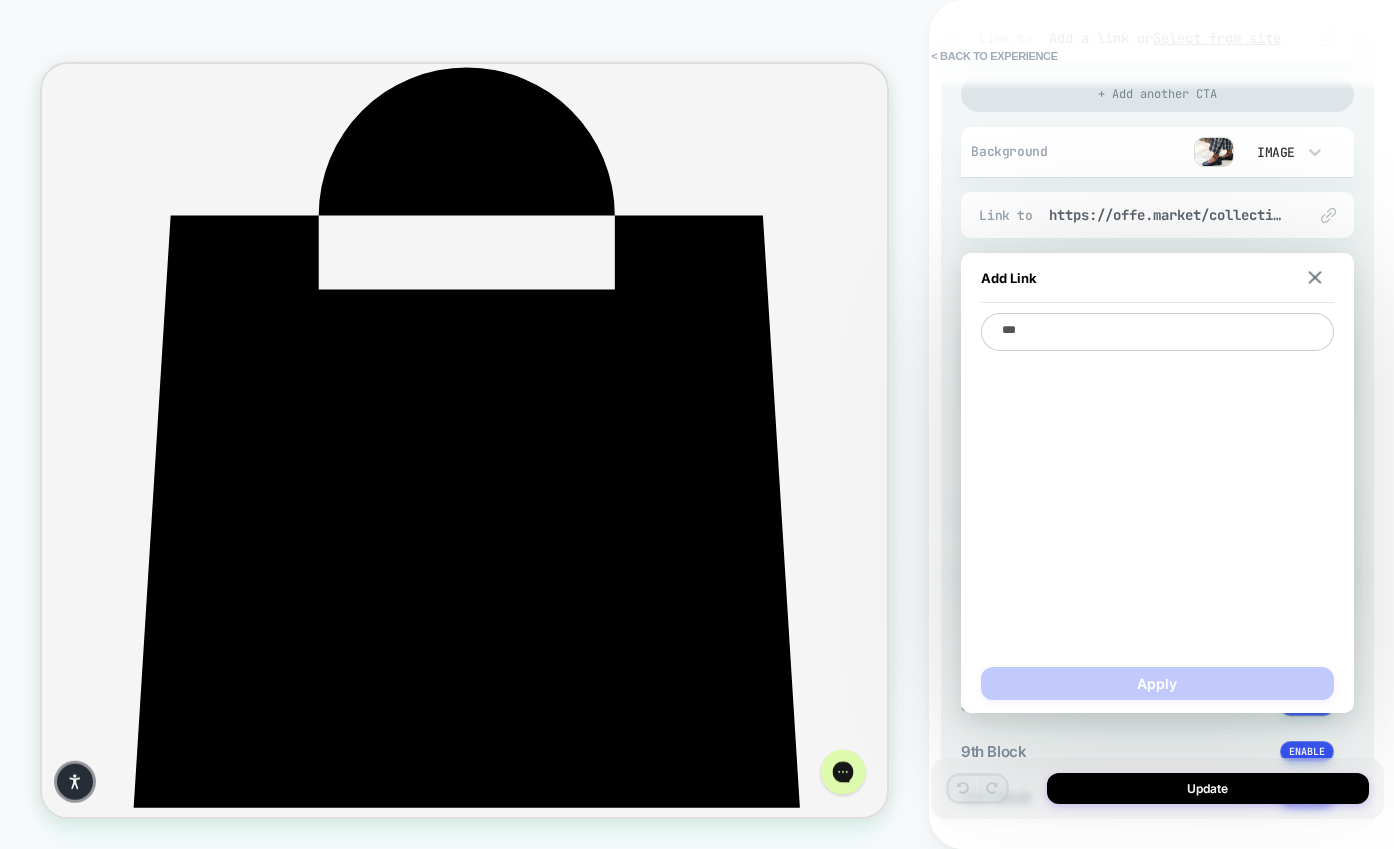 type on "*" 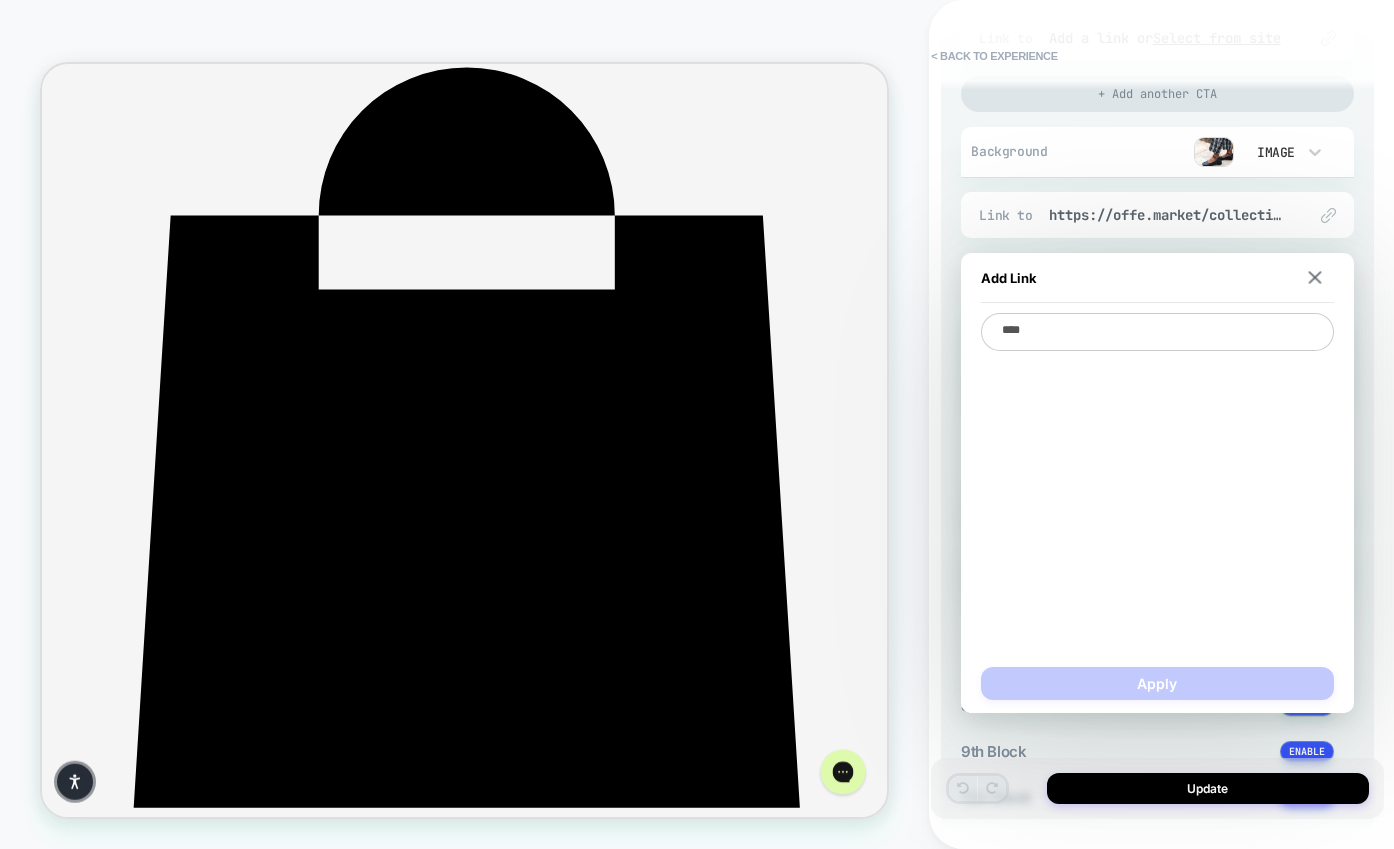 type on "*" 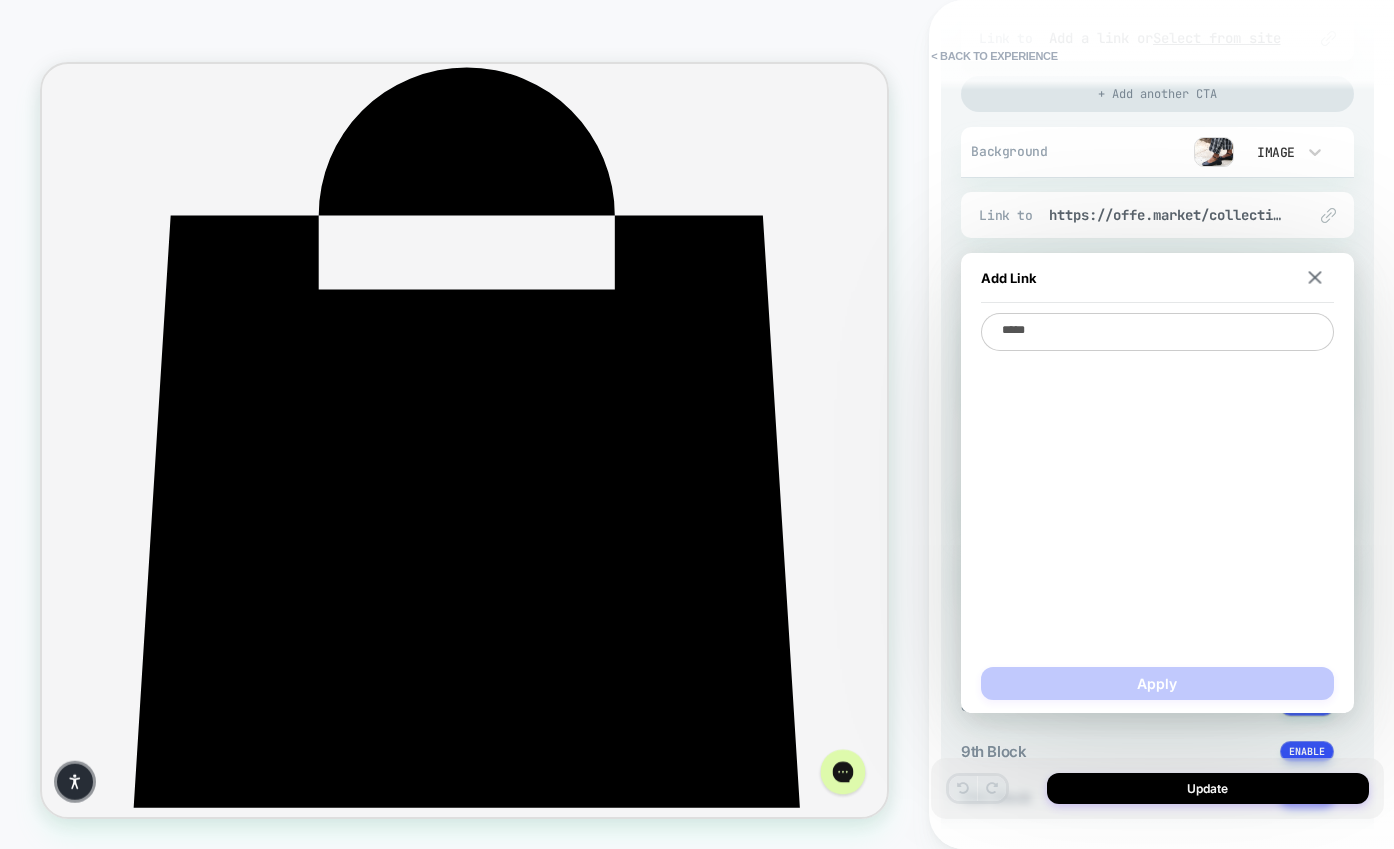 type on "*" 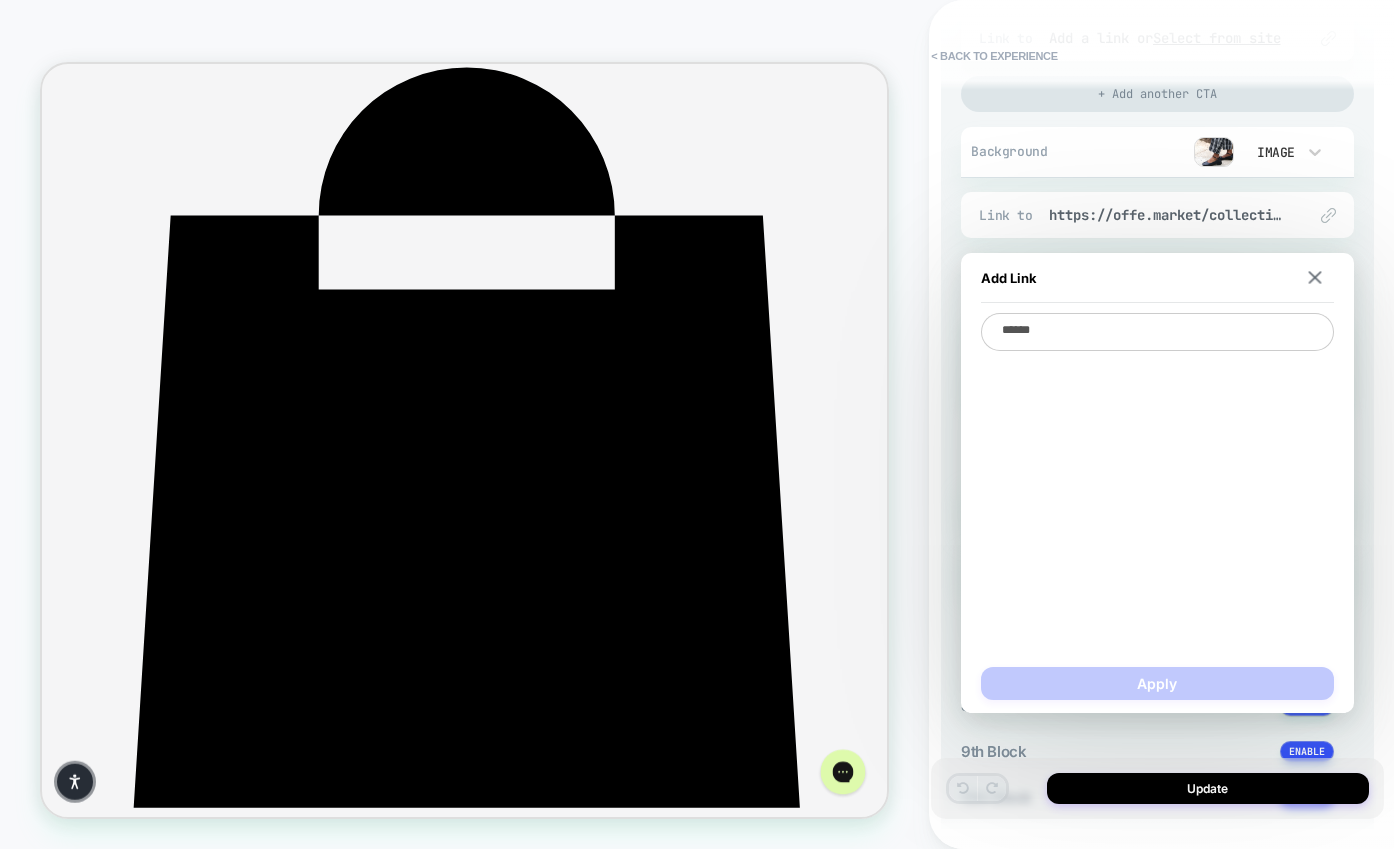type on "*" 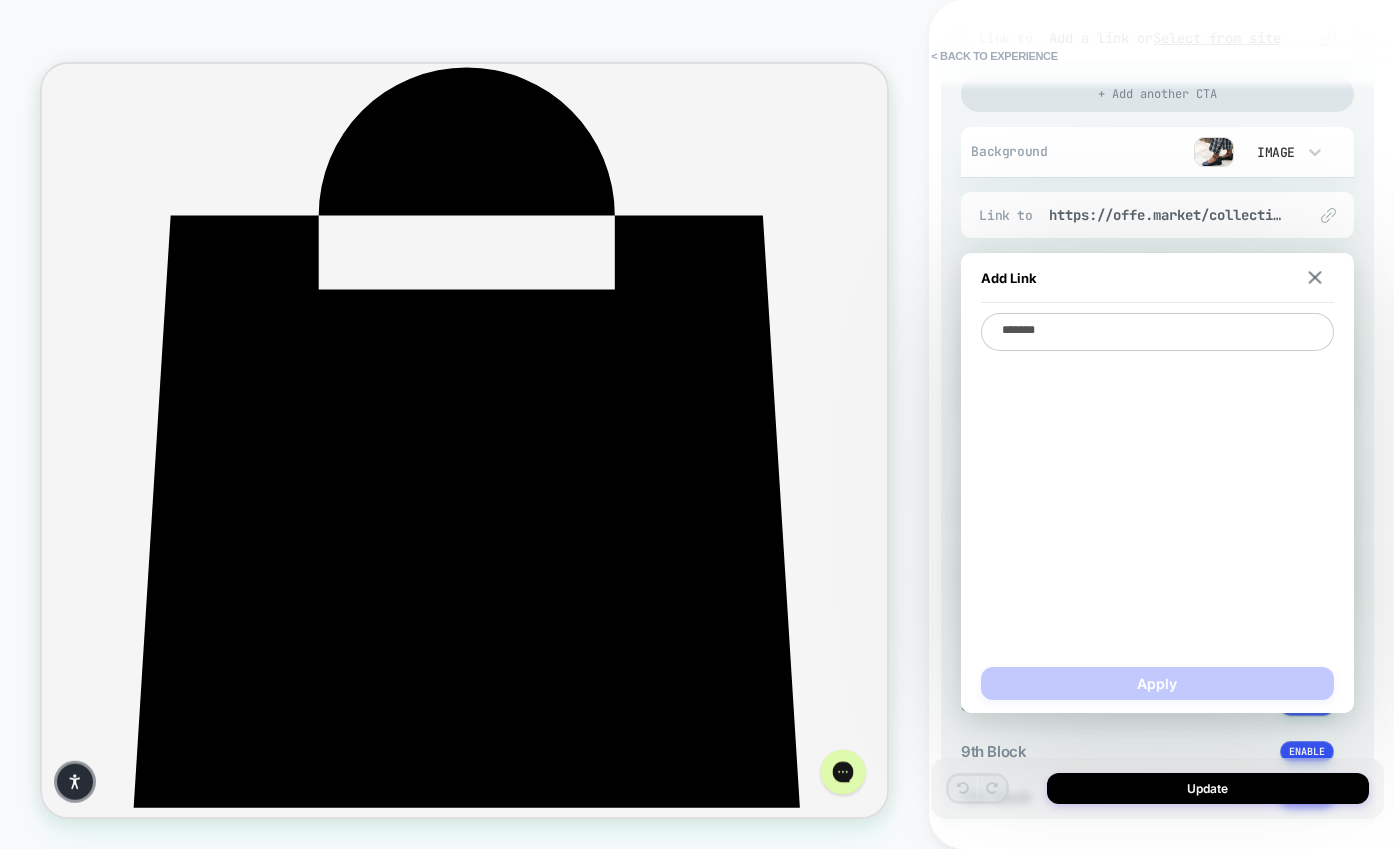type on "*" 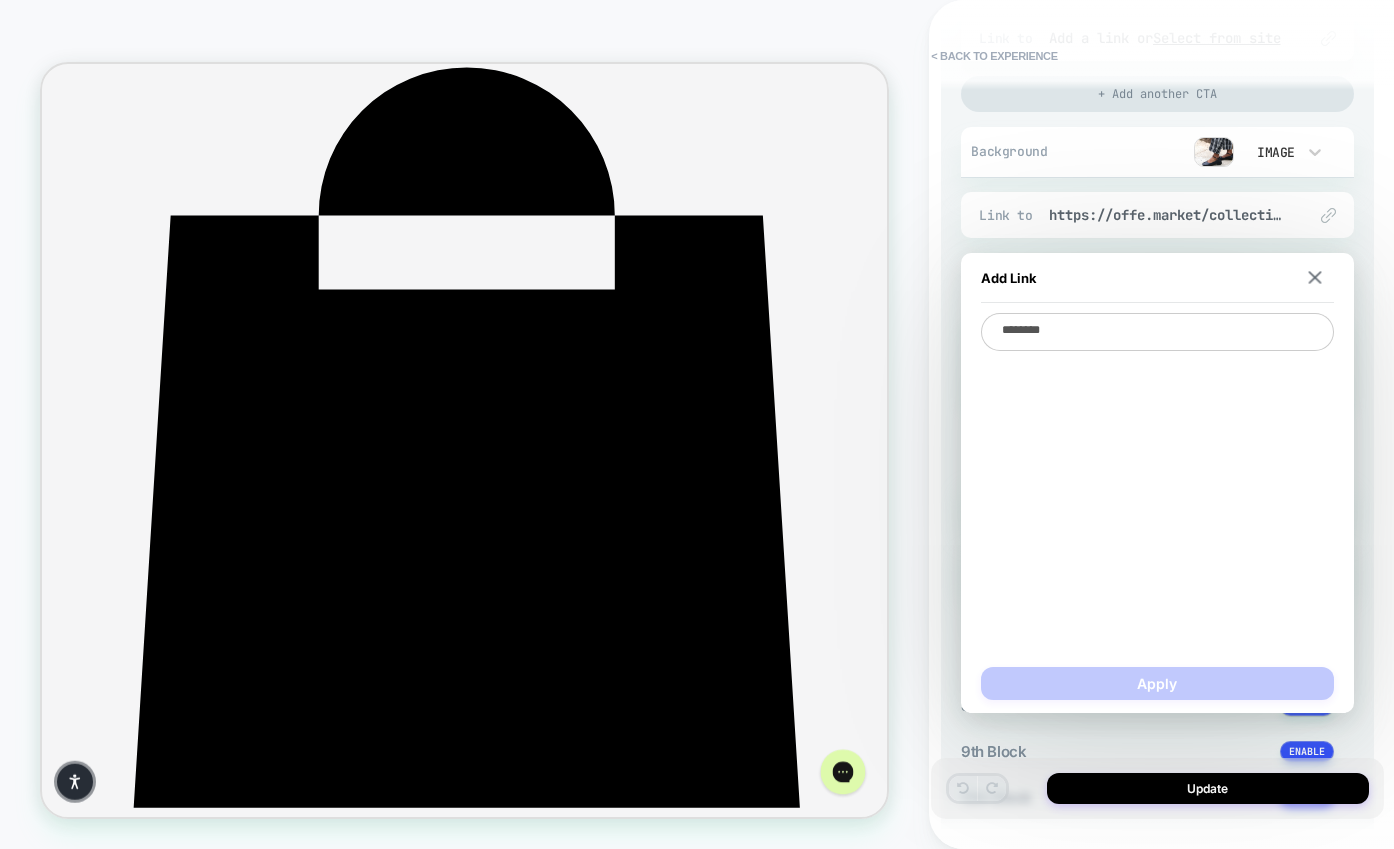 type on "*" 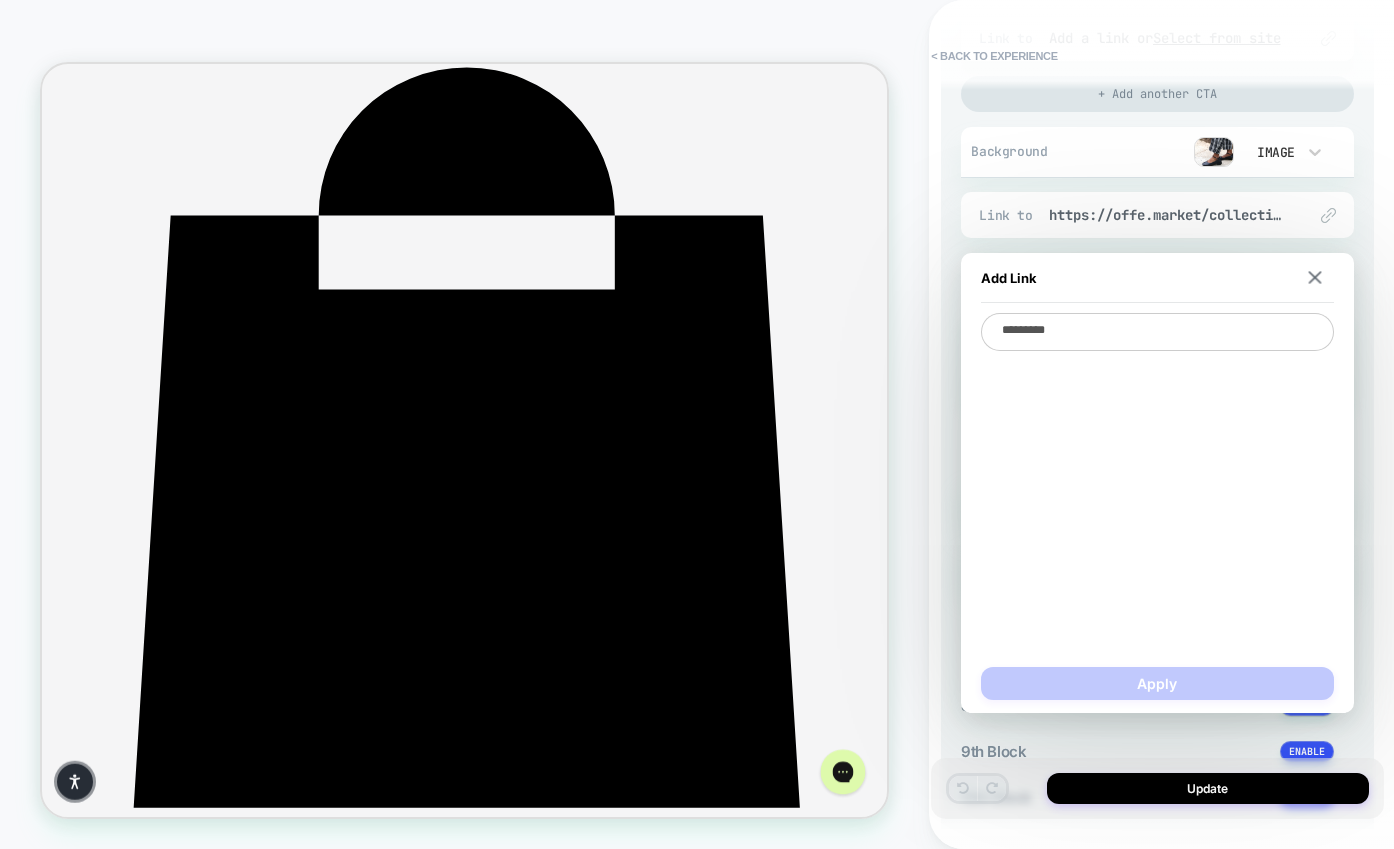 type on "*" 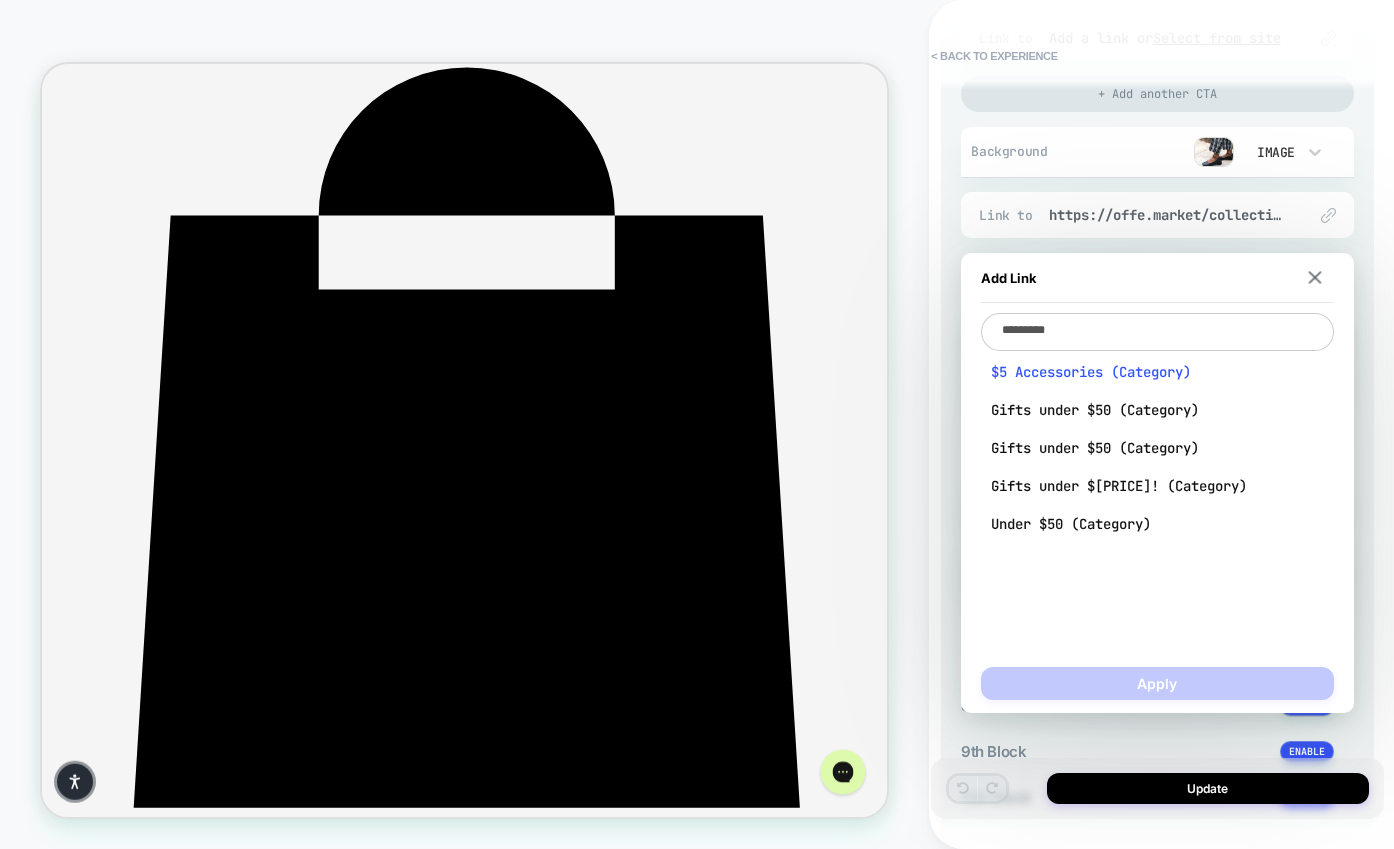 type on "*********" 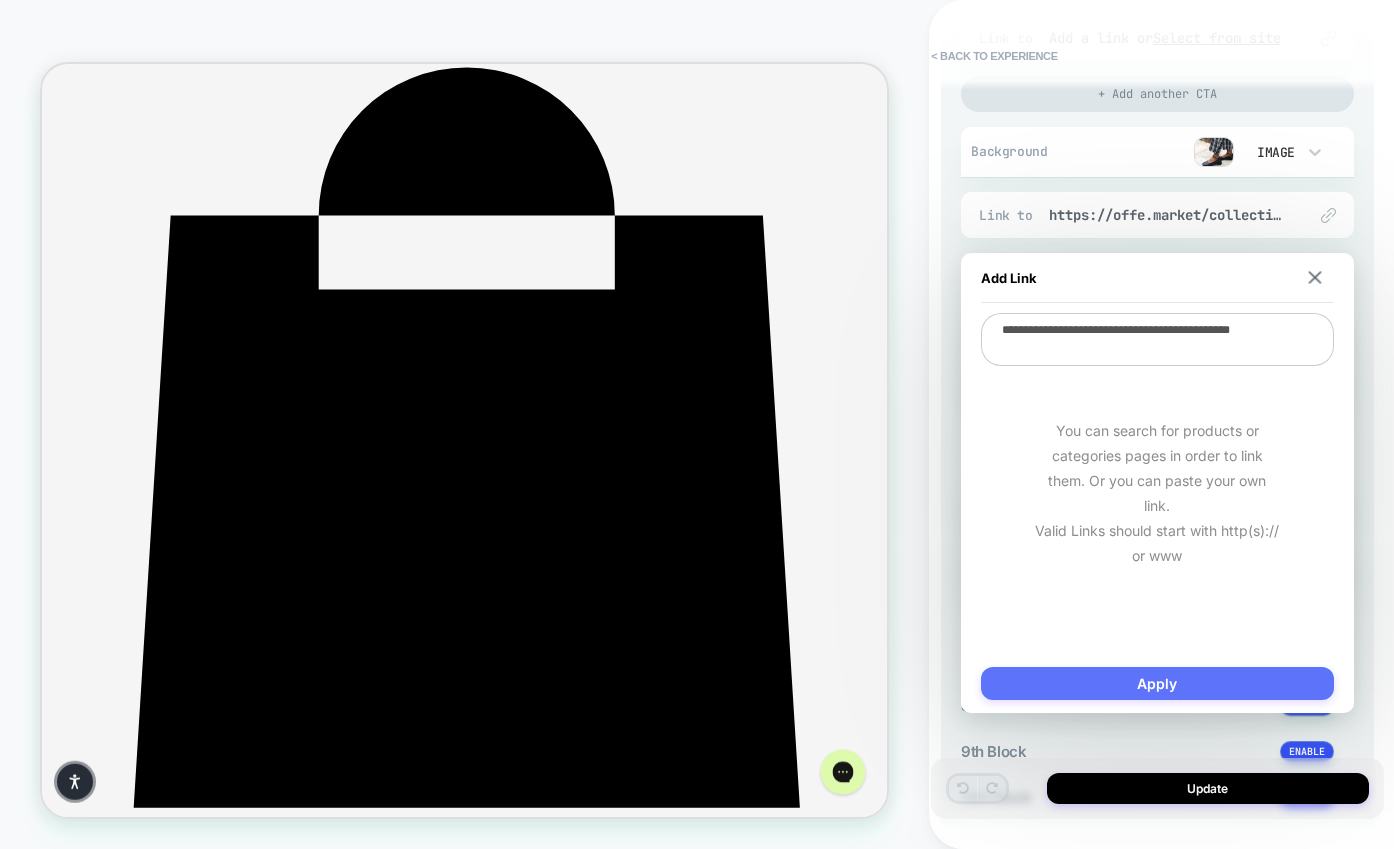 click on "Apply" at bounding box center [1157, 683] 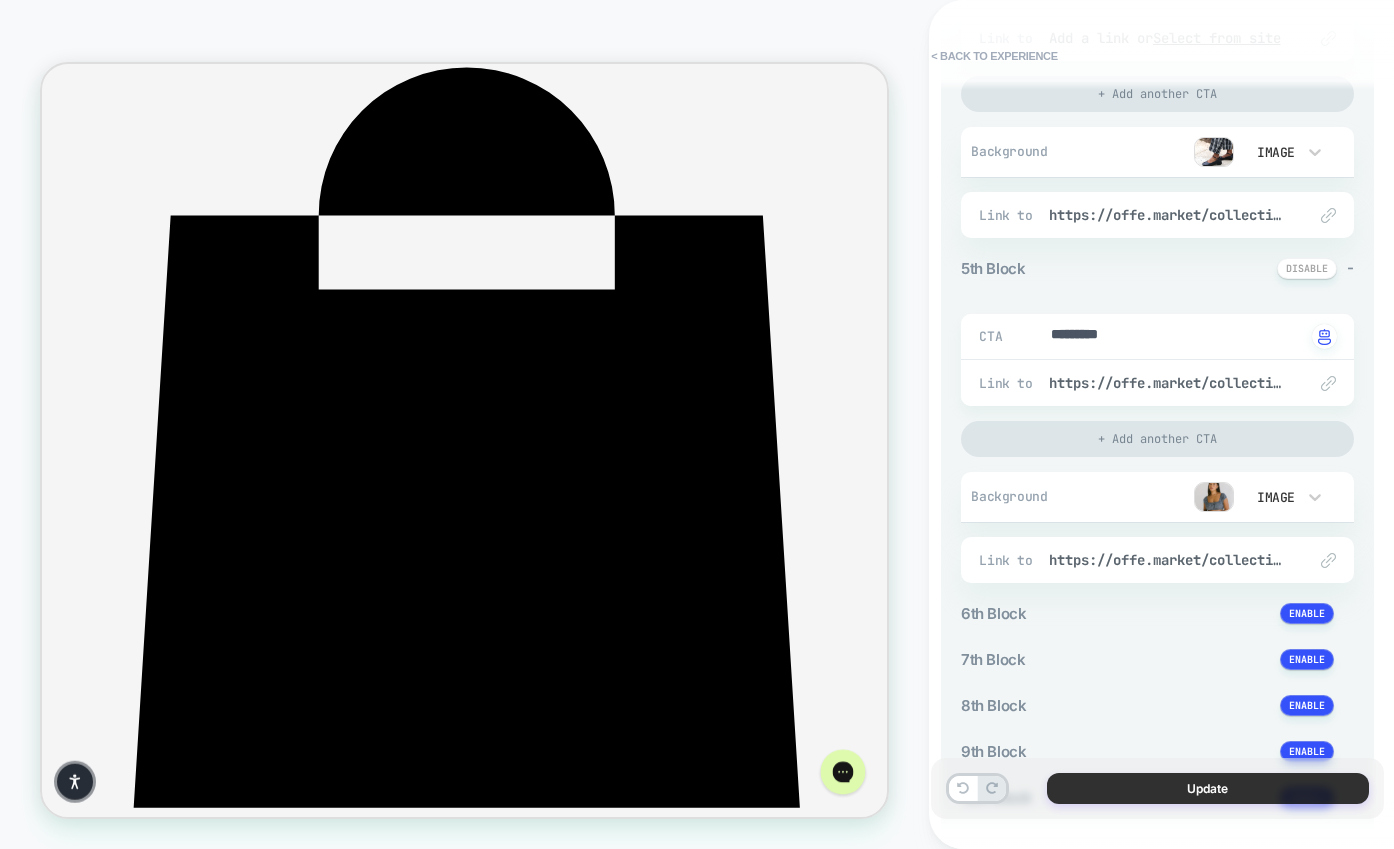 click on "Update" at bounding box center [1208, 788] 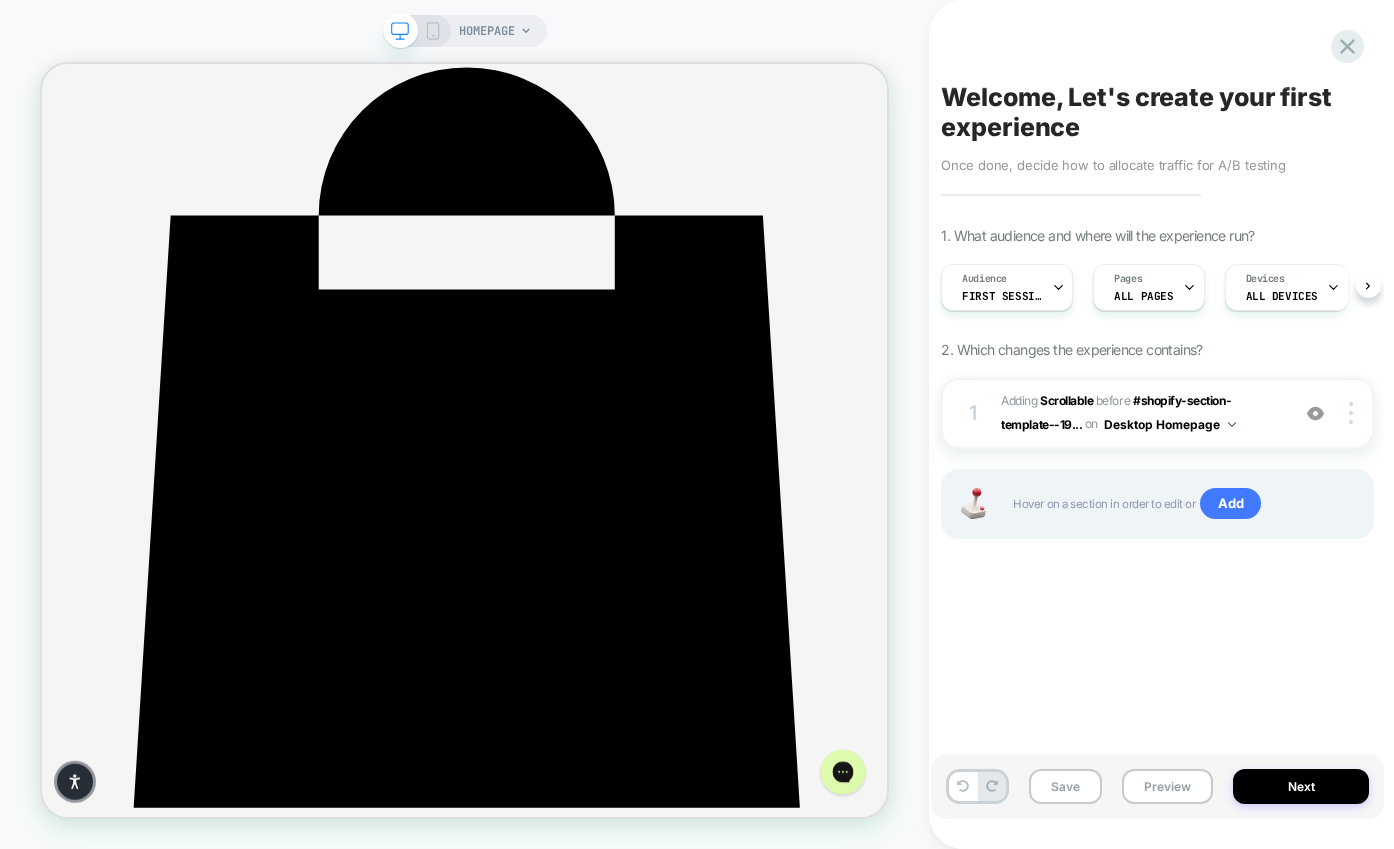 scroll, scrollTop: 0, scrollLeft: 1, axis: horizontal 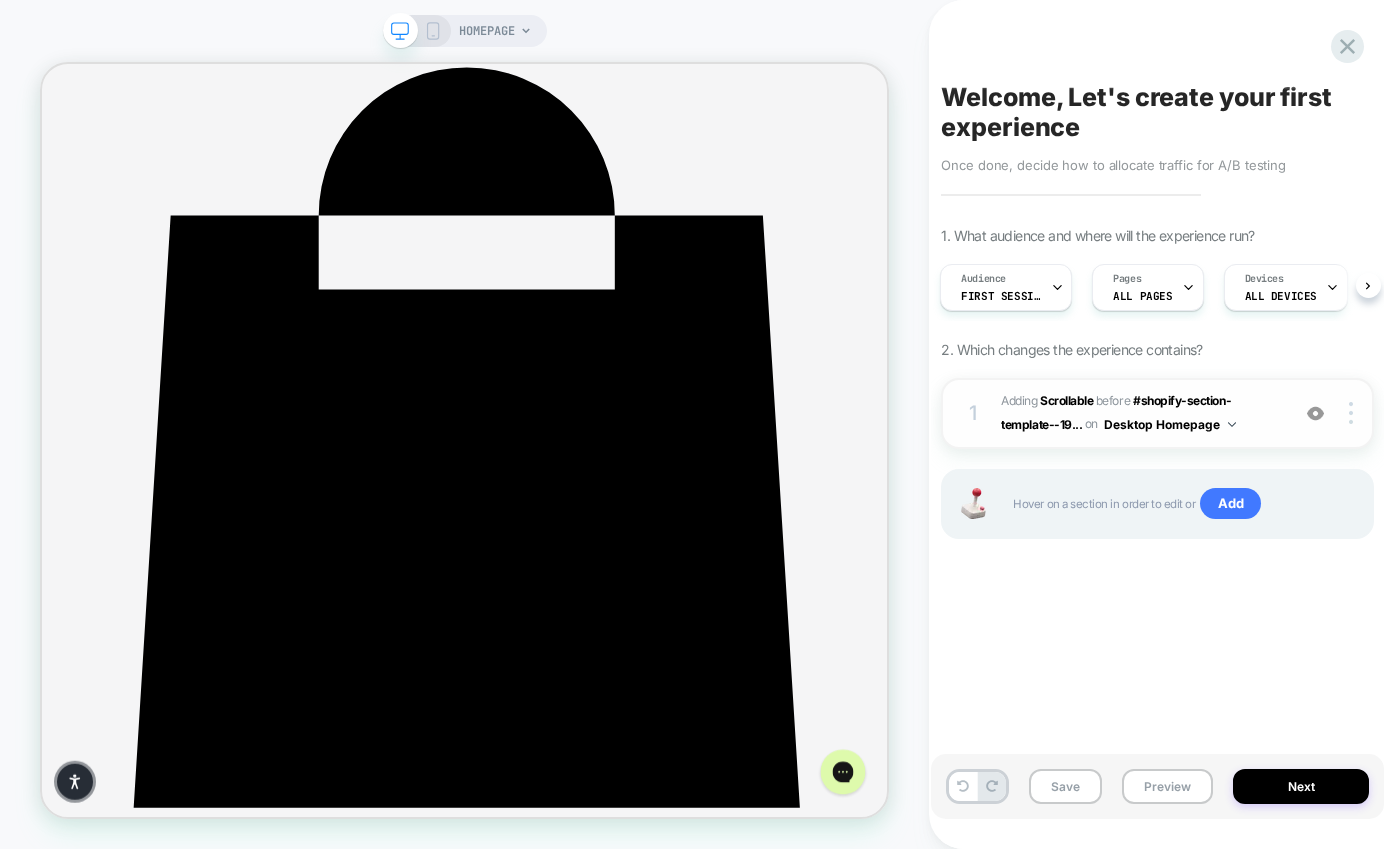 click on "#_loomi_addon_1752531016454 Adding Scrollable BEFORE #shopify-section-template--19... #shopify-section-template--19741660610808__section_list_collections_46Tbc9 on Desktop Homepage" at bounding box center [1140, 413] 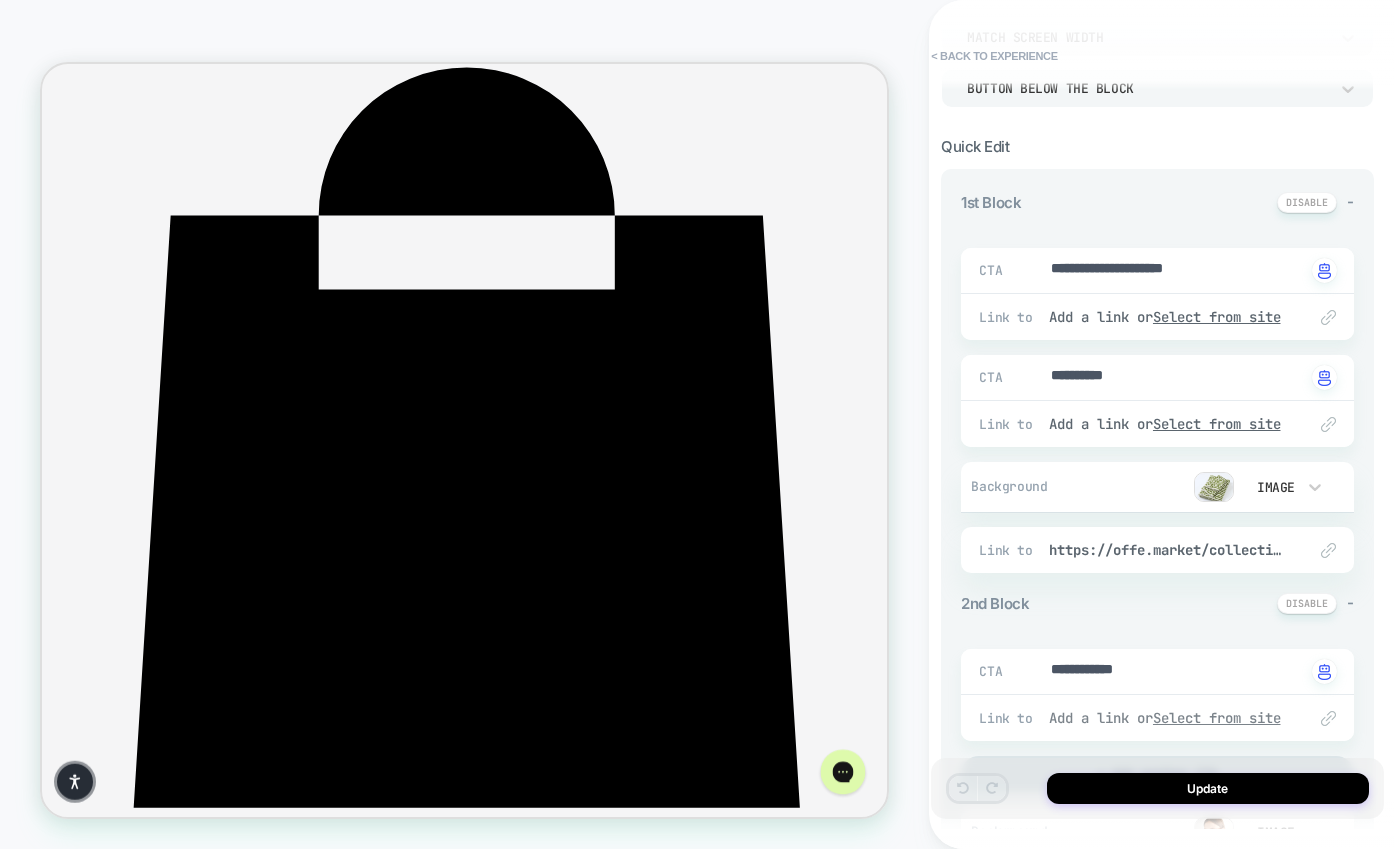 scroll, scrollTop: 63, scrollLeft: 0, axis: vertical 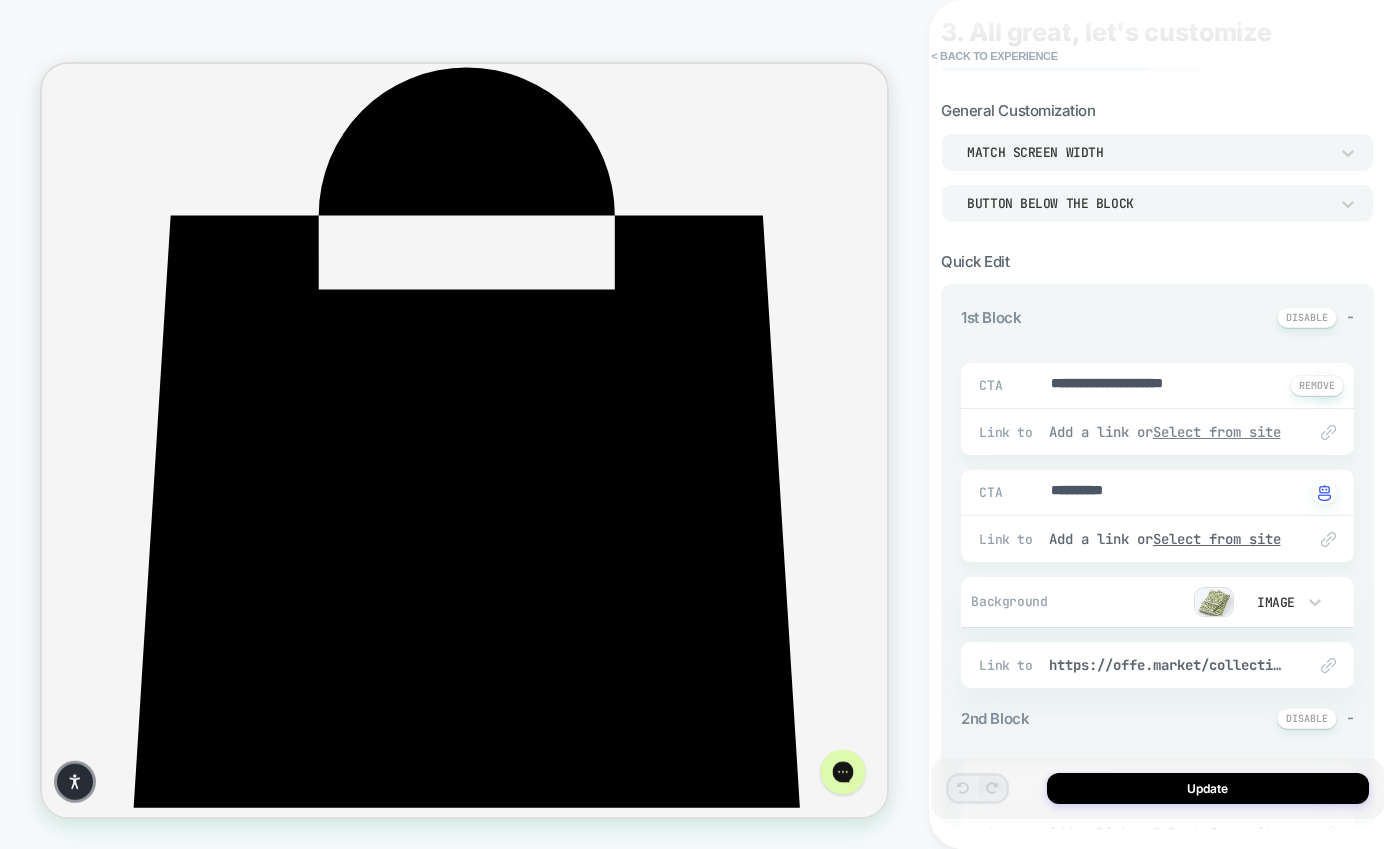 click on "Select from site" at bounding box center [1217, 432] 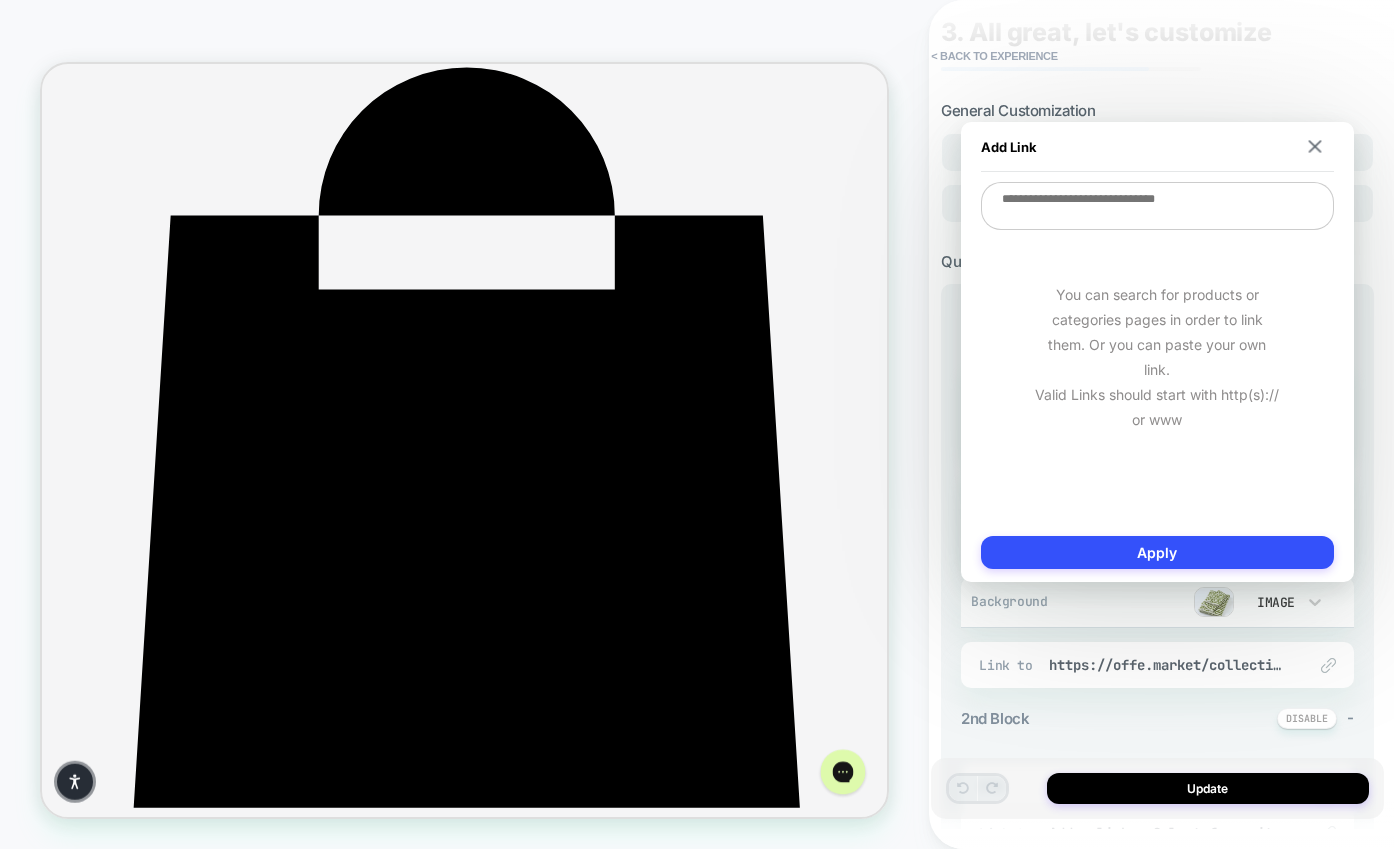 click at bounding box center (1157, 206) 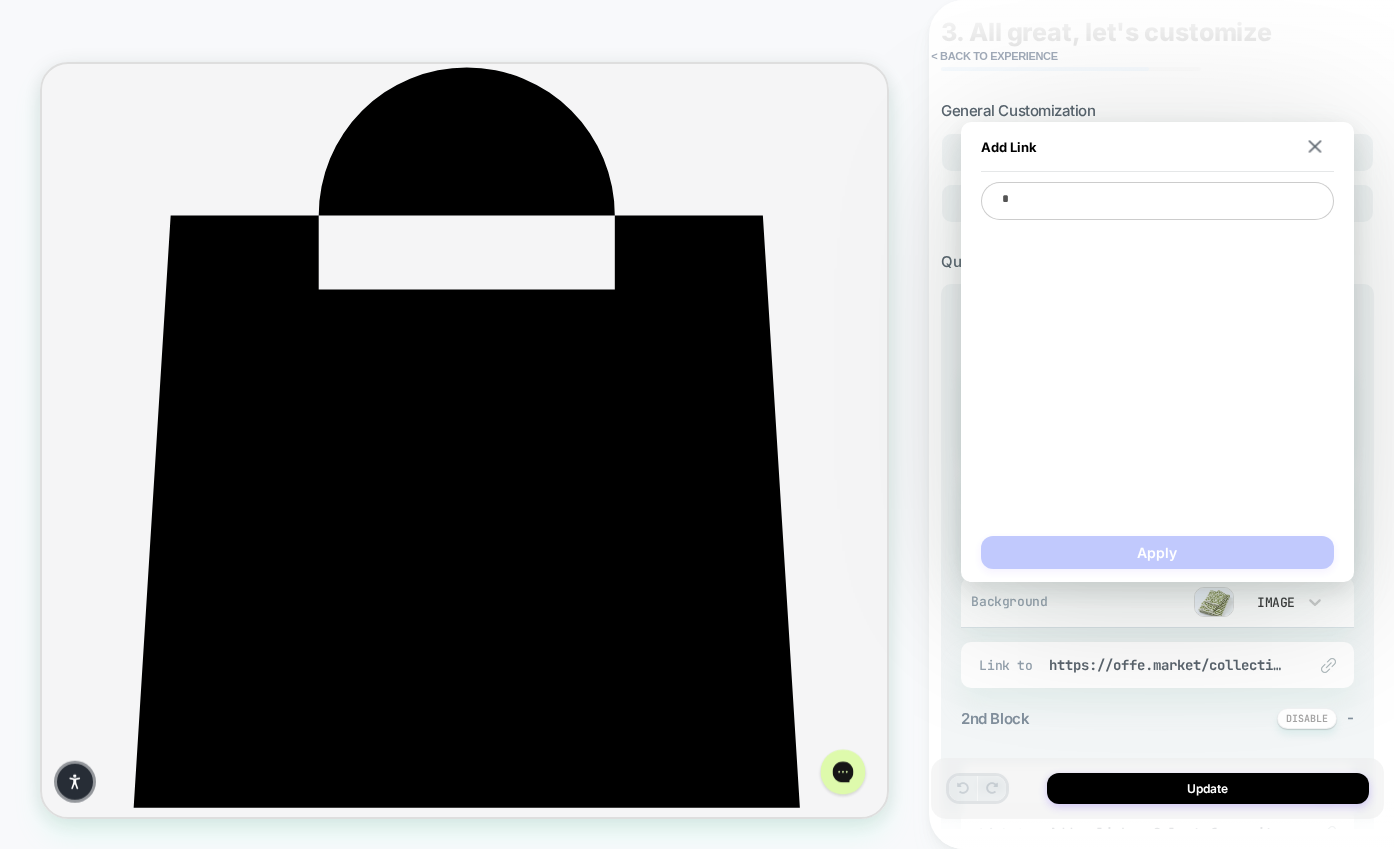 type on "*" 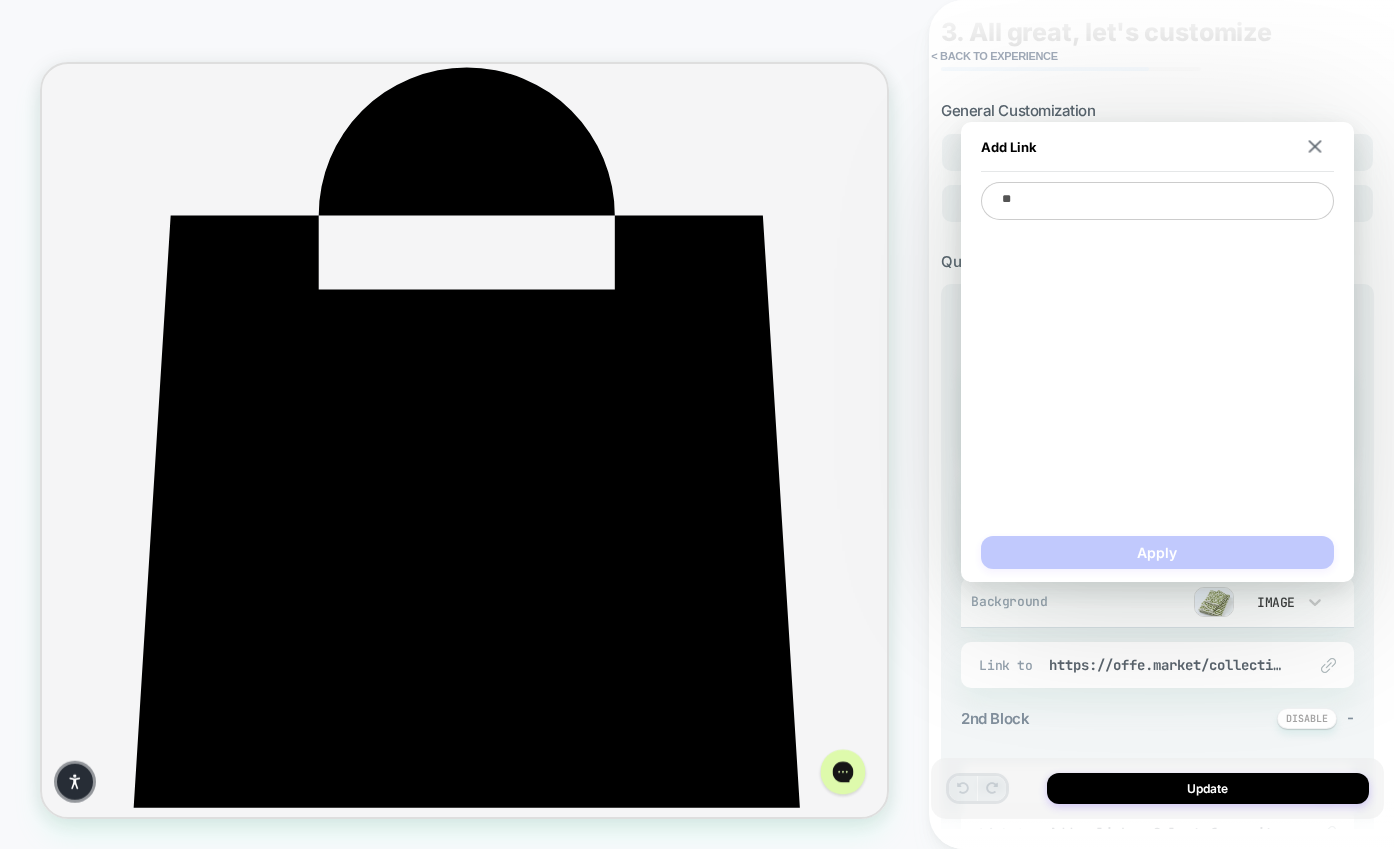 type on "*" 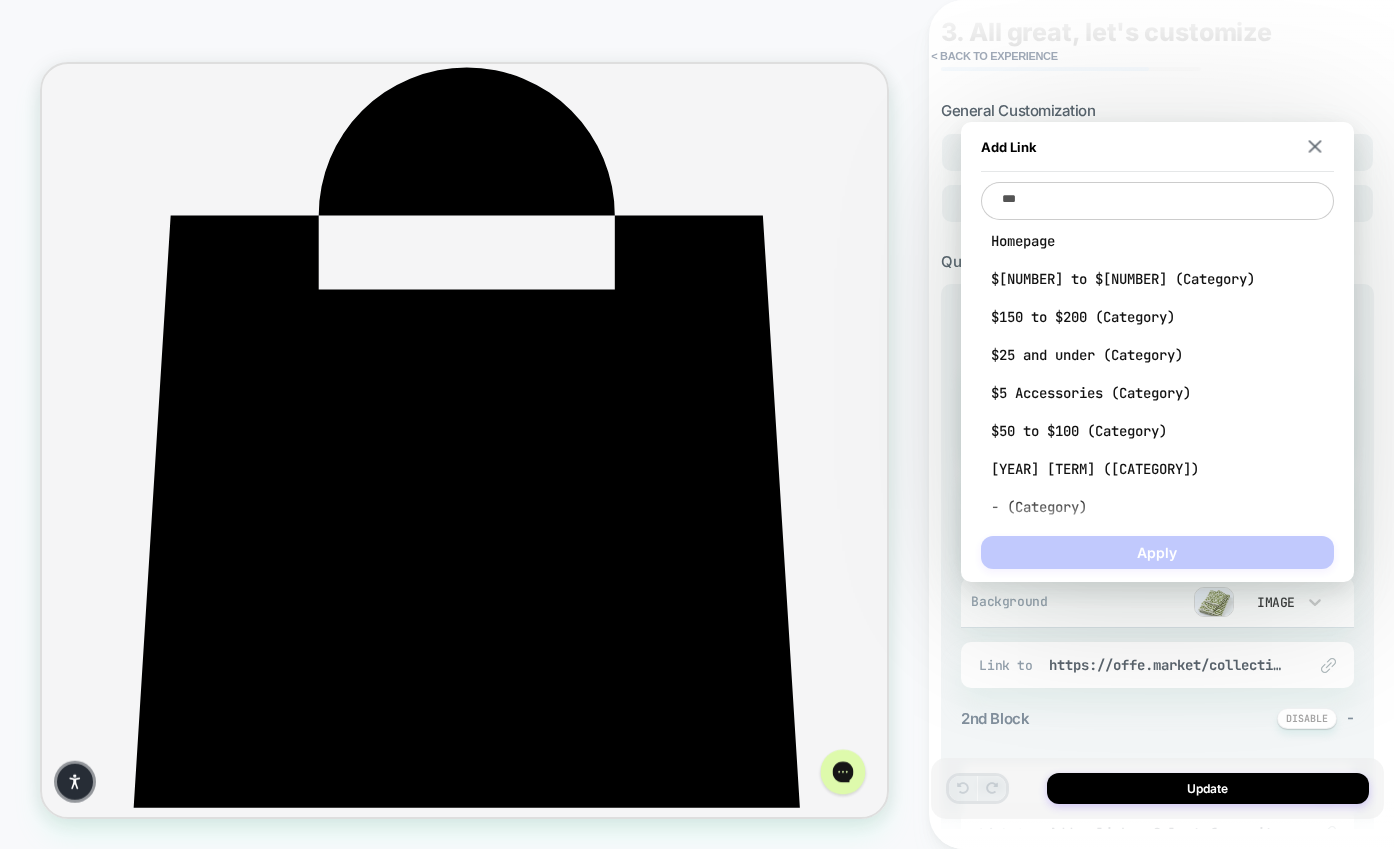 type on "*" 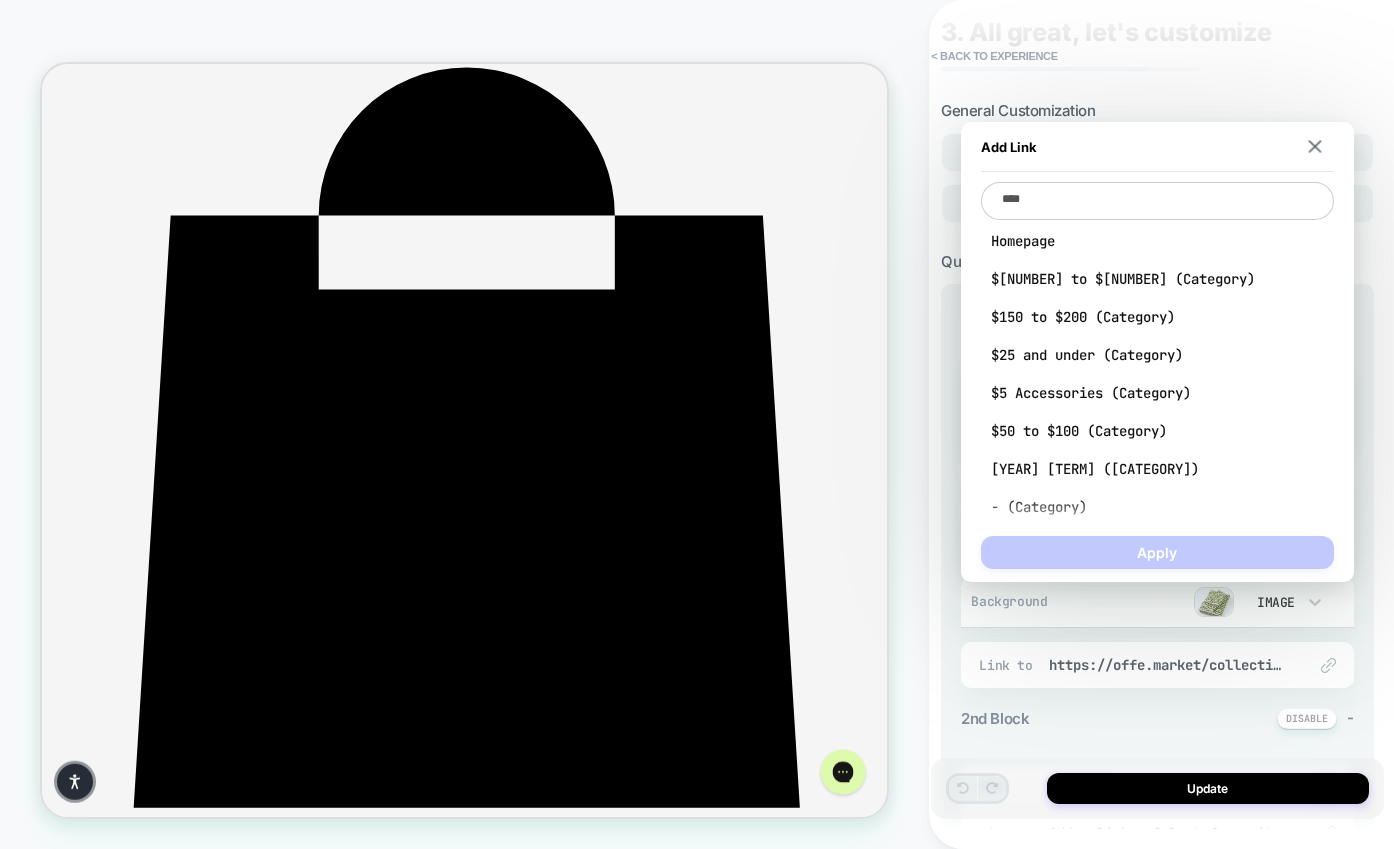type on "*" 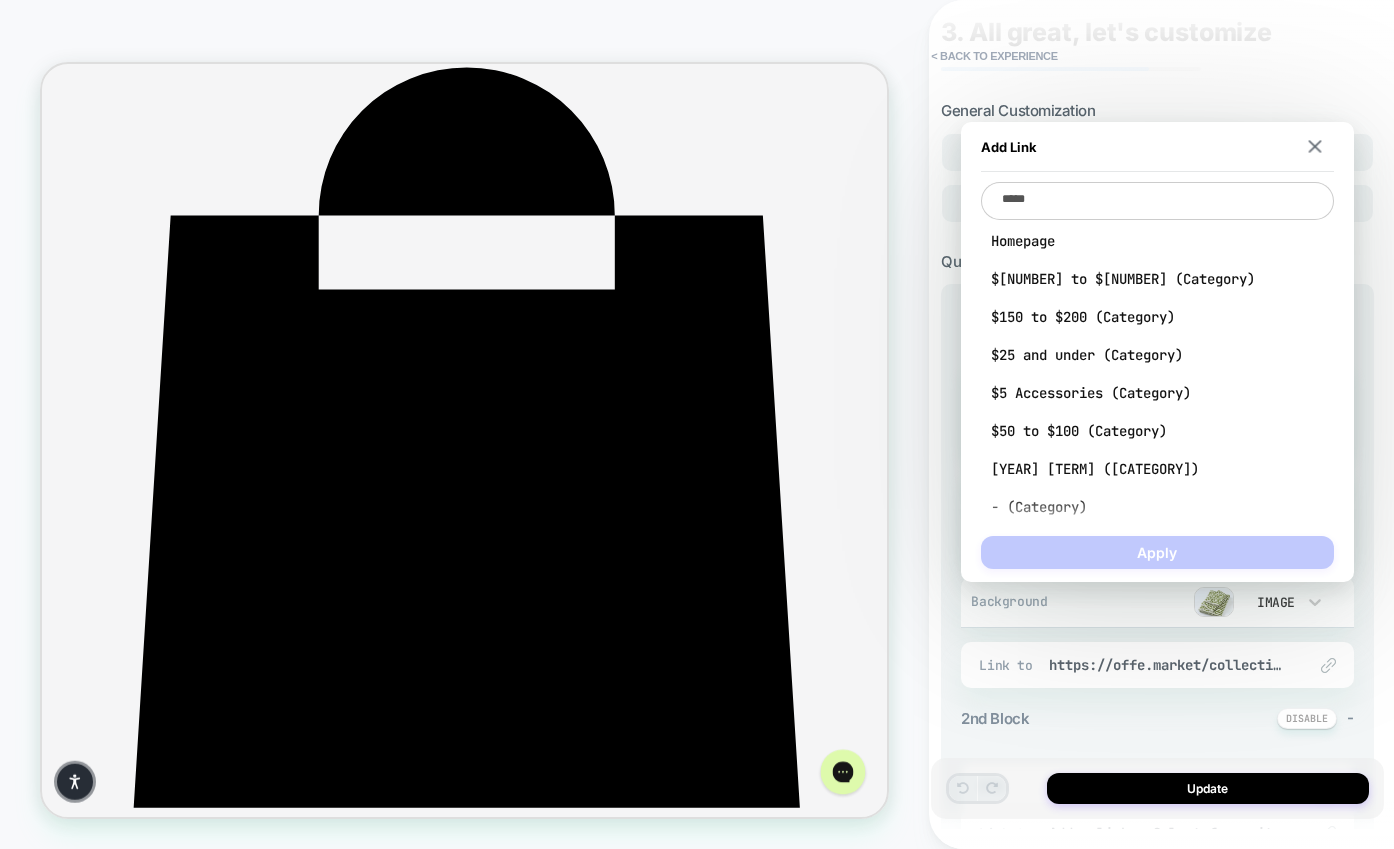 type on "*" 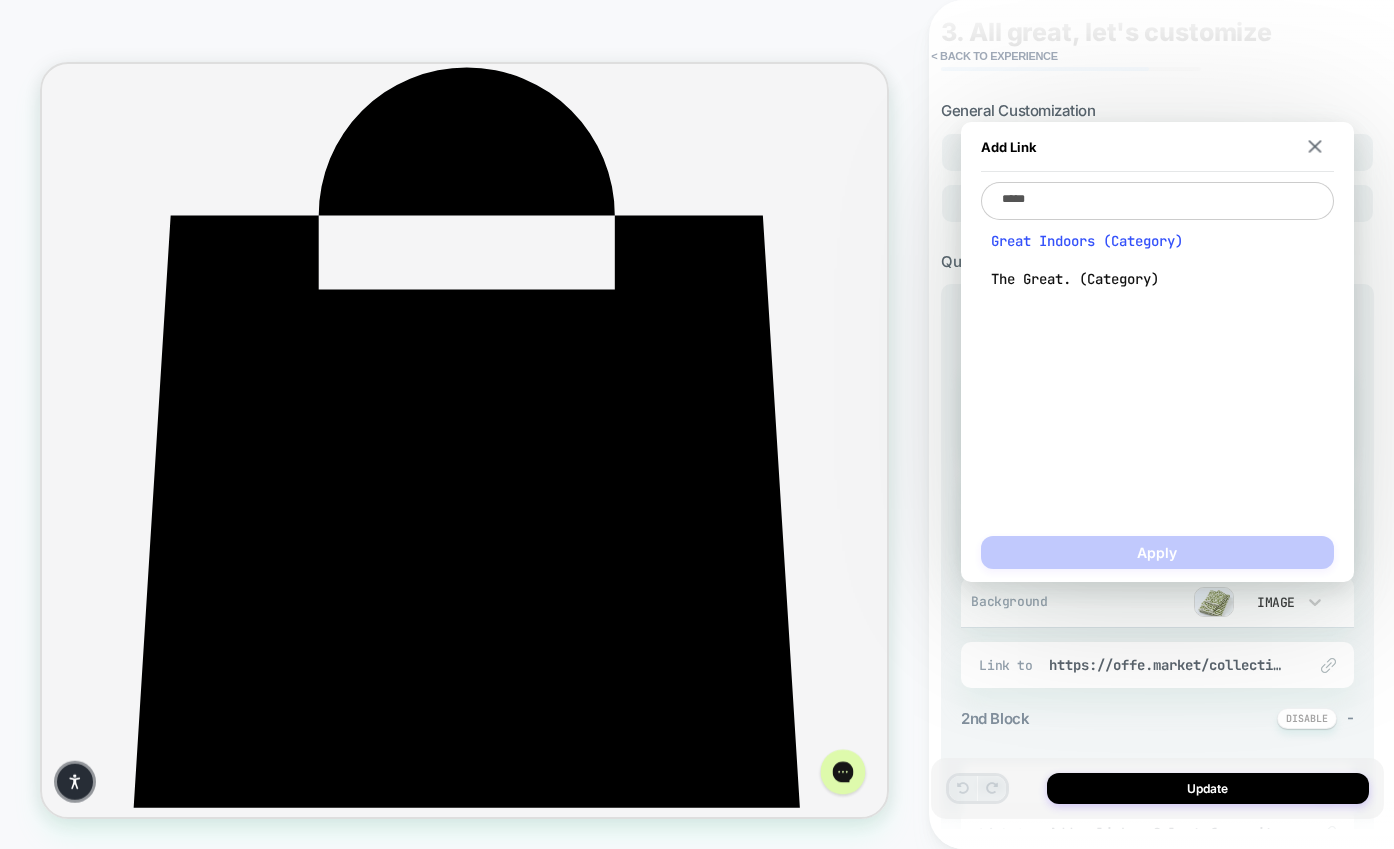 type on "*****" 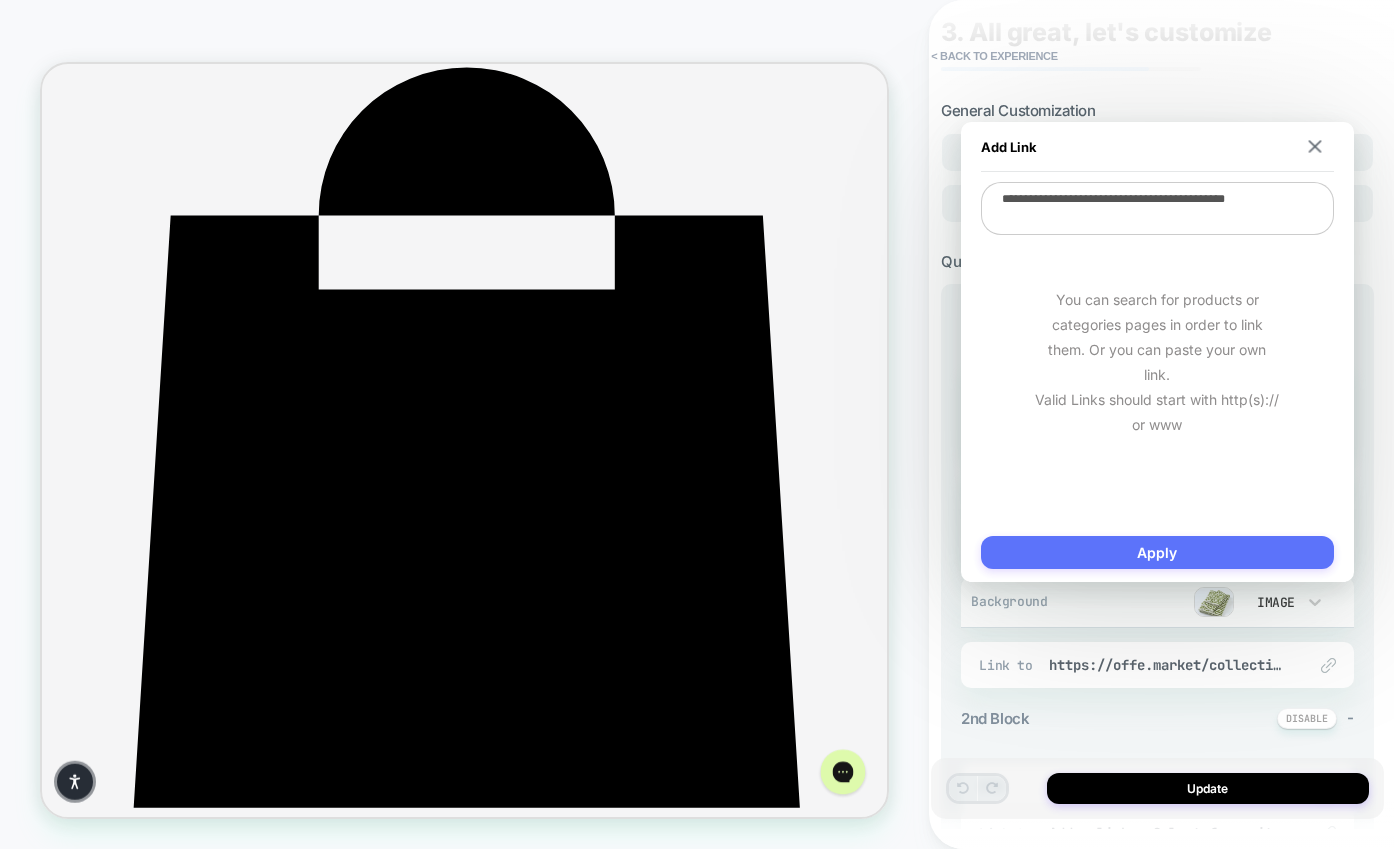 click on "Apply" at bounding box center (1157, 552) 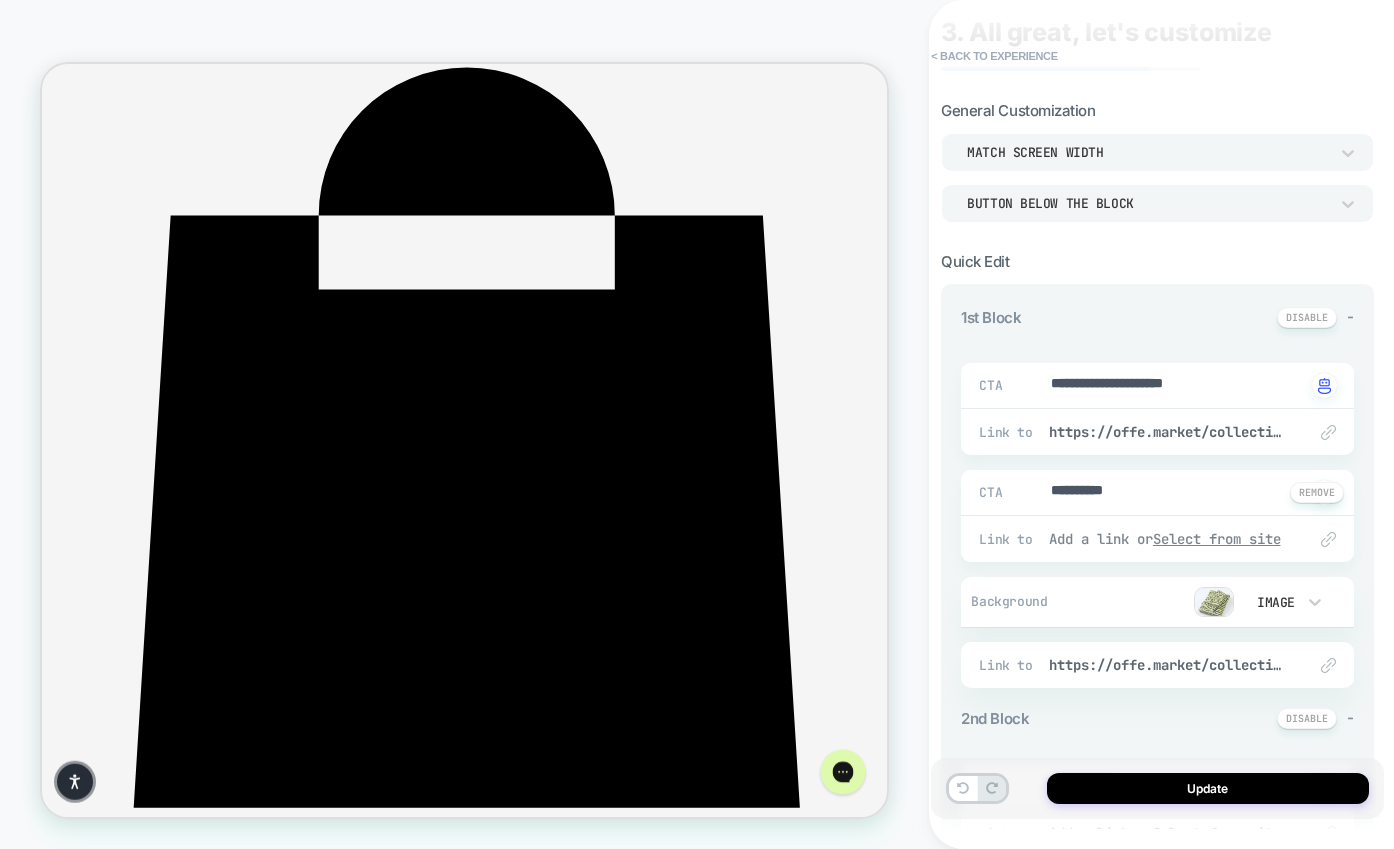 click on "Select from site" at bounding box center [1217, 539] 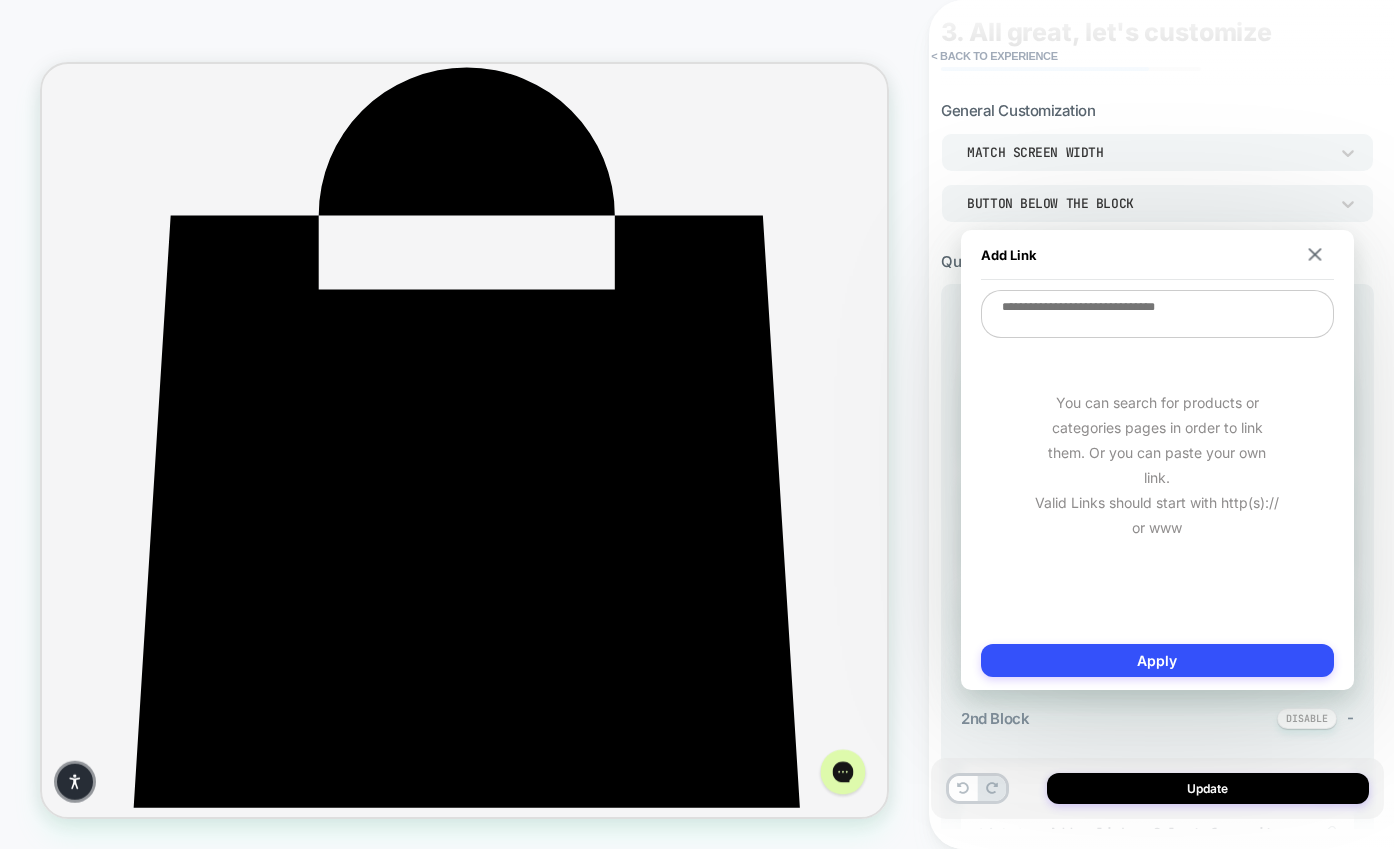 click at bounding box center [1157, 314] 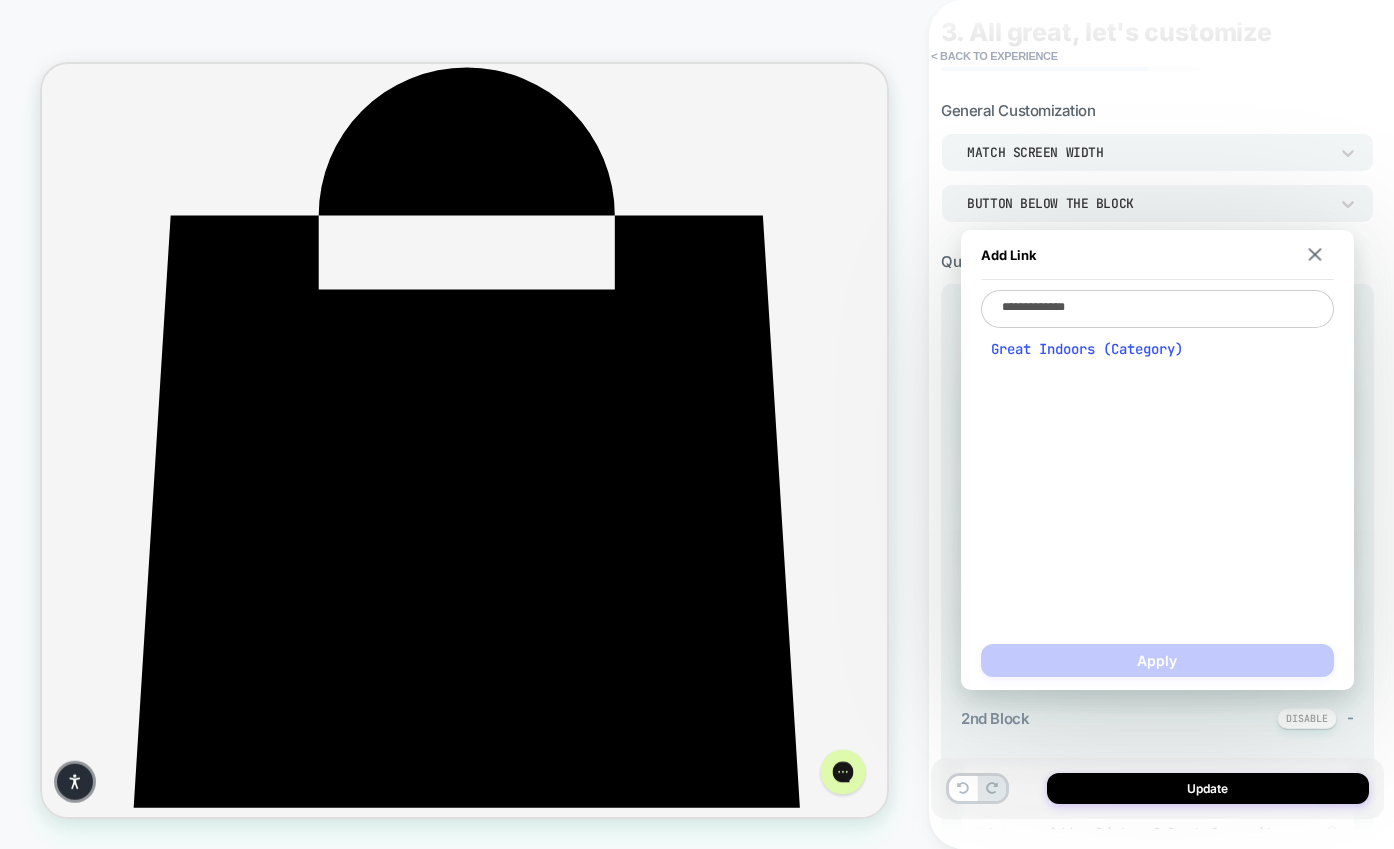click on "Great Indoors (Category)" at bounding box center (1157, 349) 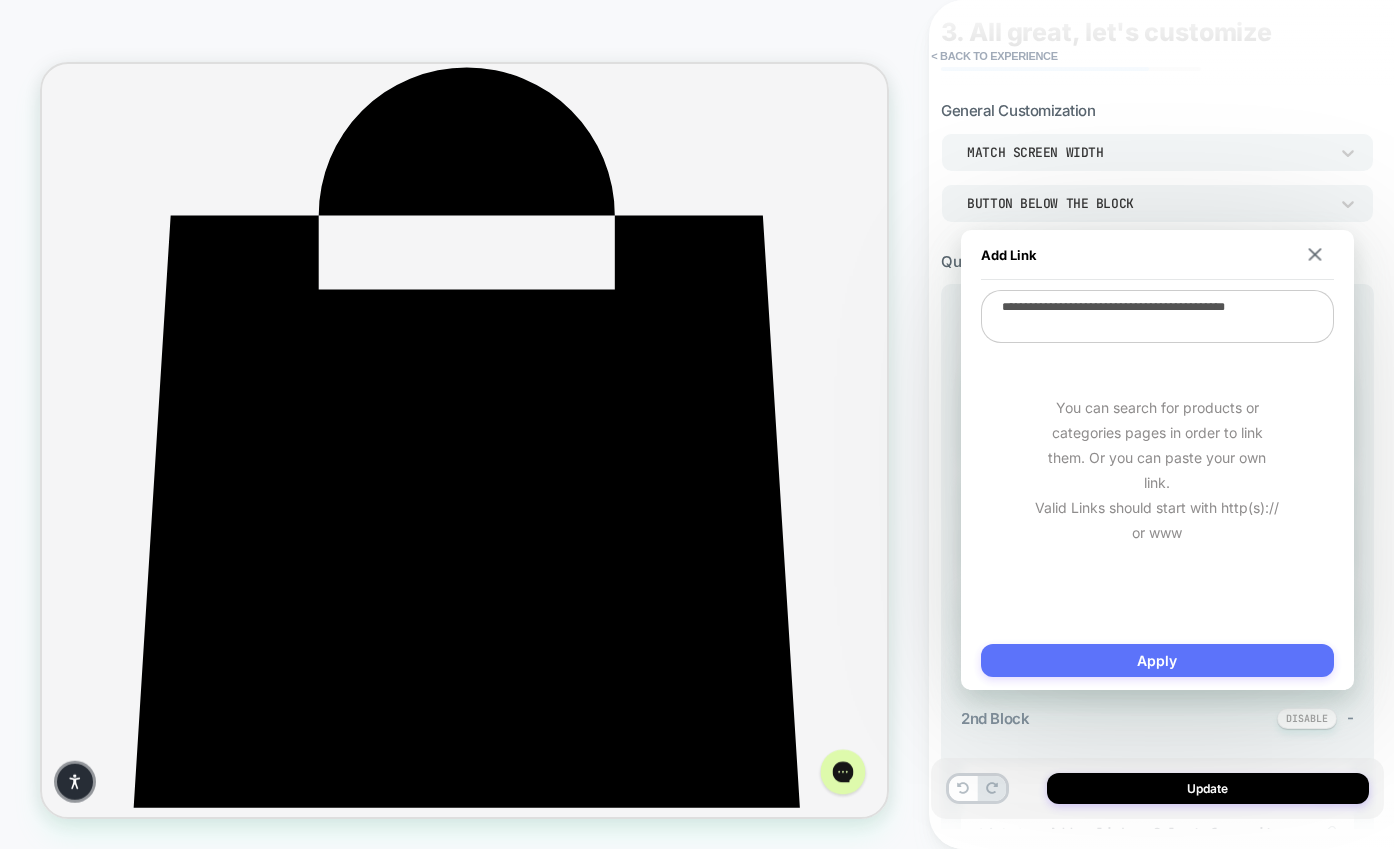 click on "Apply" at bounding box center (1157, 660) 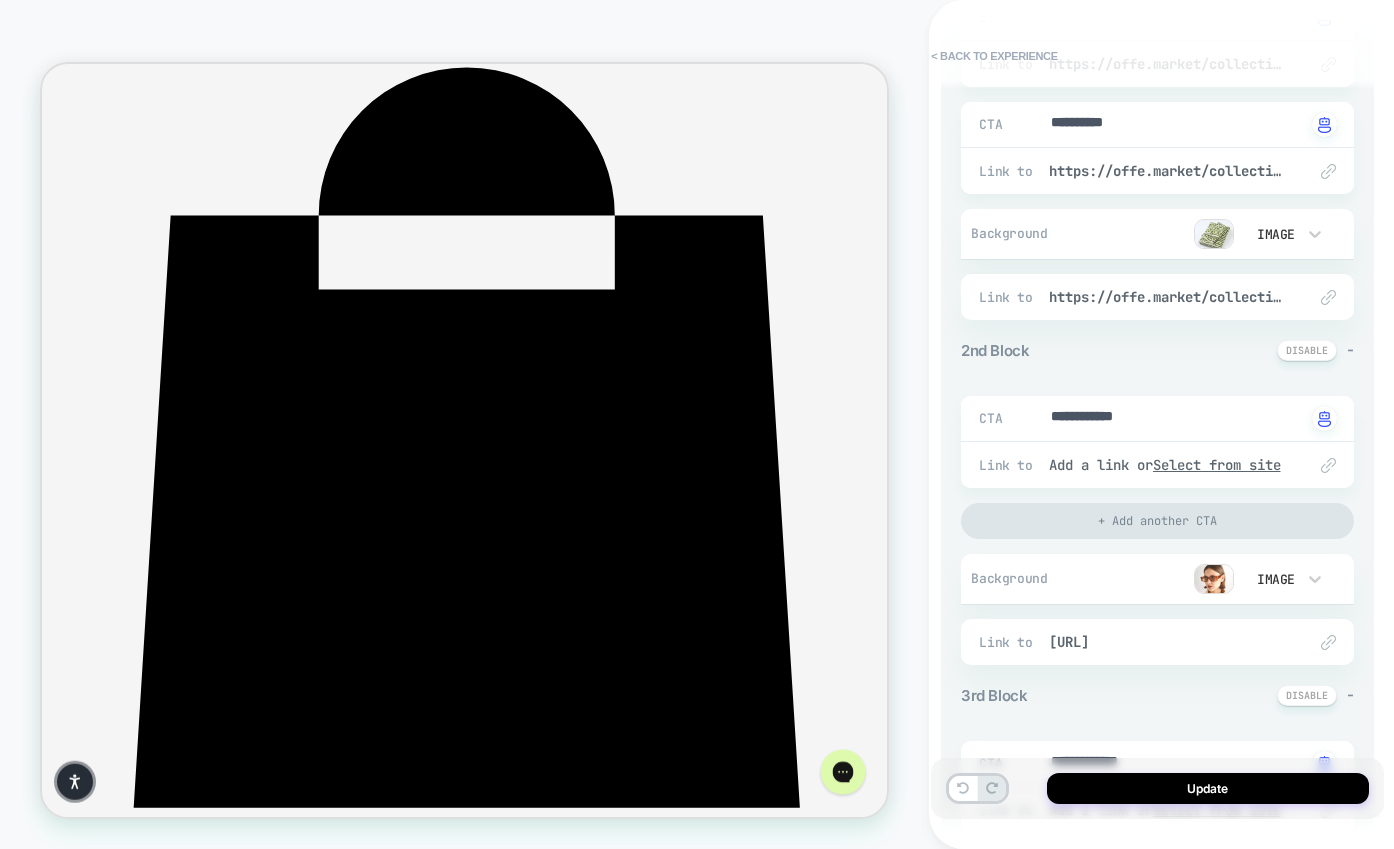scroll, scrollTop: 643, scrollLeft: 0, axis: vertical 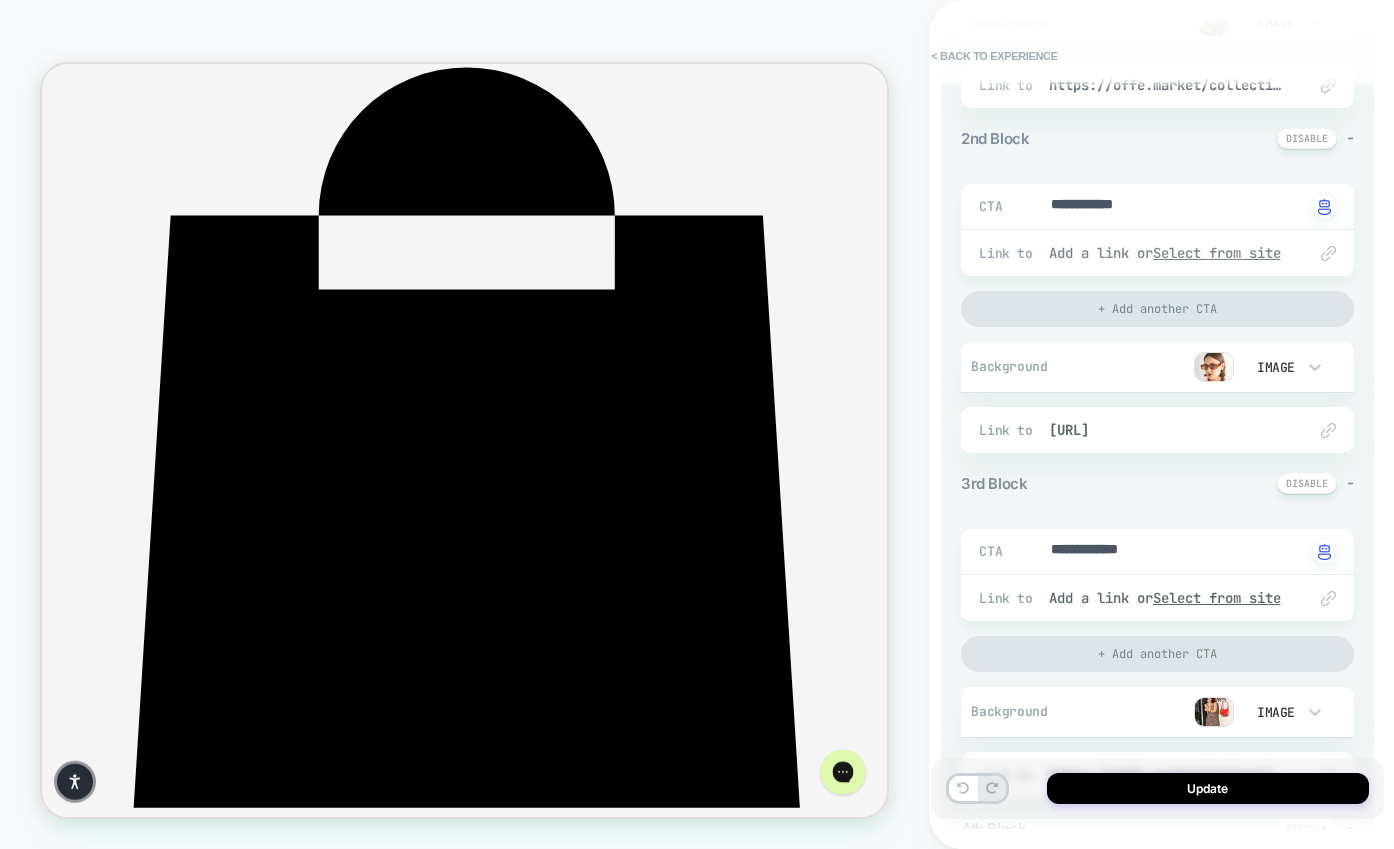 click on "Select from site" at bounding box center [1217, 253] 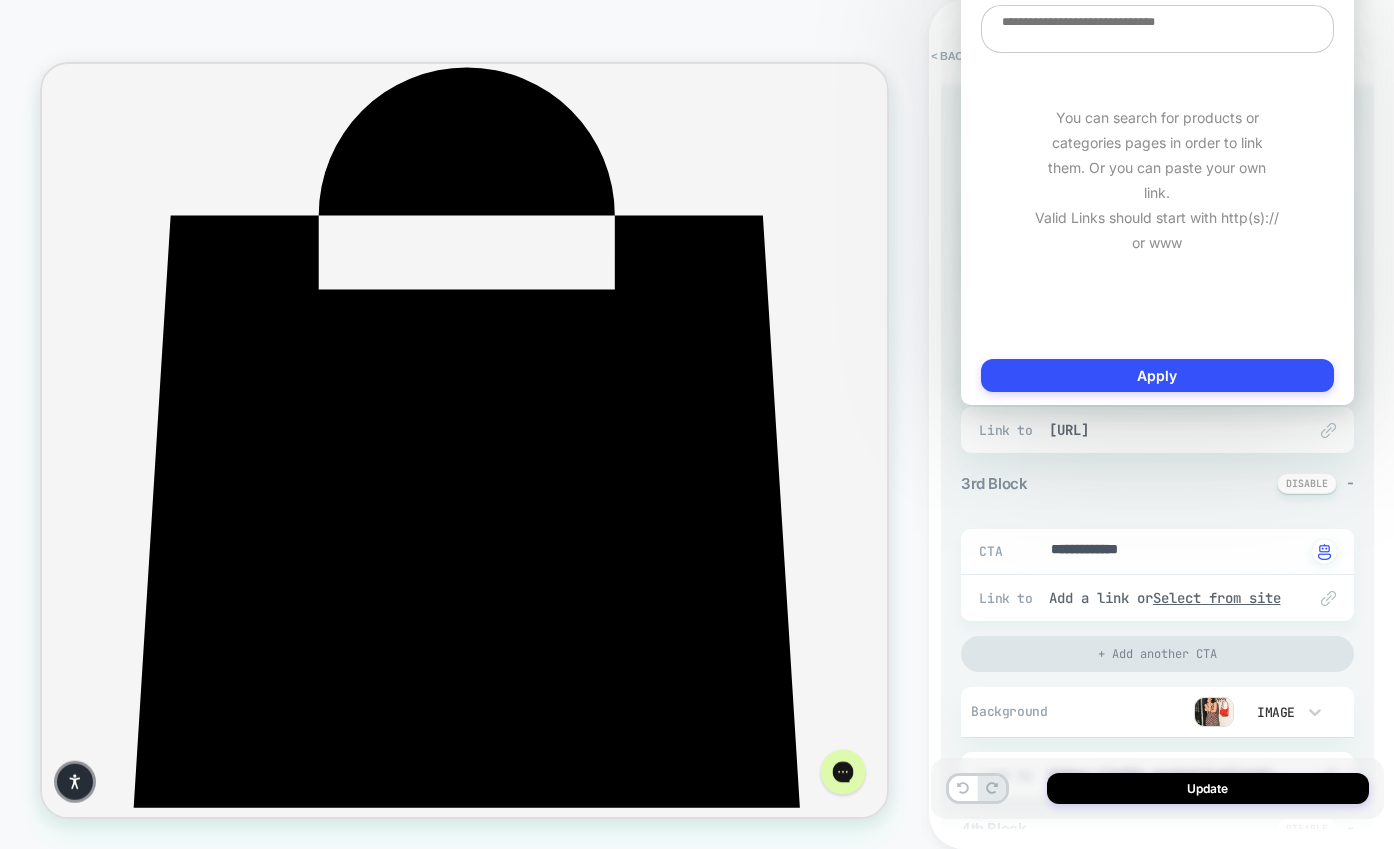 click at bounding box center [1157, 29] 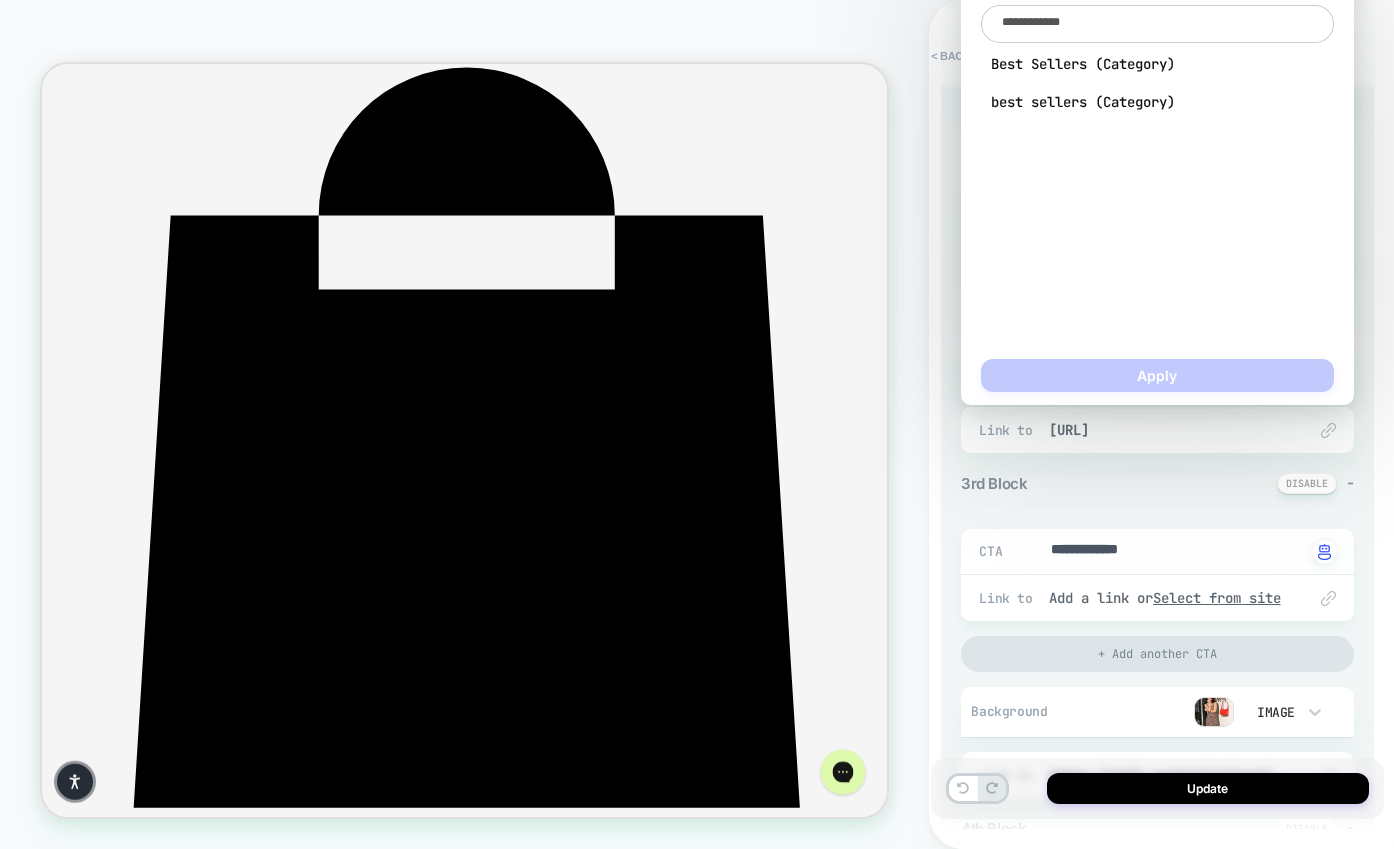 click on "Best Sellers (Category) best sellers (Category)" at bounding box center (1157, 83) 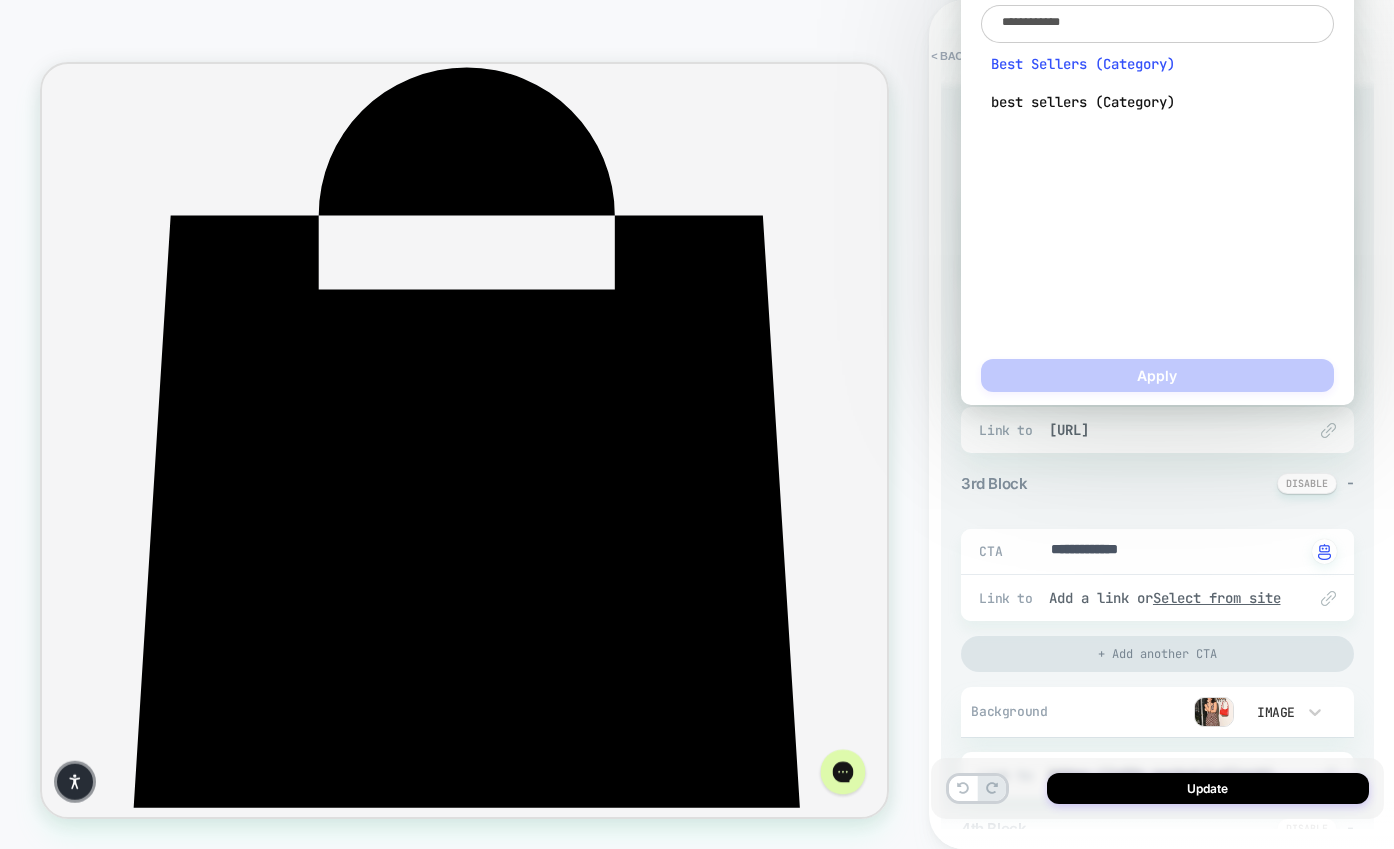 click on "Best Sellers (Category)" at bounding box center [1157, 64] 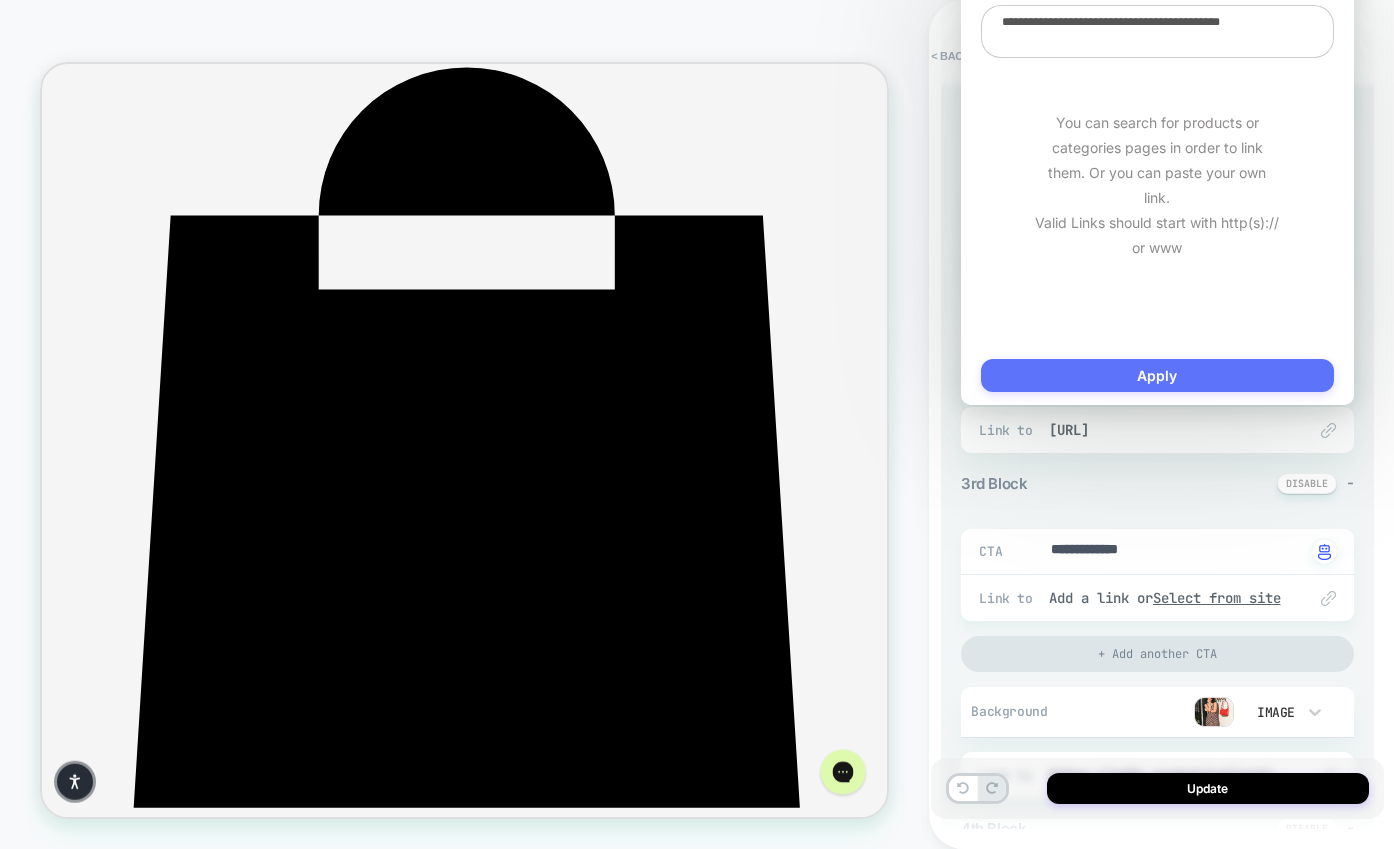 click on "Apply" at bounding box center [1157, 375] 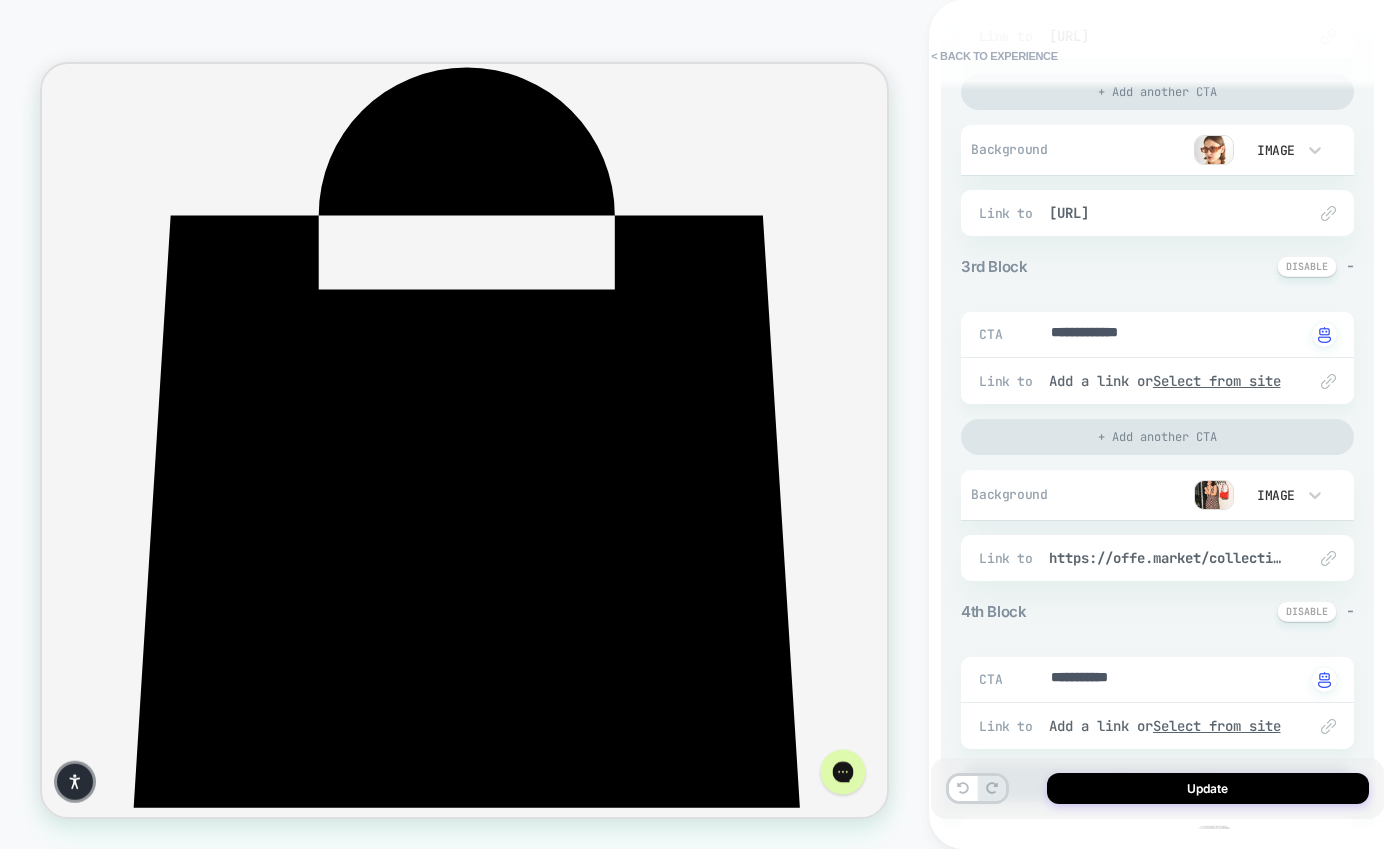 scroll, scrollTop: 894, scrollLeft: 0, axis: vertical 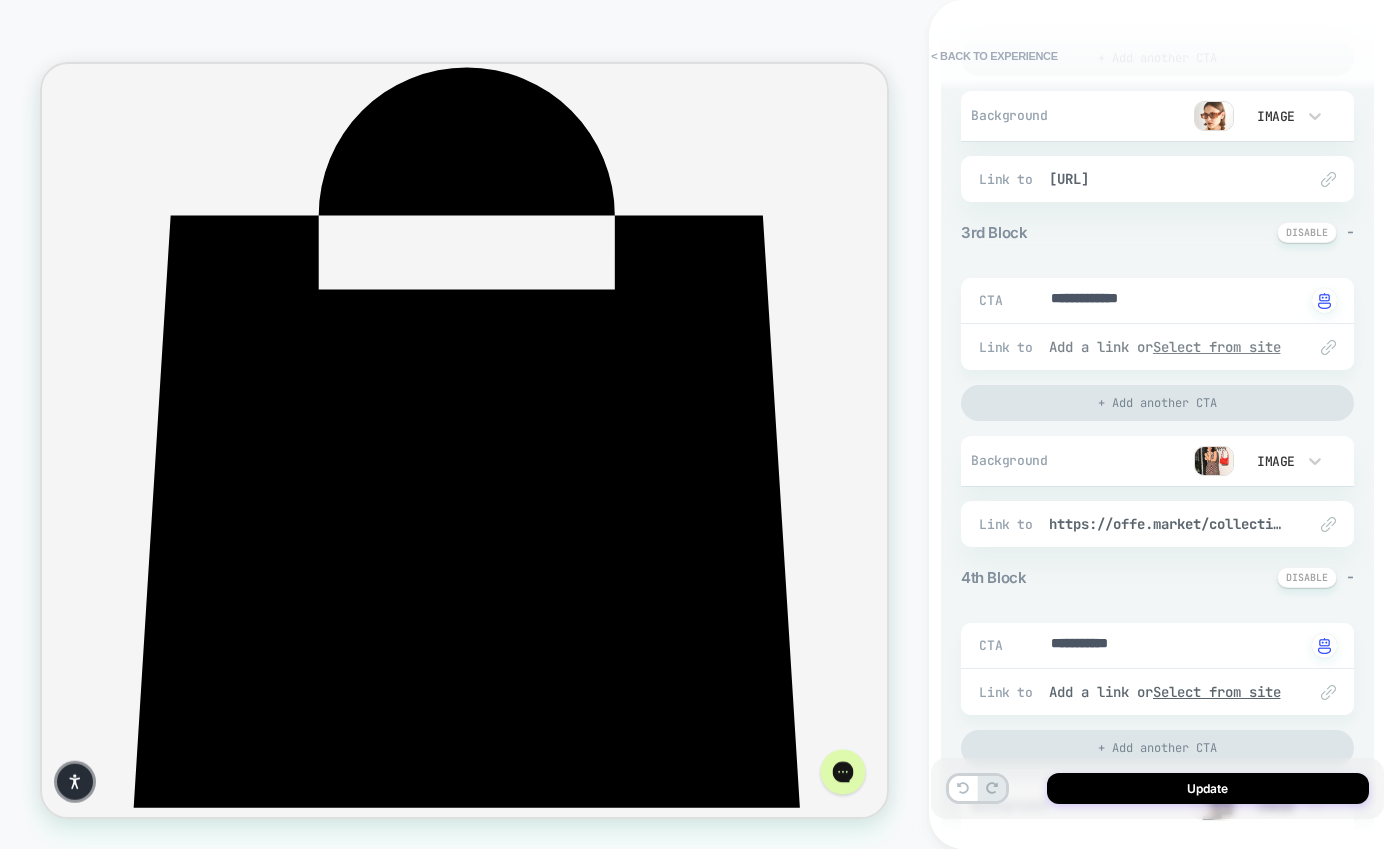 click on "Select from site" at bounding box center (1217, 347) 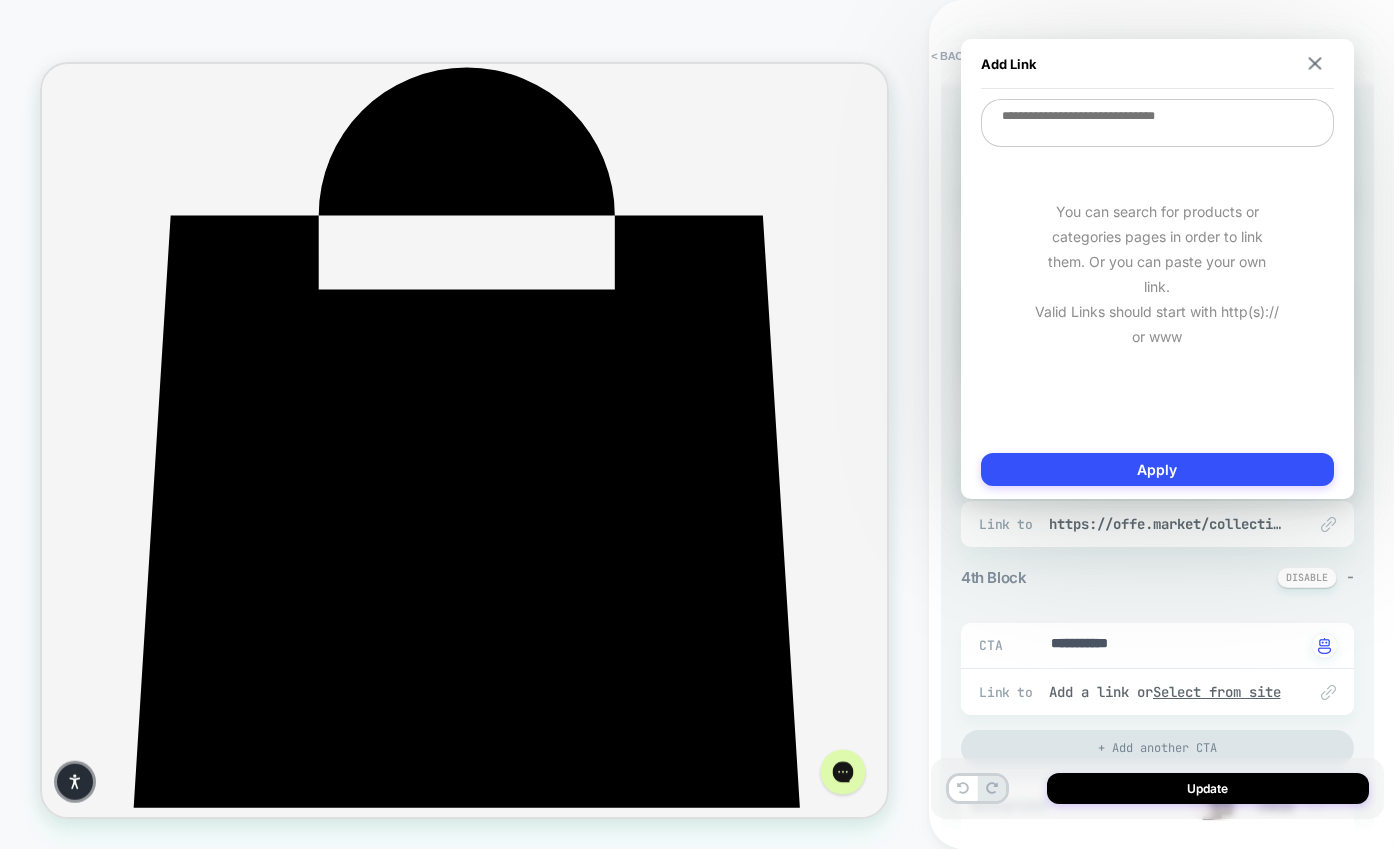 click at bounding box center (1157, 123) 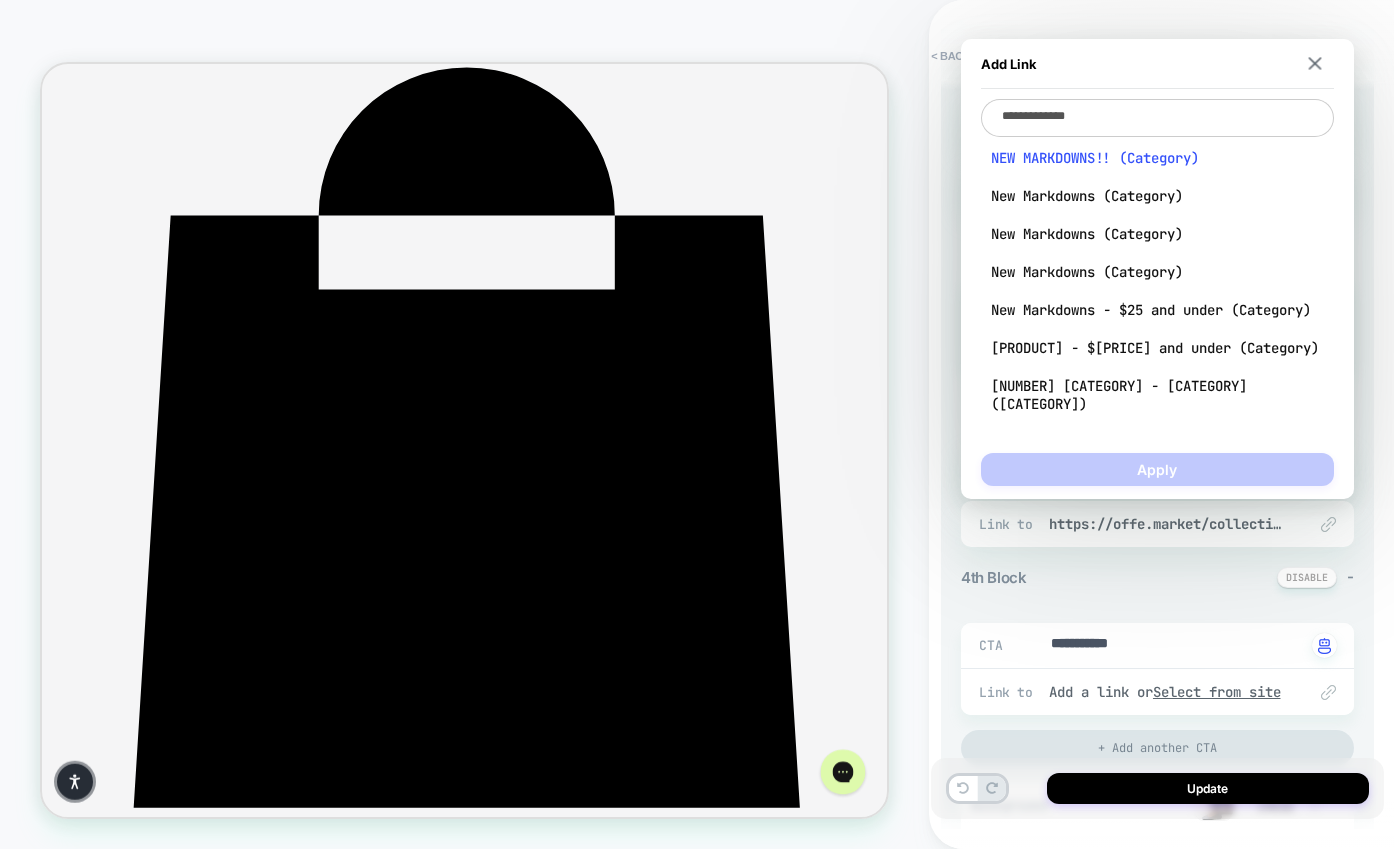 click on "NEW MARKDOWNS!! (Category)" at bounding box center [1157, 158] 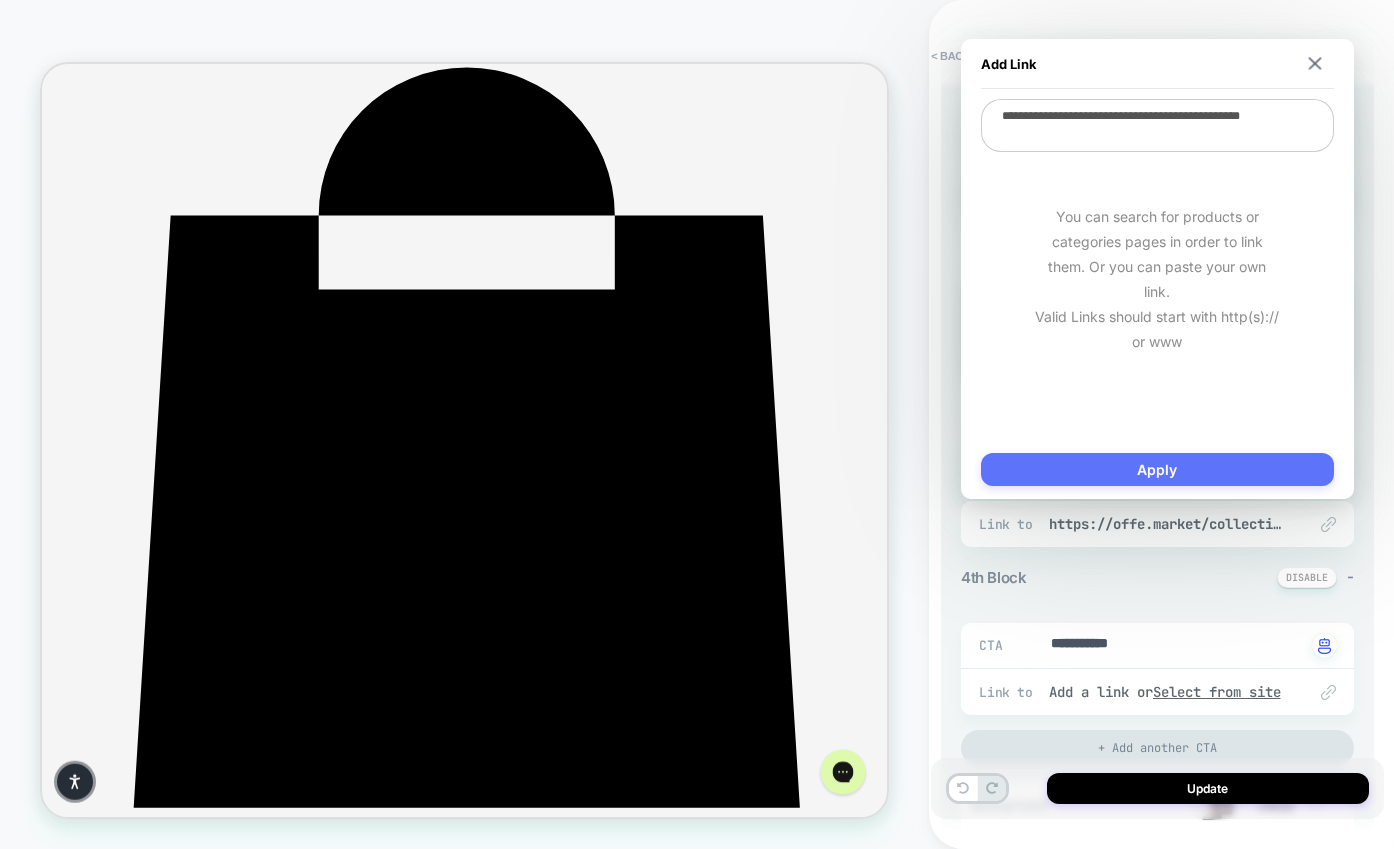 click on "Apply" at bounding box center [1157, 469] 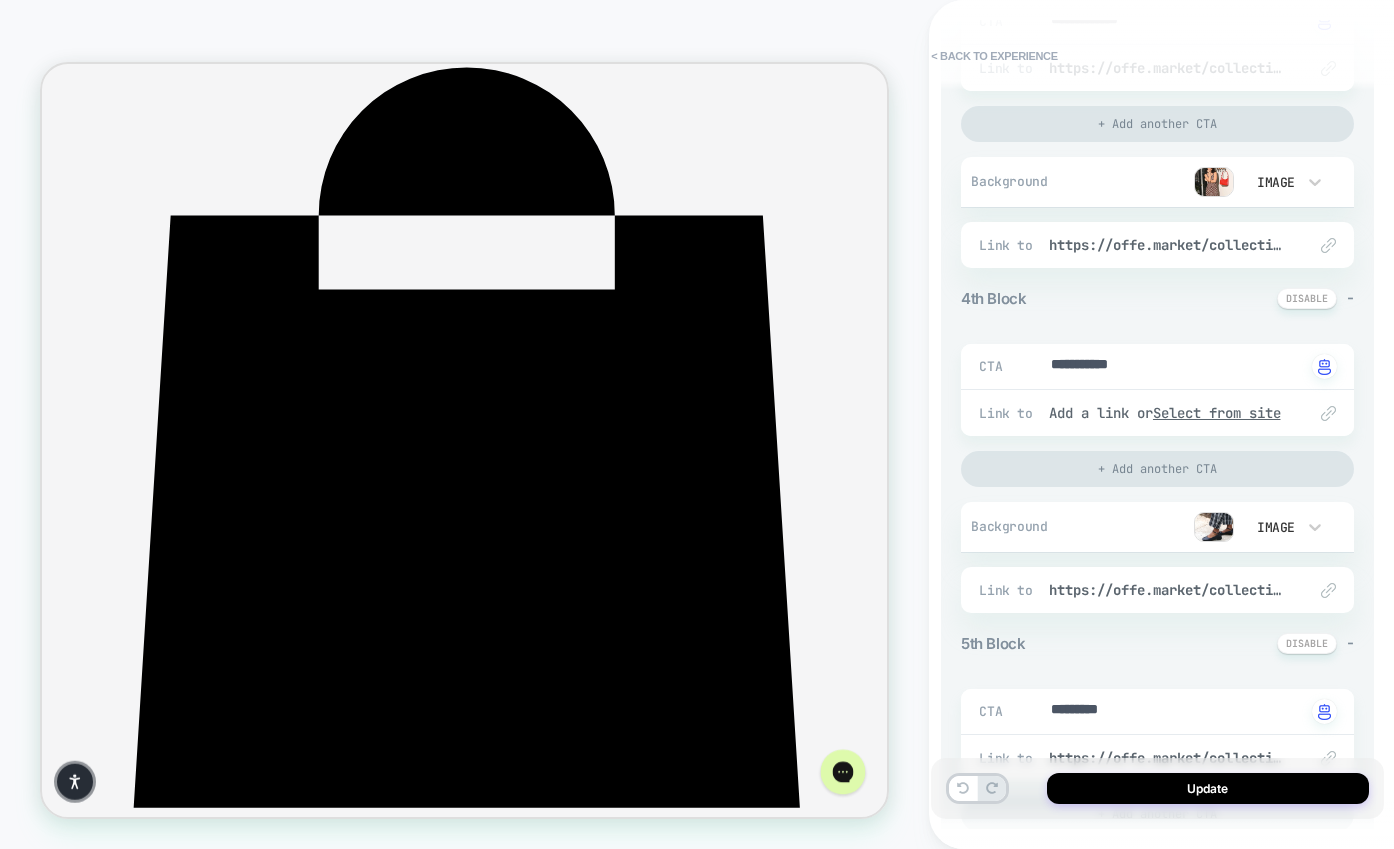 scroll, scrollTop: 1214, scrollLeft: 0, axis: vertical 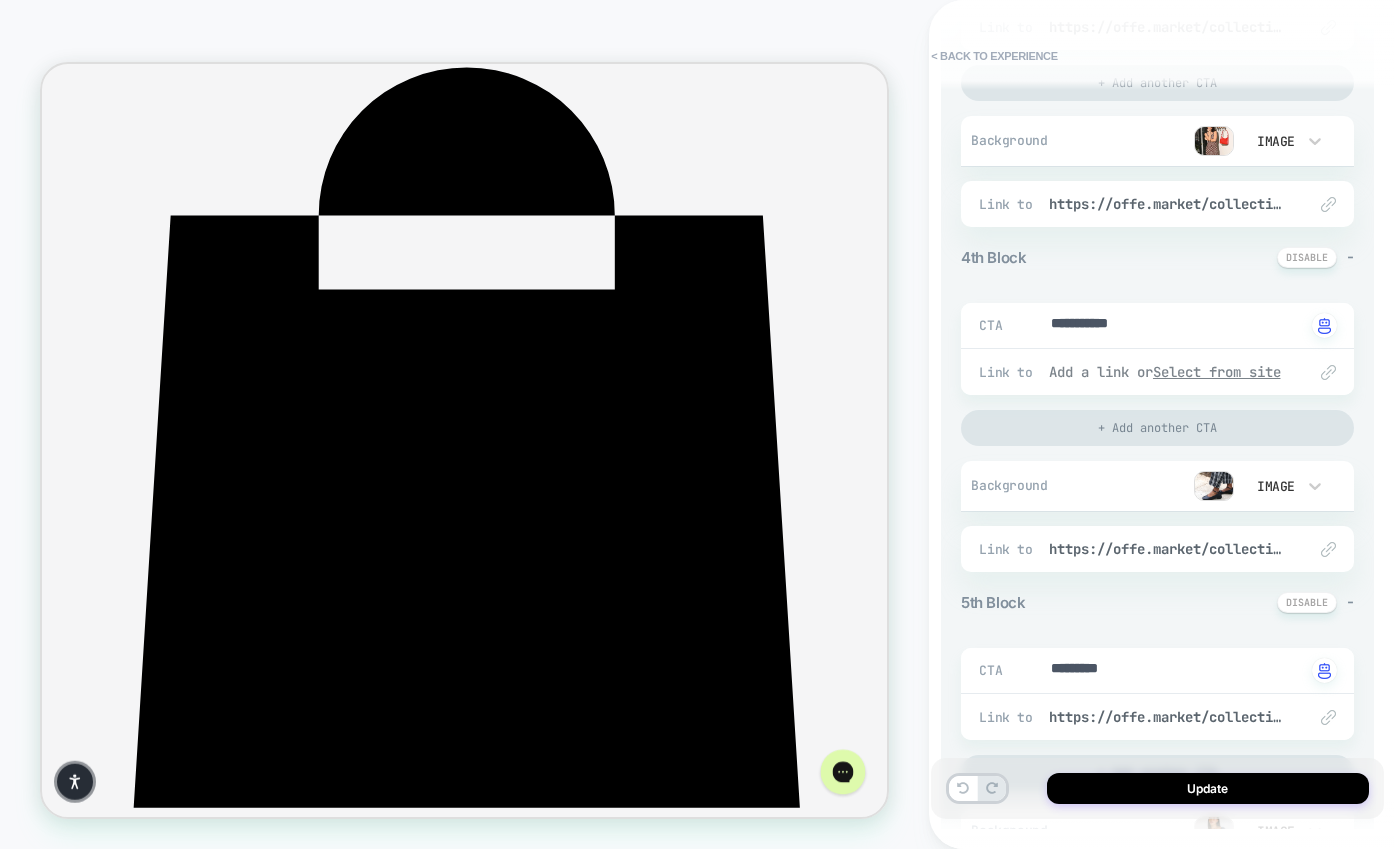click on "Select from site" at bounding box center (1217, 372) 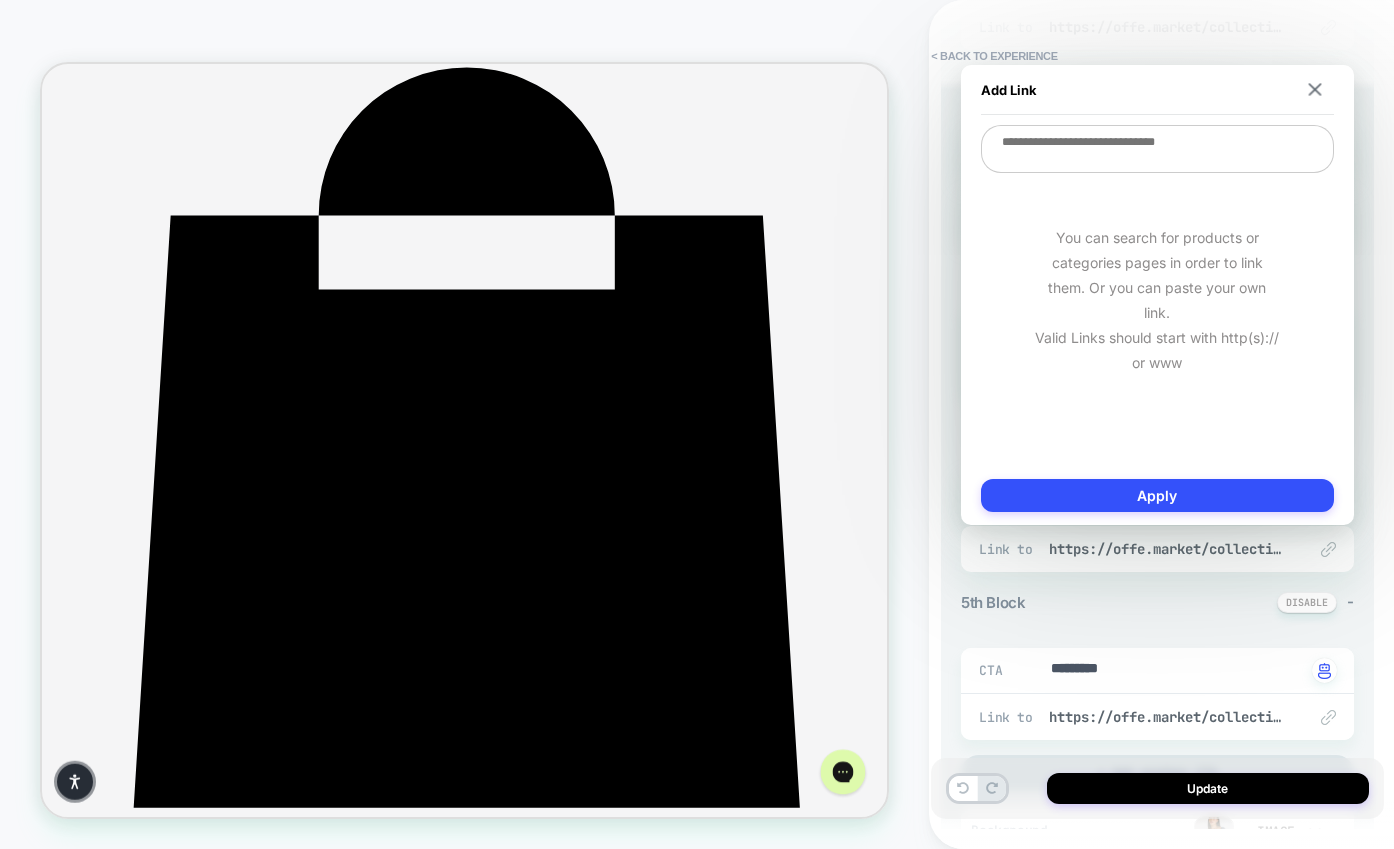 click at bounding box center [1157, 149] 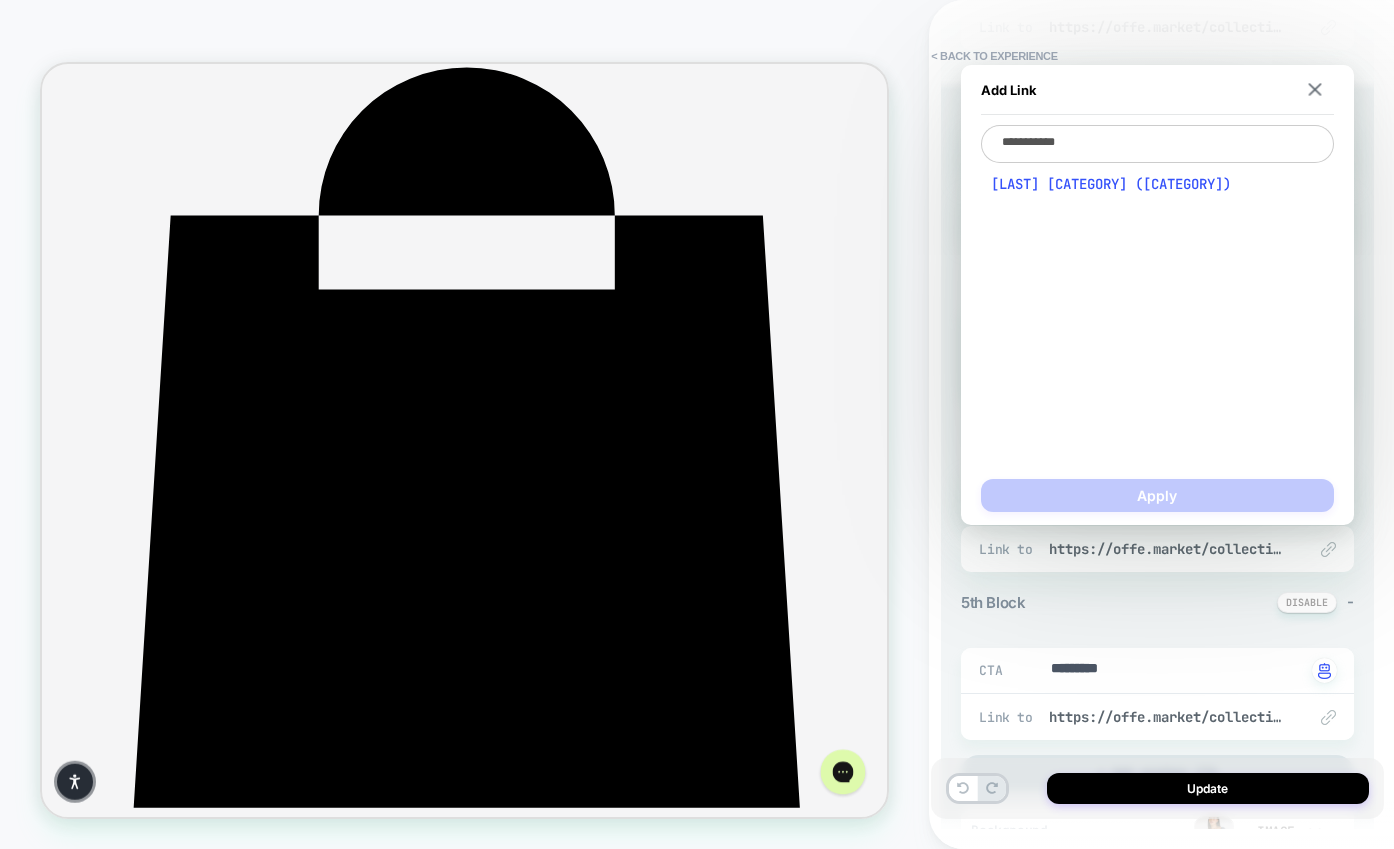 click on "[LAST] [CATEGORY] ([CATEGORY])" at bounding box center [1157, 184] 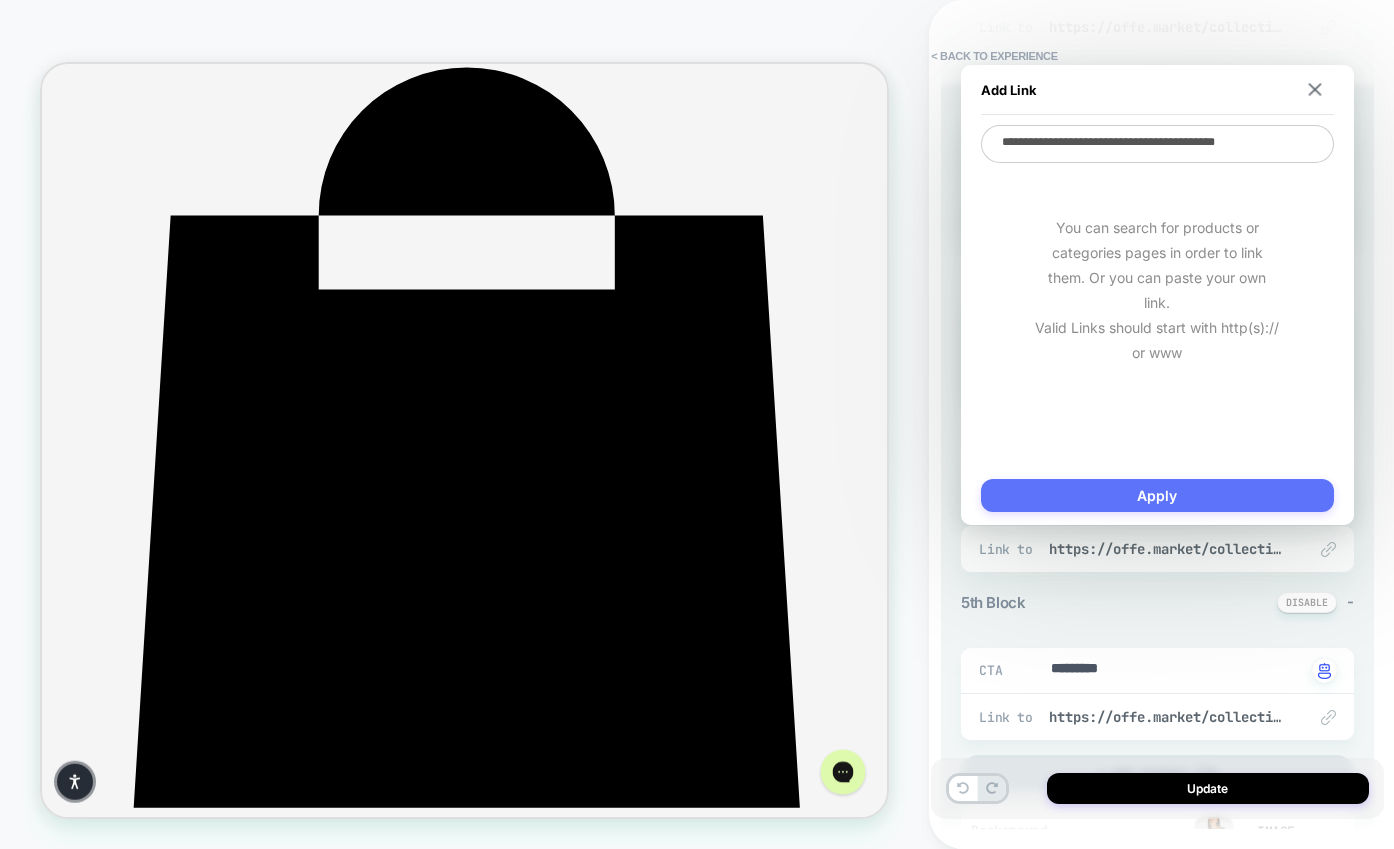 click on "Apply" at bounding box center [1157, 495] 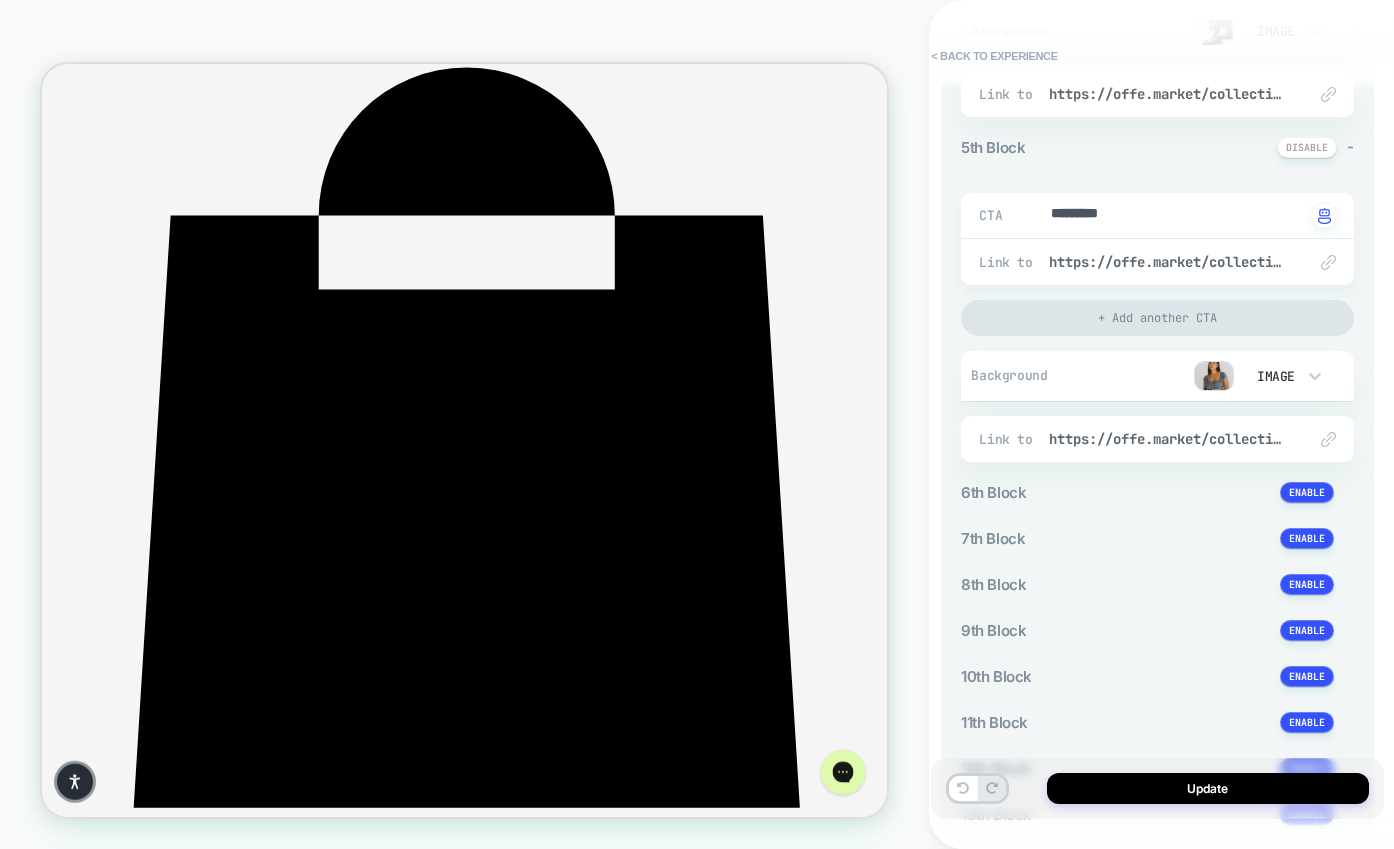 scroll, scrollTop: 1703, scrollLeft: 0, axis: vertical 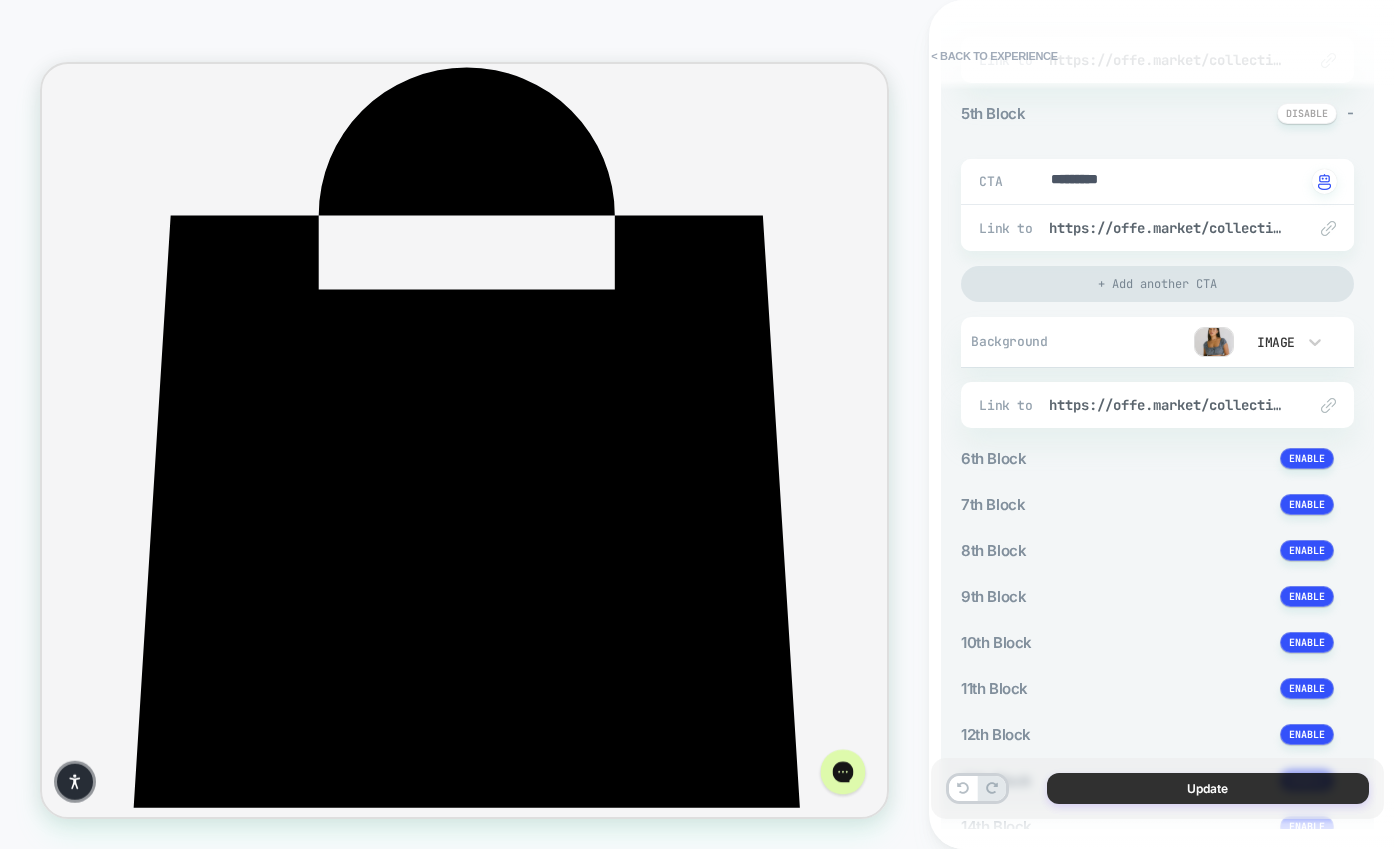 click on "Update" at bounding box center [1208, 788] 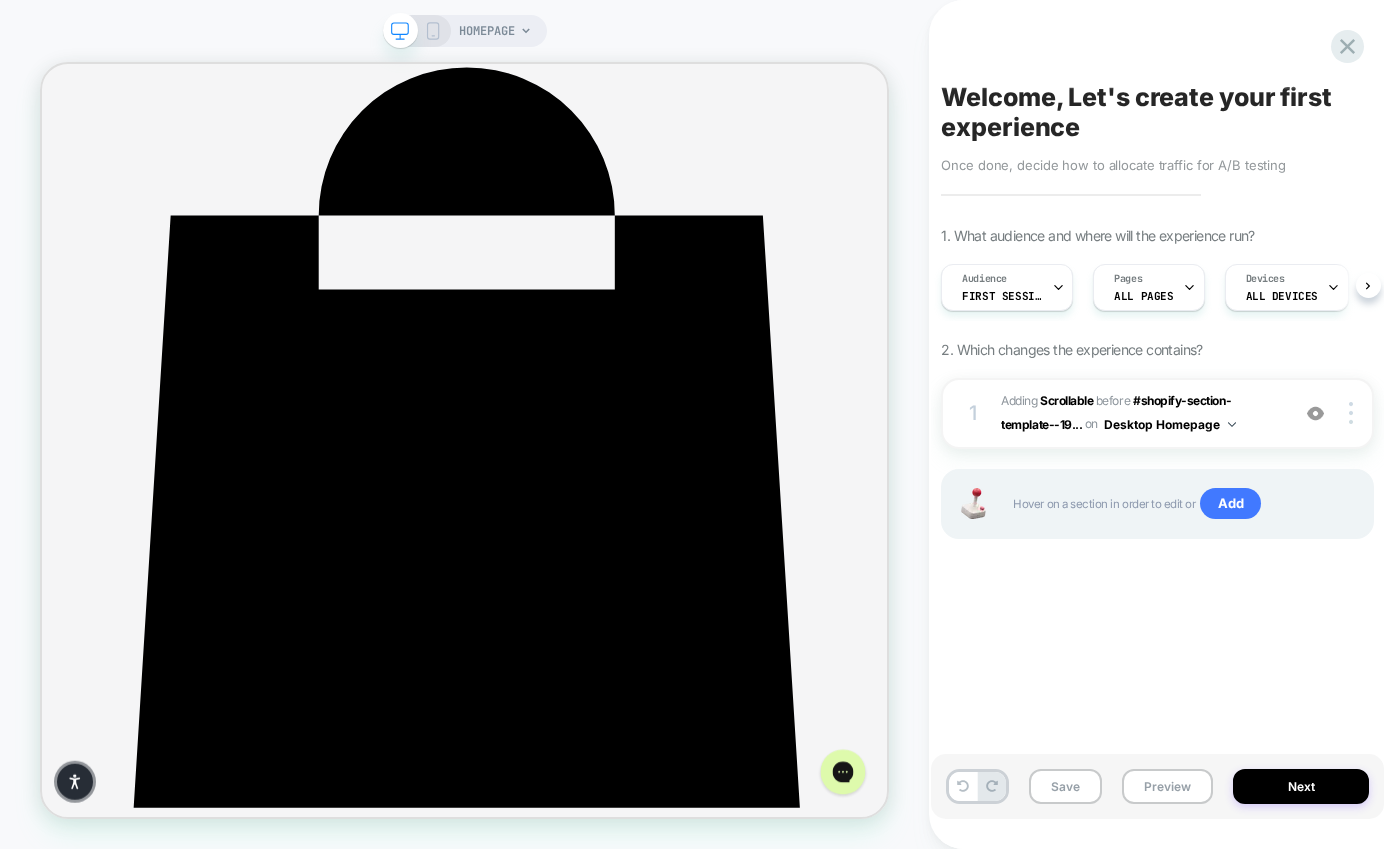 scroll, scrollTop: 0, scrollLeft: 1, axis: horizontal 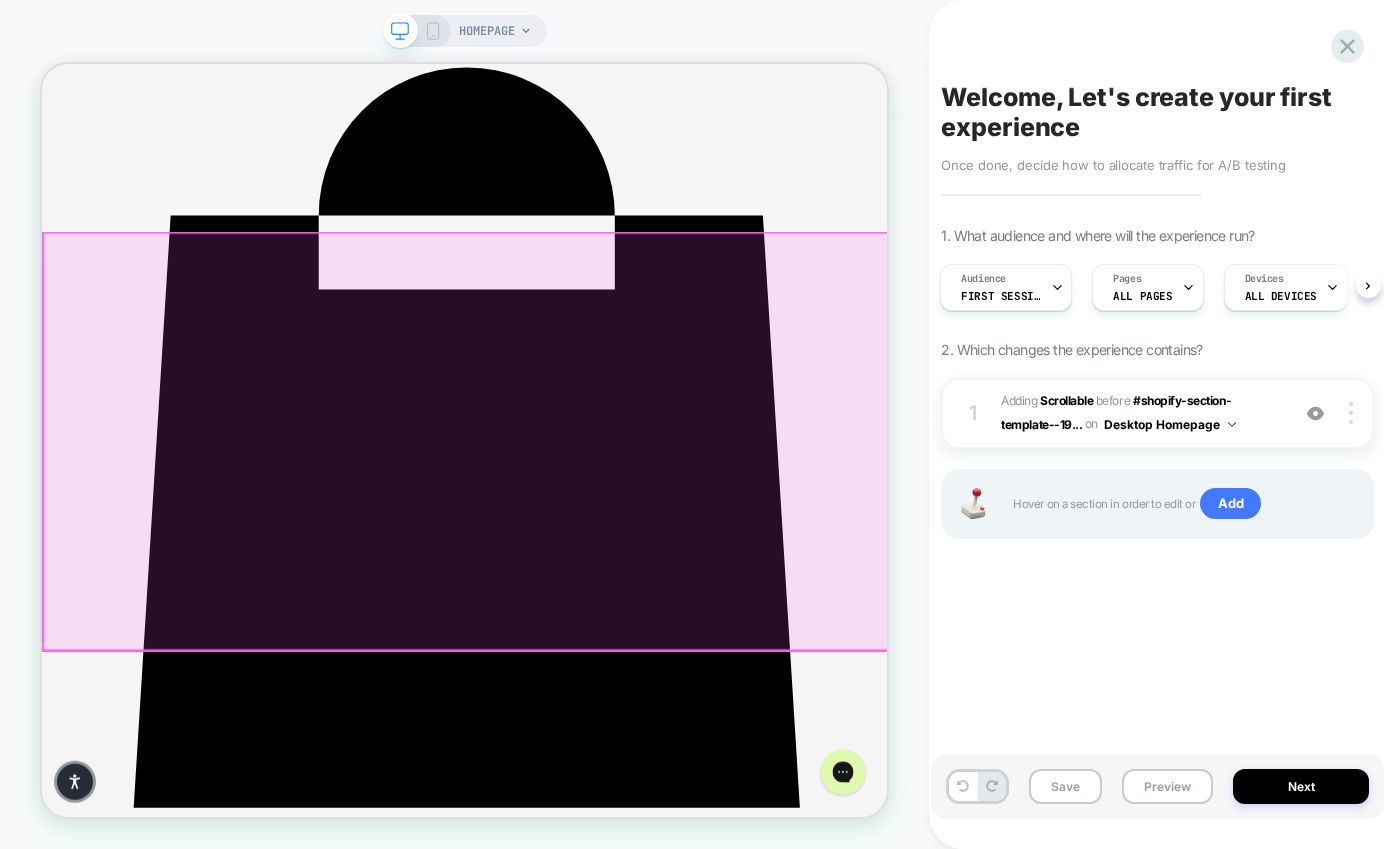 click on "ᐳ" at bounding box center [1114, 27150] 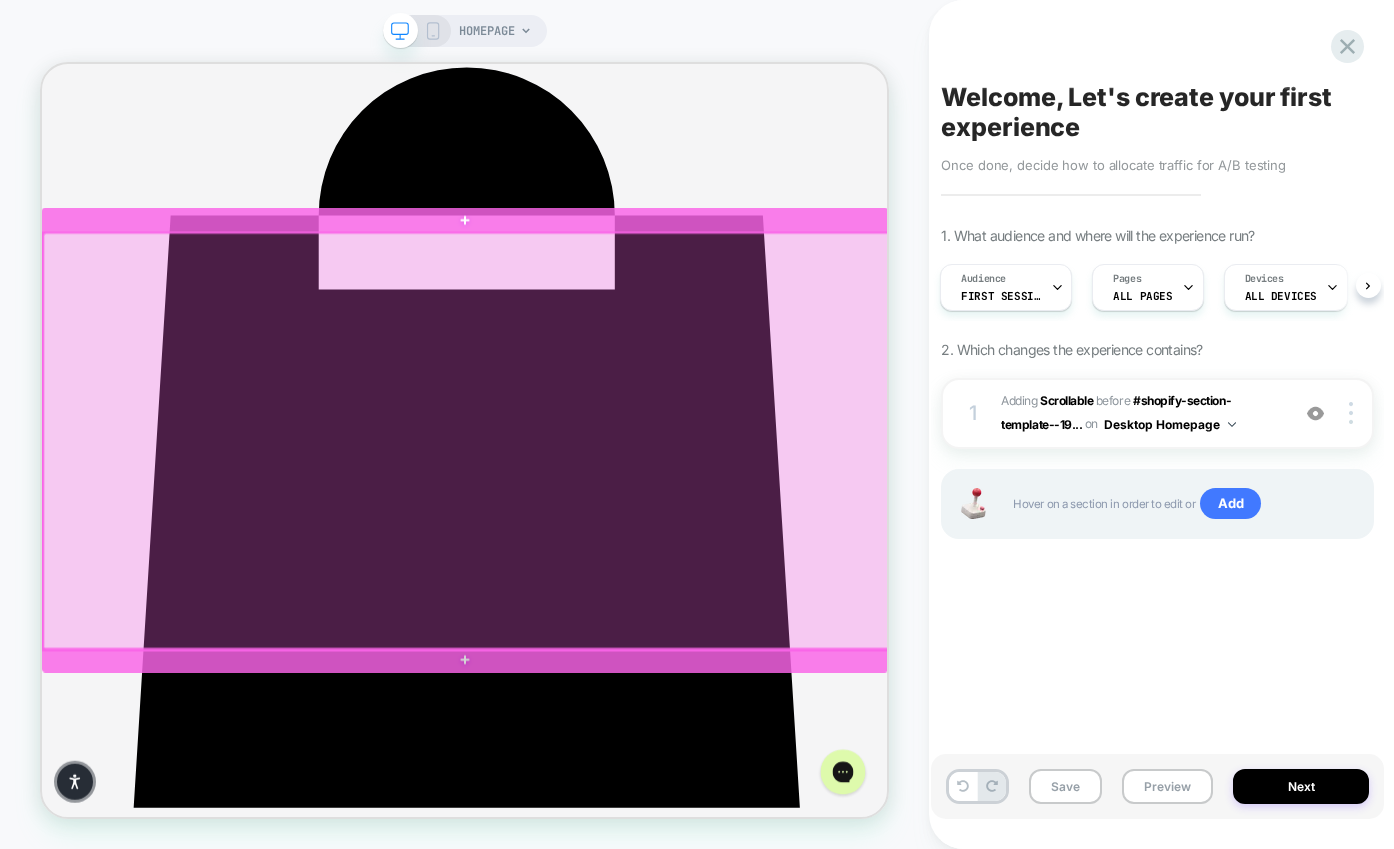 scroll, scrollTop: 0, scrollLeft: 369, axis: horizontal 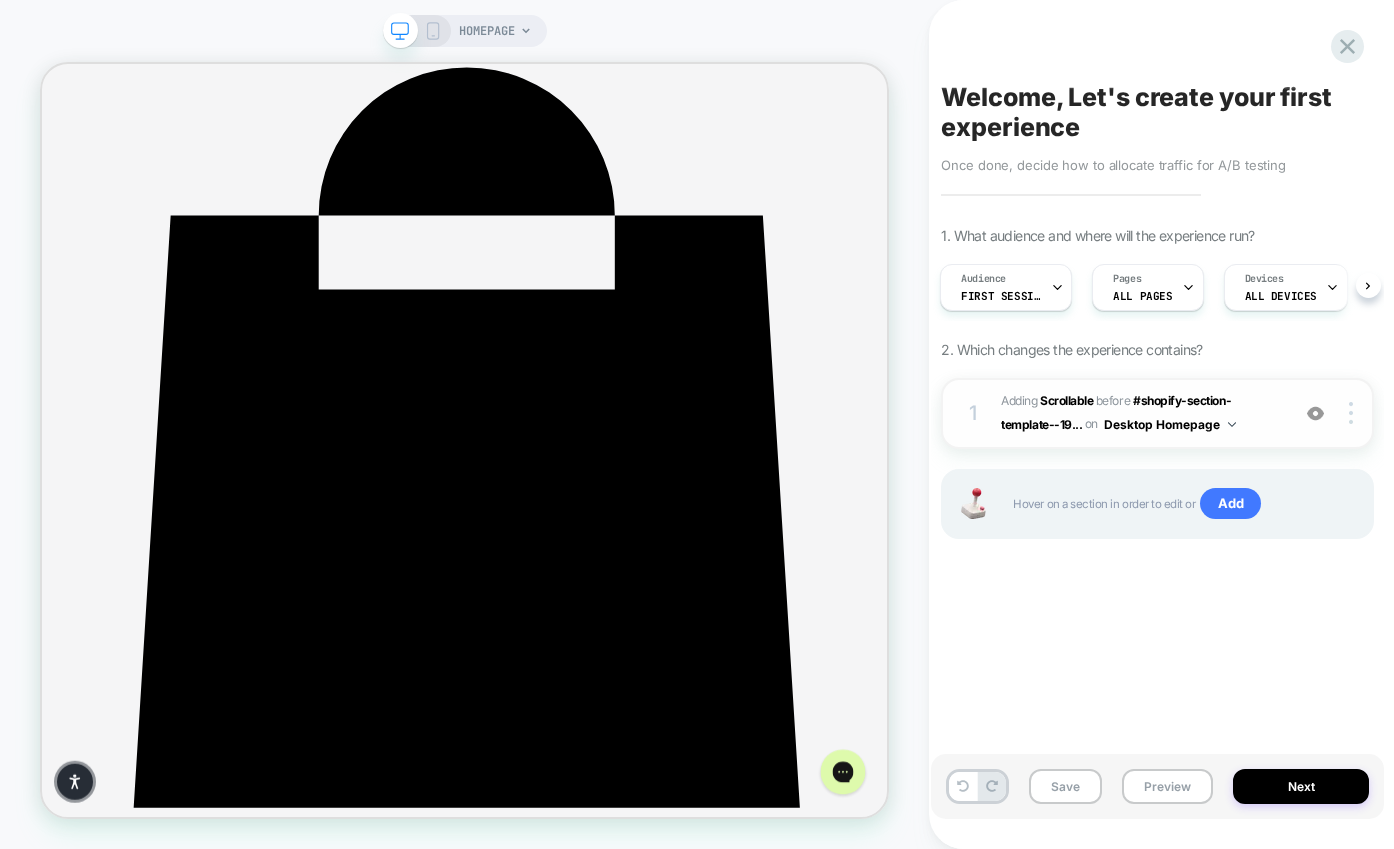 click on "Desktop Homepage" at bounding box center (1170, 424) 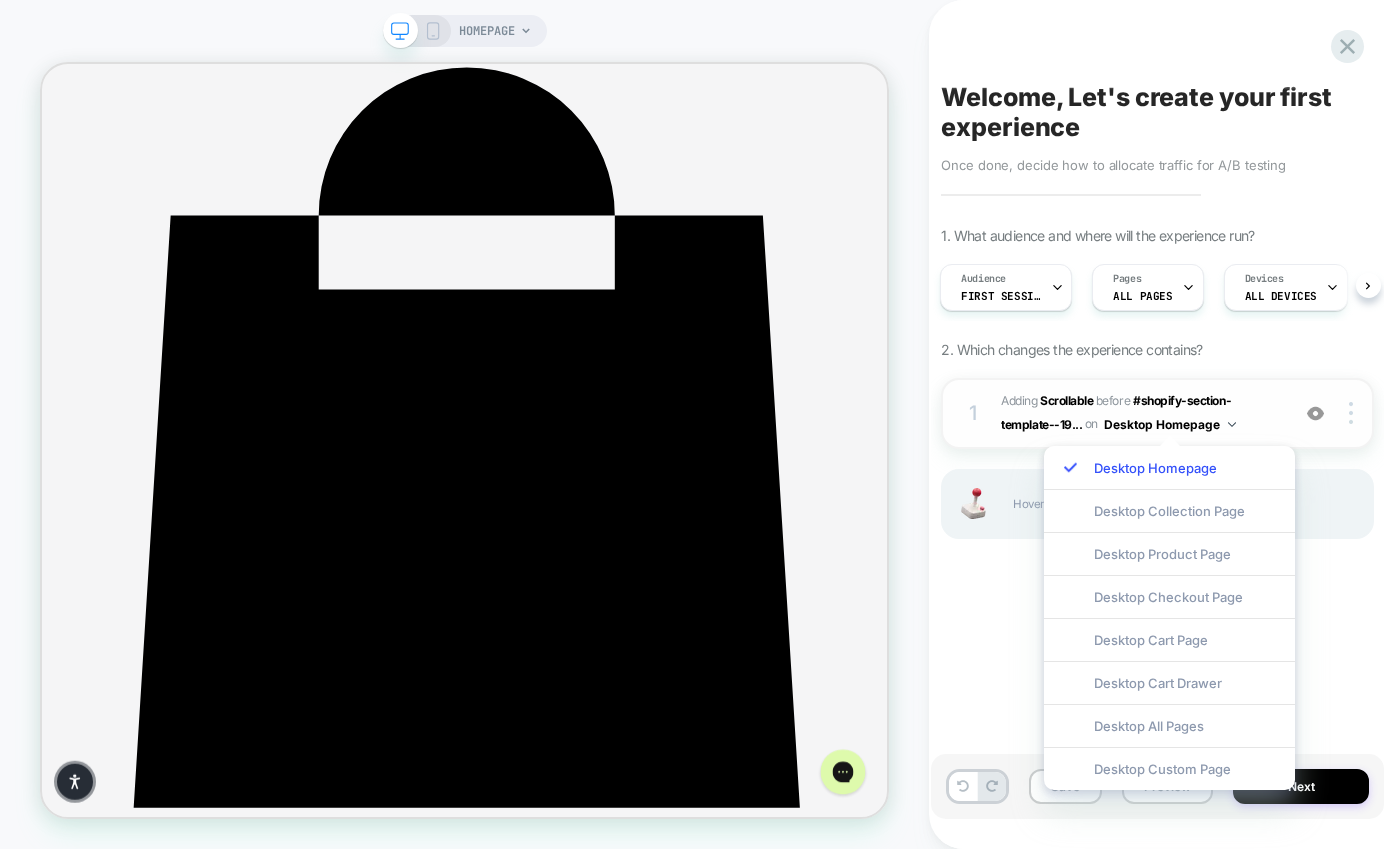 click on "Desktop Homepage" at bounding box center (1170, 424) 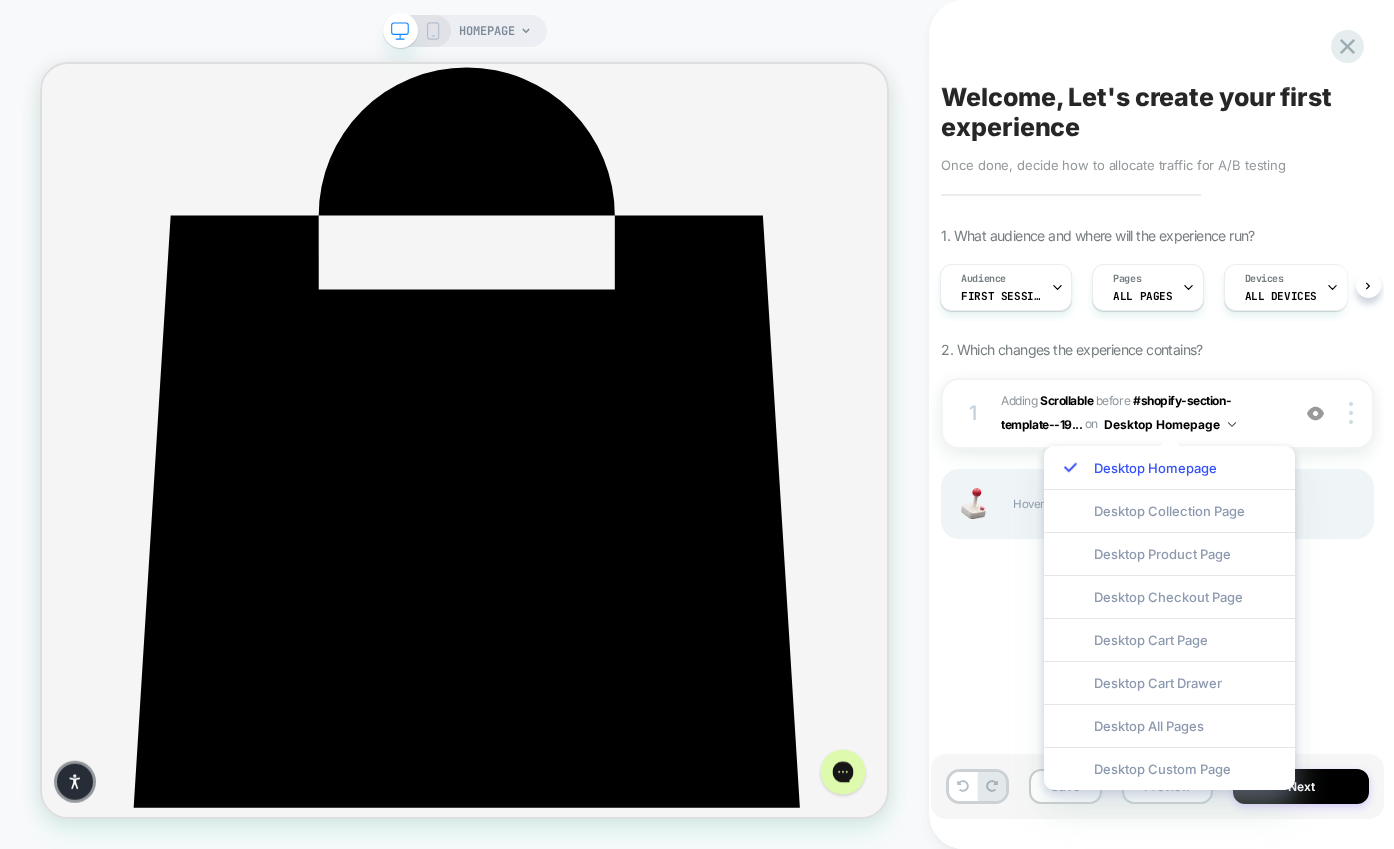 click on "1. What audience and where will the experience run? Audience First Session Pages ALL PAGES Devices ALL DEVICES Trigger Page Load 2. Which changes the experience contains? 1 #_loomi_addon_1752531016454 Adding Scrollable BEFORE #shopify-section-template--19... #shopify-section-template--19741660610808__section_list_collections_46Tbc9 on Desktop Homepage Add Before Add After Duplicate Replace Position Copy CSS Selector Copy Widget Id Rename Copy to Mobile Target All Devices Delete Hover on a section in order to edit or Add" at bounding box center [1157, 408] 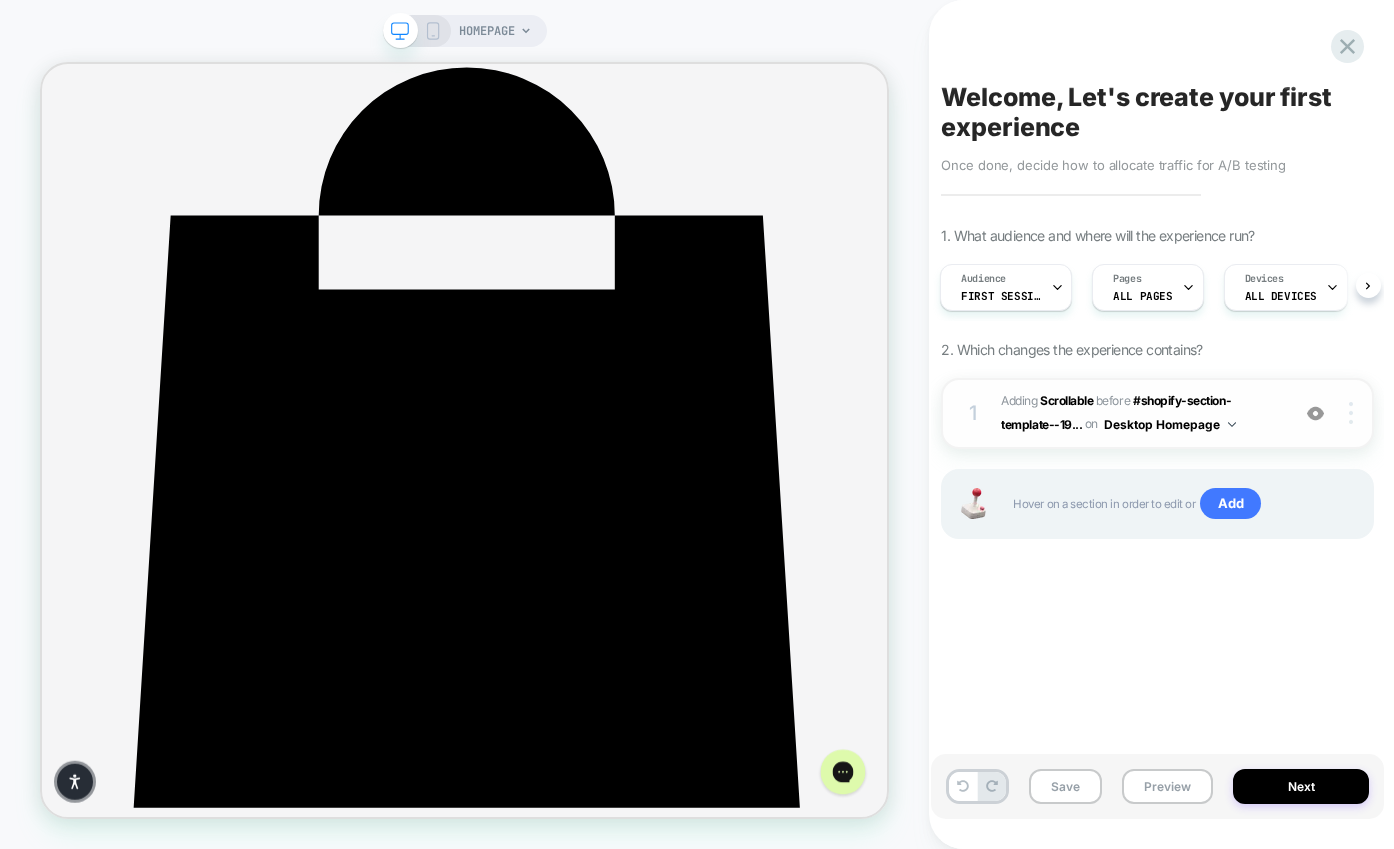 click at bounding box center (1351, 413) 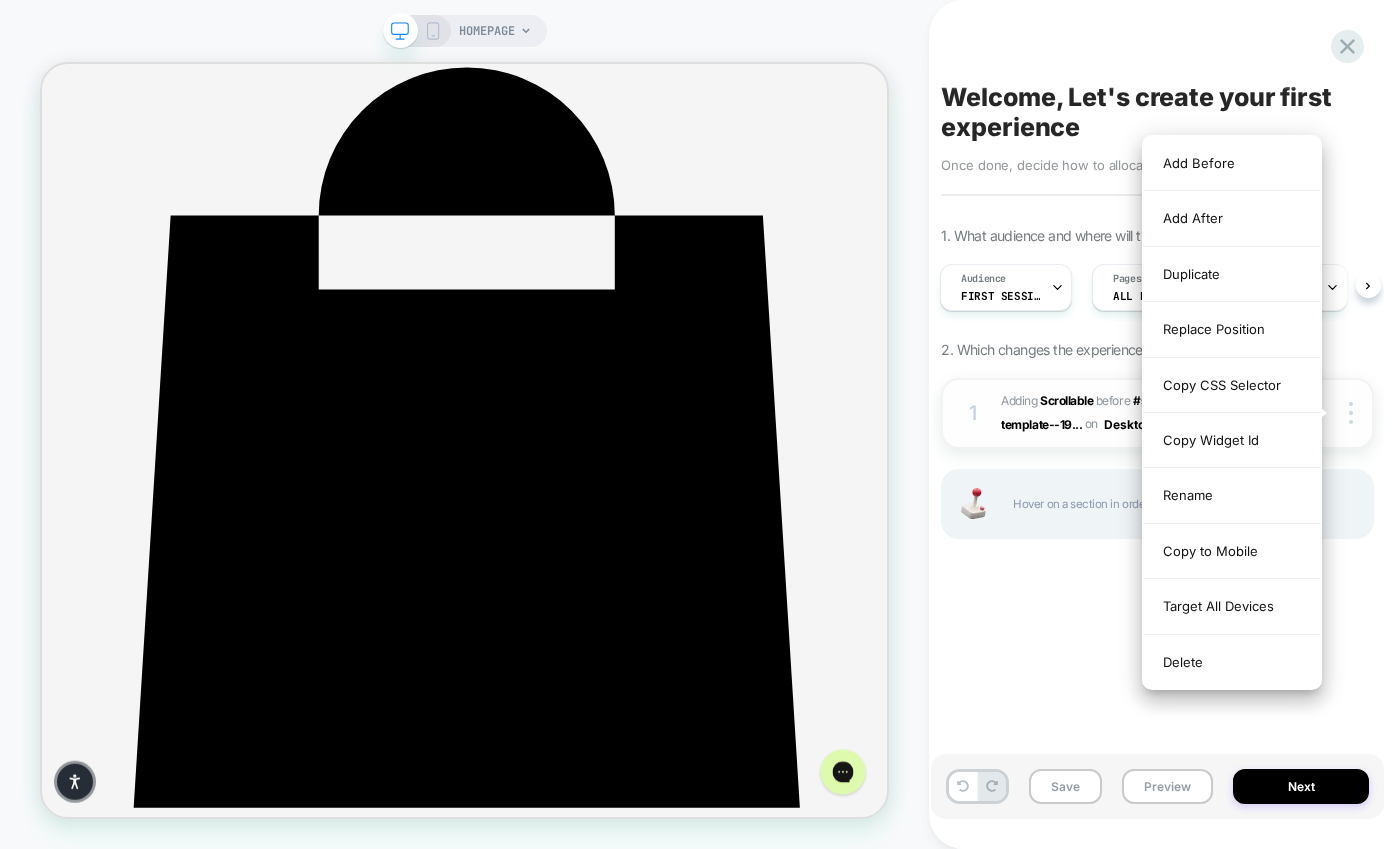 click on "1 #_loomi_addon_1752531016454 Adding Scrollable BEFORE #shopify-section-template--19... #shopify-section-template--19741660610808__section_list_collections_46Tbc9 on Desktop Homepage Add Before Add After Duplicate Replace Position Copy CSS Selector Copy Widget Id Rename Copy to Mobile Target All Devices Delete" at bounding box center [1157, 413] 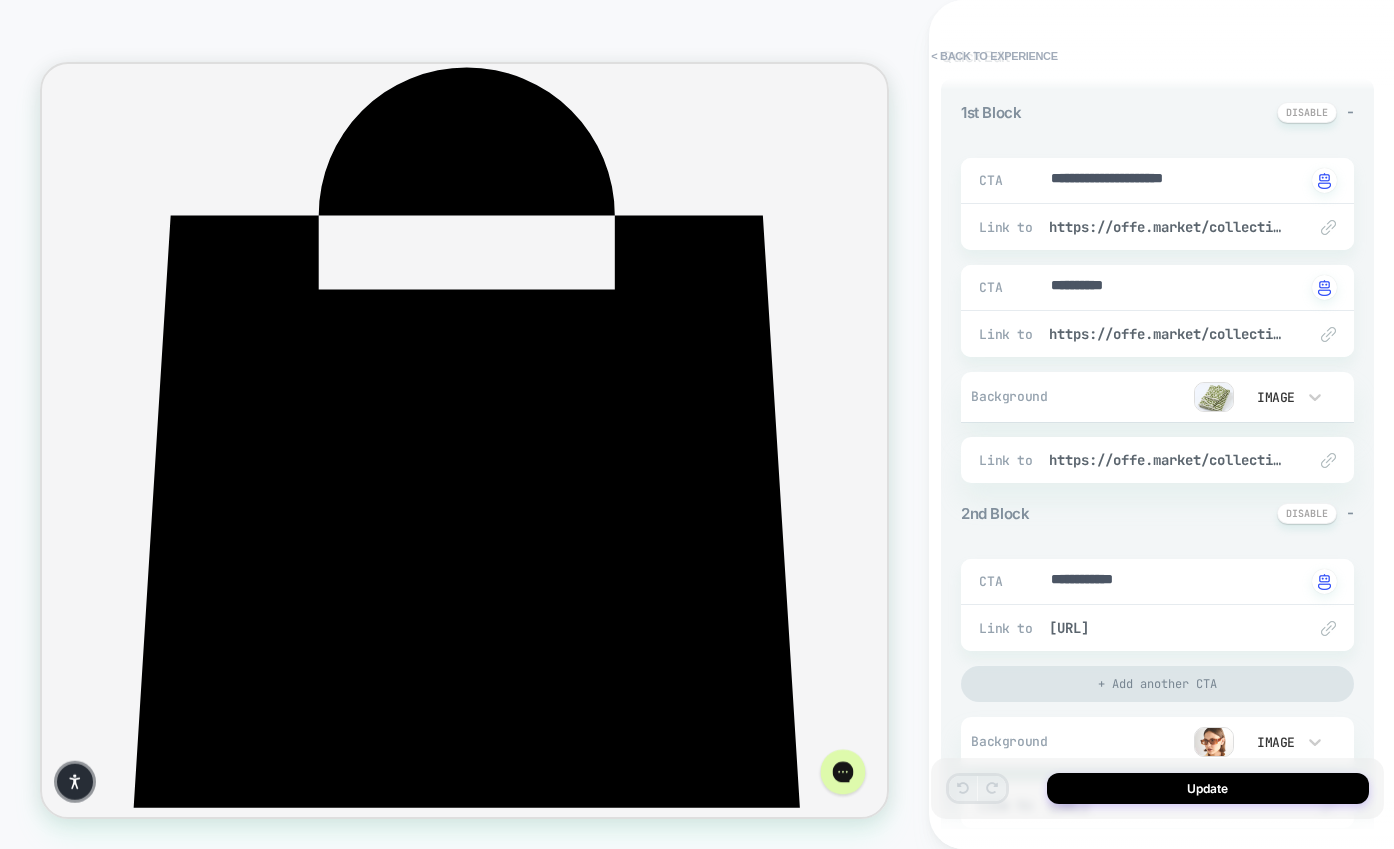 scroll, scrollTop: 0, scrollLeft: 0, axis: both 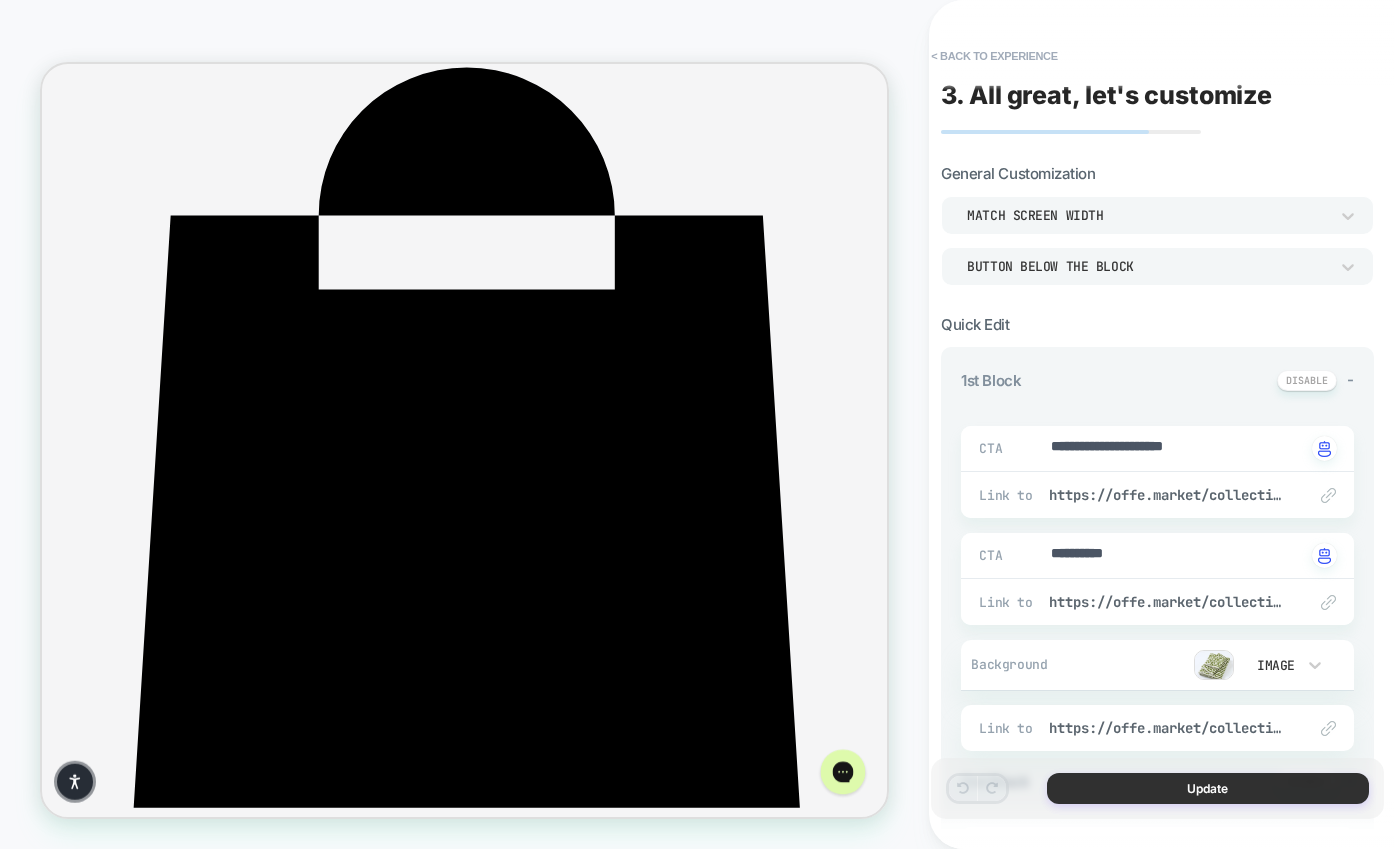 click on "Update" at bounding box center [1208, 788] 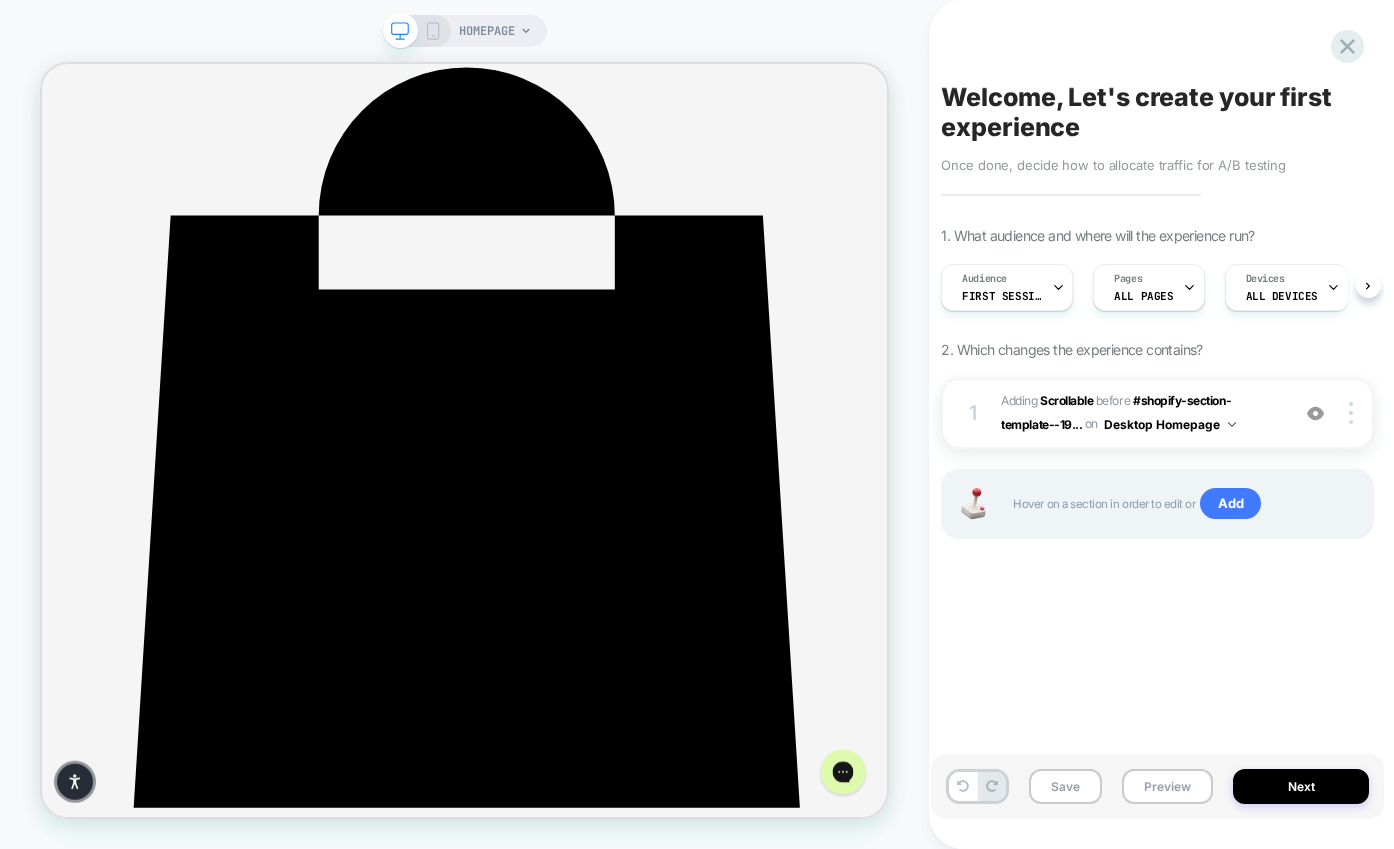 scroll, scrollTop: 0, scrollLeft: 1, axis: horizontal 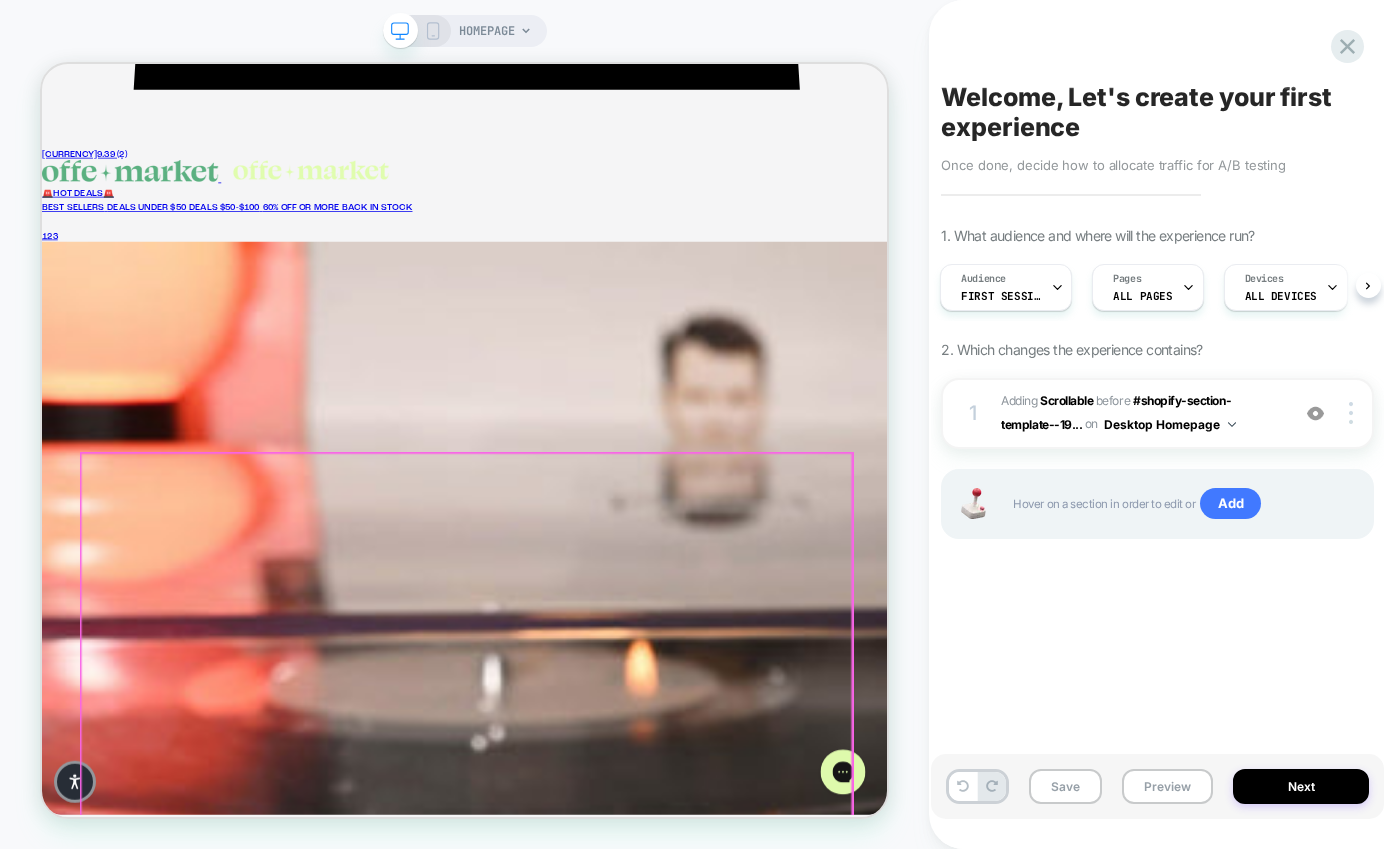 click on "THIS WEEK'S BEST DEALS
FLASH SALE ⚡️
new arrivals🎀
BEST SELLERS🔥
See all
See all
1 2 3
Flash Sale
Save 70%
Quick add" at bounding box center (606, 33140) 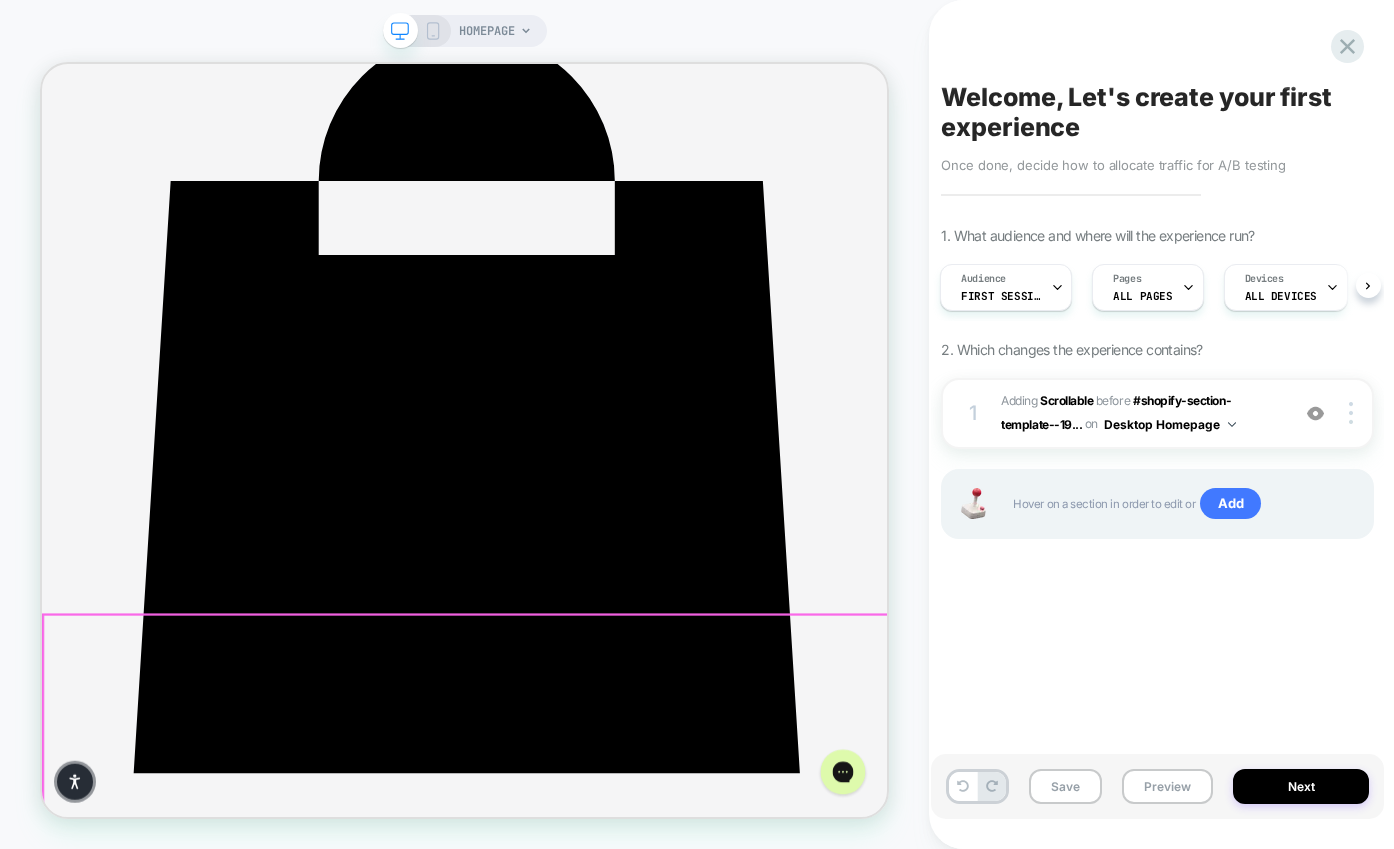 scroll, scrollTop: 205, scrollLeft: 0, axis: vertical 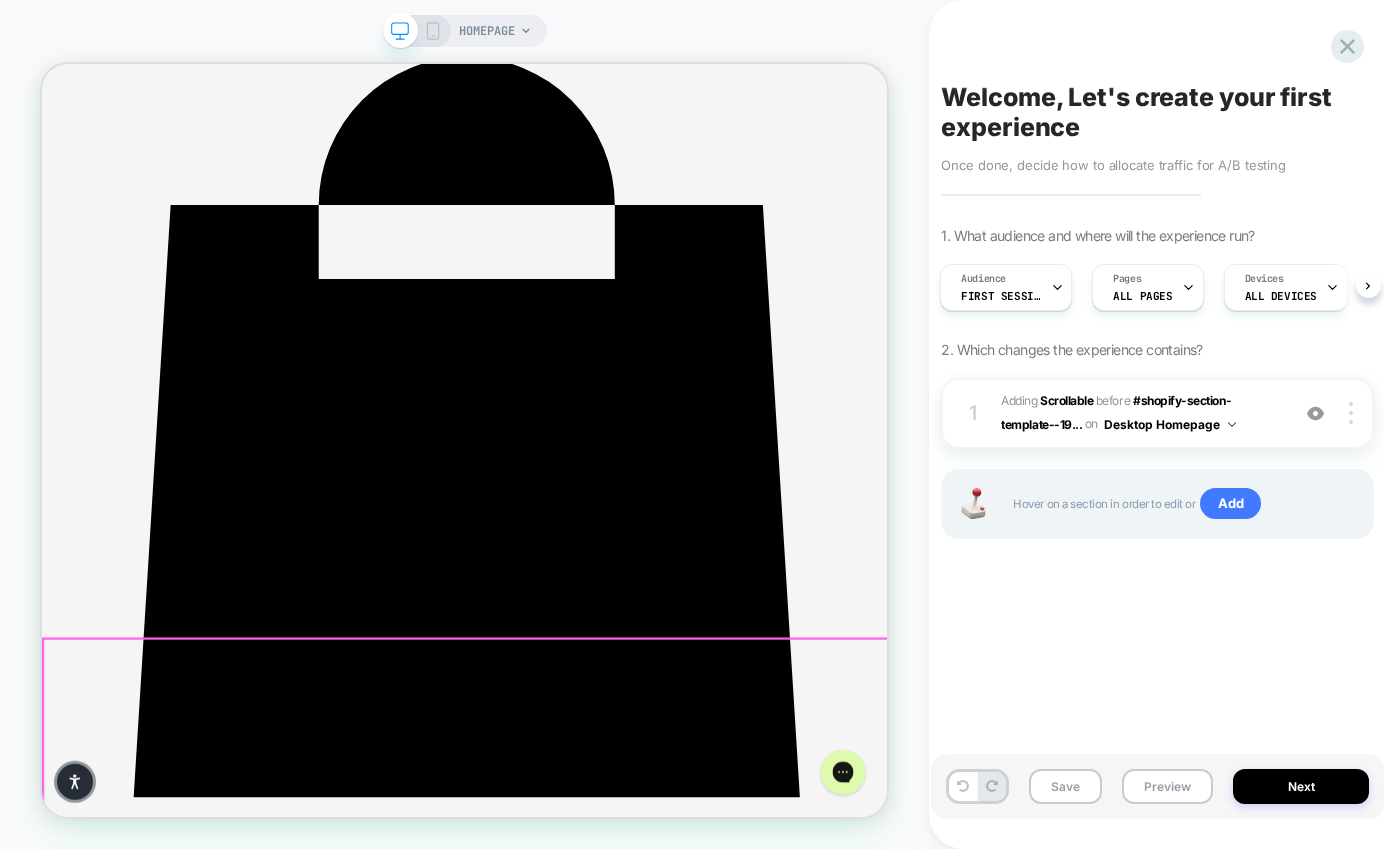 click on "EXTRA 20% OFF WITH CODE HOTHOT20
NEW MARKDOWNS
SHOP NOW
HOT HOT DEALS
DEALS UNDER $50
SHOP NOW" at bounding box center (606, 30410) 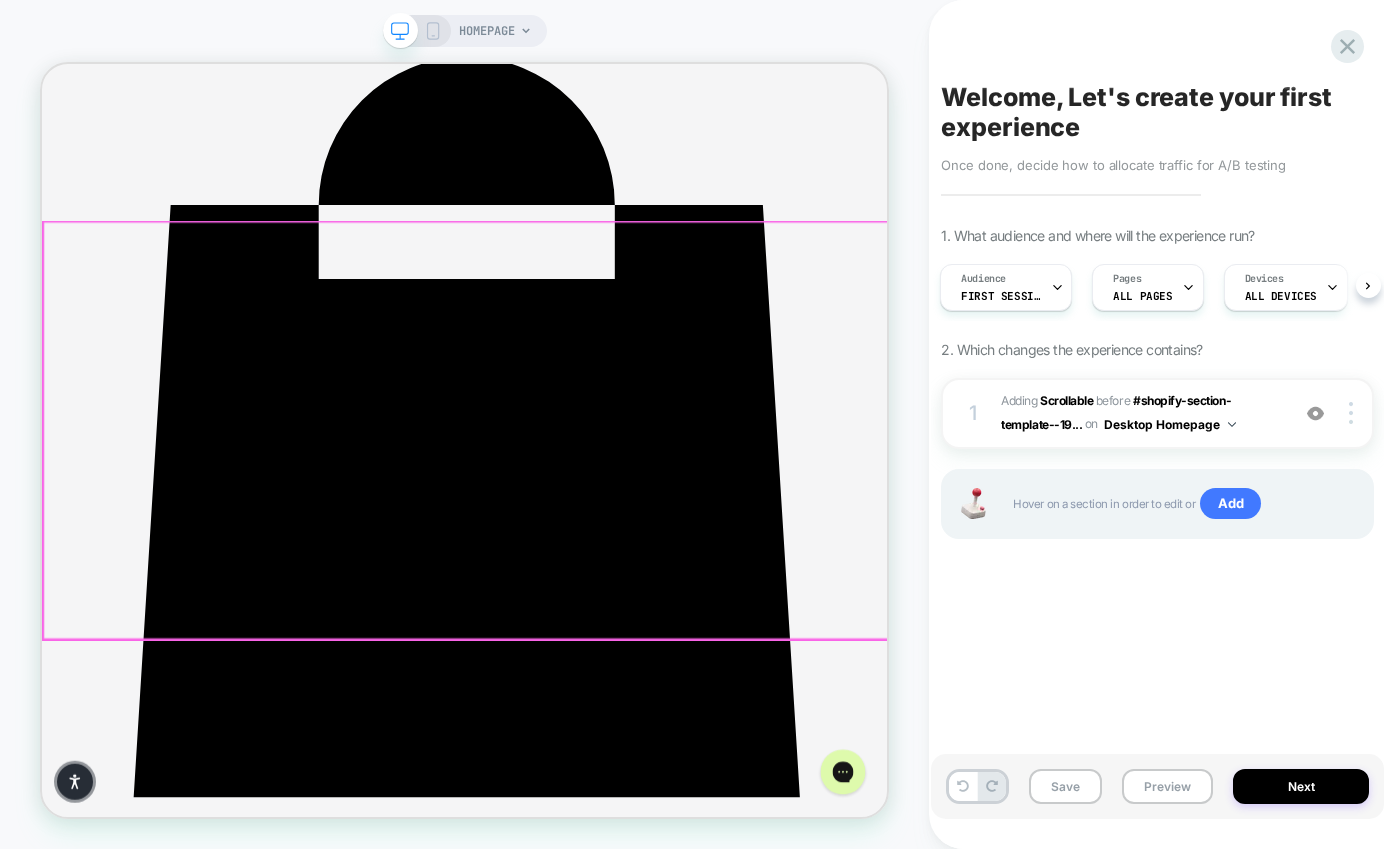 scroll, scrollTop: 995, scrollLeft: 0, axis: vertical 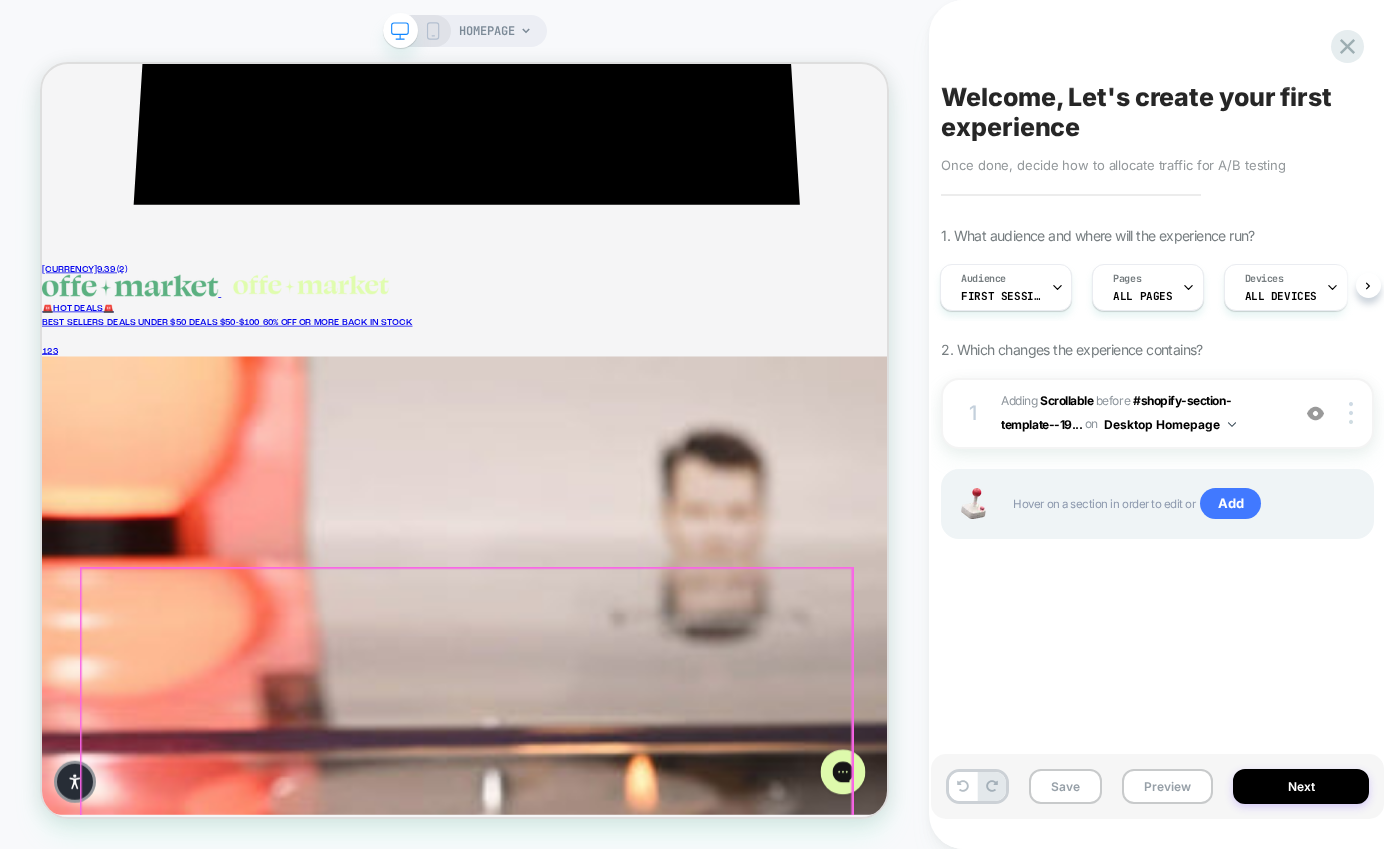 click on "THIS WEEK'S BEST DEALS
FLASH SALE ⚡️
new arrivals🎀
BEST SELLERS🔥
See all
See all
1 2 3
Flash Sale
Save 70%
Quick add" at bounding box center [606, 33293] 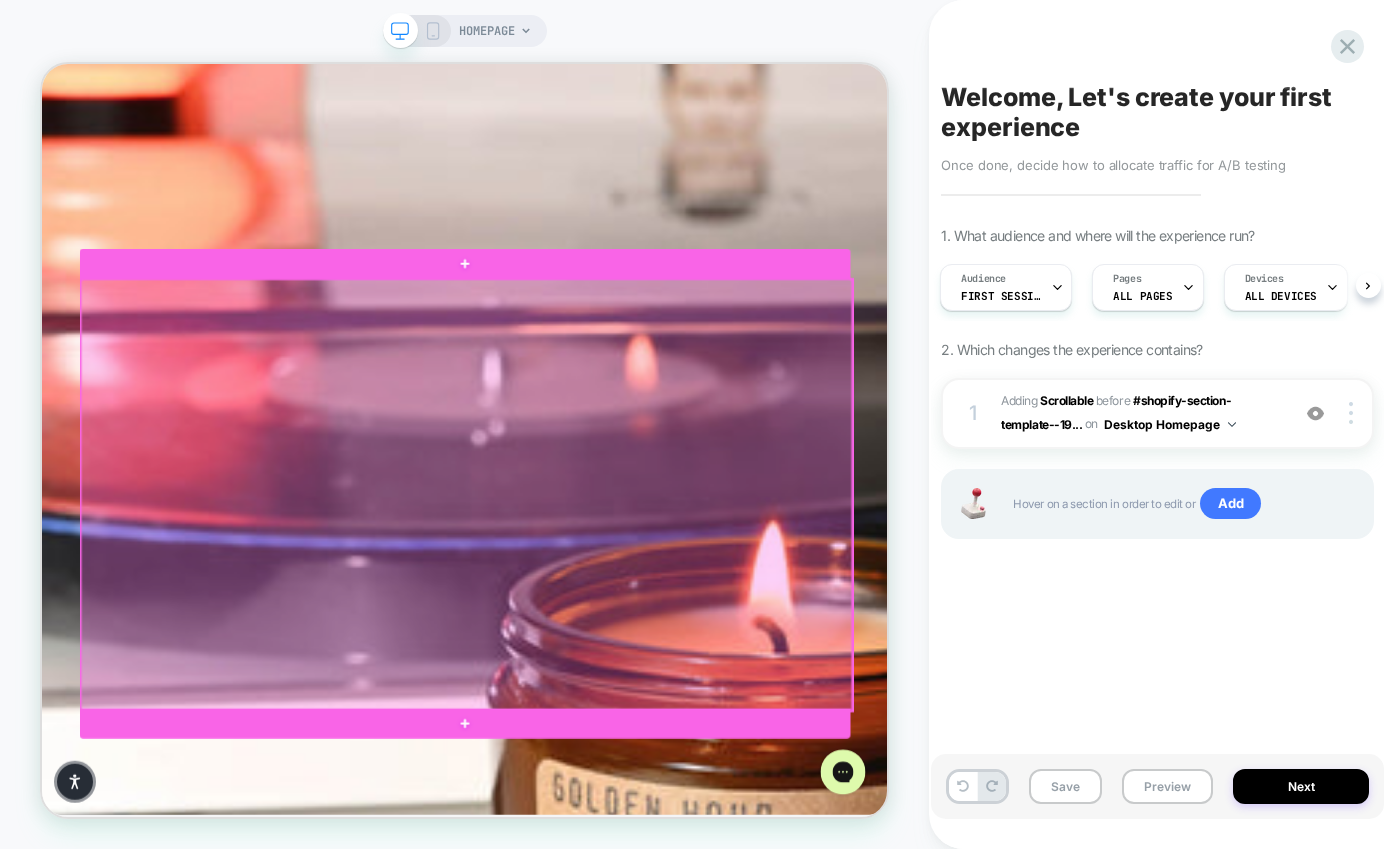 scroll, scrollTop: 1563, scrollLeft: 0, axis: vertical 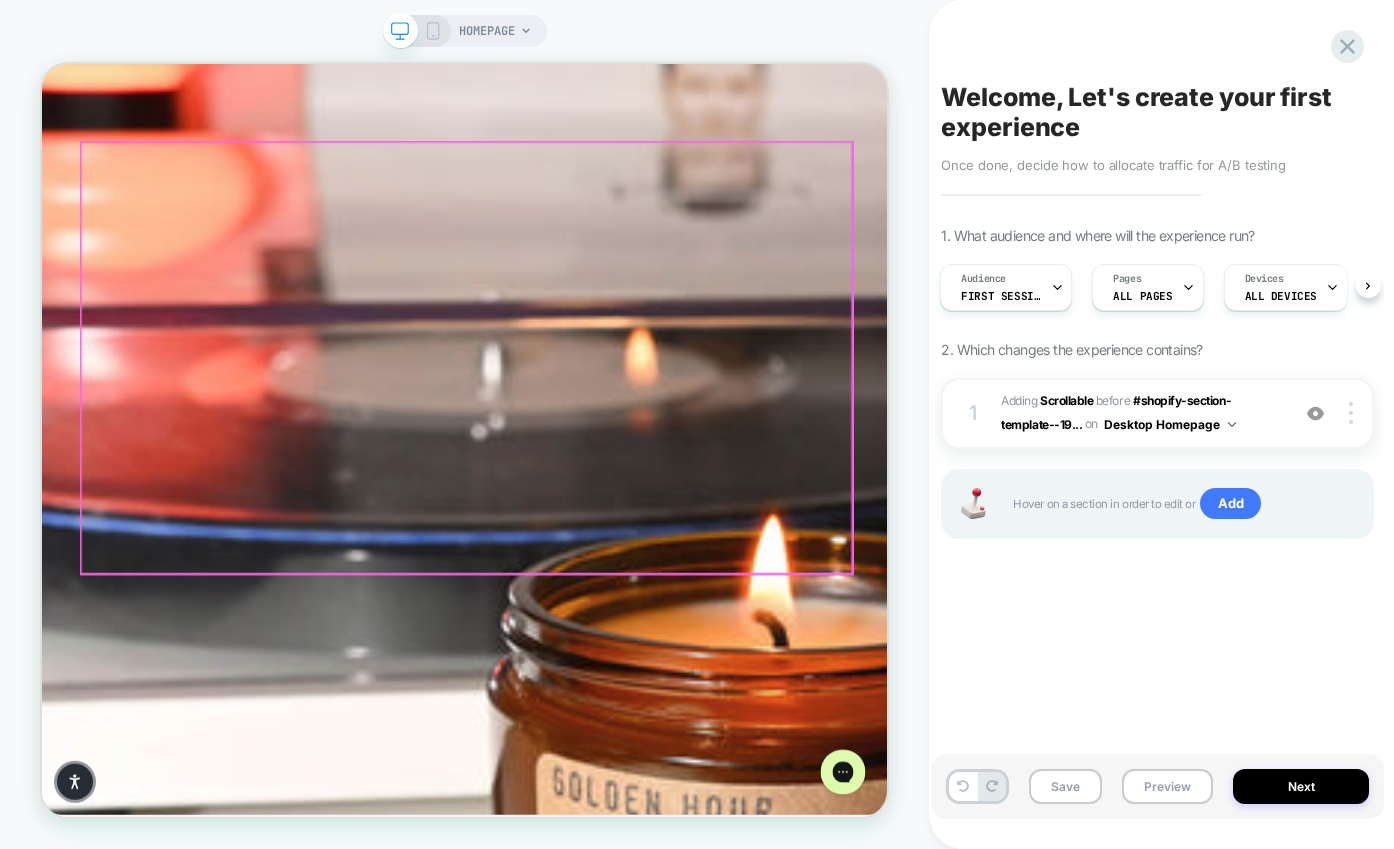 click on "THIS WEEK'S BEST DEALS
FLASH SALE ⚡️
new arrivals🎀
BEST SELLERS🔥
See all
See all
1 2 3
Flash Sale
Save 70%
Quick add" at bounding box center (606, 32725) 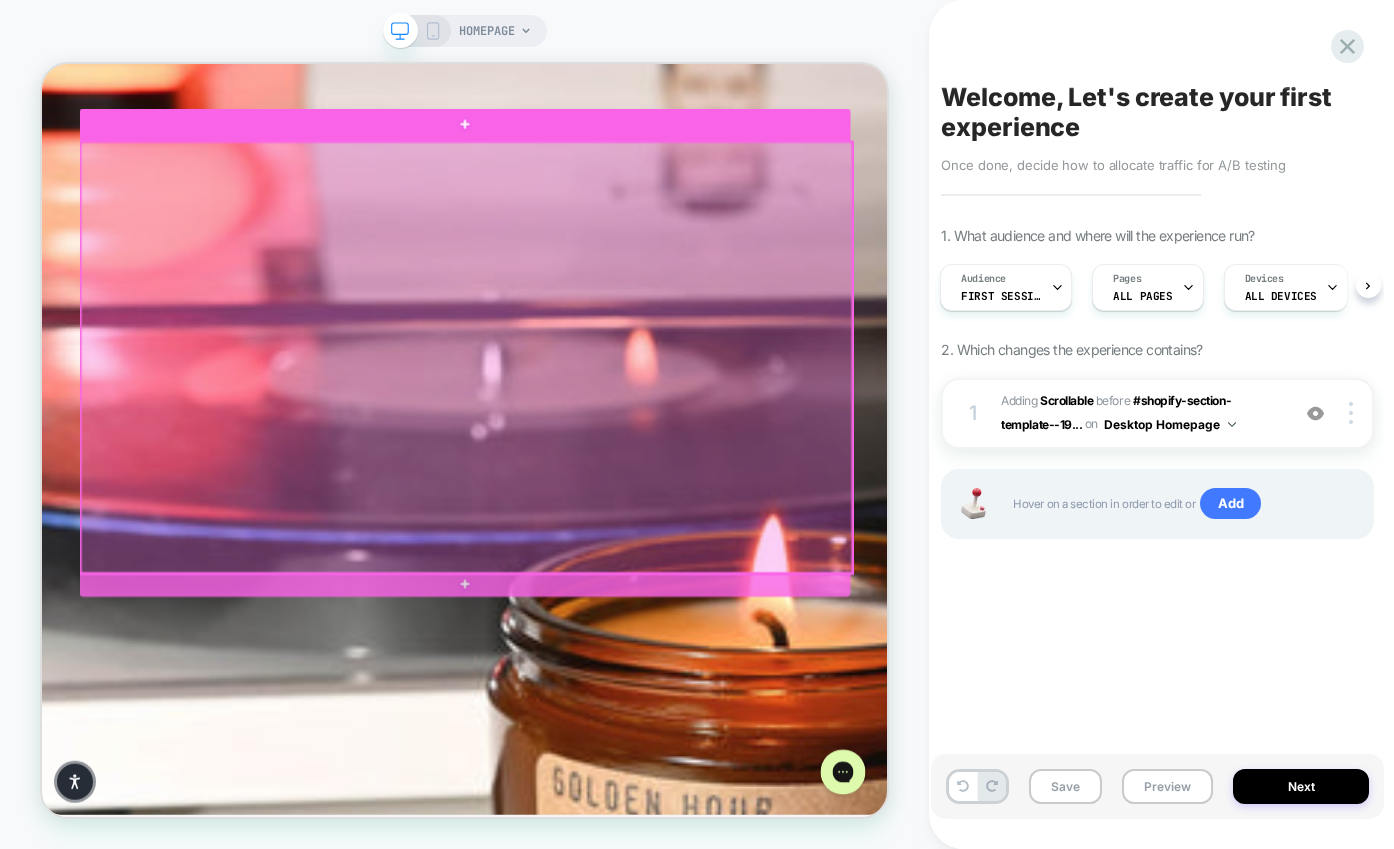 drag, startPoint x: 797, startPoint y: 249, endPoint x: 805, endPoint y: 259, distance: 12.806249 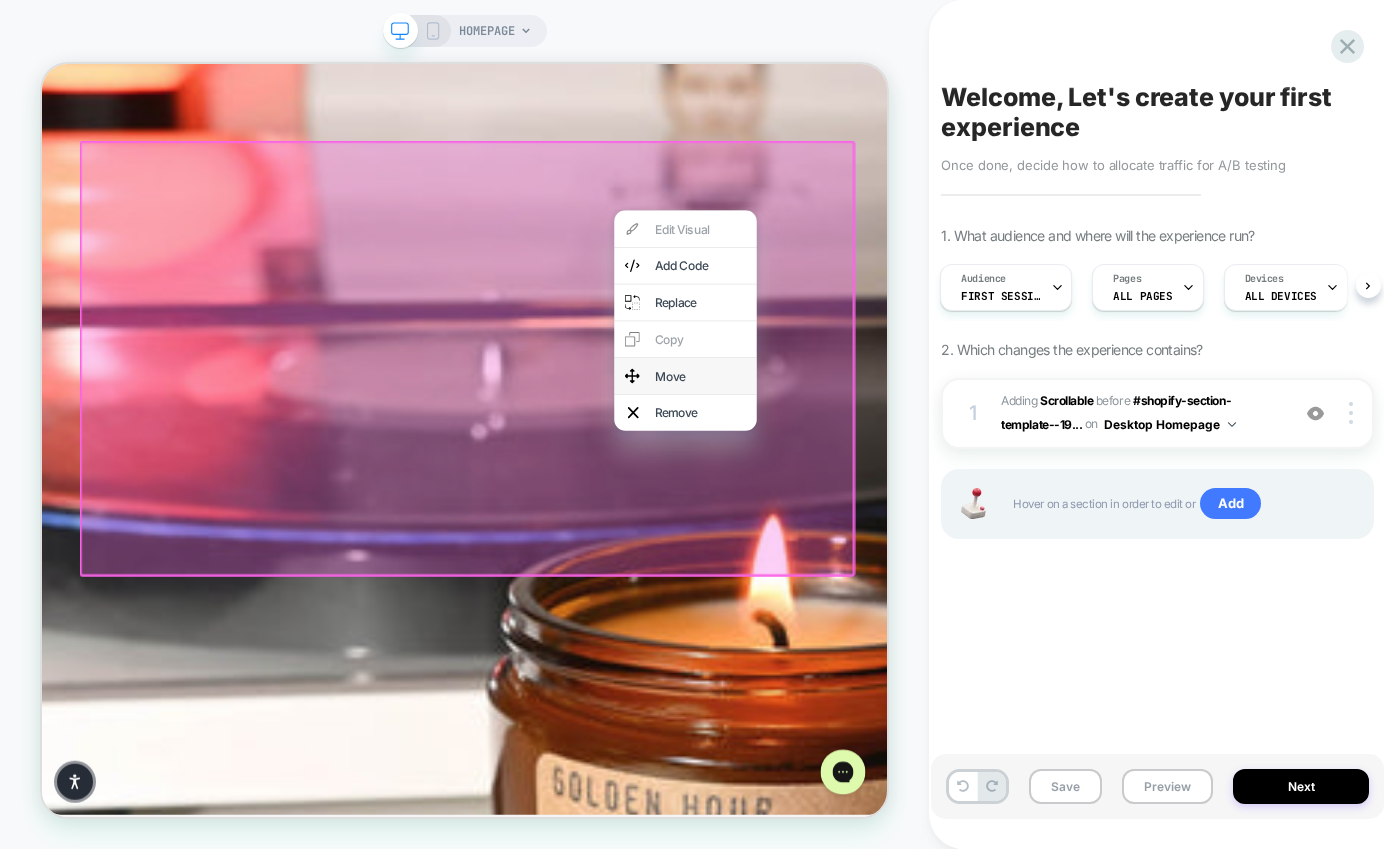 click on "Move" at bounding box center (920, 480) 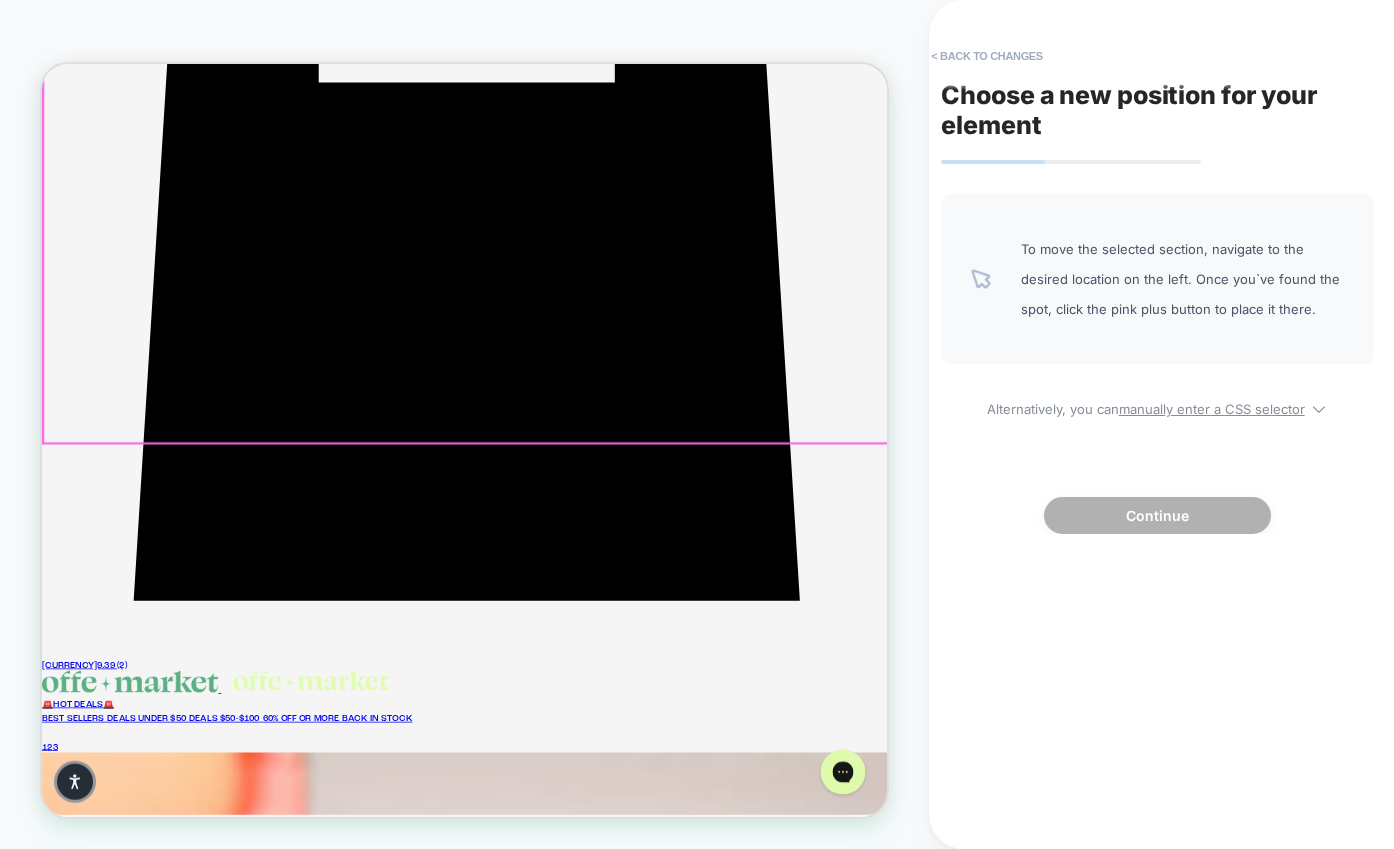 scroll, scrollTop: 463, scrollLeft: 0, axis: vertical 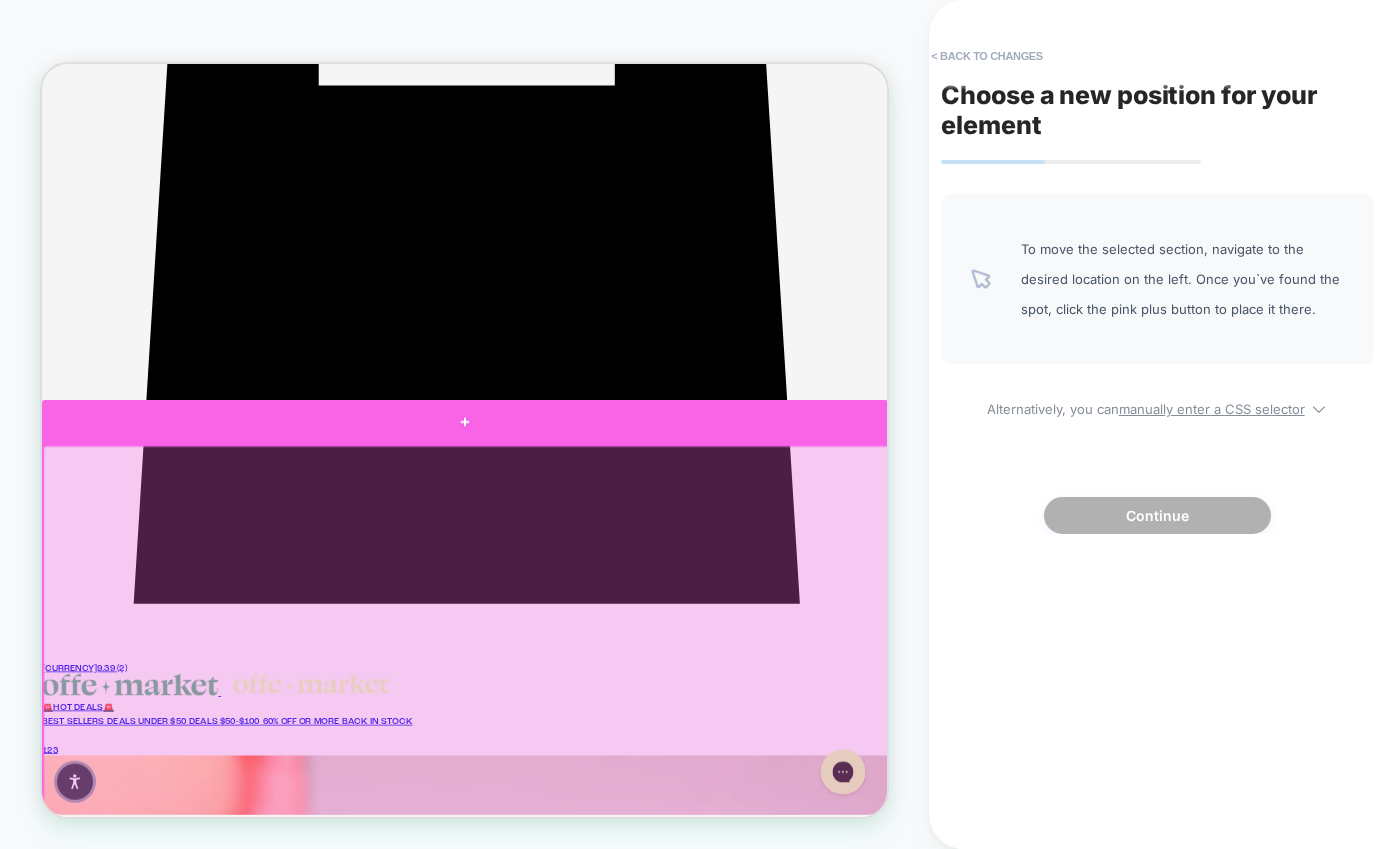 click at bounding box center [606, 541] 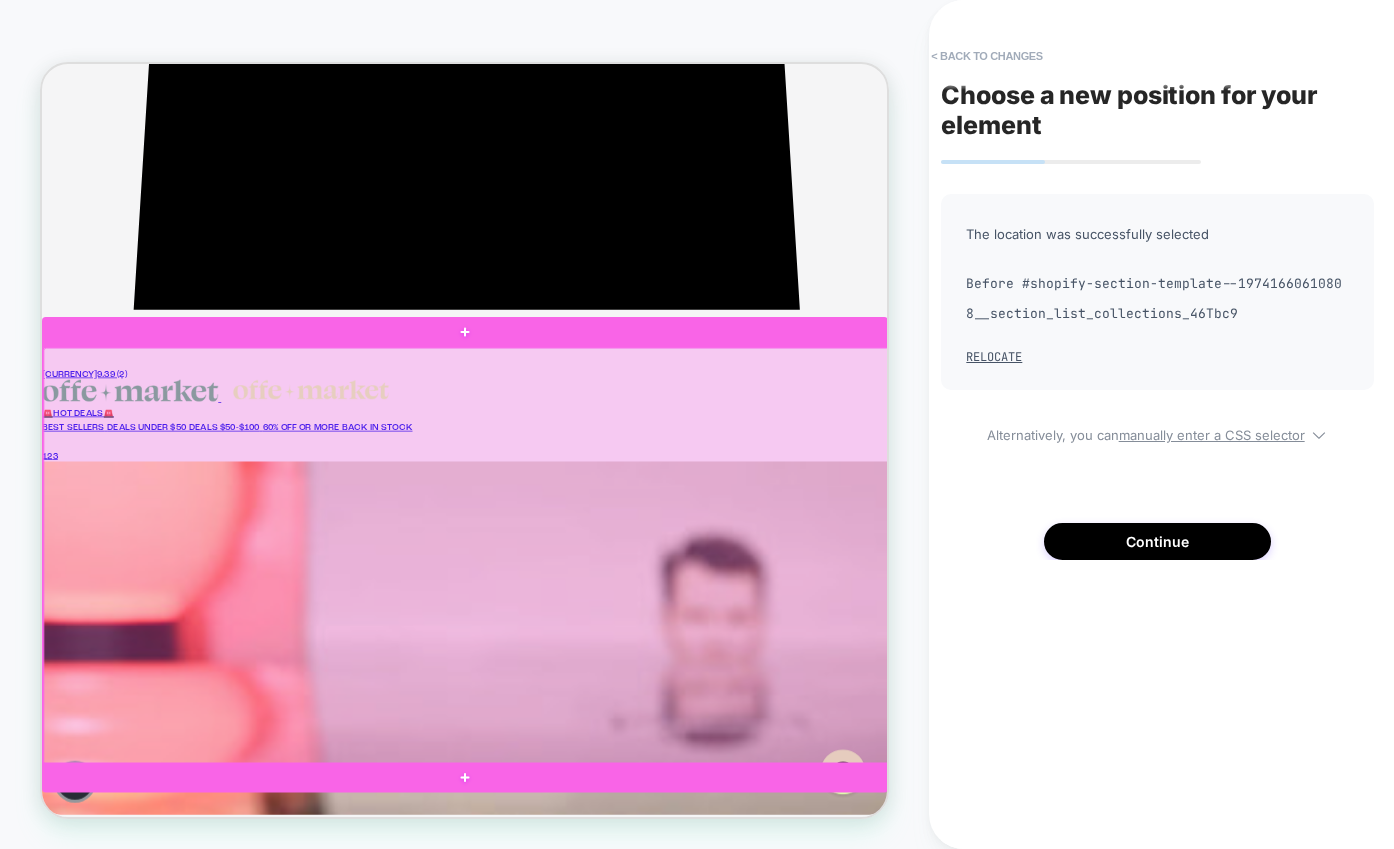 scroll, scrollTop: 858, scrollLeft: 0, axis: vertical 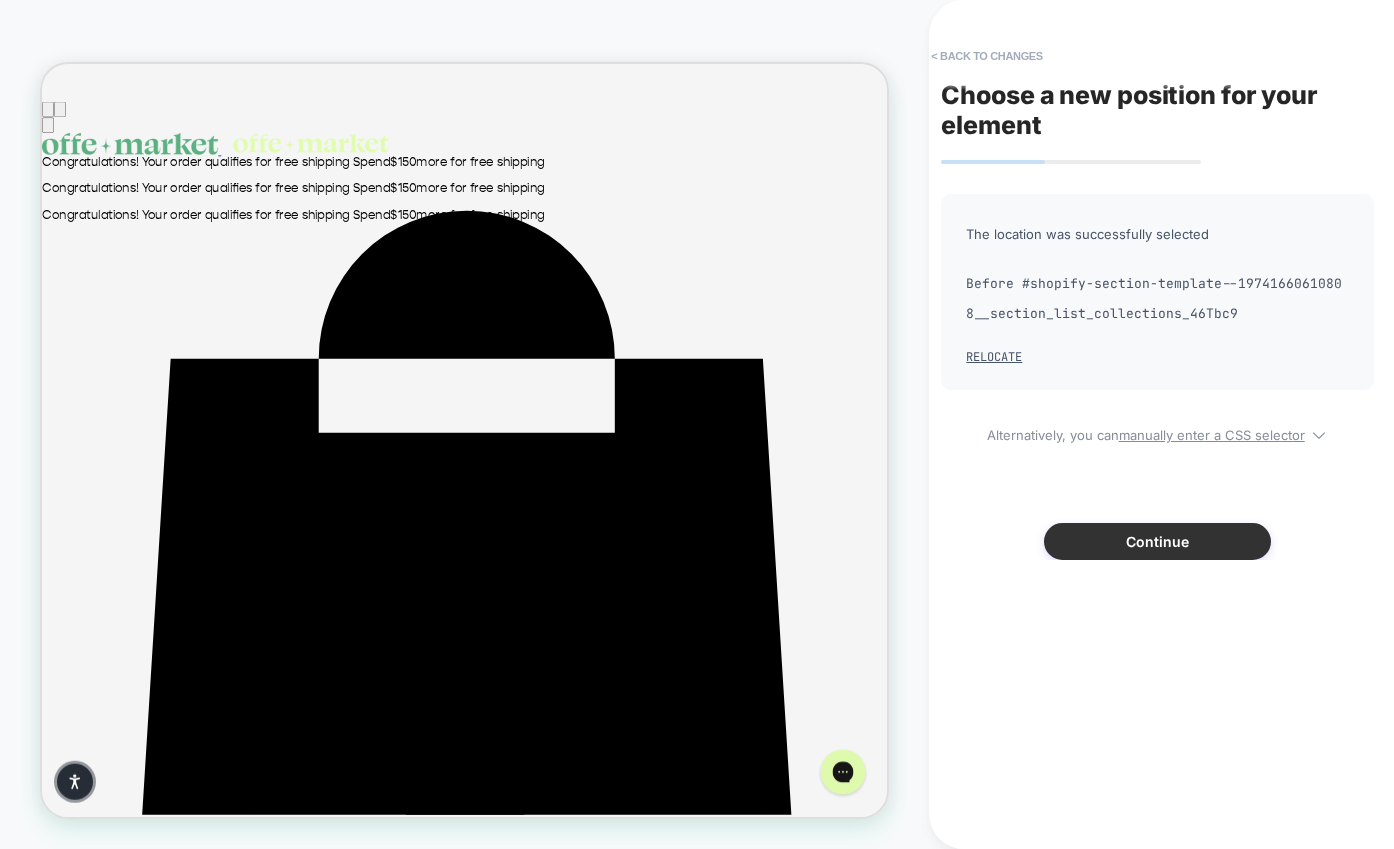 click on "Continue" at bounding box center [1157, 541] 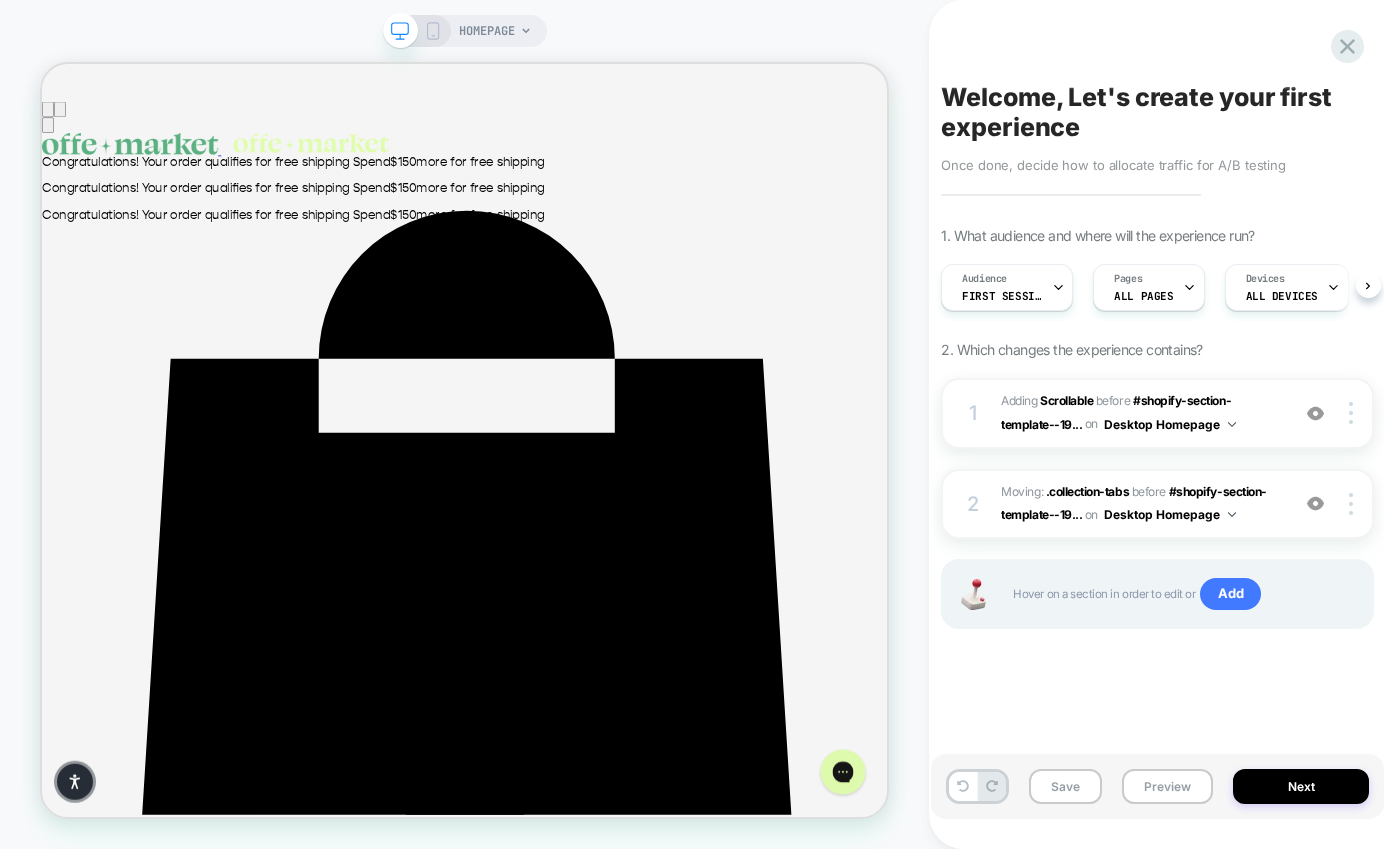scroll, scrollTop: 0, scrollLeft: 1, axis: horizontal 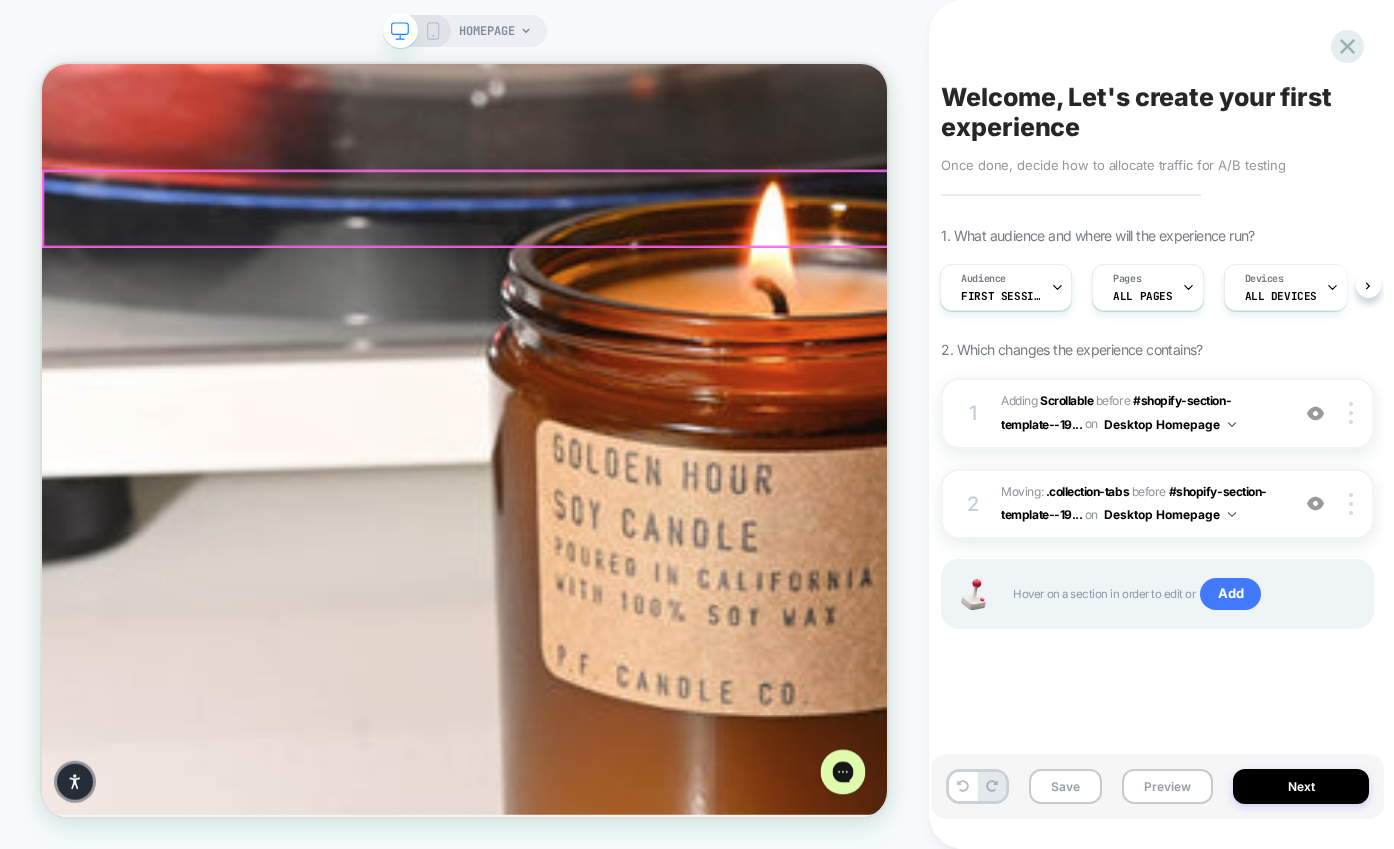 click at bounding box center [606, 32886] 